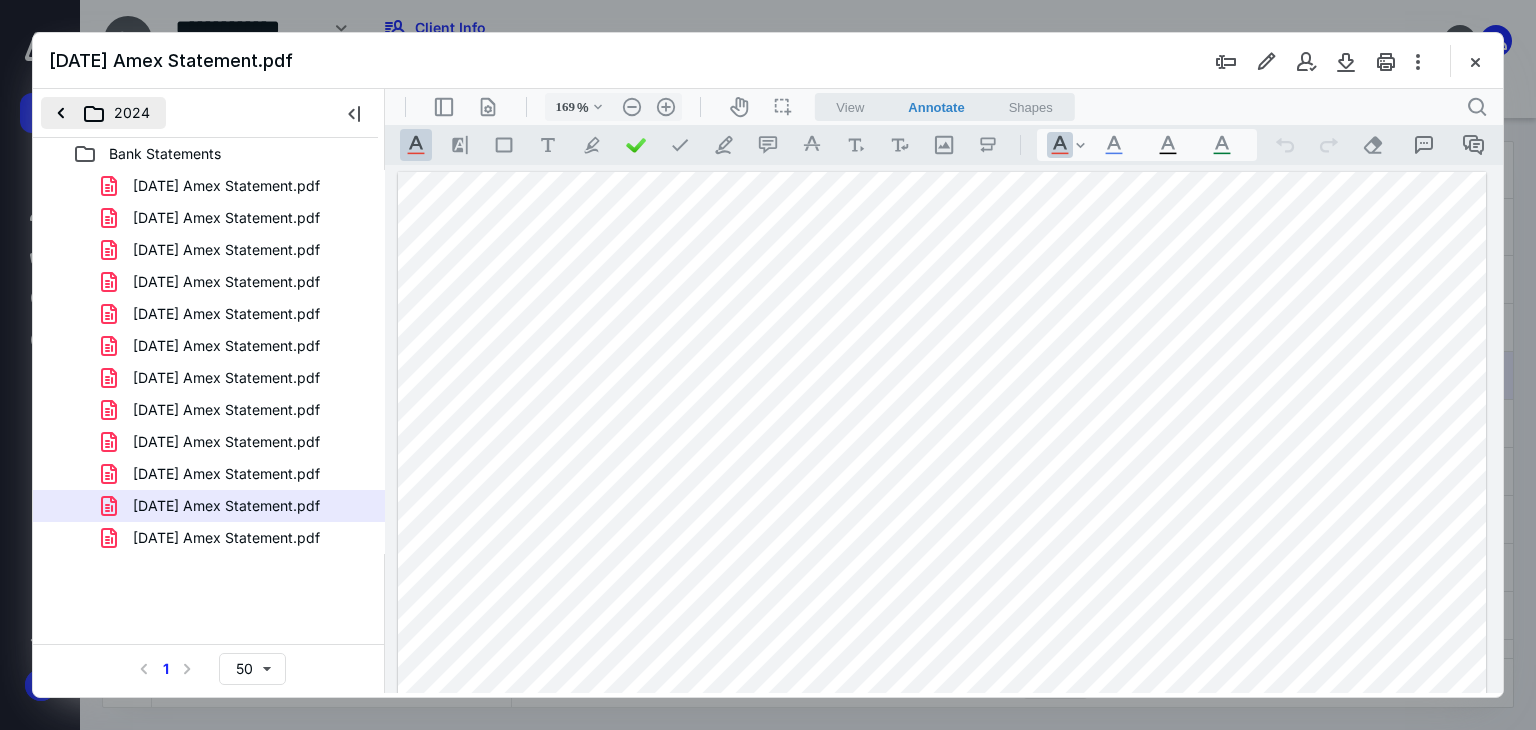 scroll, scrollTop: 0, scrollLeft: 0, axis: both 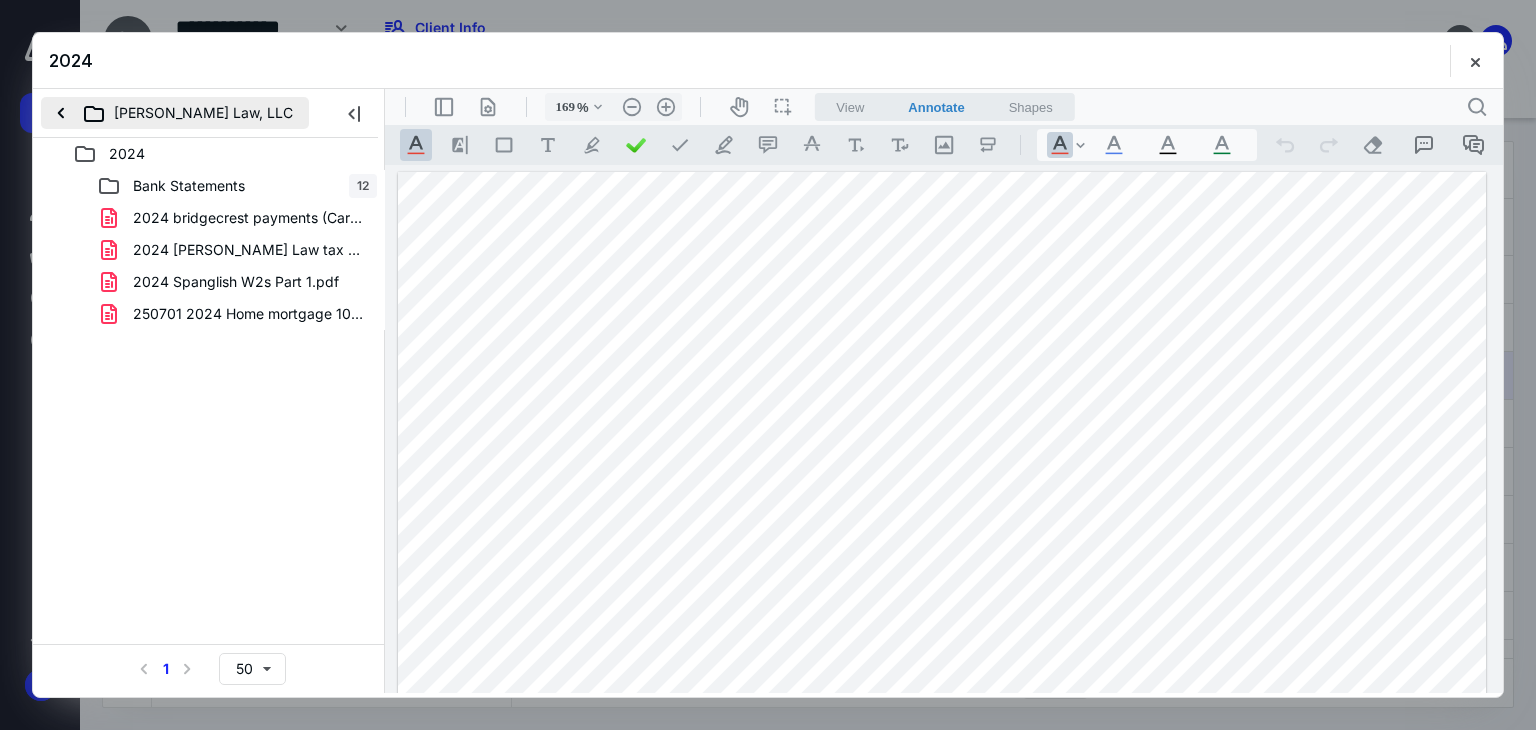click on "[PERSON_NAME] Law, LLC" at bounding box center [175, 113] 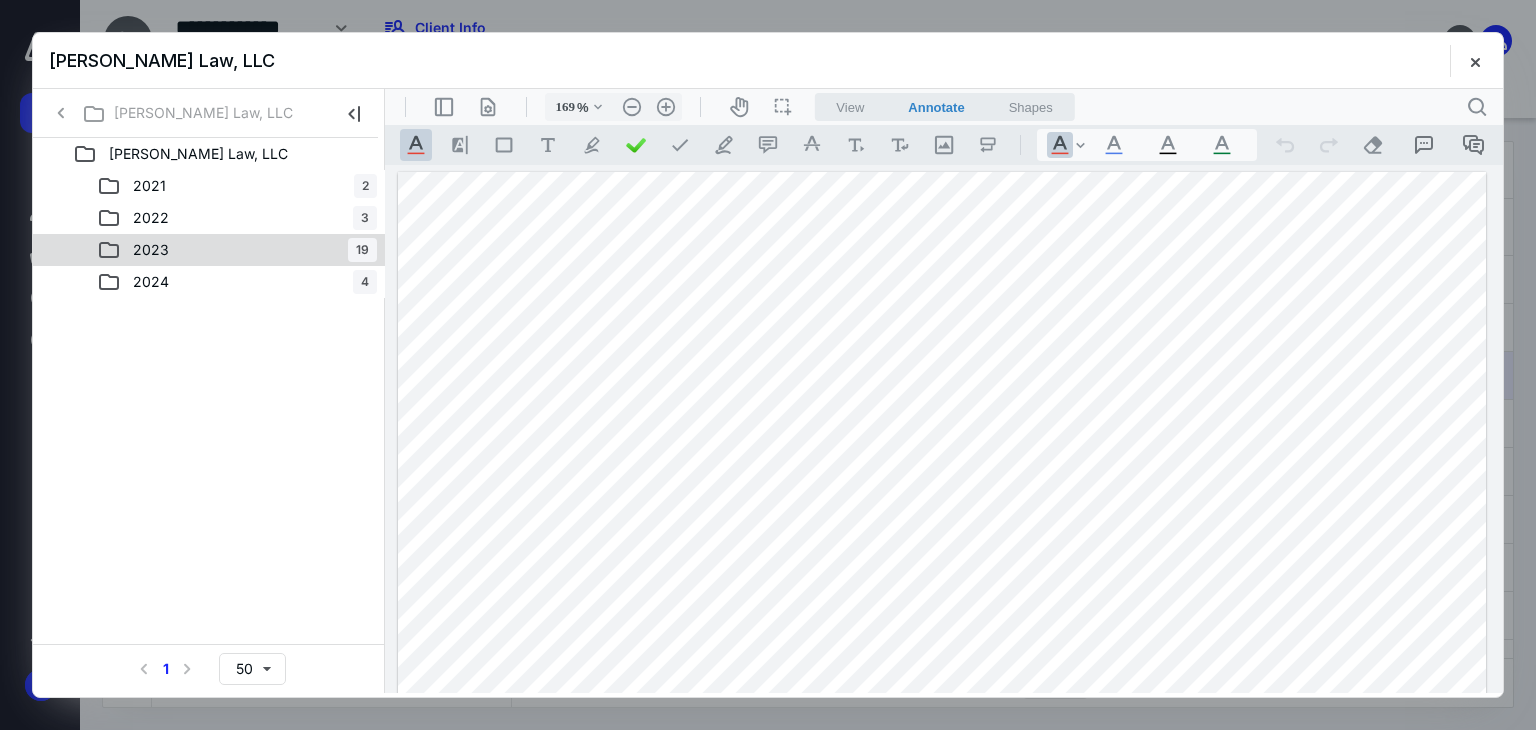 click on "2023" at bounding box center [151, 250] 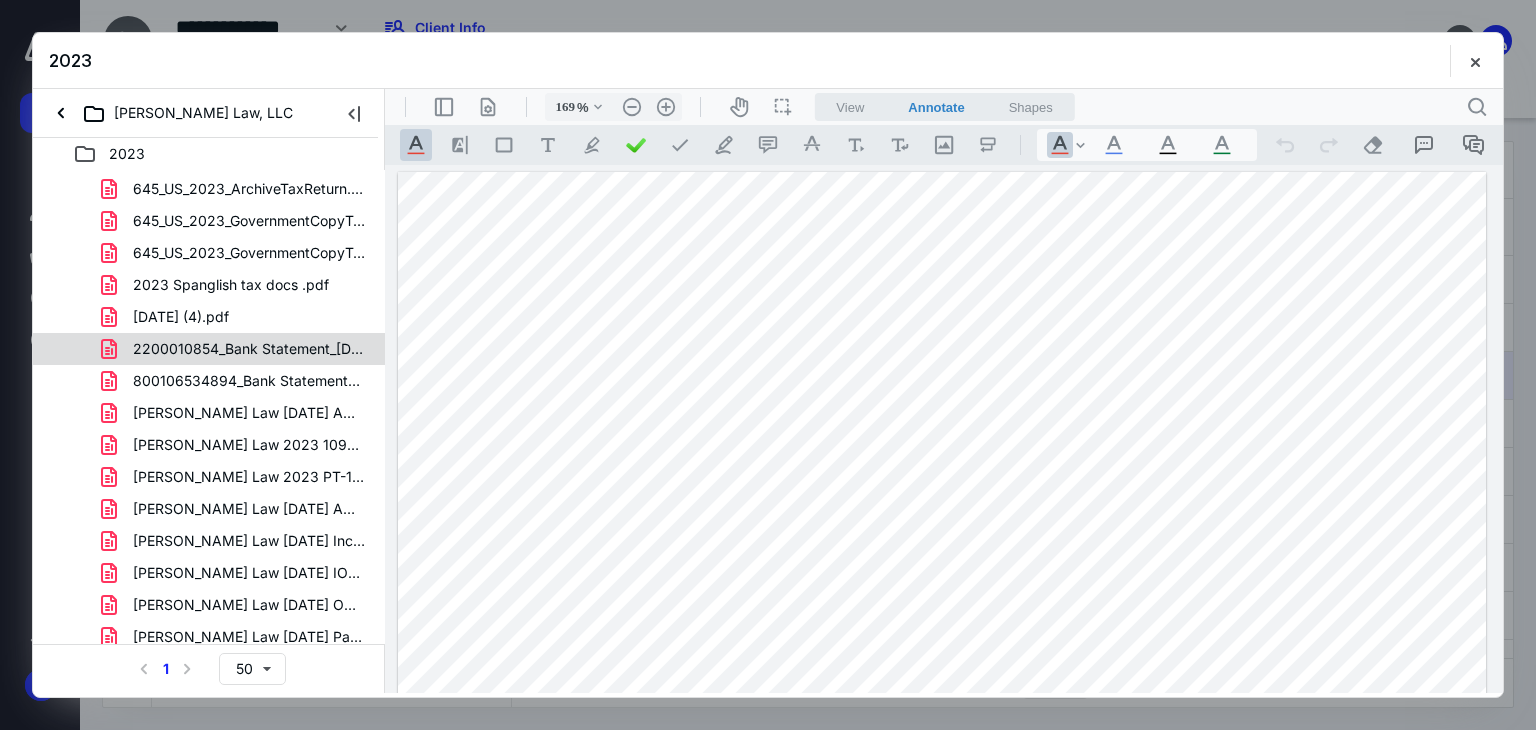 scroll, scrollTop: 165, scrollLeft: 0, axis: vertical 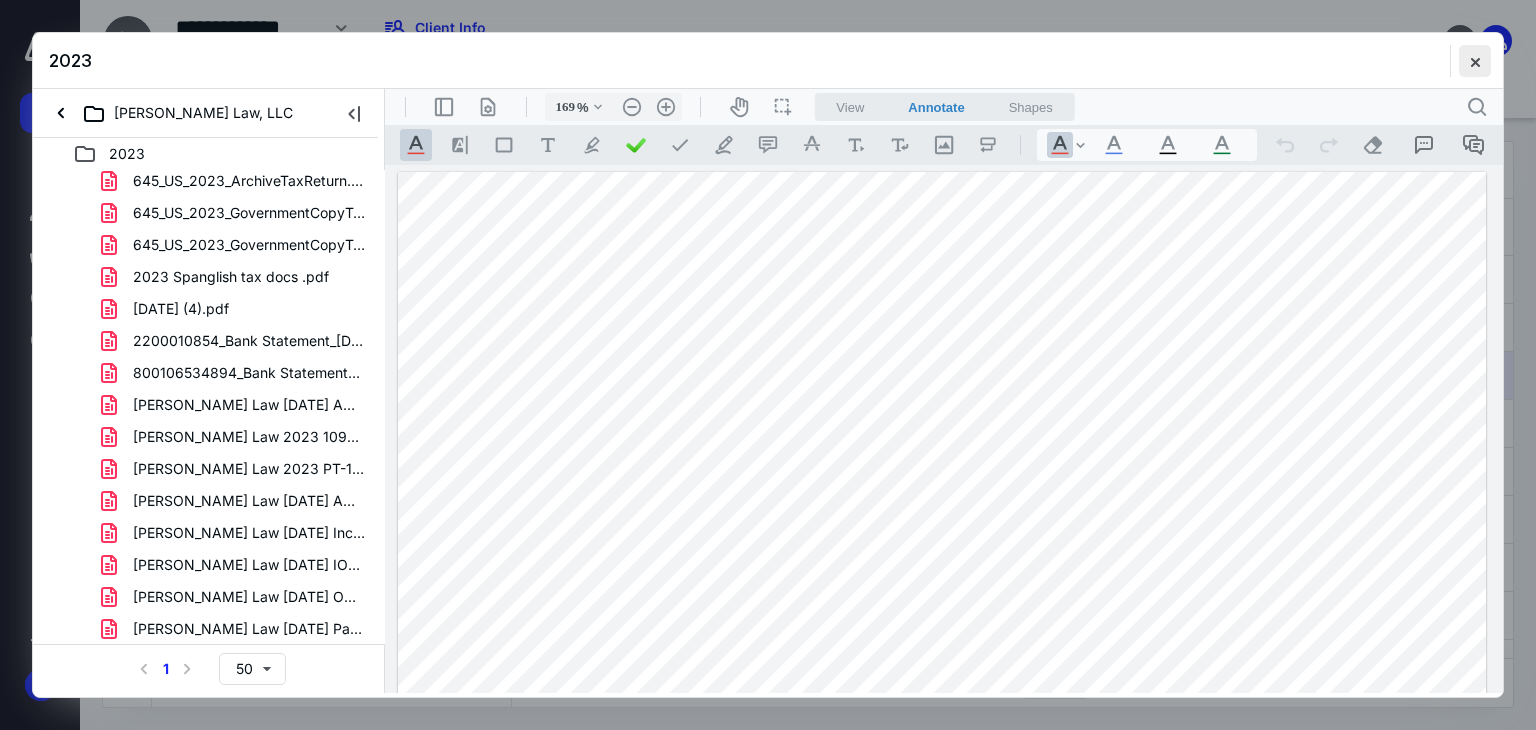 click at bounding box center [1475, 61] 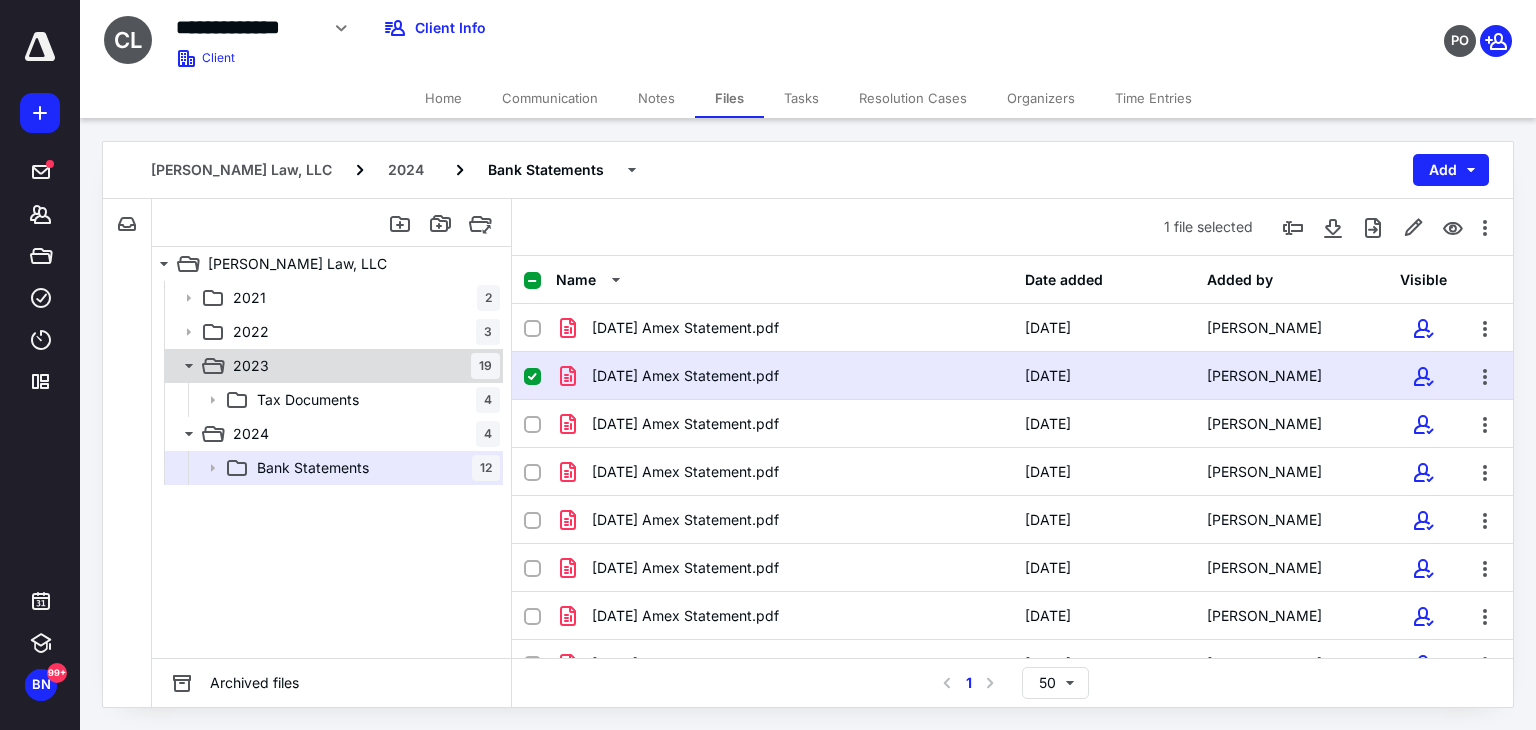 click on "2023 19" at bounding box center [332, 366] 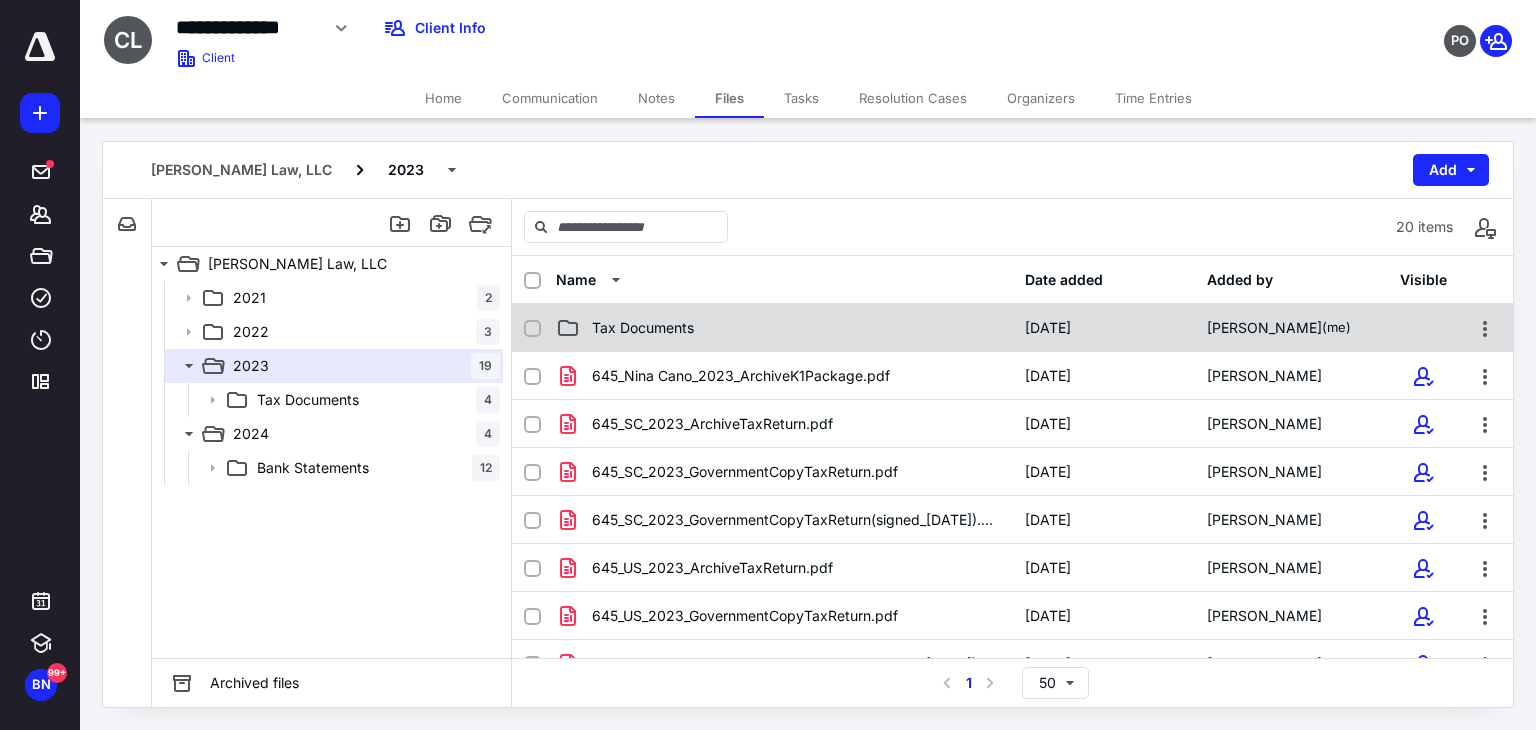 click on "Tax Documents" at bounding box center (643, 328) 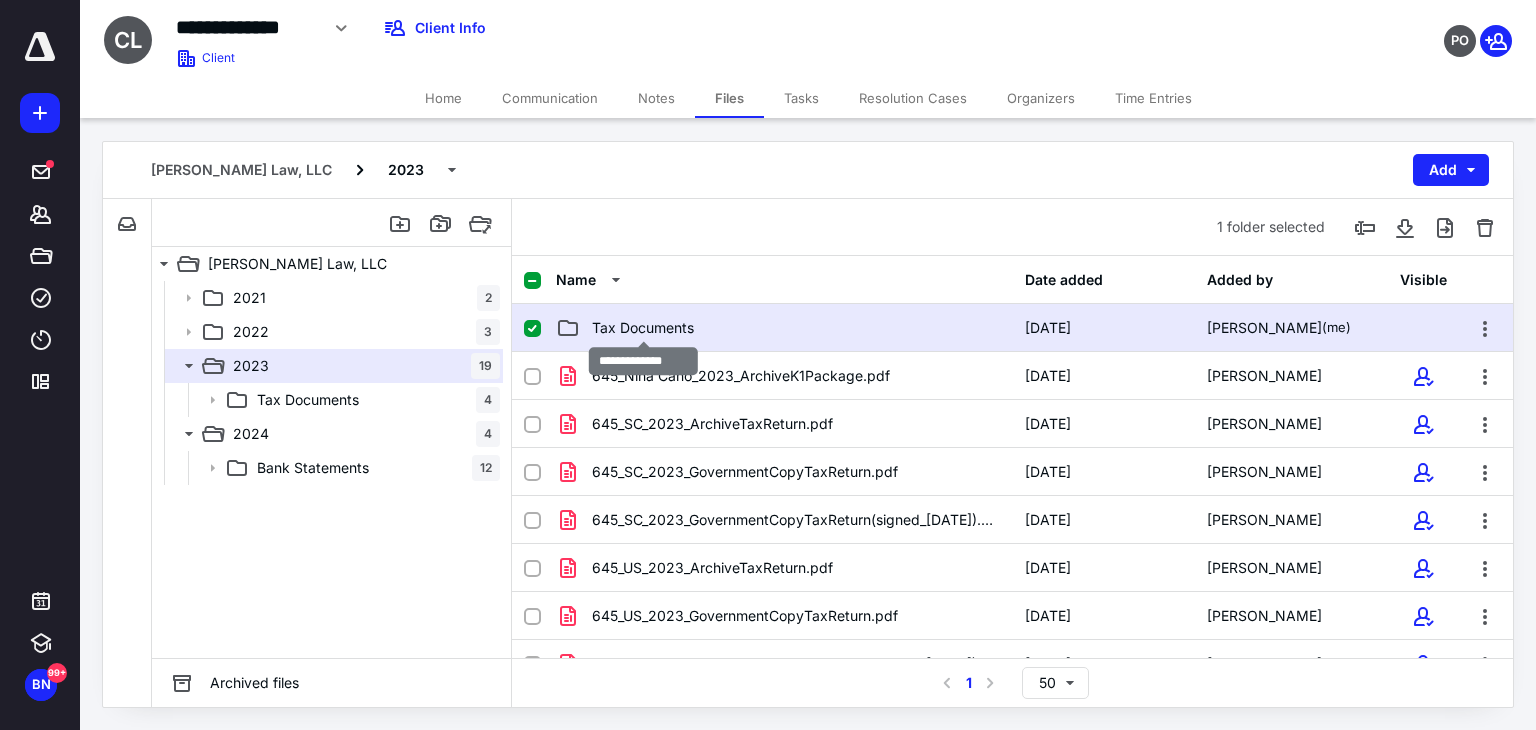 click on "Tax Documents" at bounding box center (643, 328) 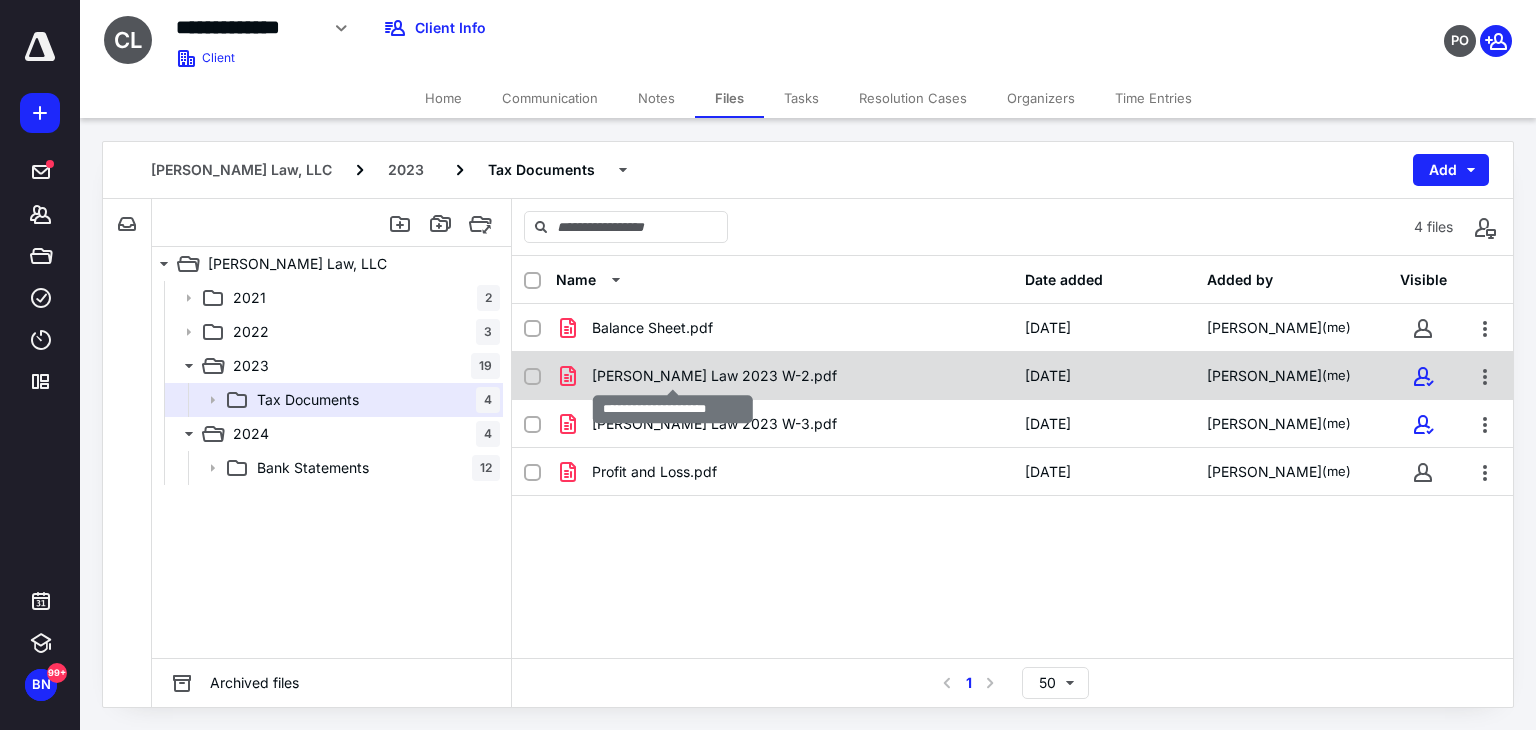 click on "[PERSON_NAME] Law 2023 W-2.pdf" at bounding box center [714, 376] 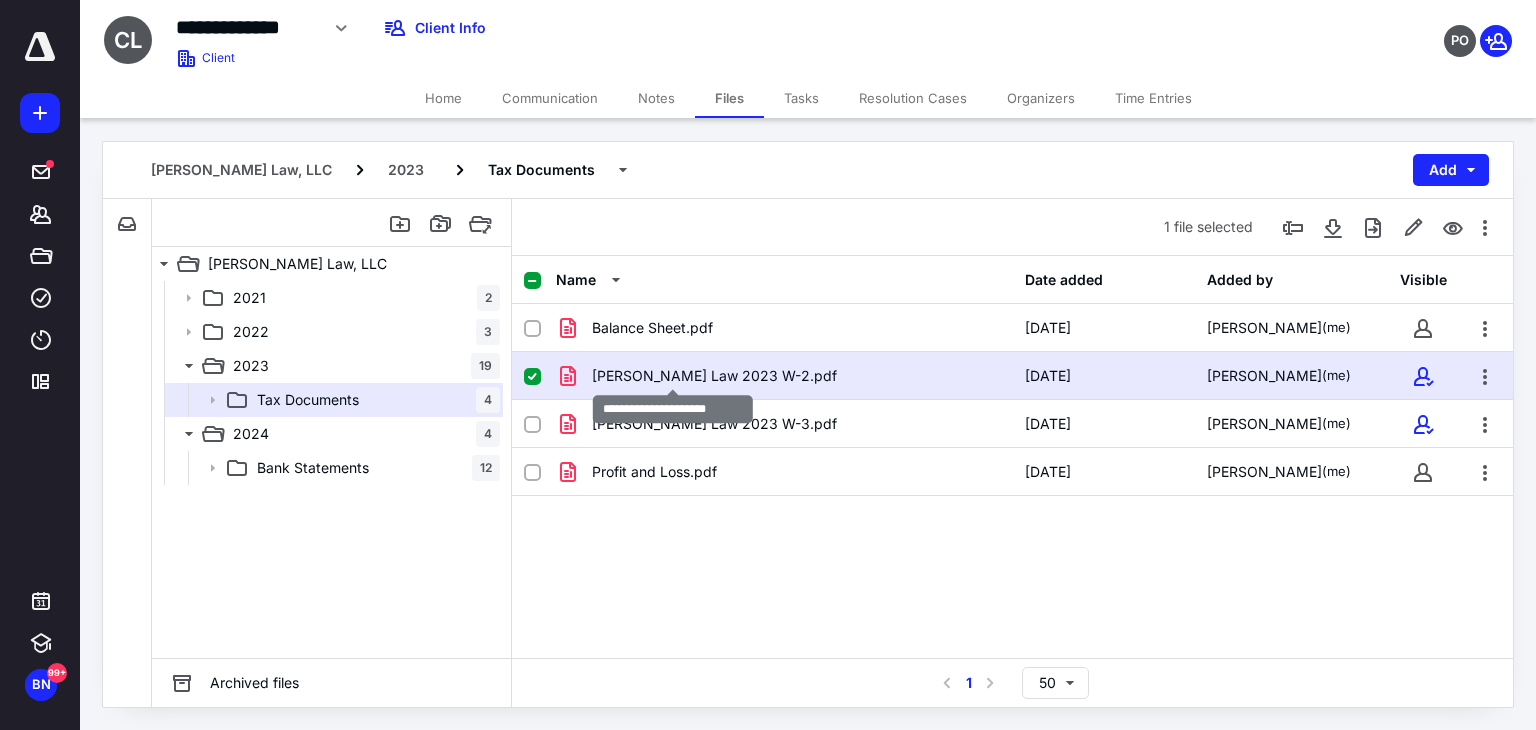 click on "[PERSON_NAME] Law 2023 W-2.pdf" at bounding box center (714, 376) 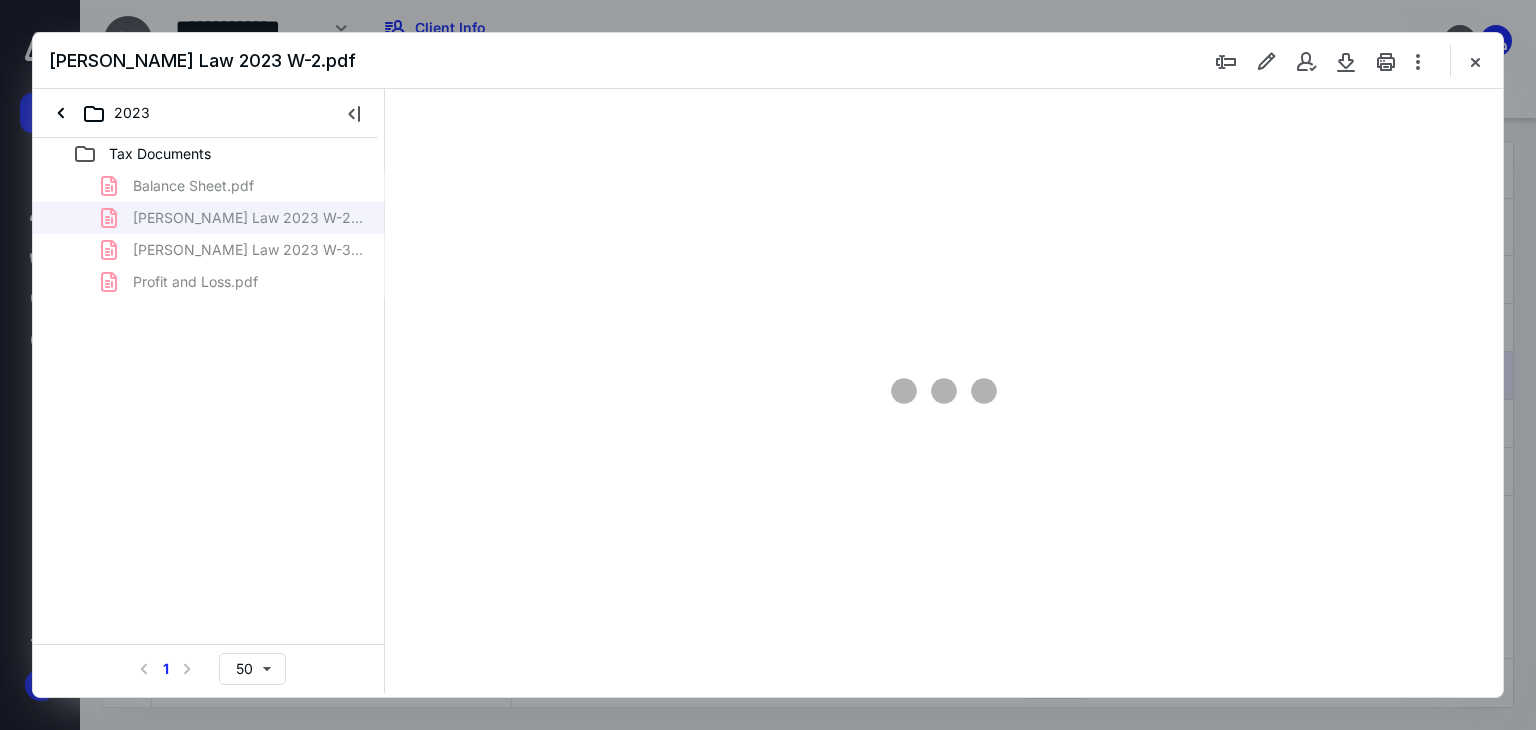 scroll, scrollTop: 0, scrollLeft: 0, axis: both 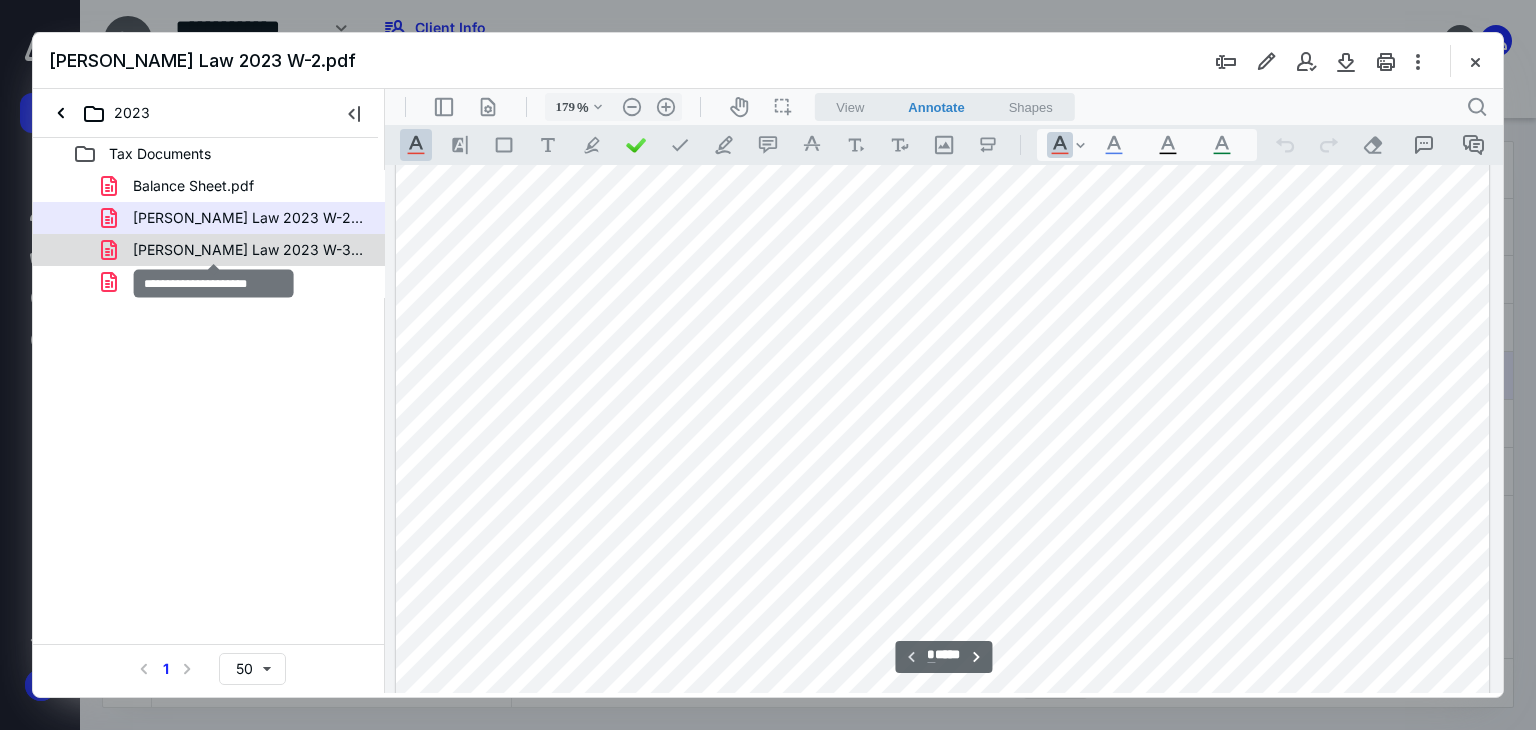 click on "[PERSON_NAME] Law 2023 W-3.pdf" at bounding box center [249, 250] 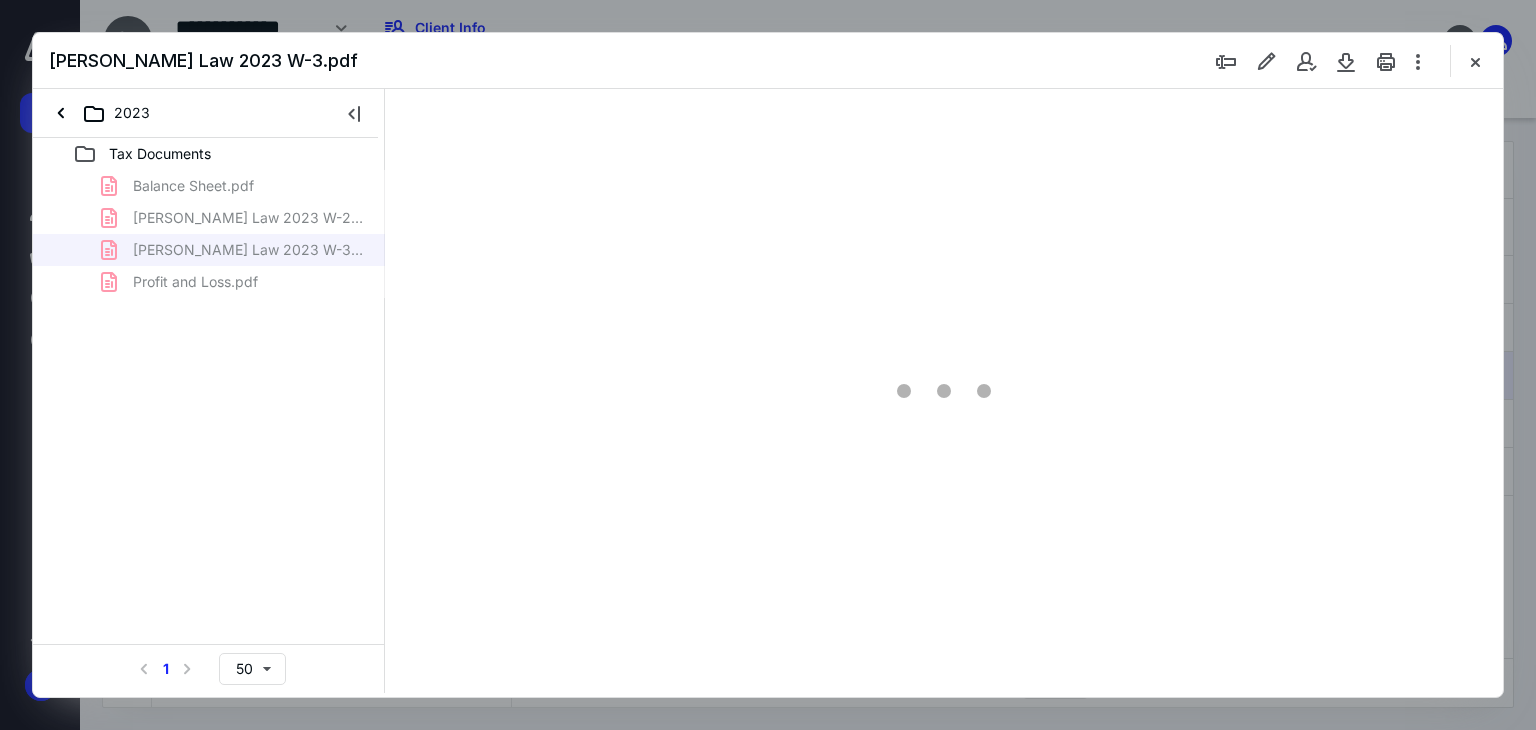 type on "178" 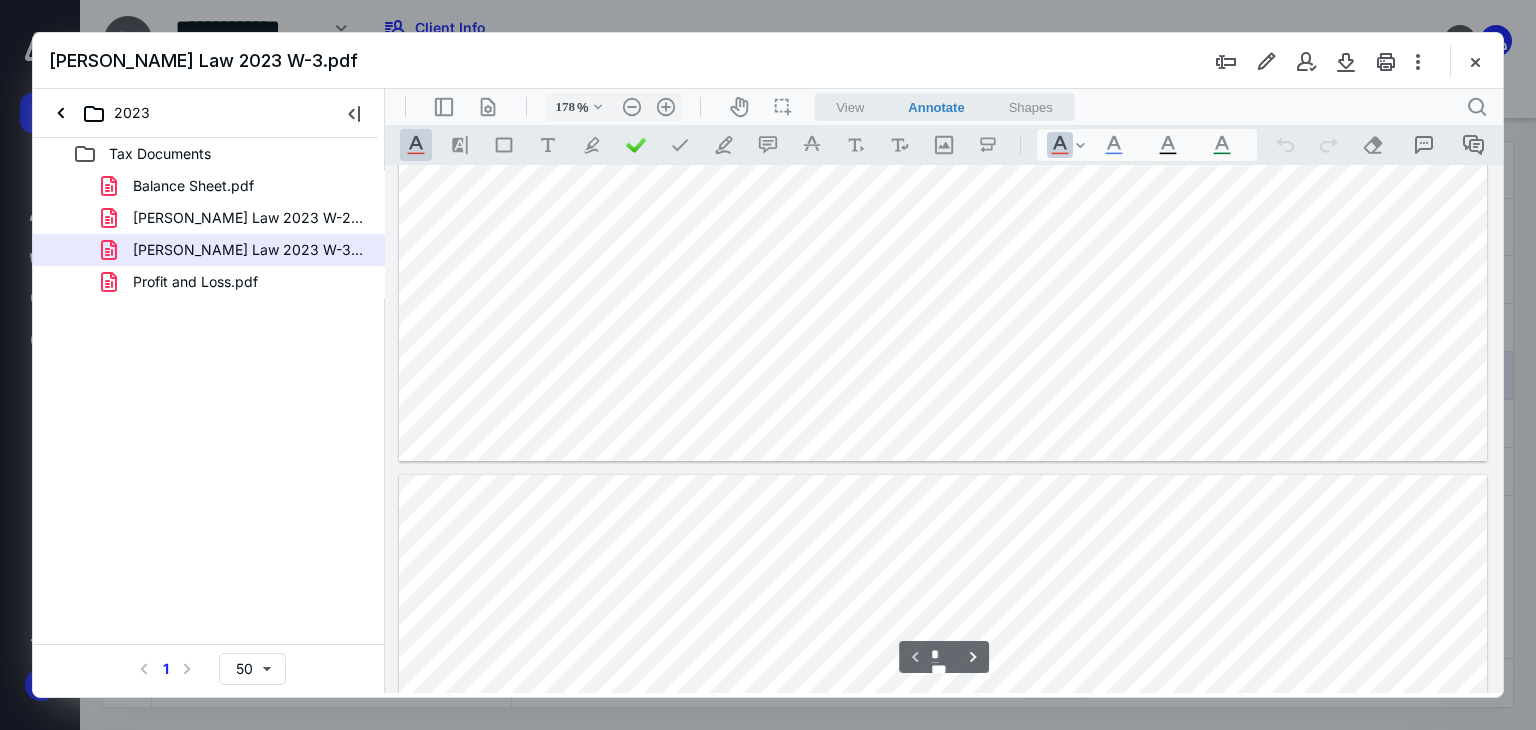 type on "*" 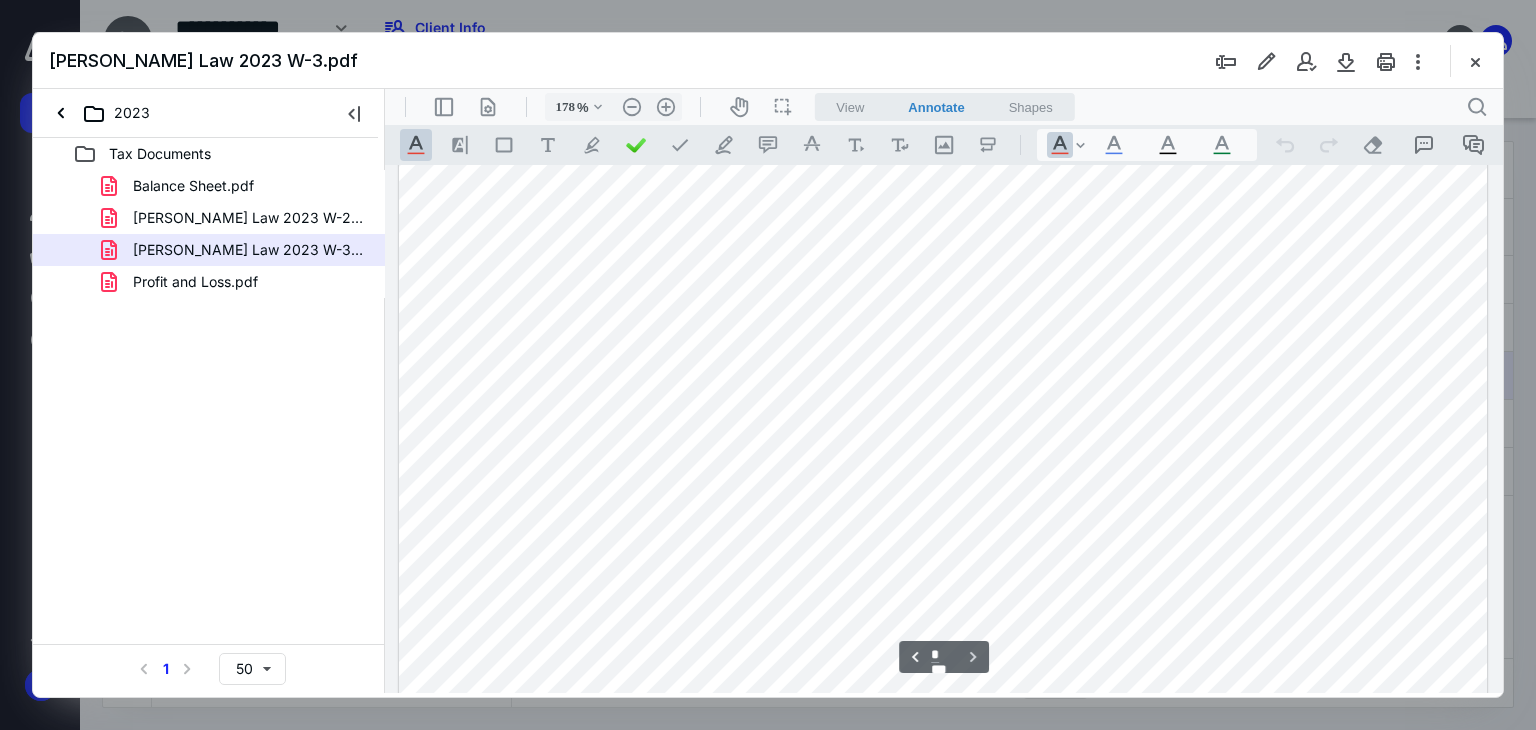 scroll, scrollTop: 1513, scrollLeft: 0, axis: vertical 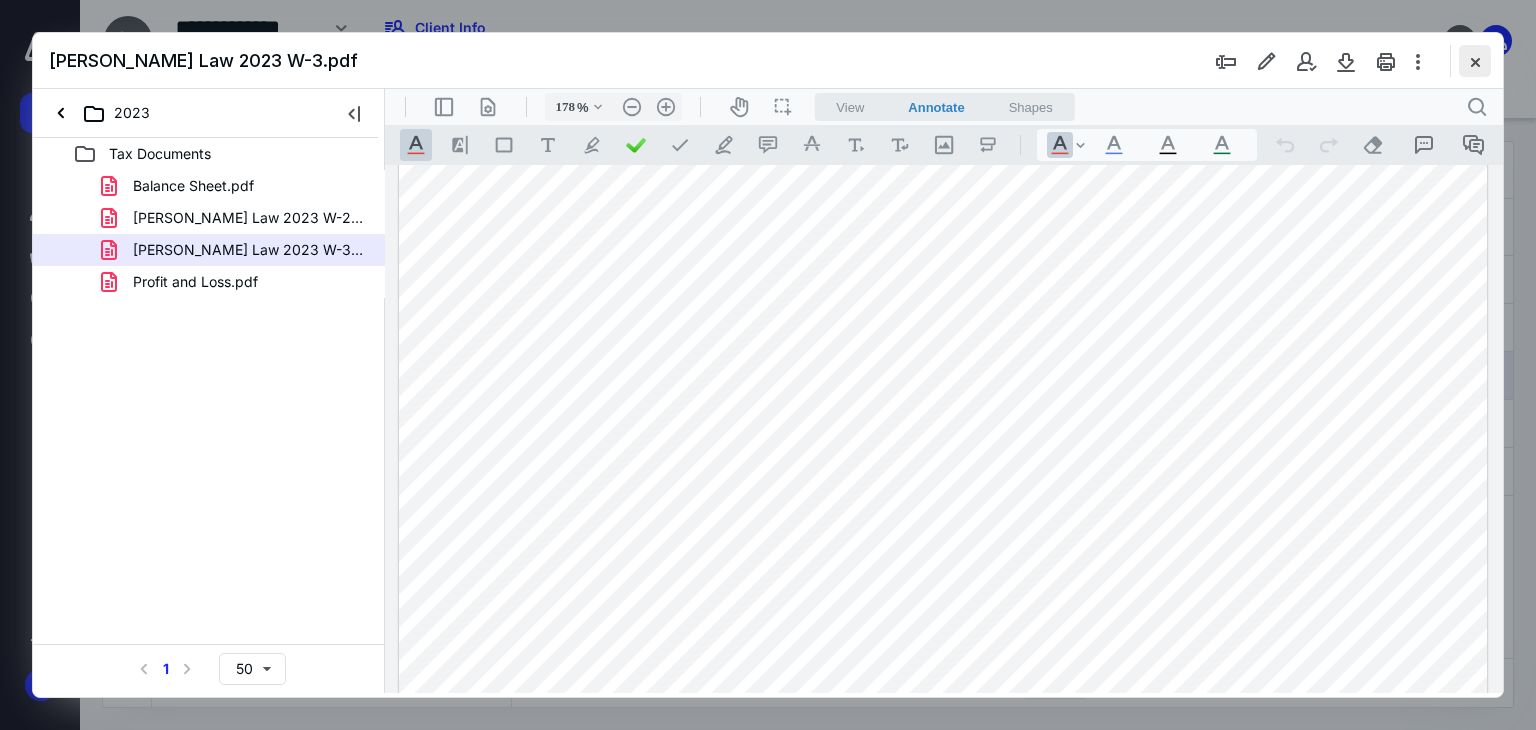 click at bounding box center [1475, 61] 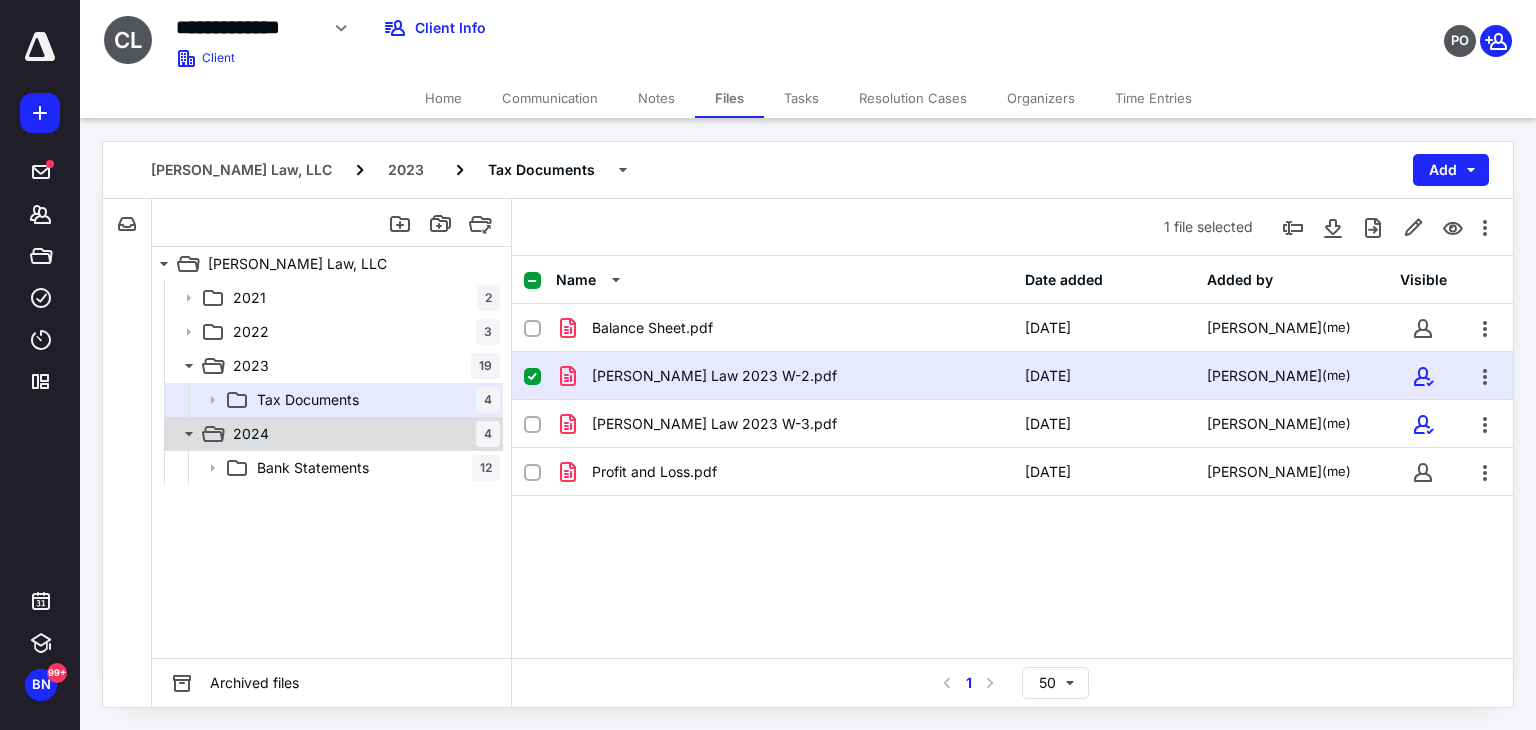 click on "2024 4" at bounding box center [332, 434] 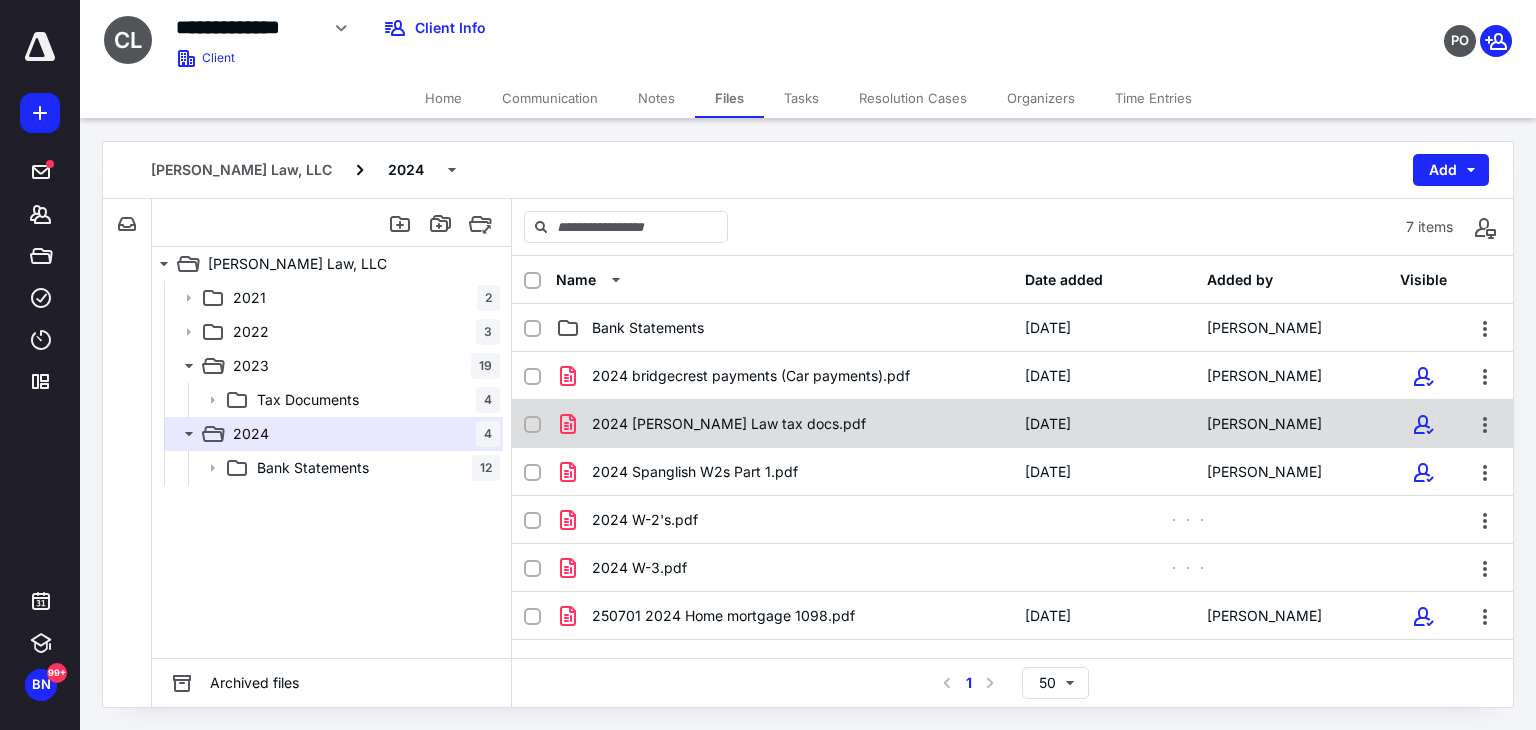 click on "2024 [PERSON_NAME] Law tax docs.pdf" at bounding box center [784, 424] 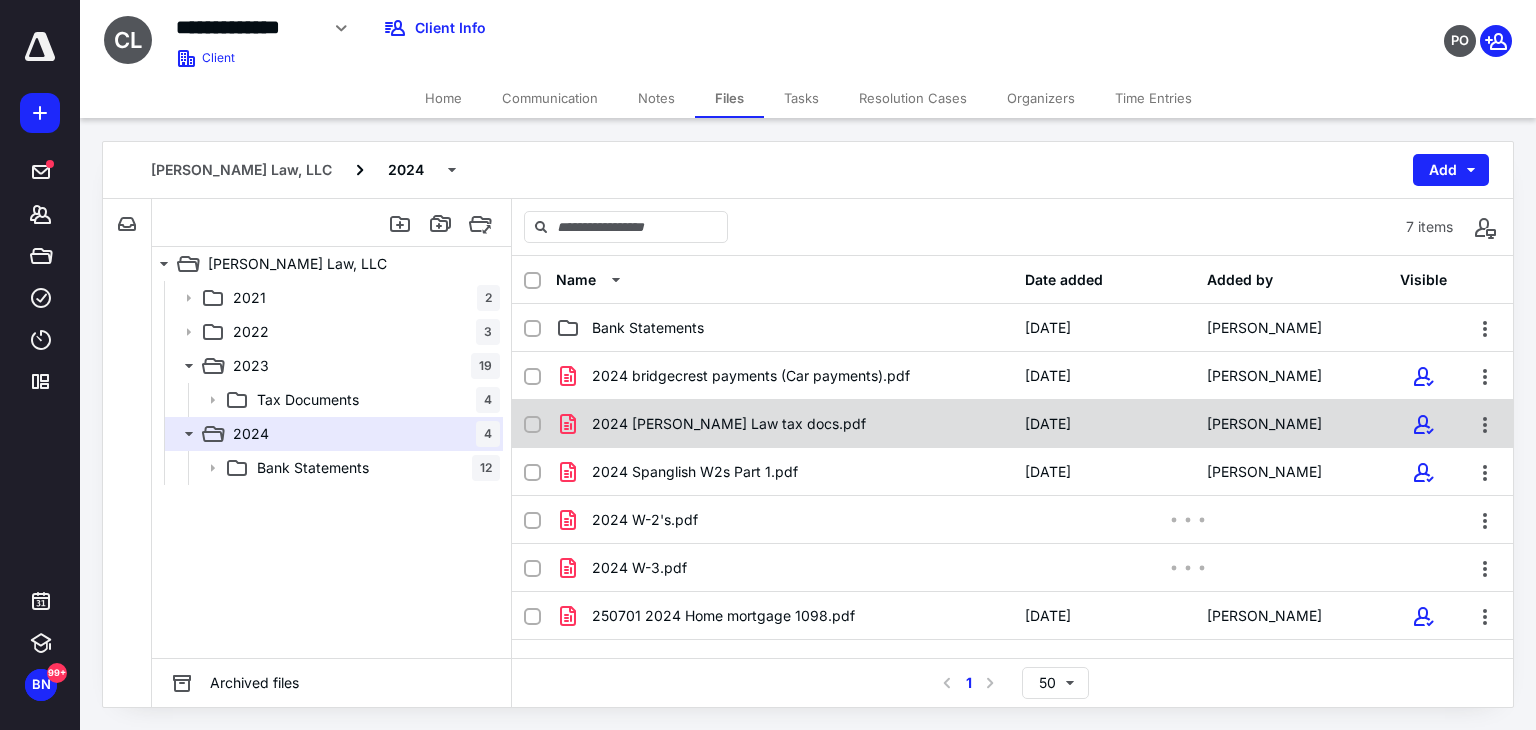 checkbox on "true" 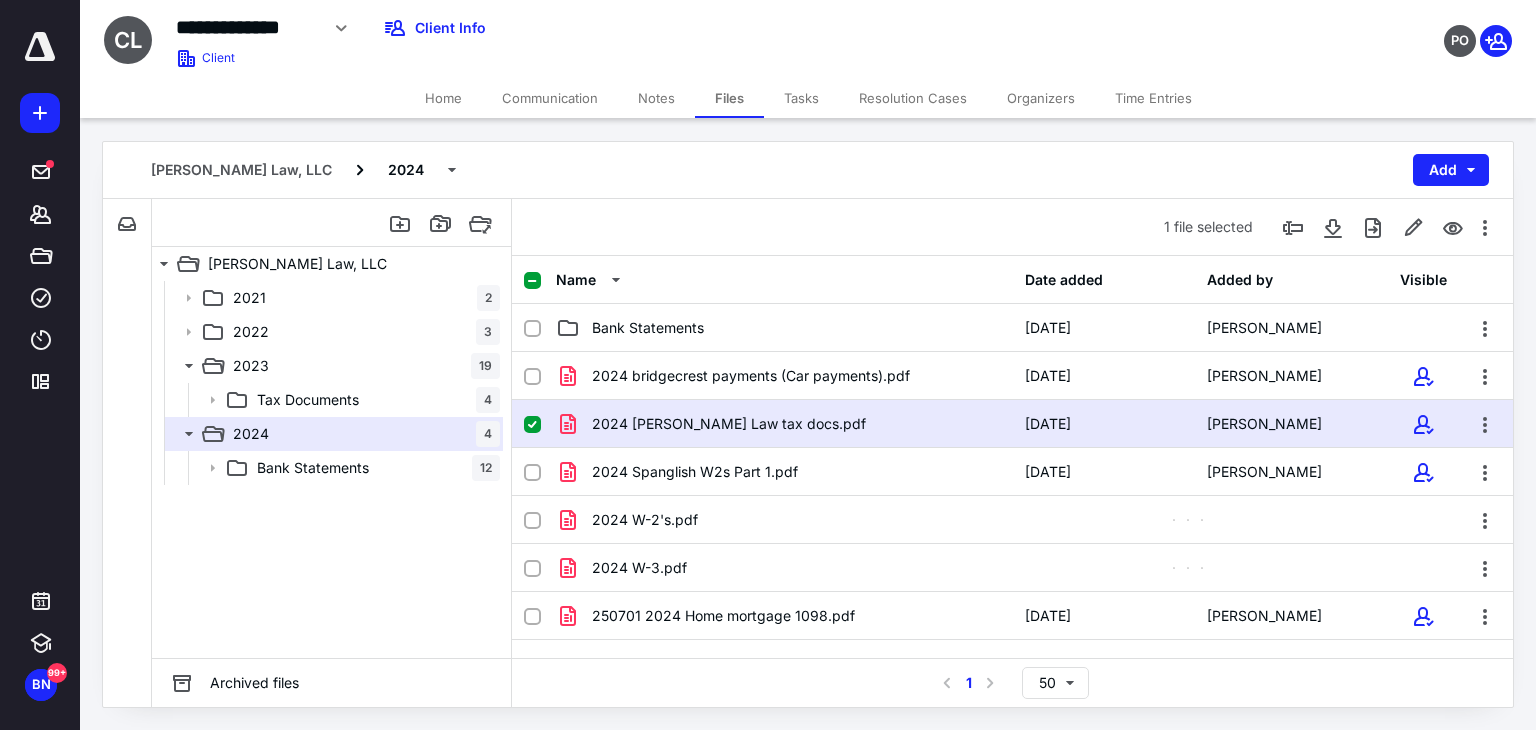 click on "2024 [PERSON_NAME] Law tax docs.pdf" at bounding box center (784, 424) 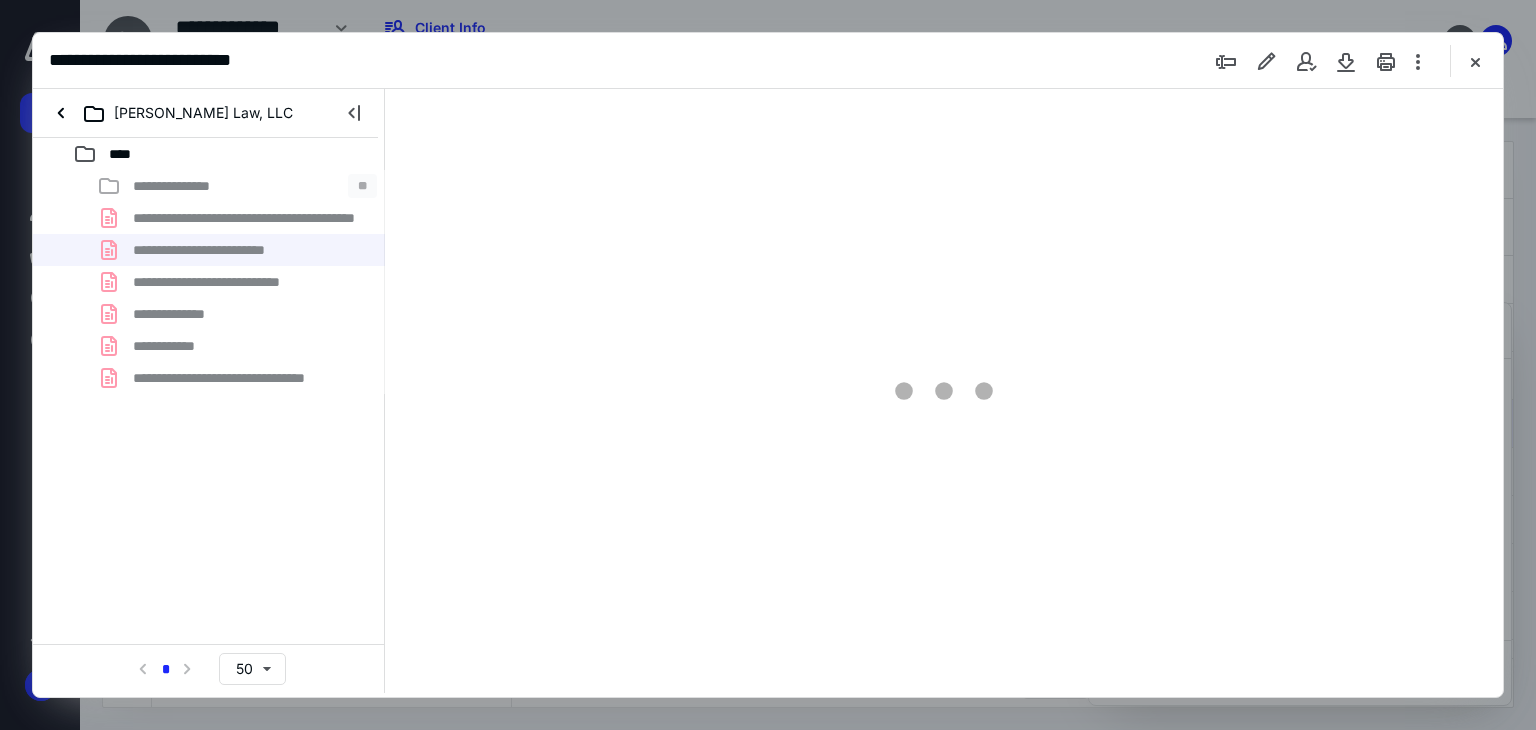 scroll, scrollTop: 0, scrollLeft: 0, axis: both 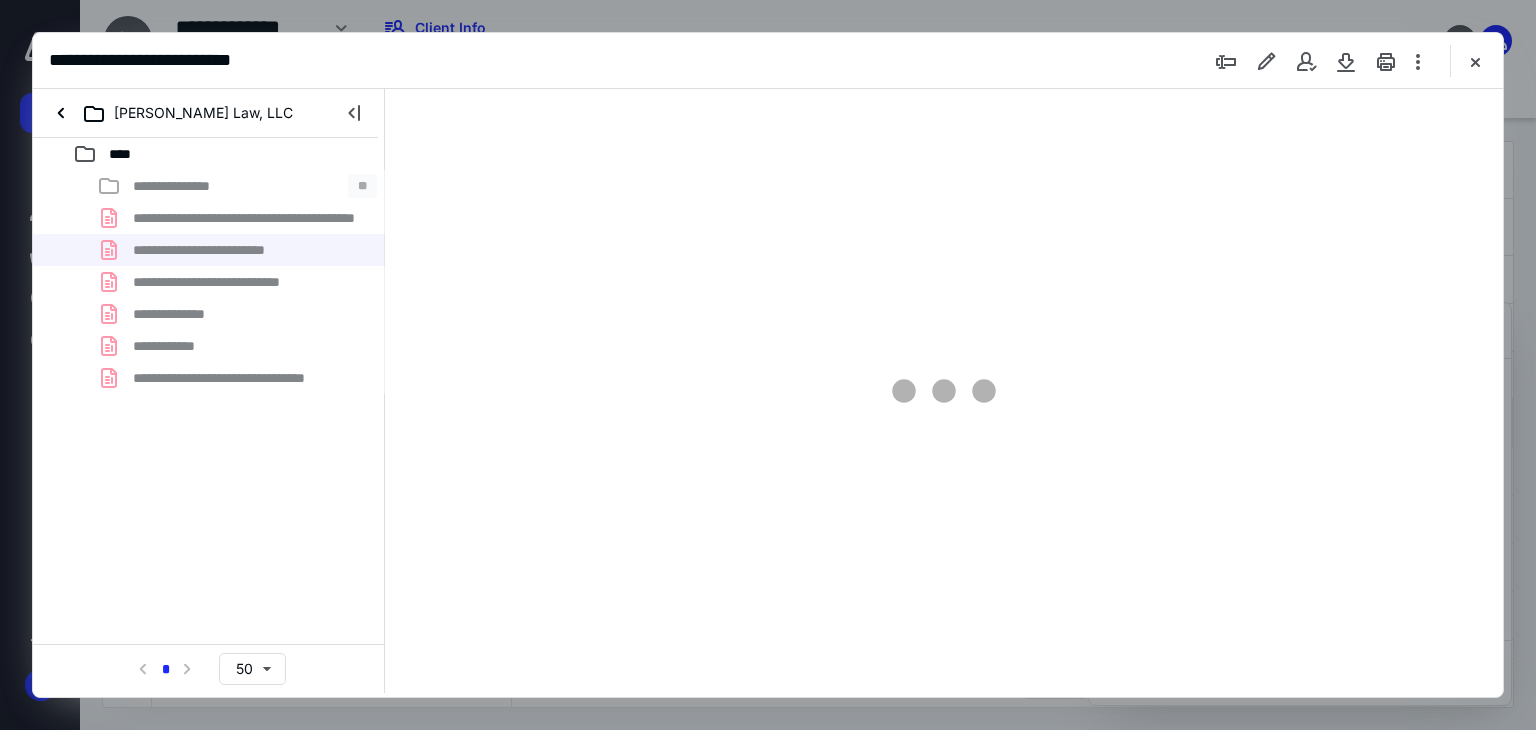 type on "191" 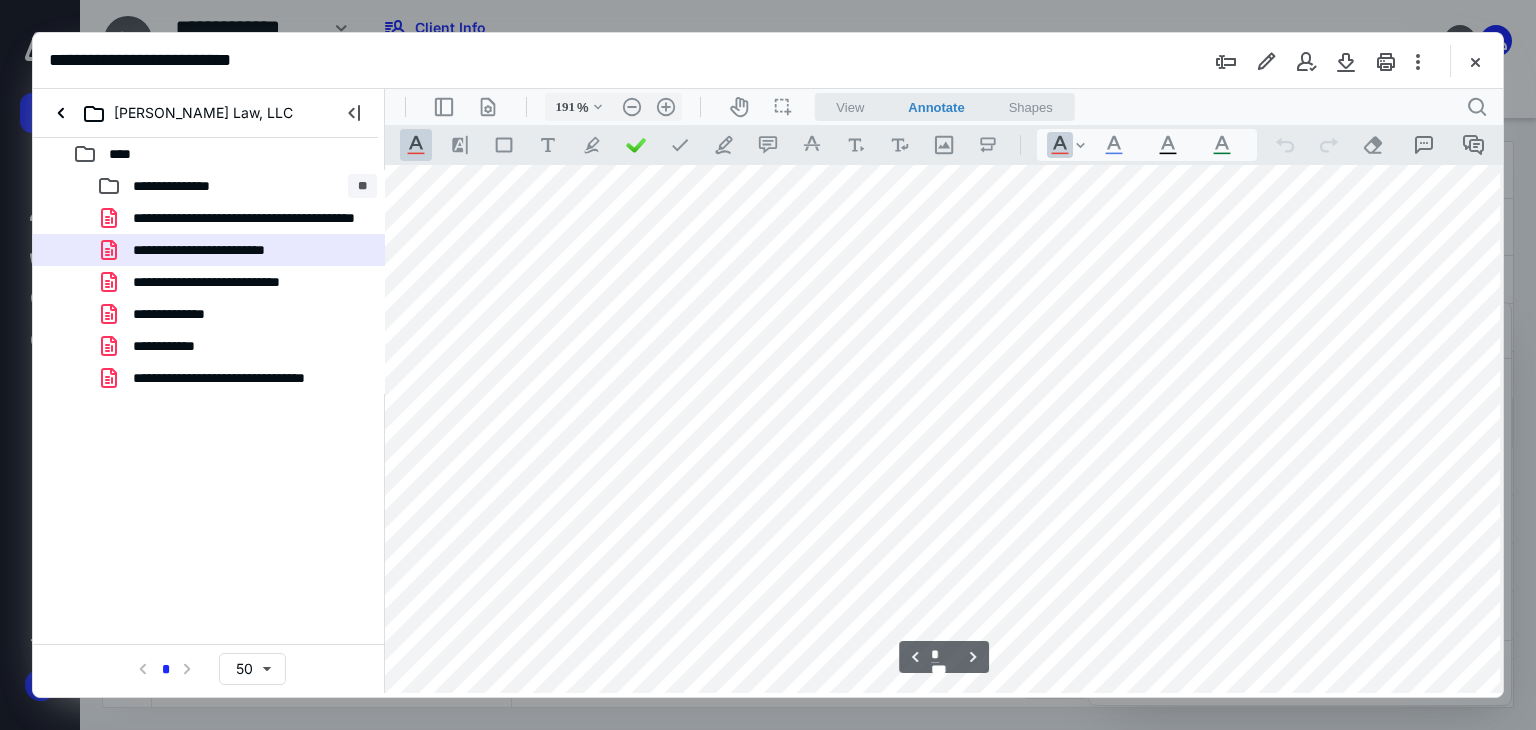 scroll, scrollTop: 2400, scrollLeft: 34, axis: both 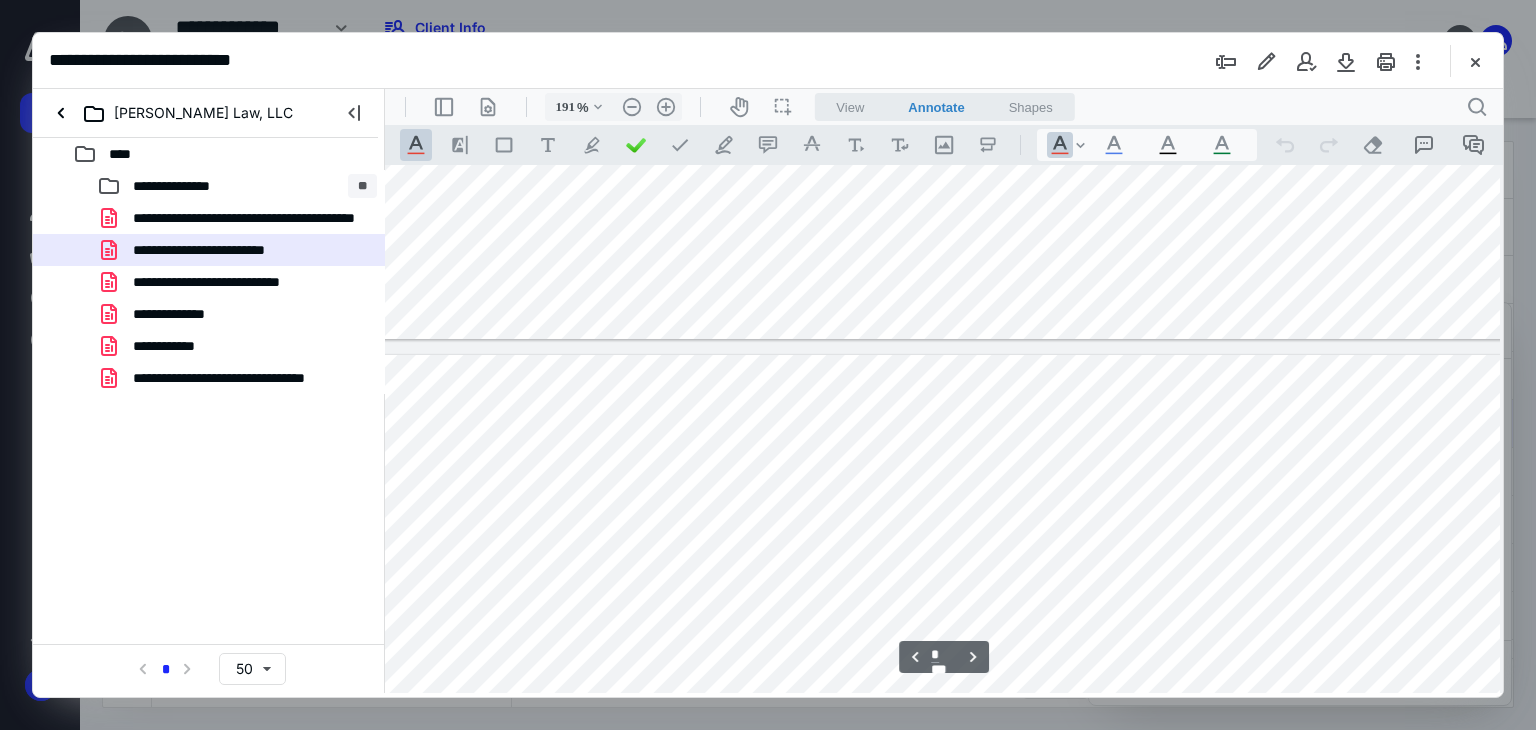 type on "*" 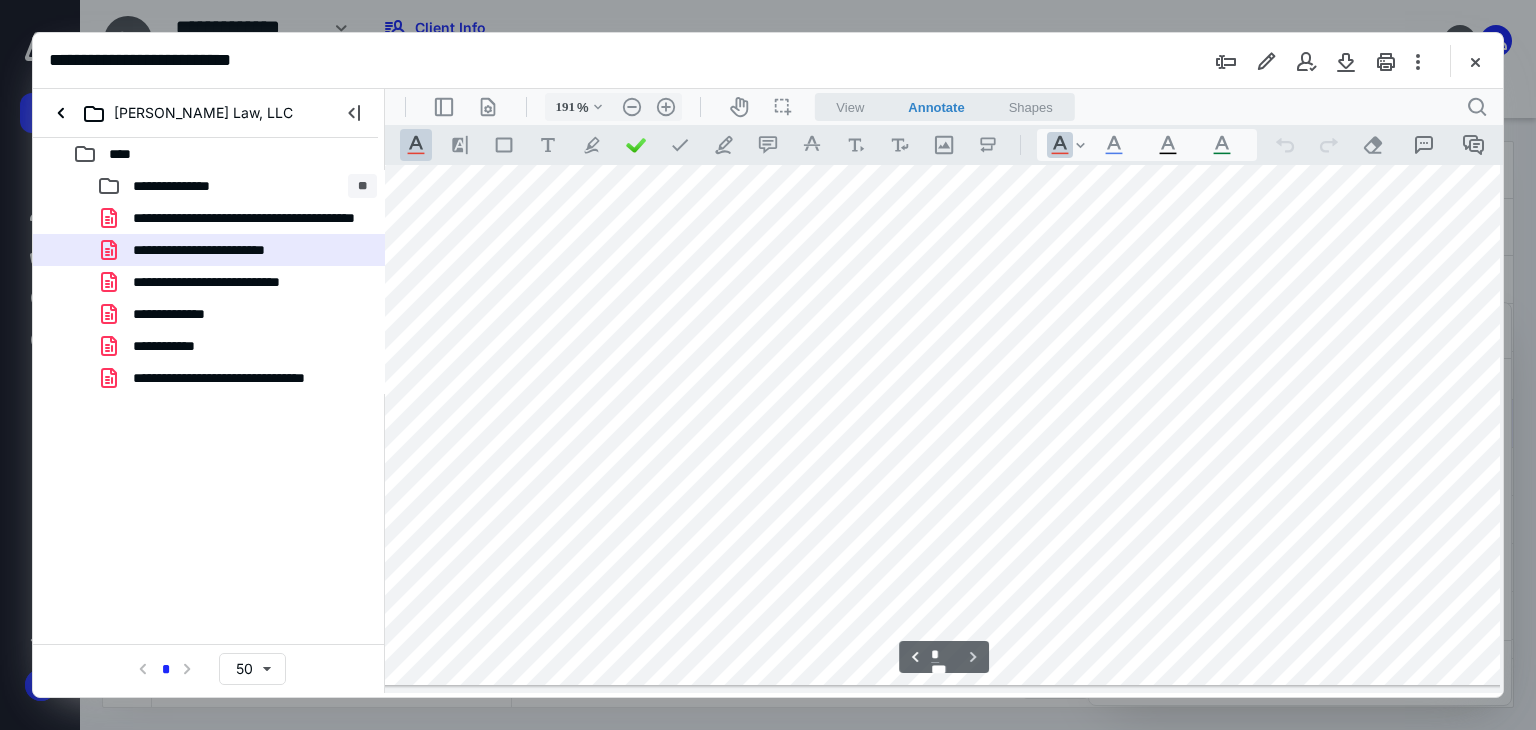 scroll, scrollTop: 8055, scrollLeft: 34, axis: both 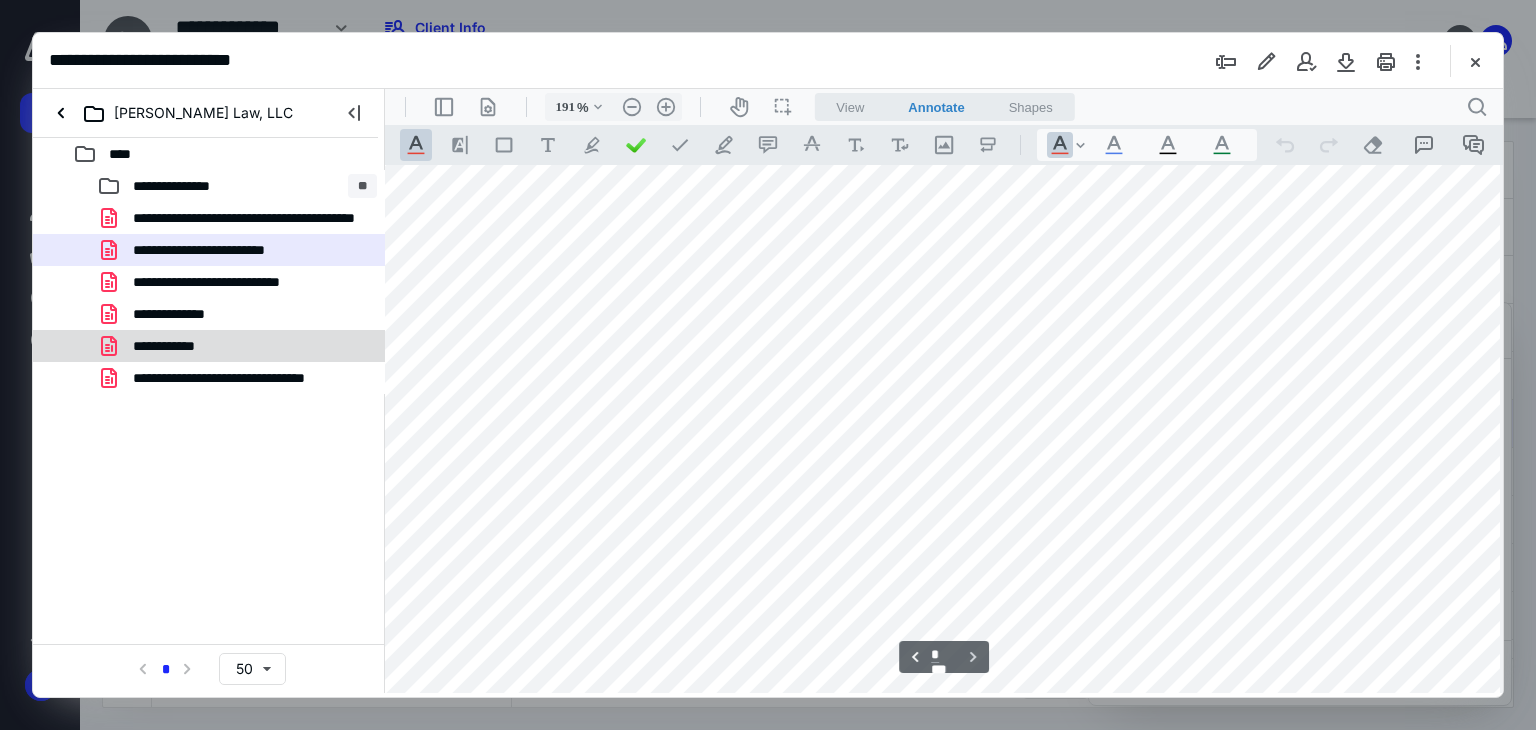 click on "**********" at bounding box center (179, 346) 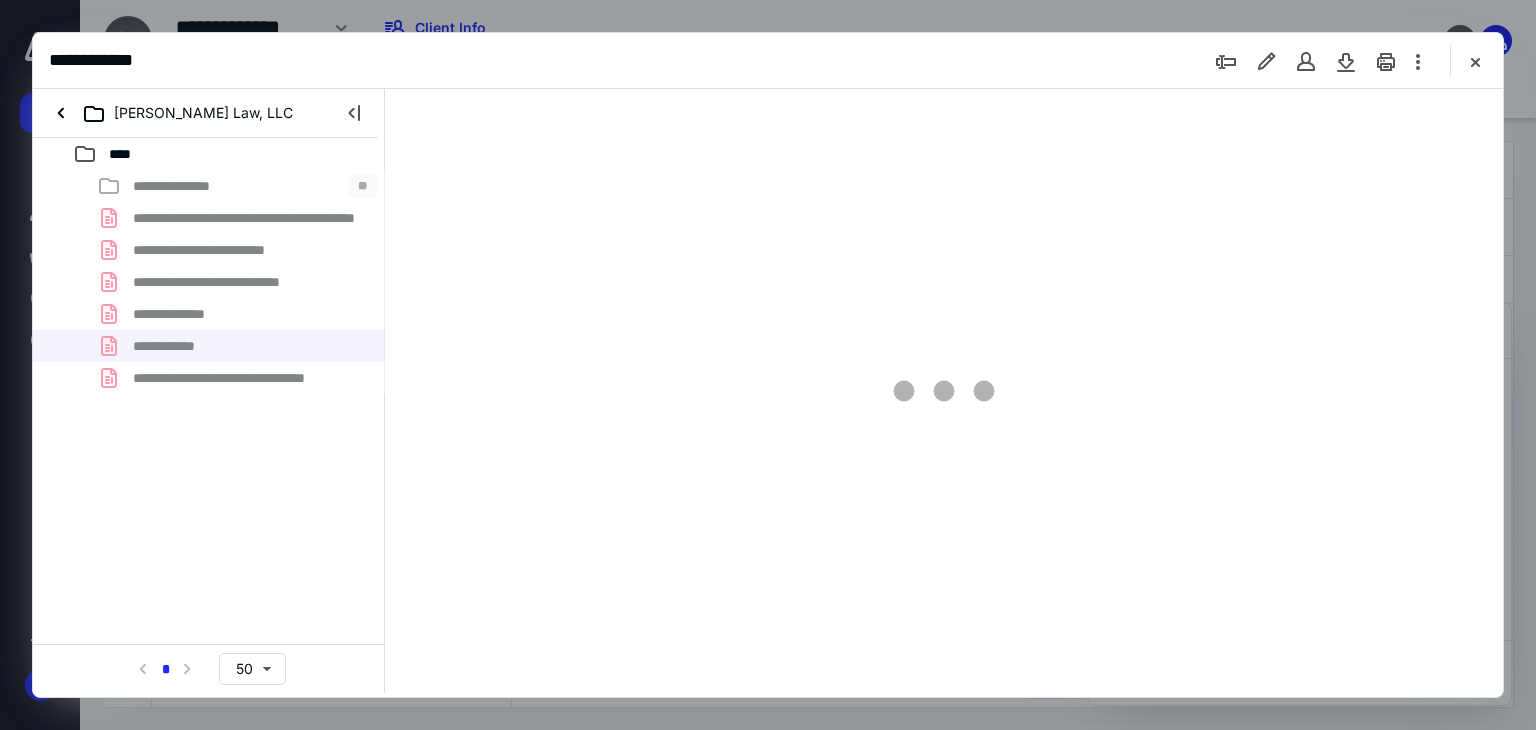 type on "178" 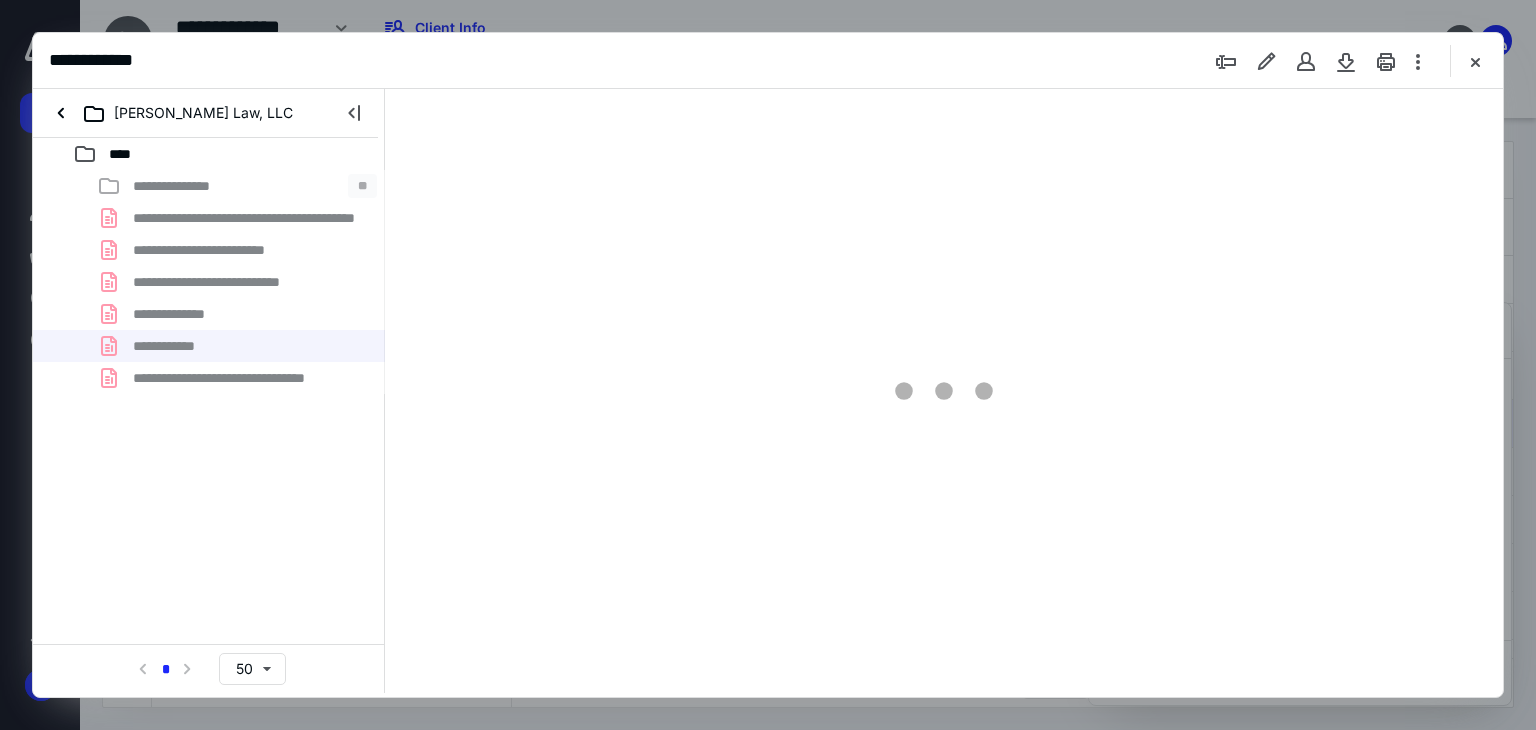 scroll, scrollTop: 0, scrollLeft: 0, axis: both 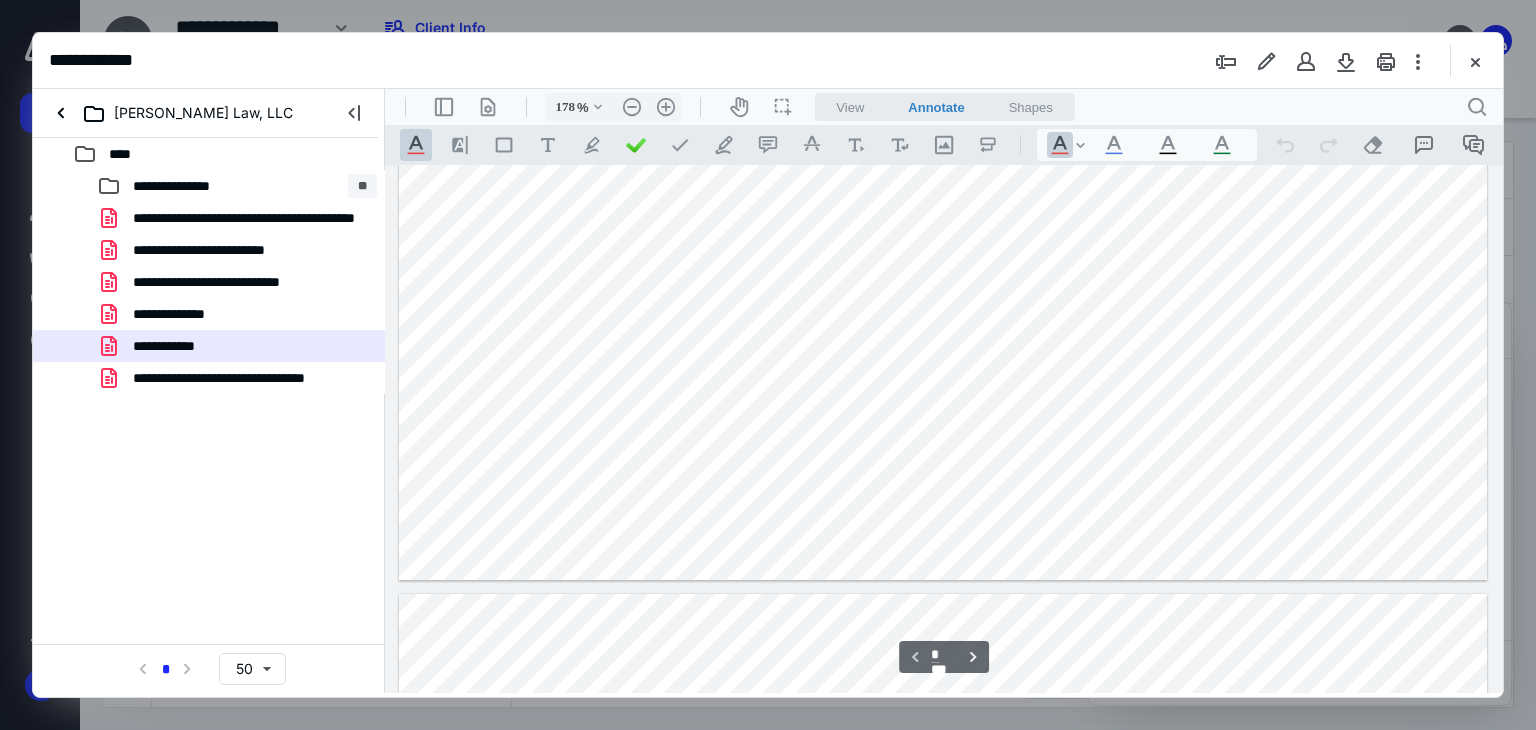 type on "*" 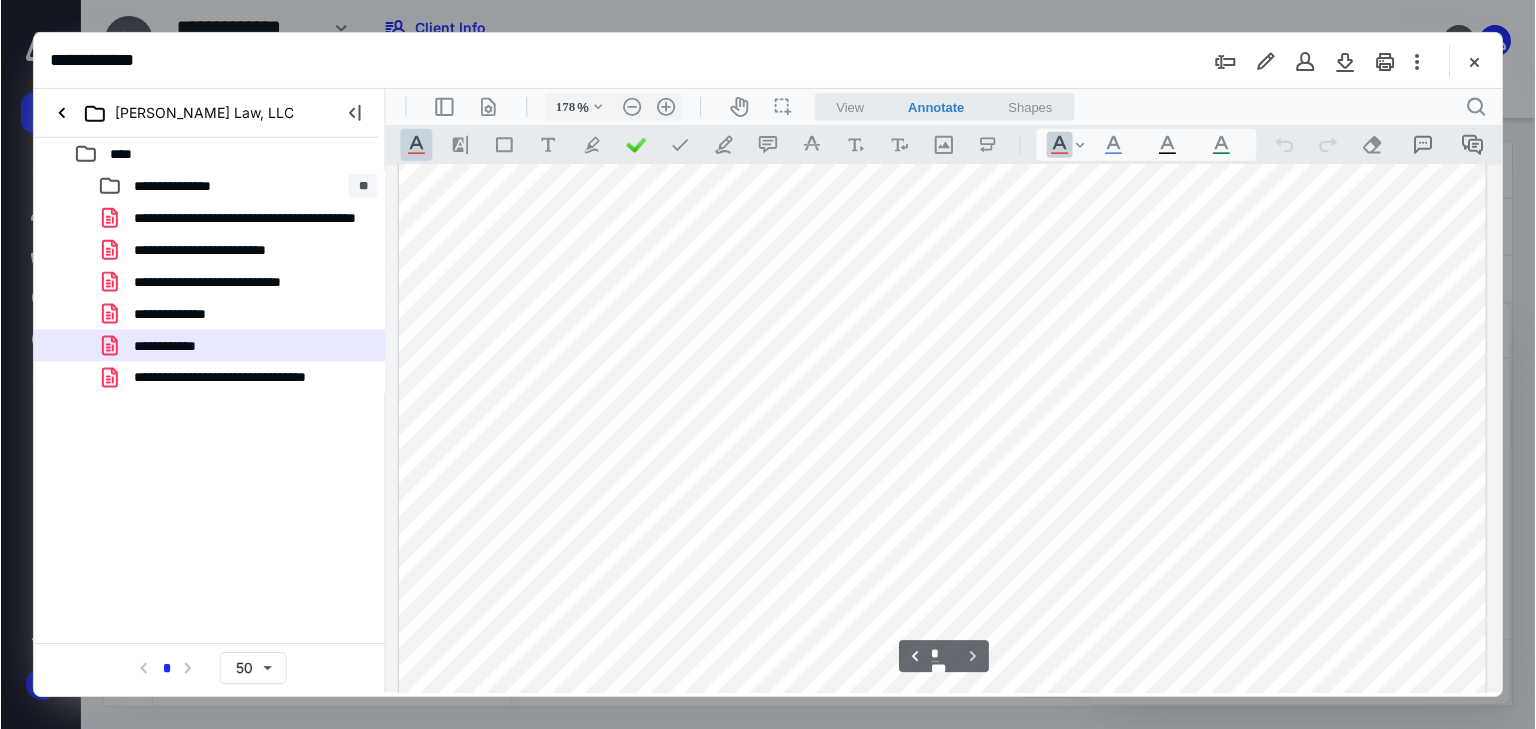 scroll, scrollTop: 1900, scrollLeft: 0, axis: vertical 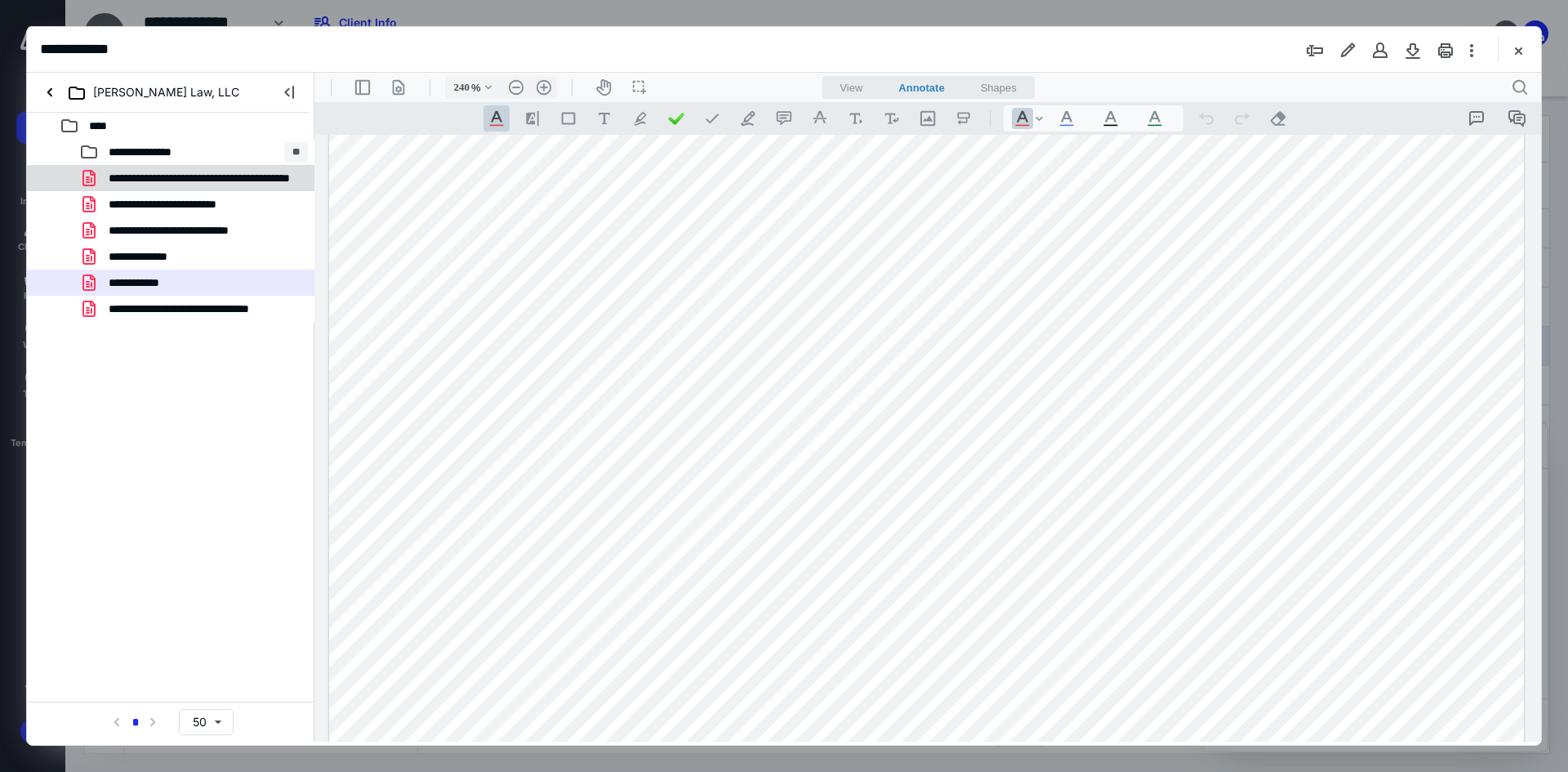 click on "**********" at bounding box center (203, 178) 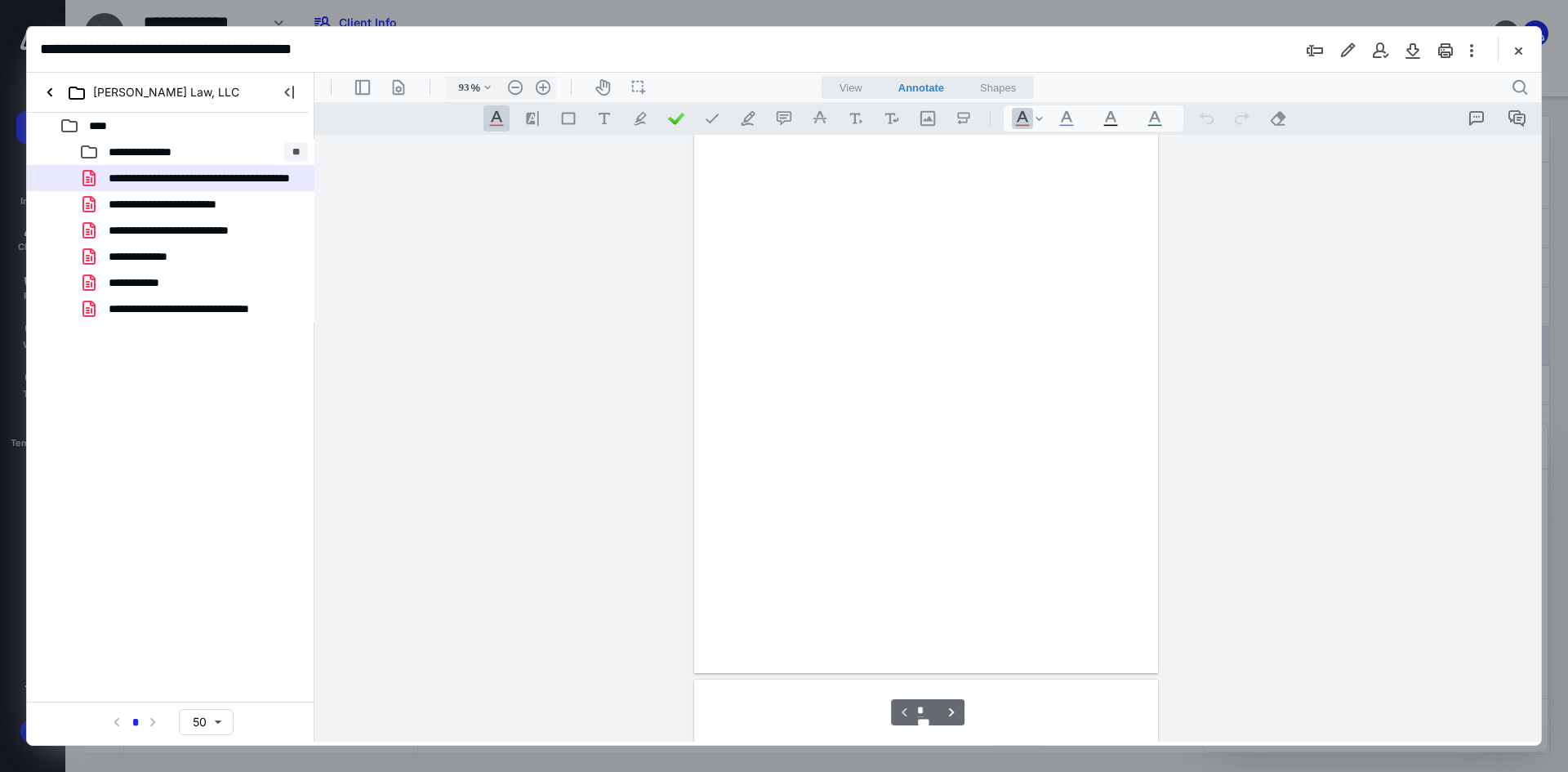 type on "240" 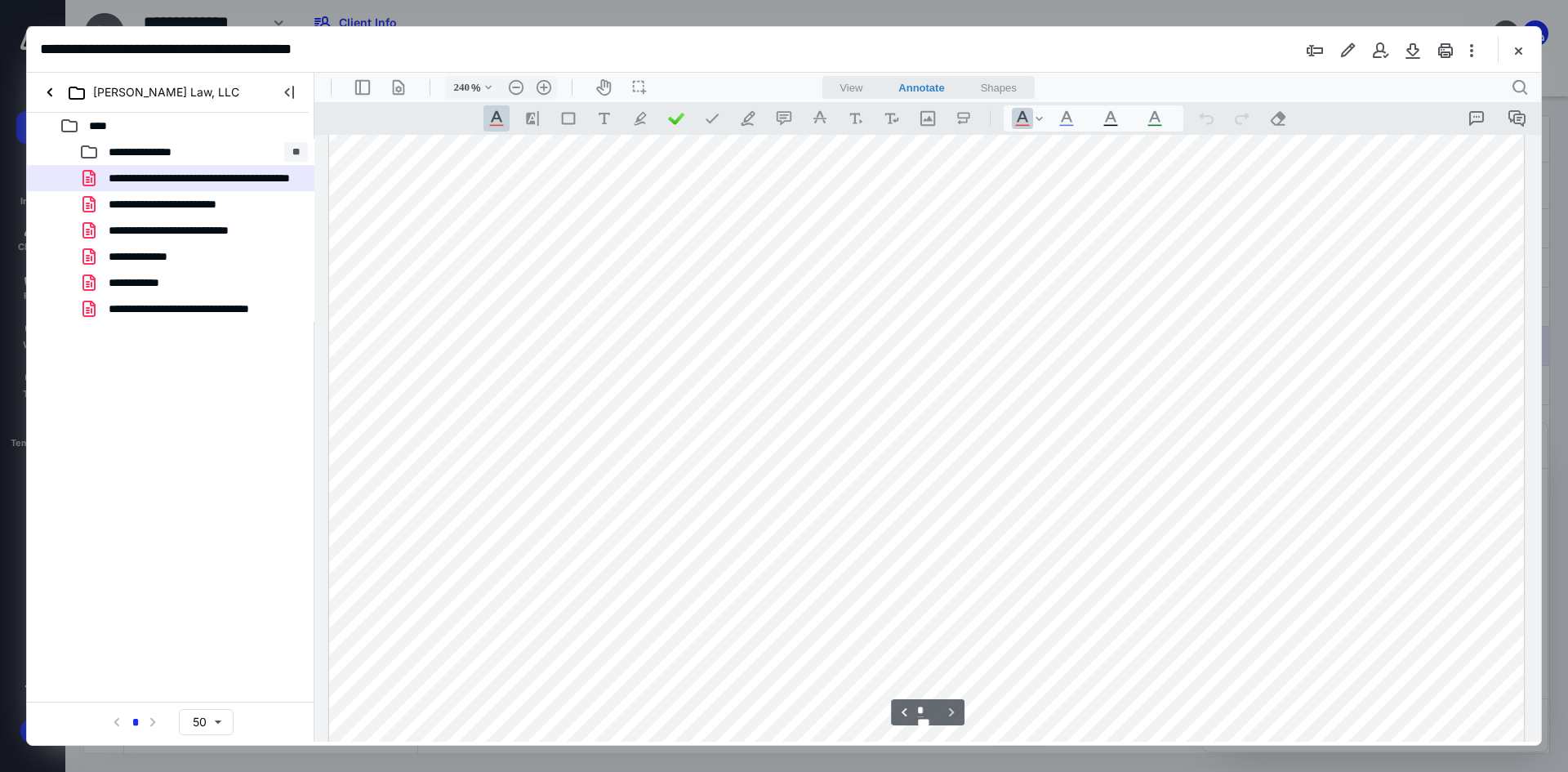 scroll, scrollTop: 2028, scrollLeft: 0, axis: vertical 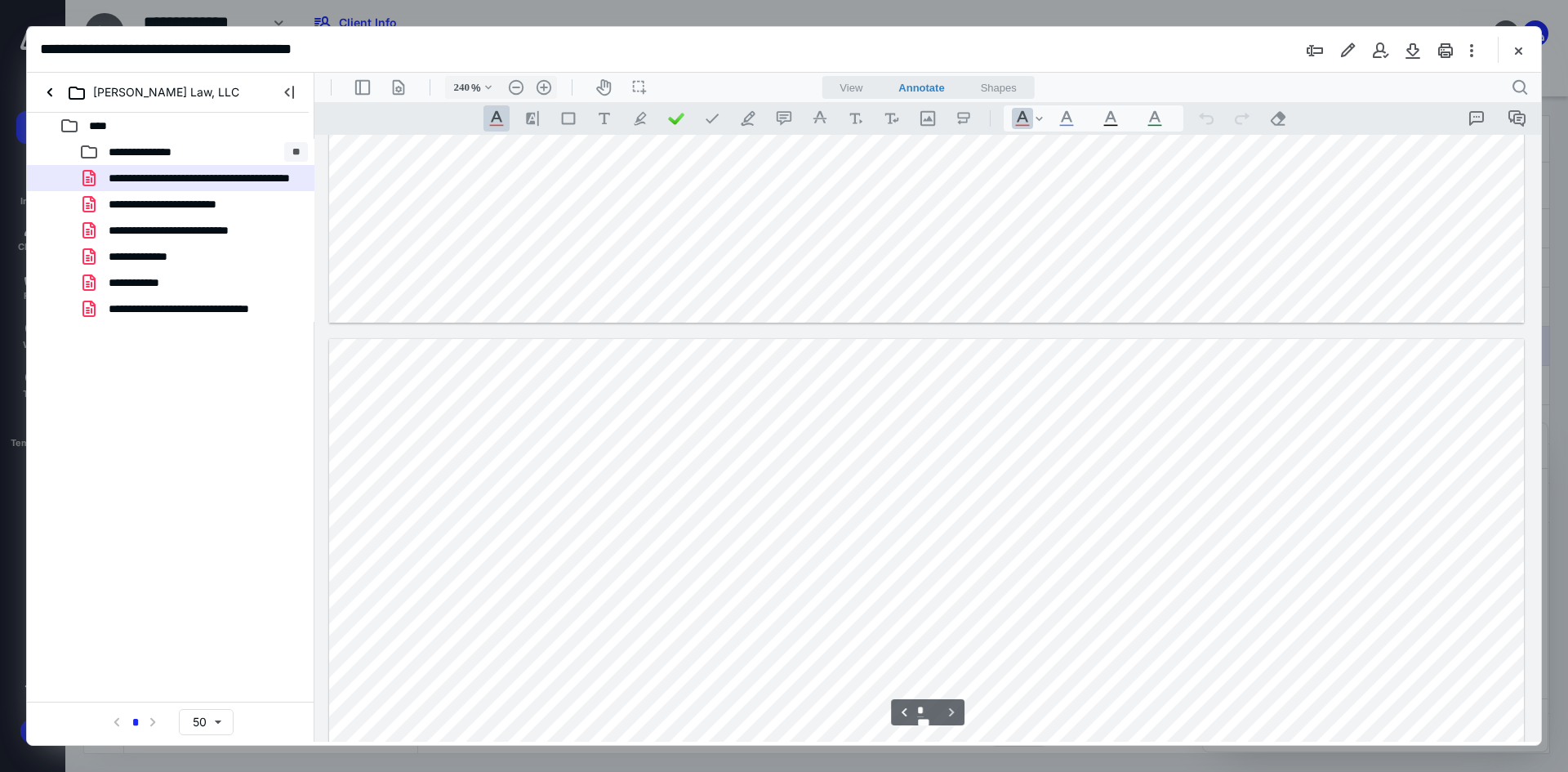 type on "*" 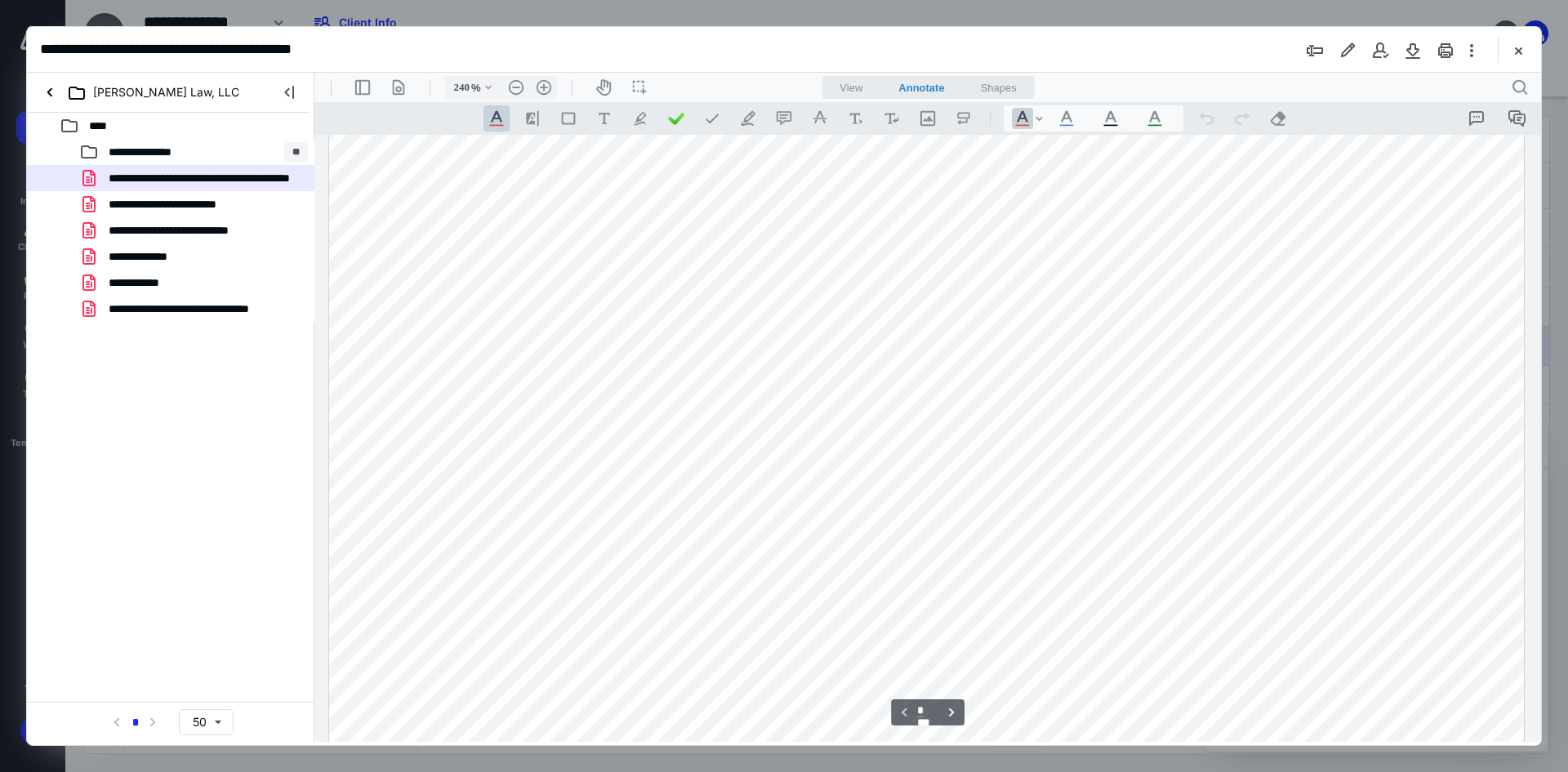 scroll, scrollTop: 0, scrollLeft: 0, axis: both 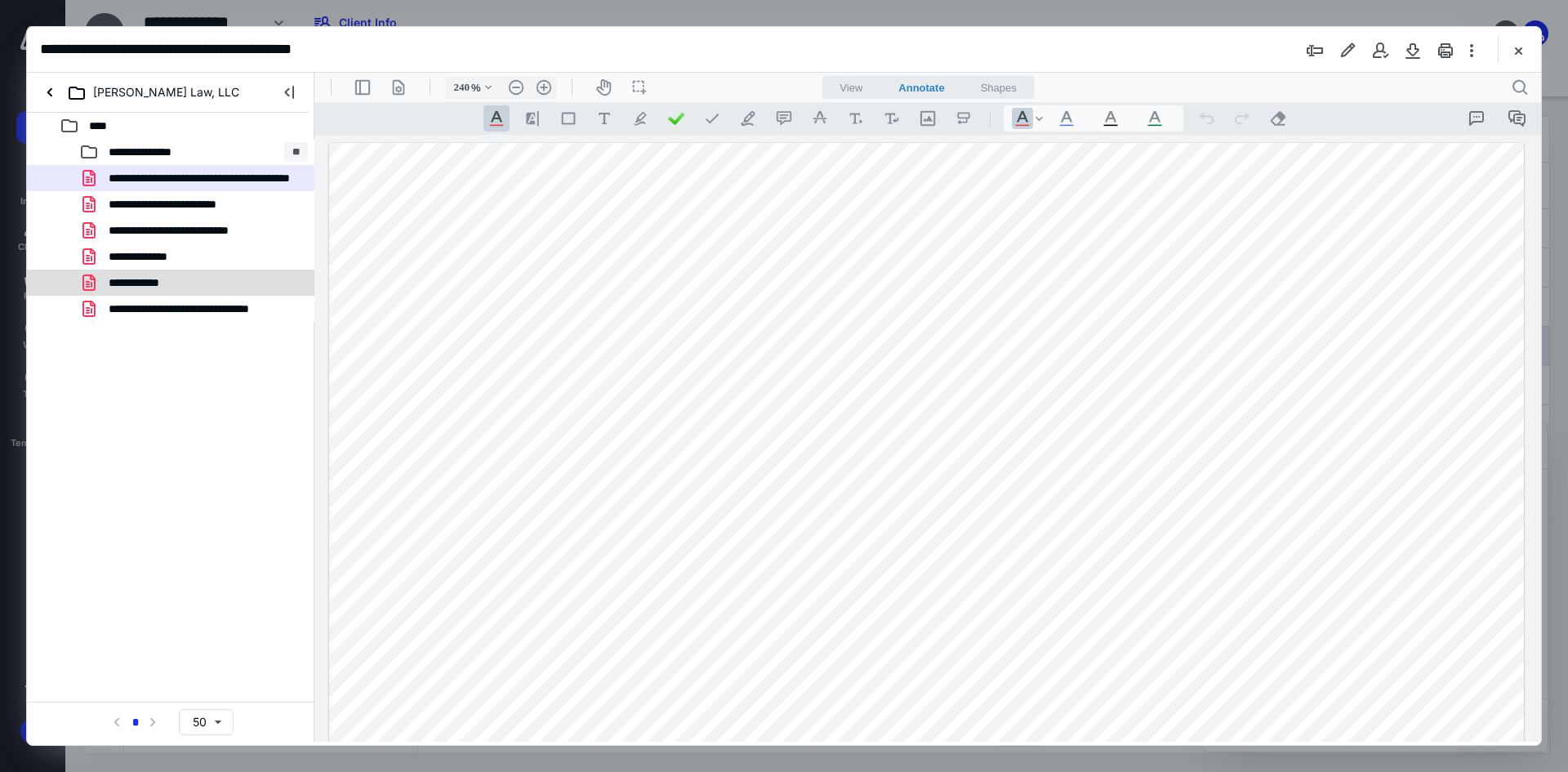 click on "**********" at bounding box center (146, 283) 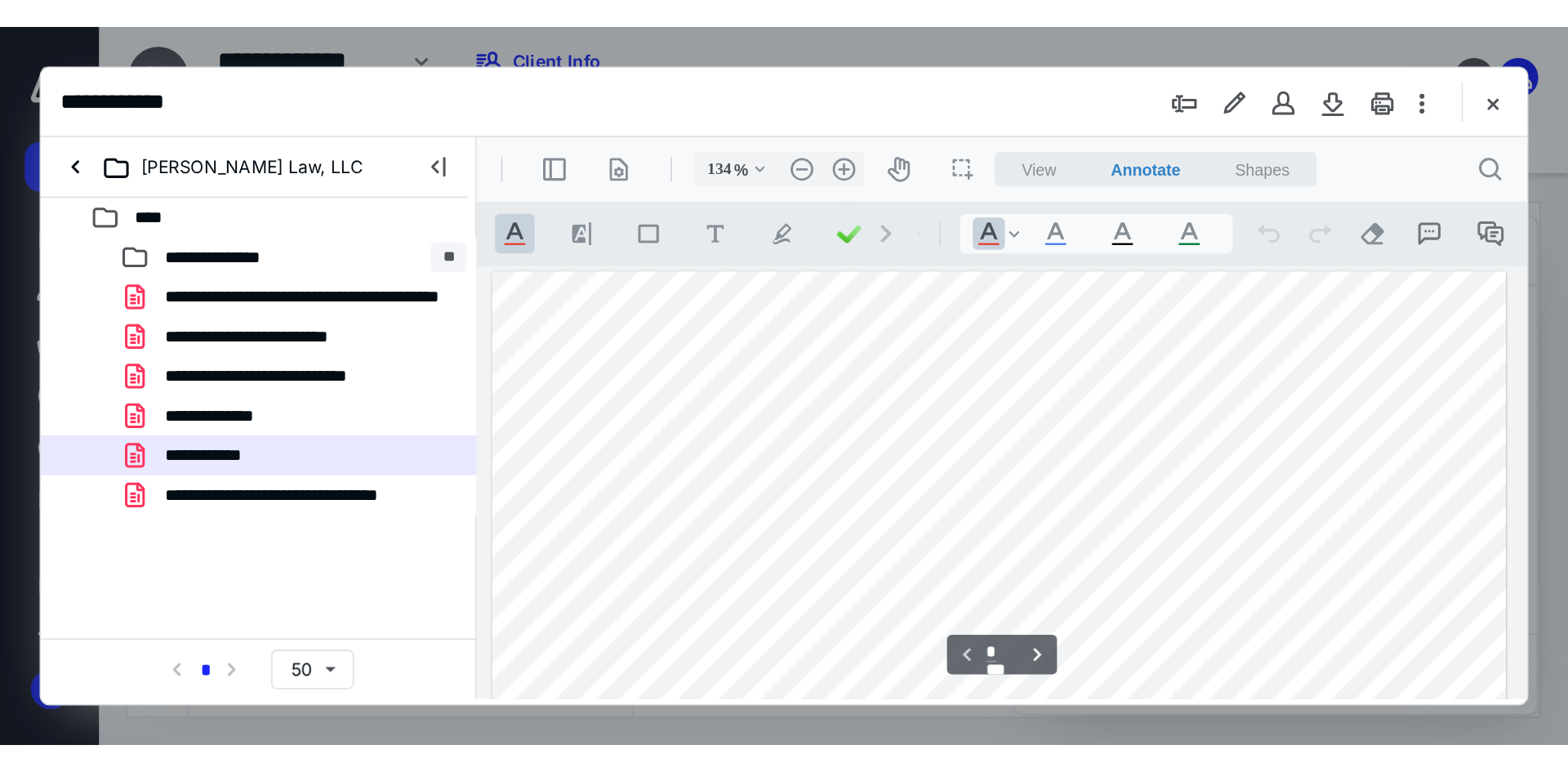 type on "240" 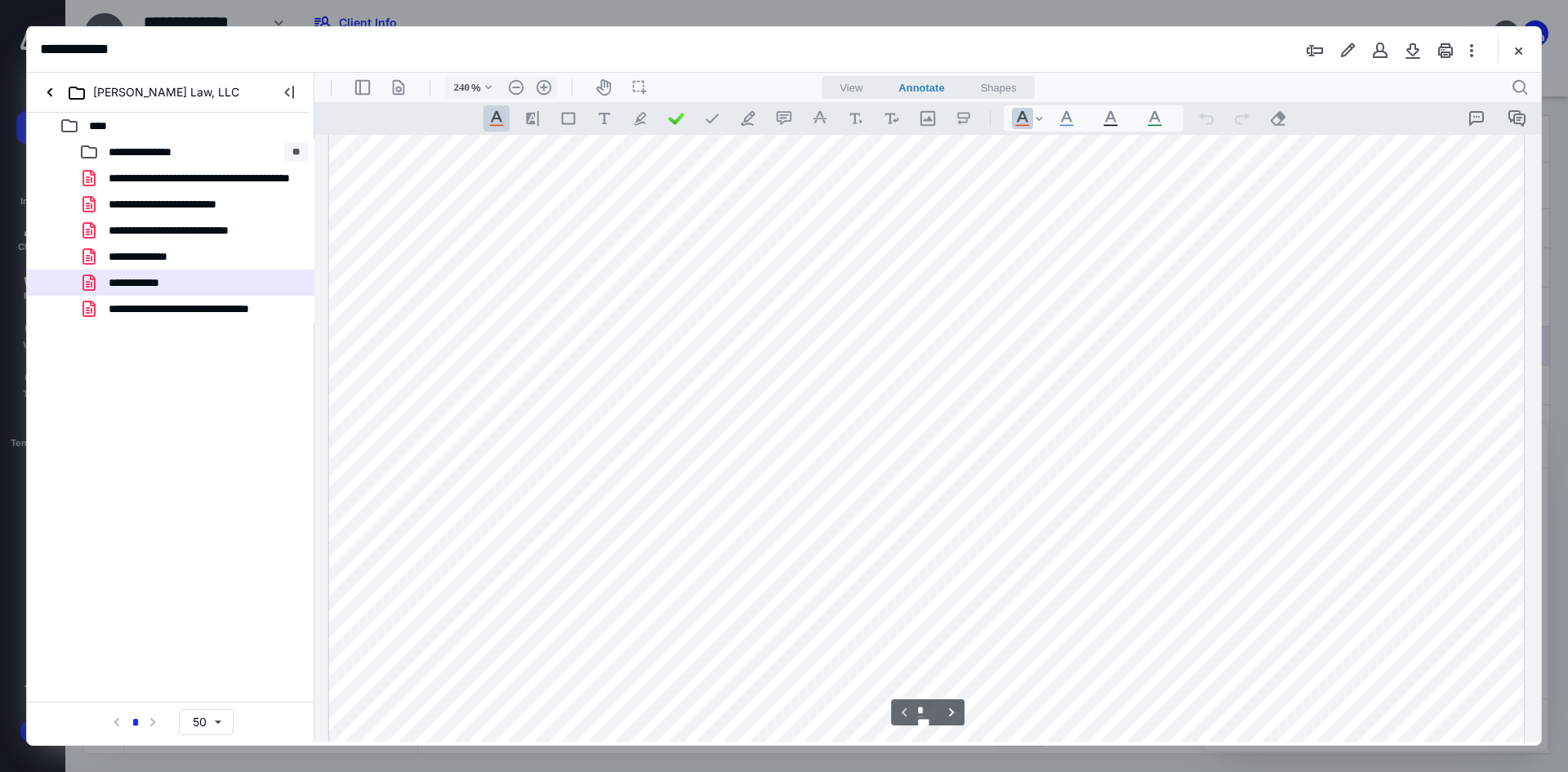 type on "*" 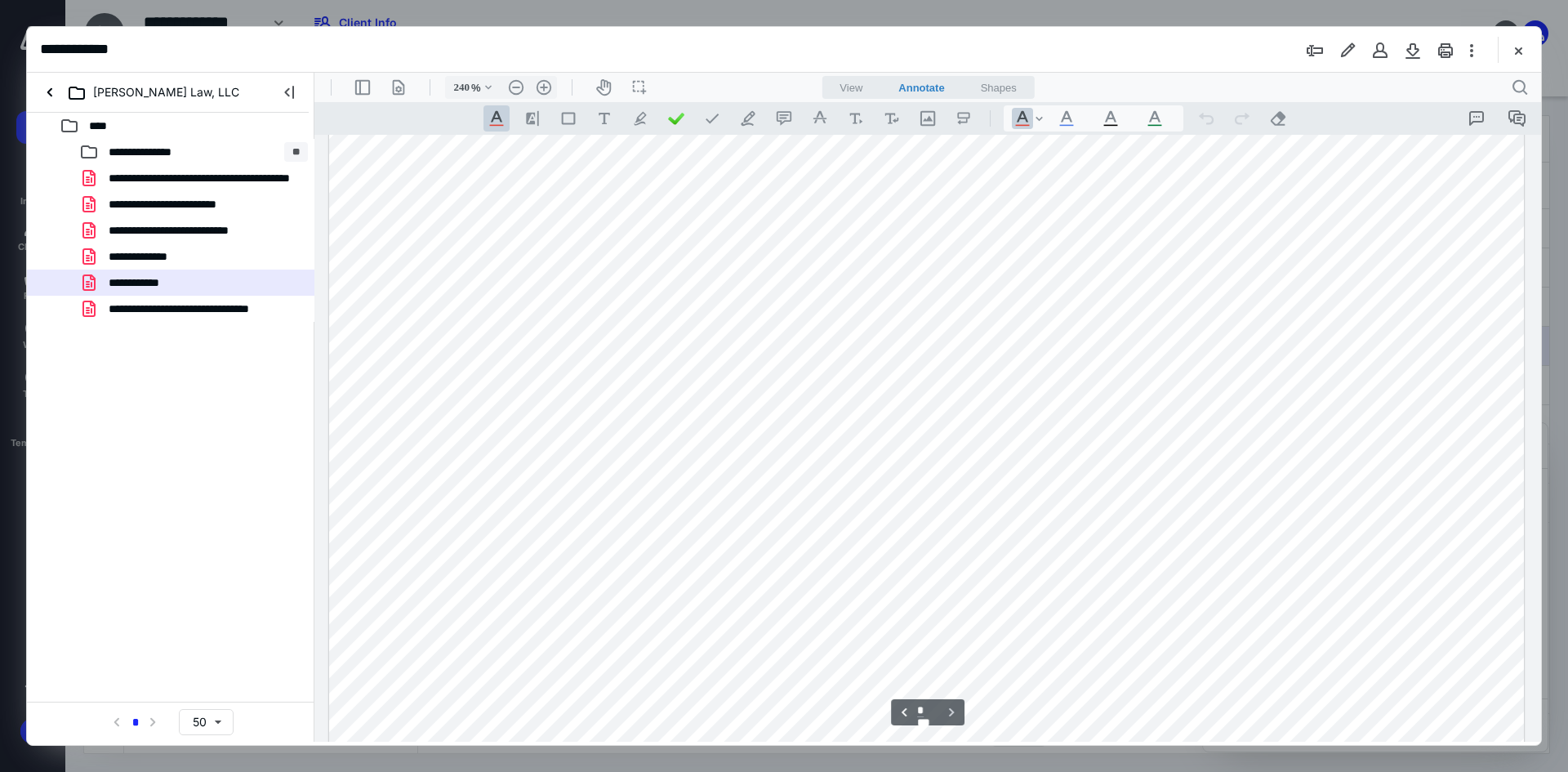 scroll, scrollTop: 1716, scrollLeft: 0, axis: vertical 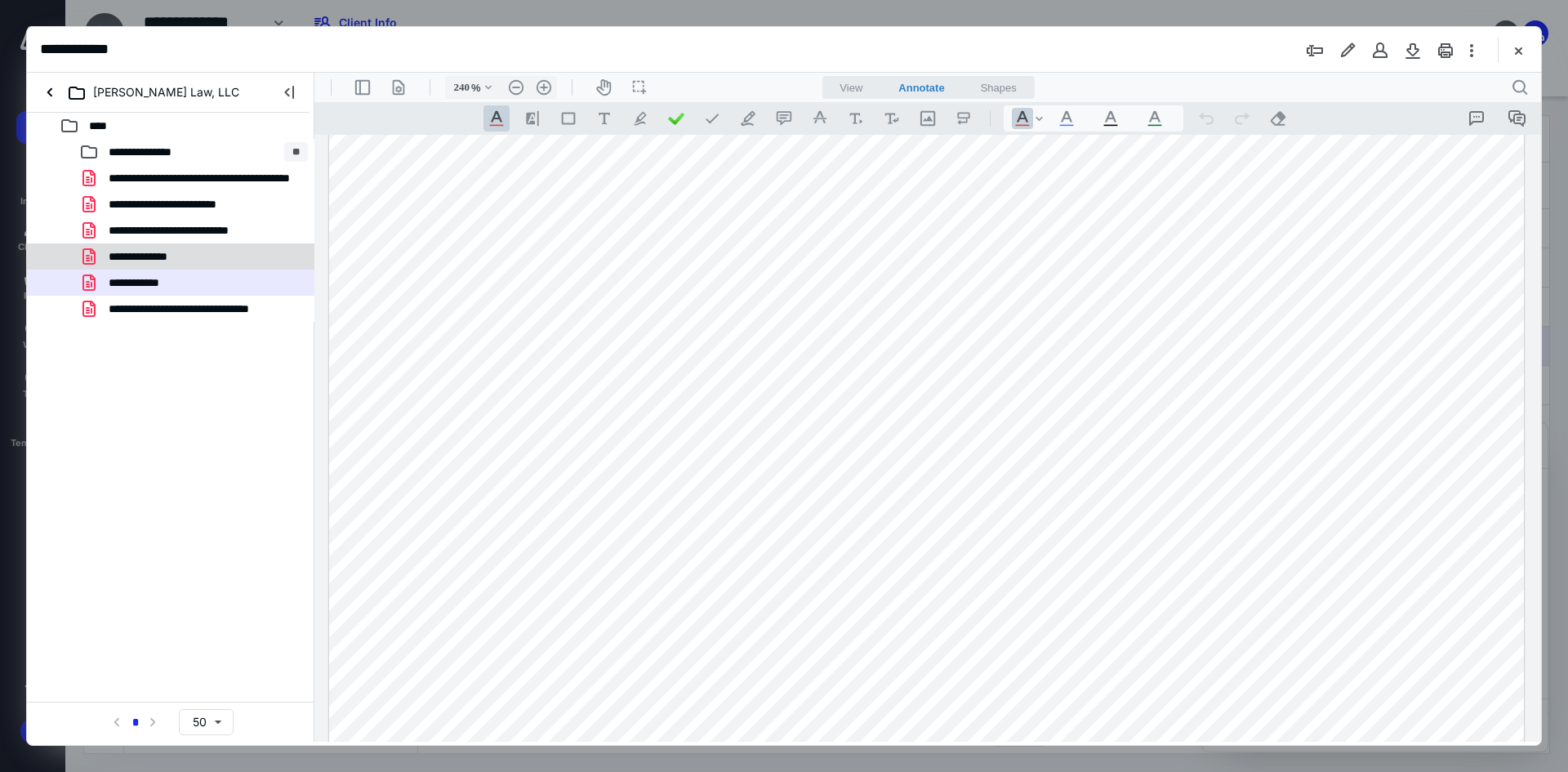 click on "**********" at bounding box center (151, 257) 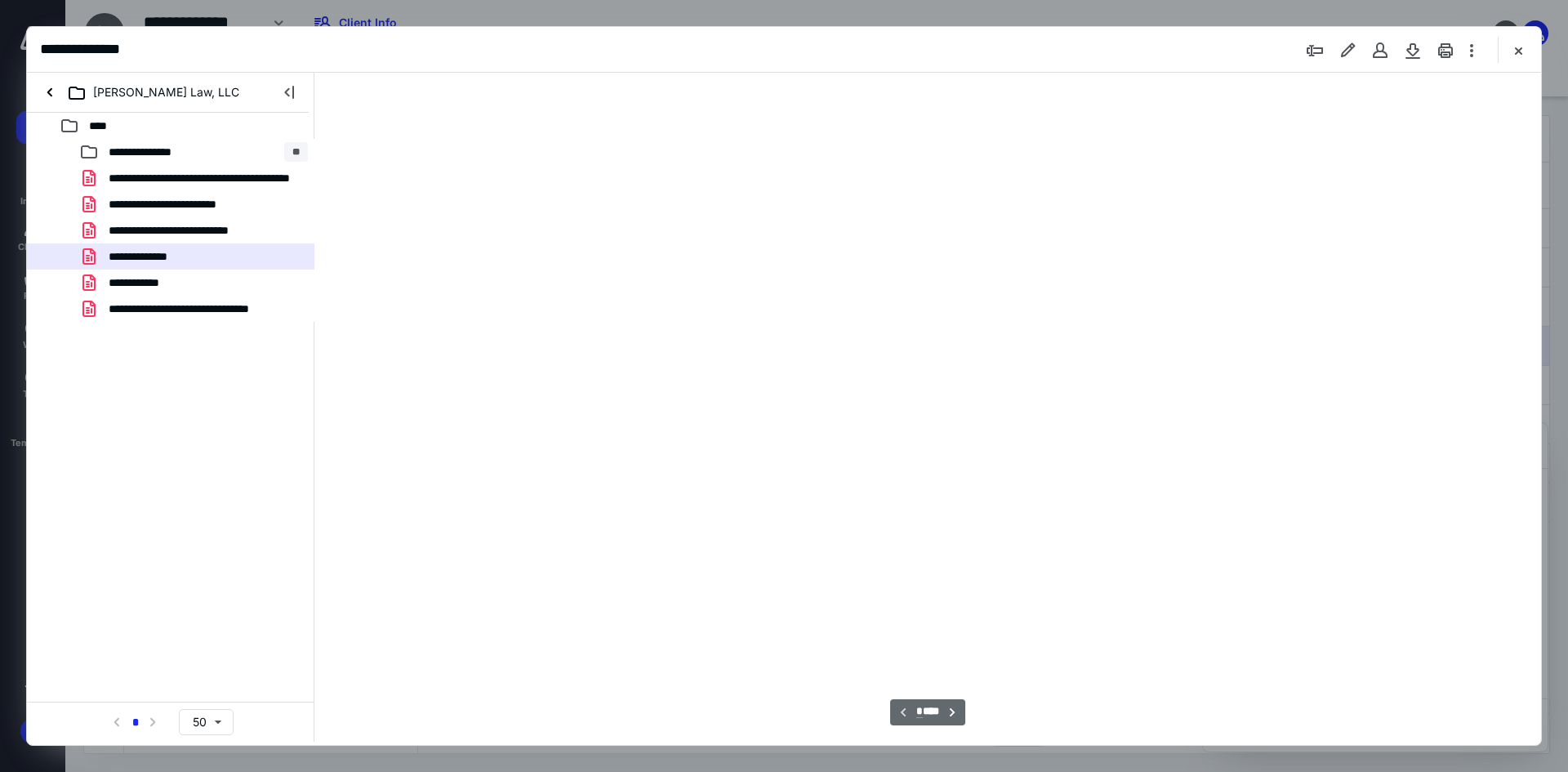 type on "241" 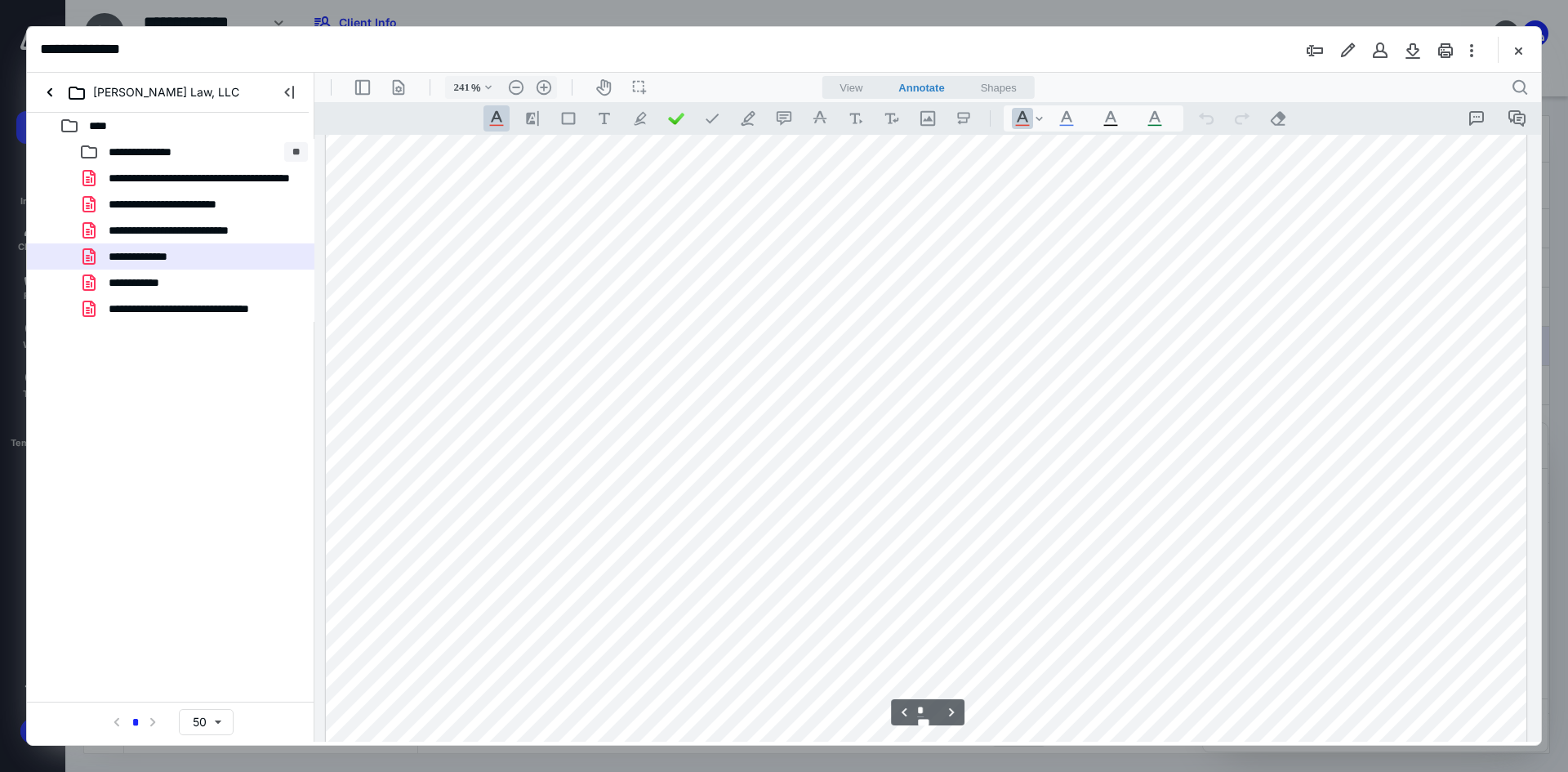 scroll, scrollTop: 4237, scrollLeft: 0, axis: vertical 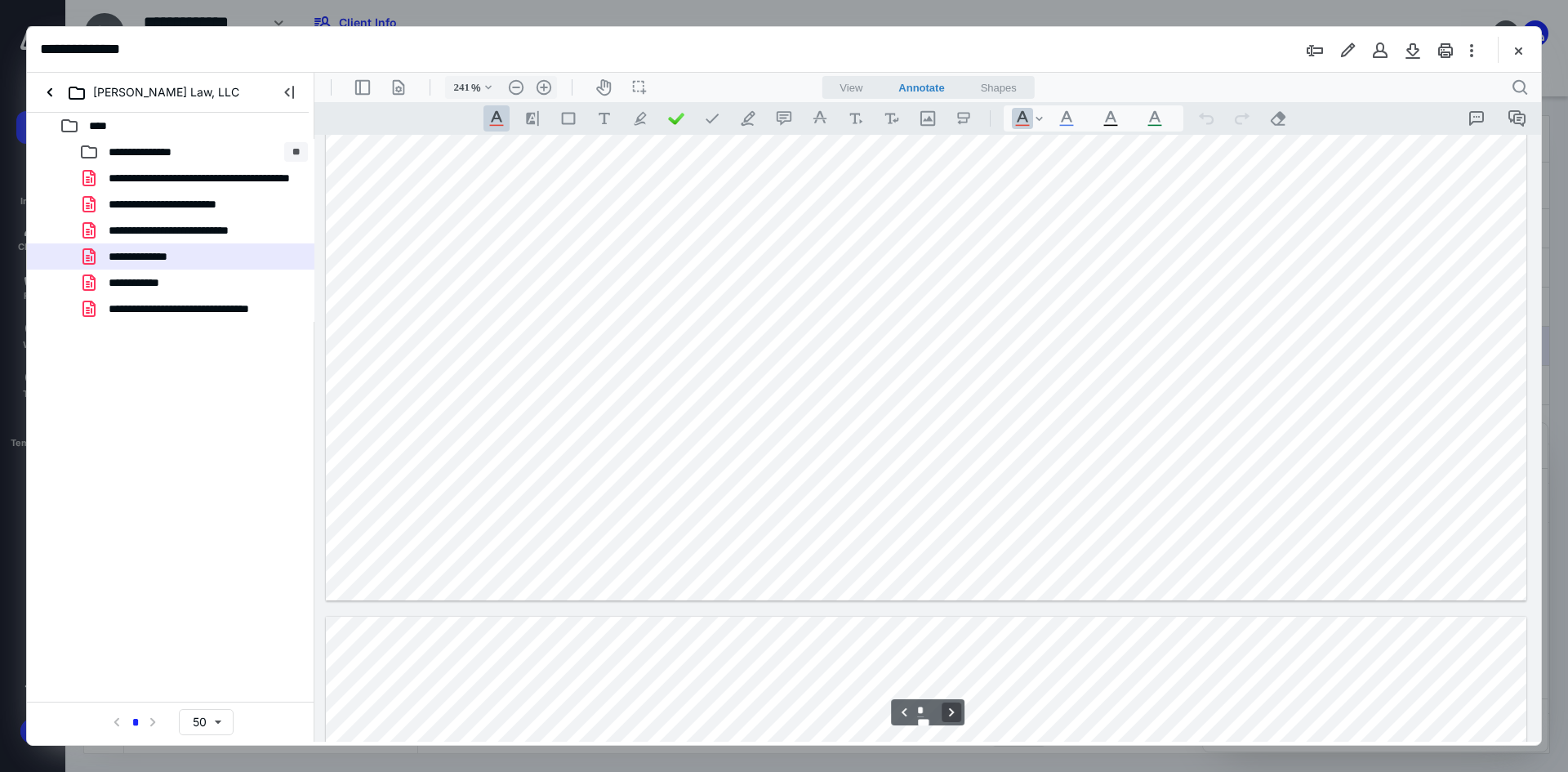 click on "**********" at bounding box center [951, 712] 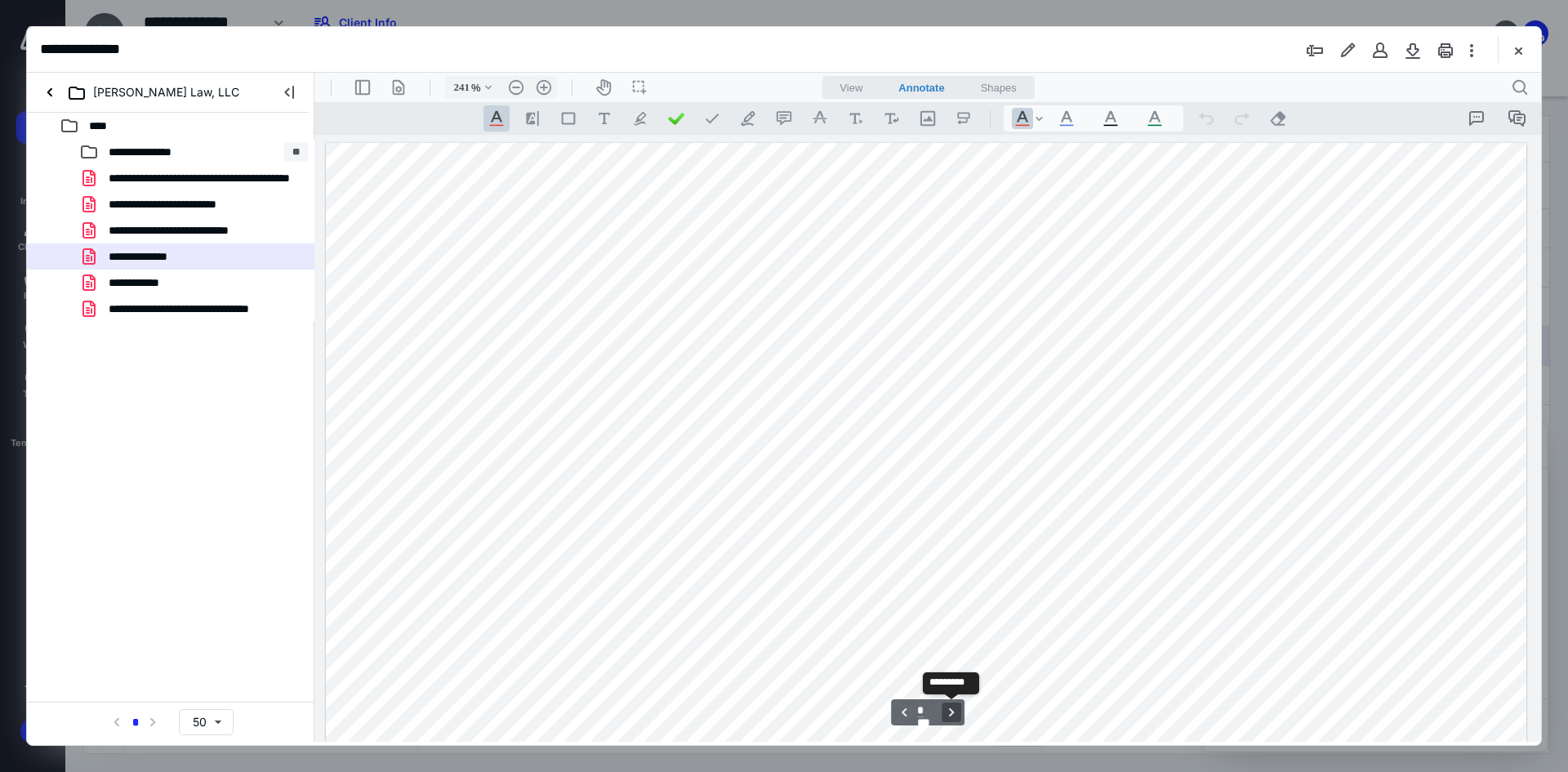 click on "**********" at bounding box center (951, 712) 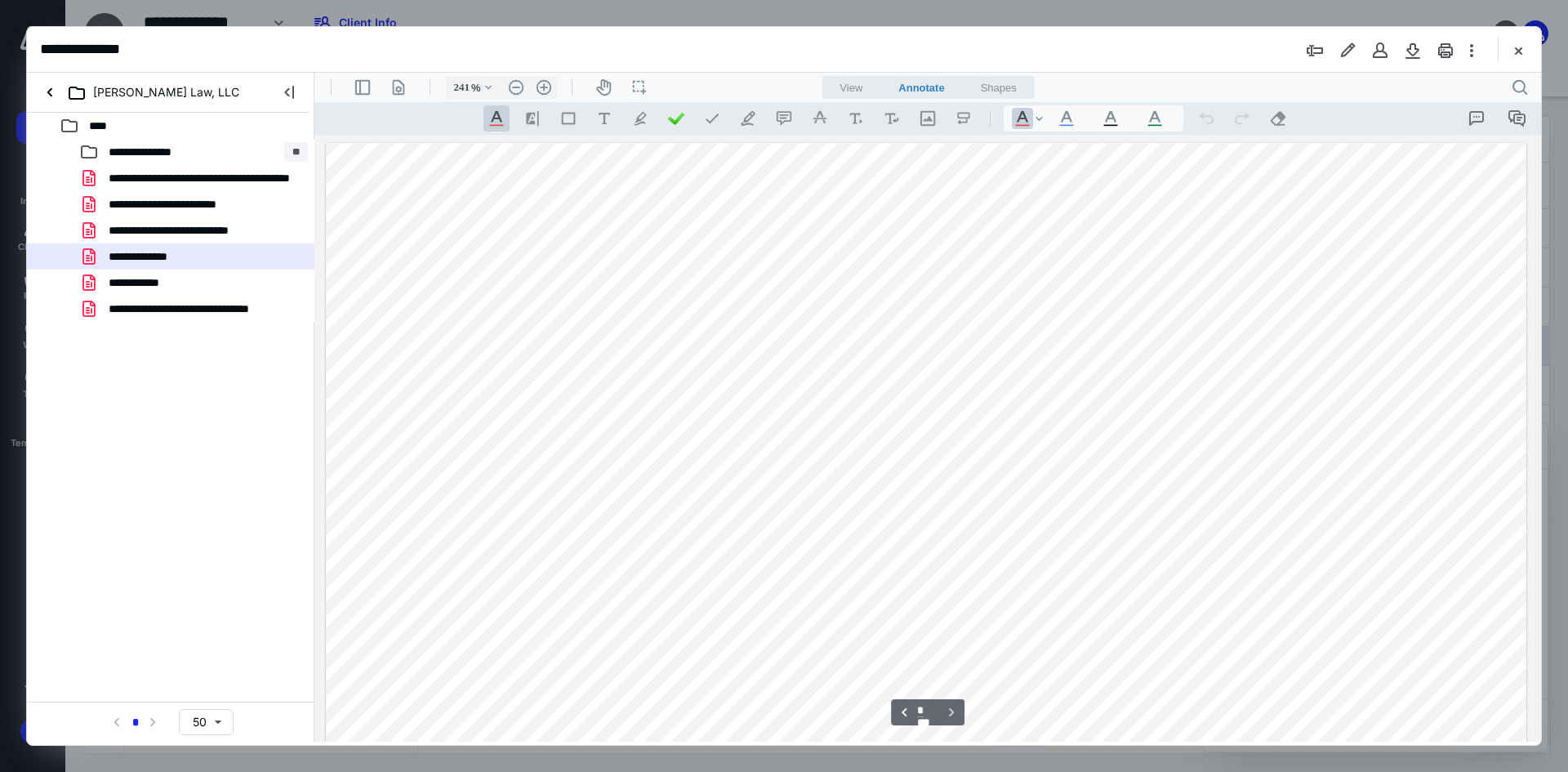 scroll, scrollTop: 9421, scrollLeft: 0, axis: vertical 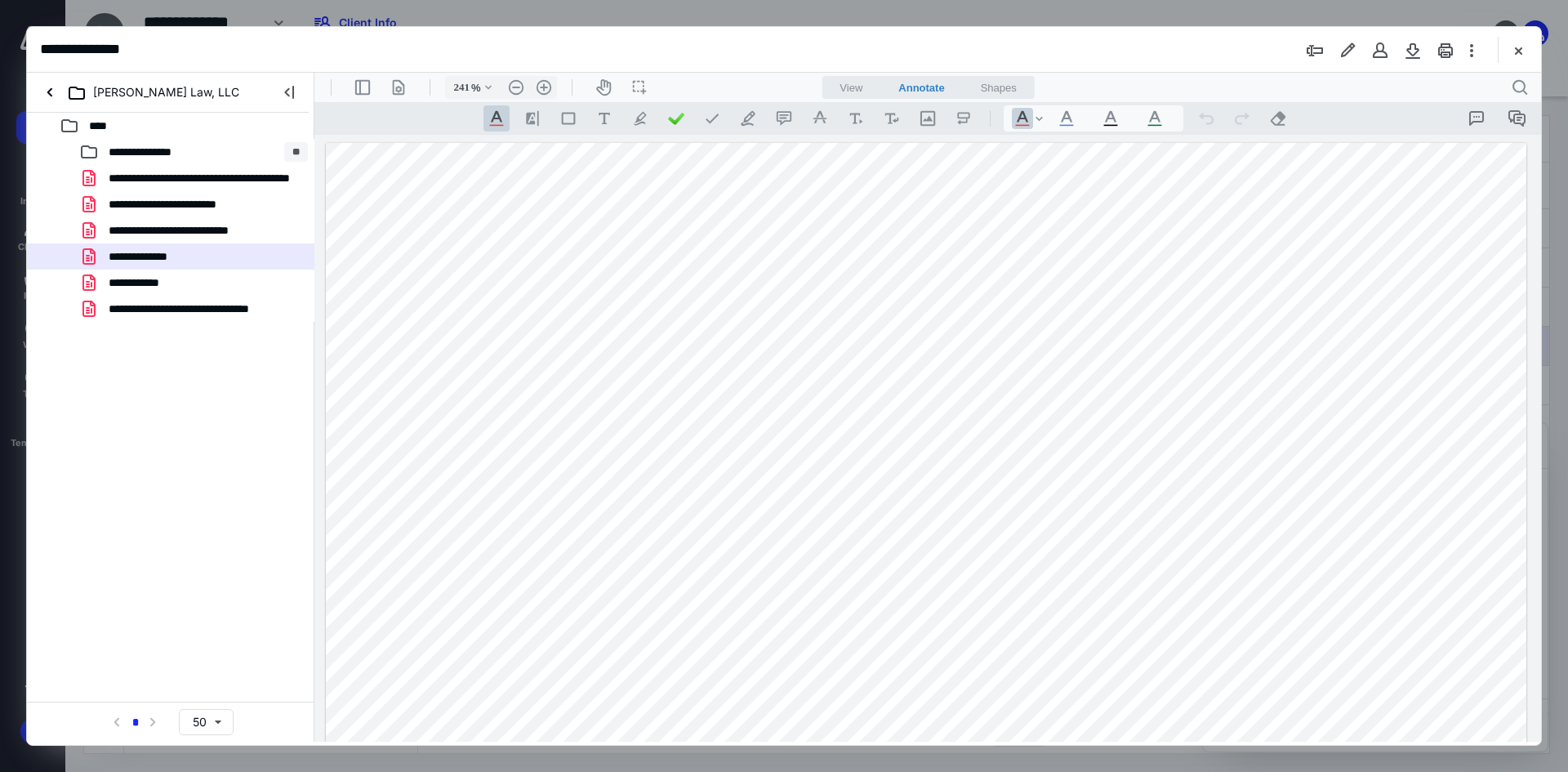 click at bounding box center (1518, 50) 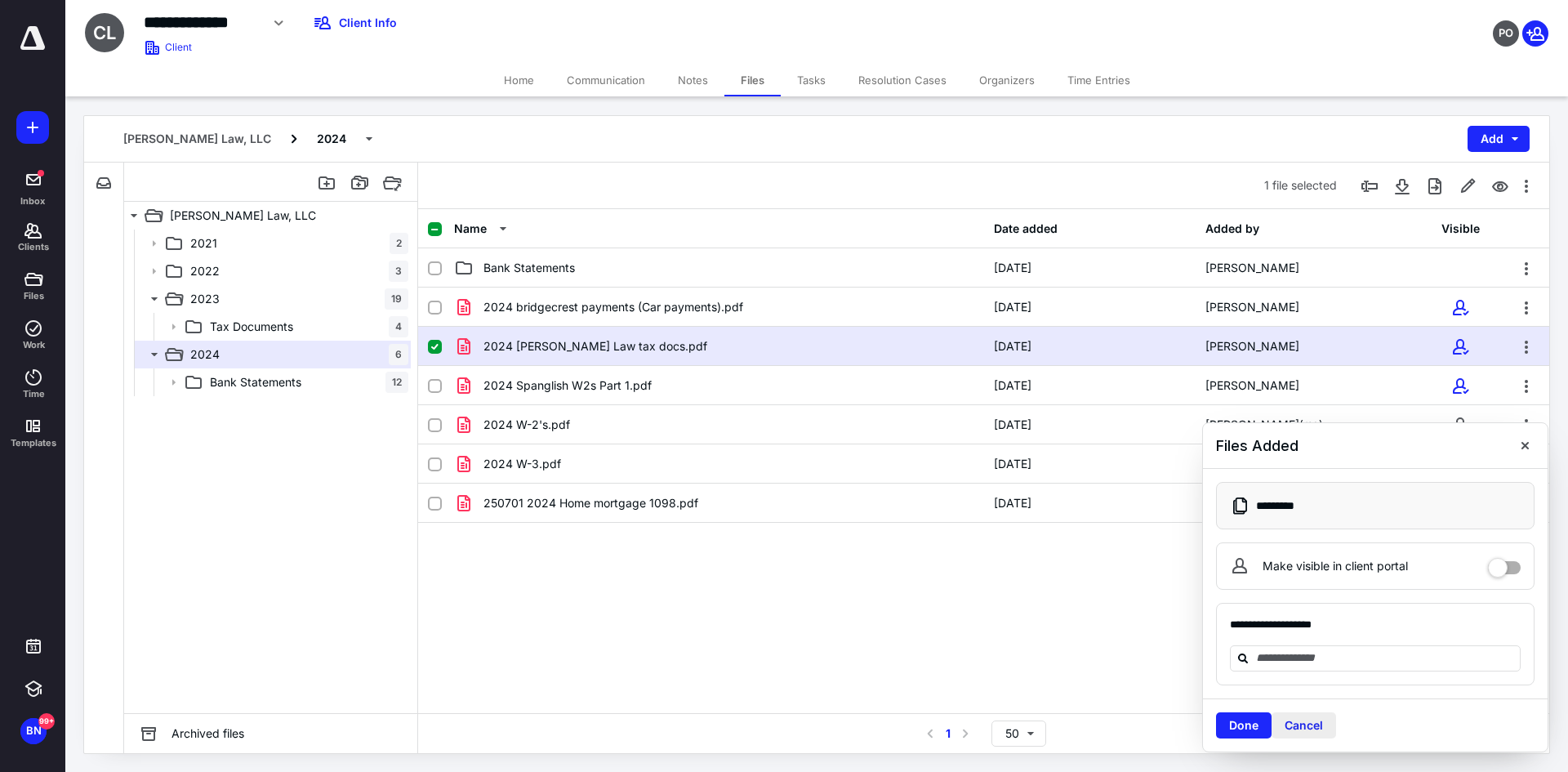 click on "Cancel" at bounding box center [1303, 725] 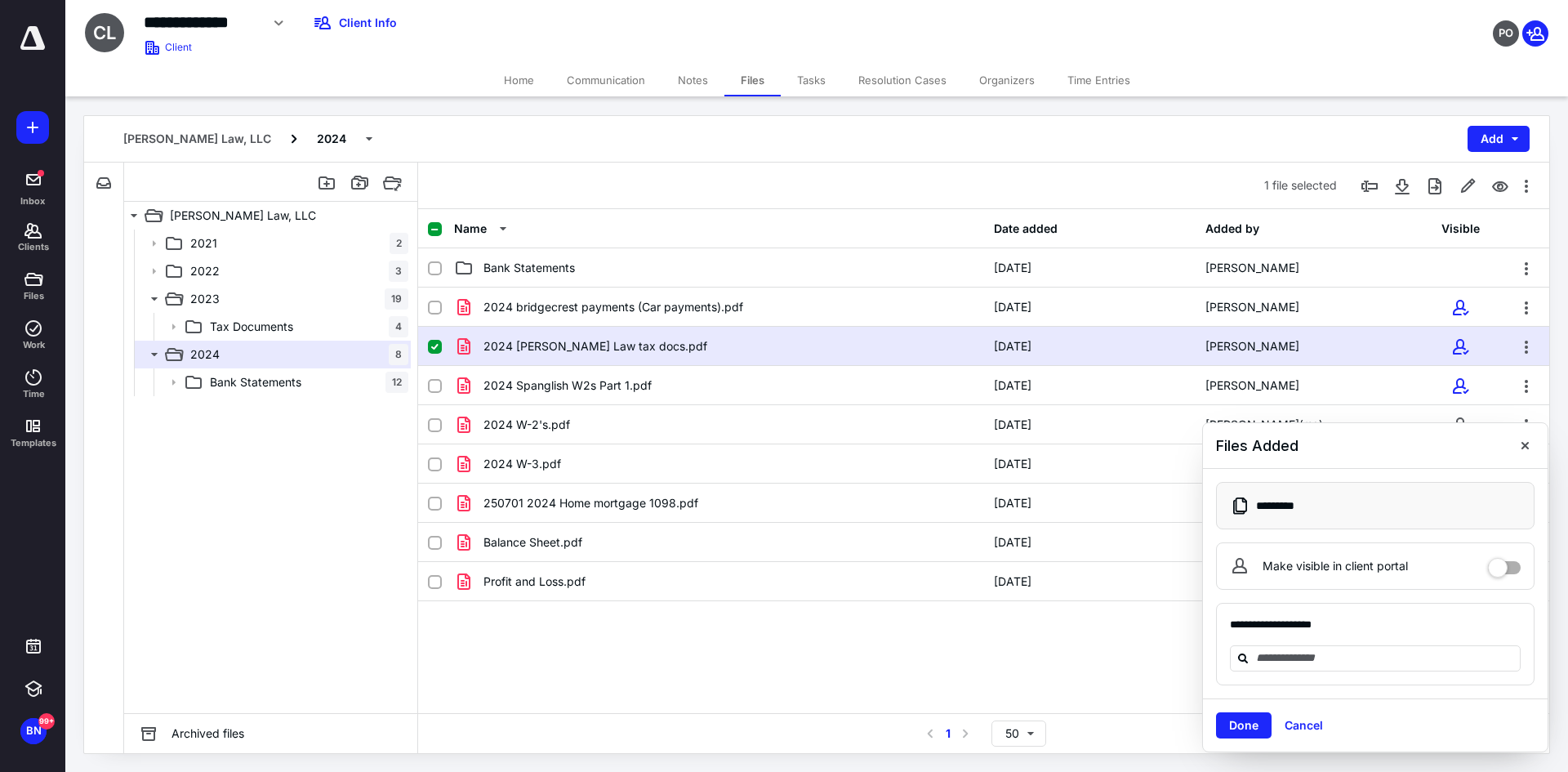 click on "Tasks" at bounding box center (811, 80) 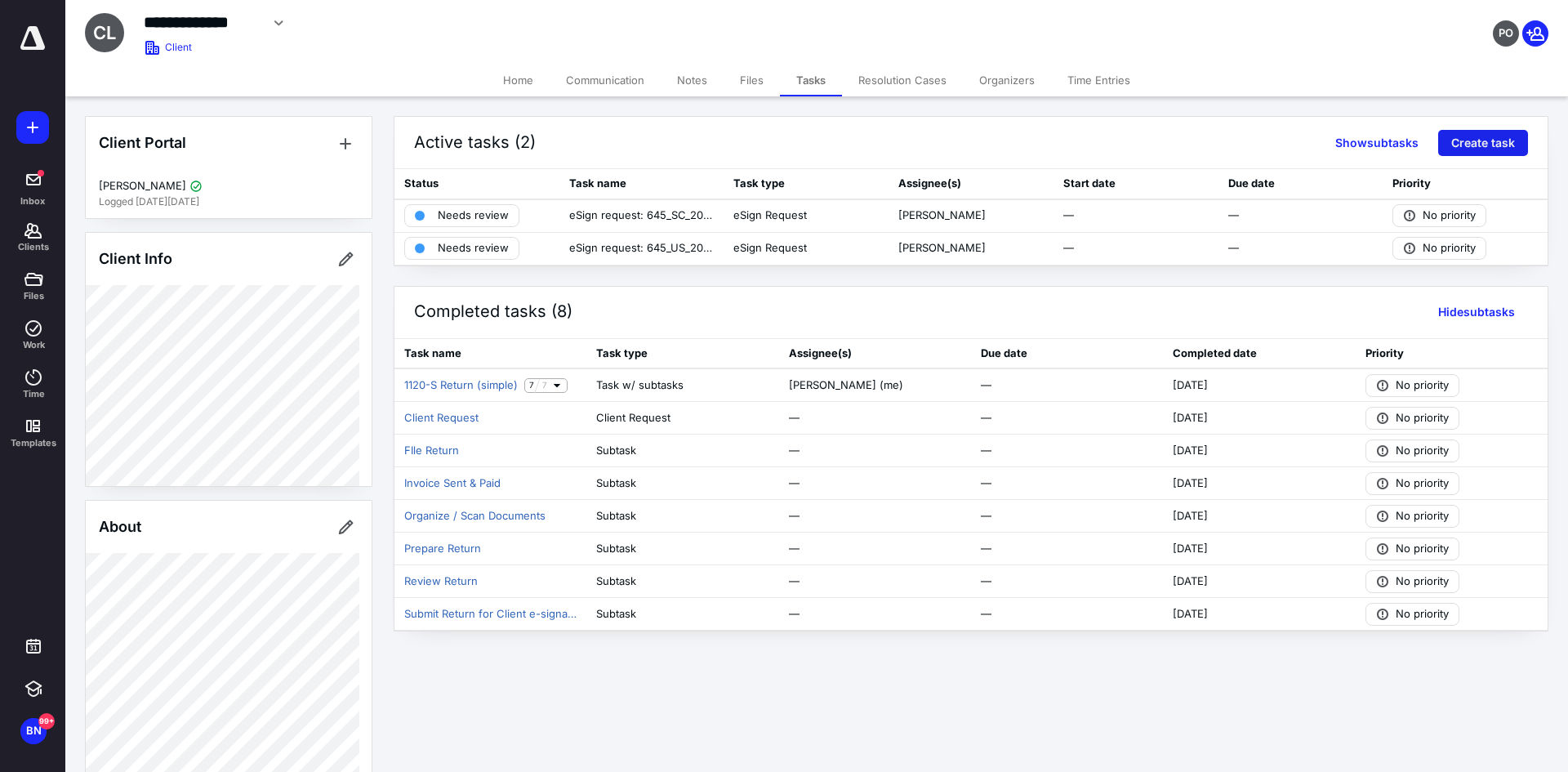 click on "Create task" at bounding box center (1483, 143) 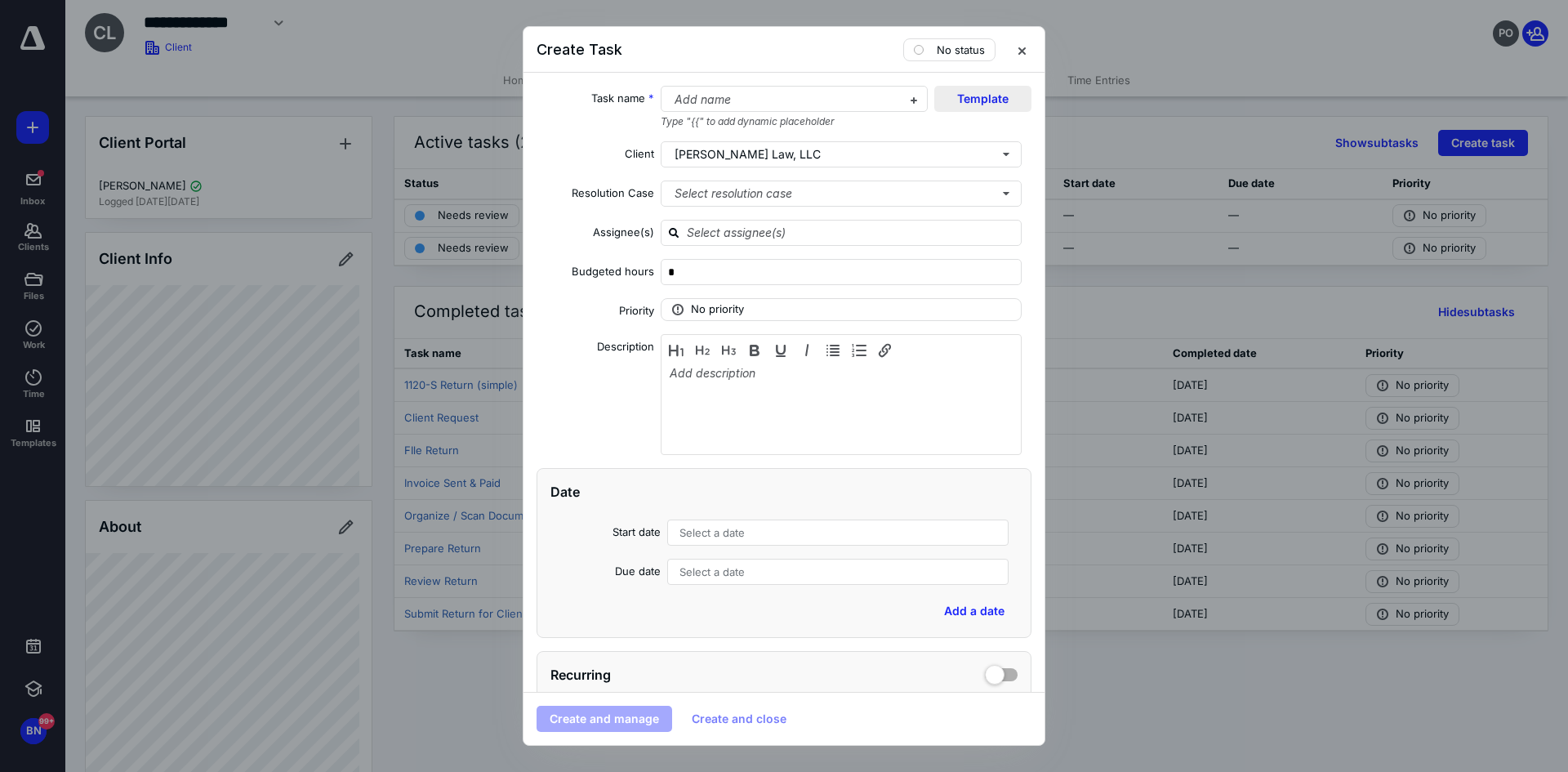 click on "Template" at bounding box center (982, 99) 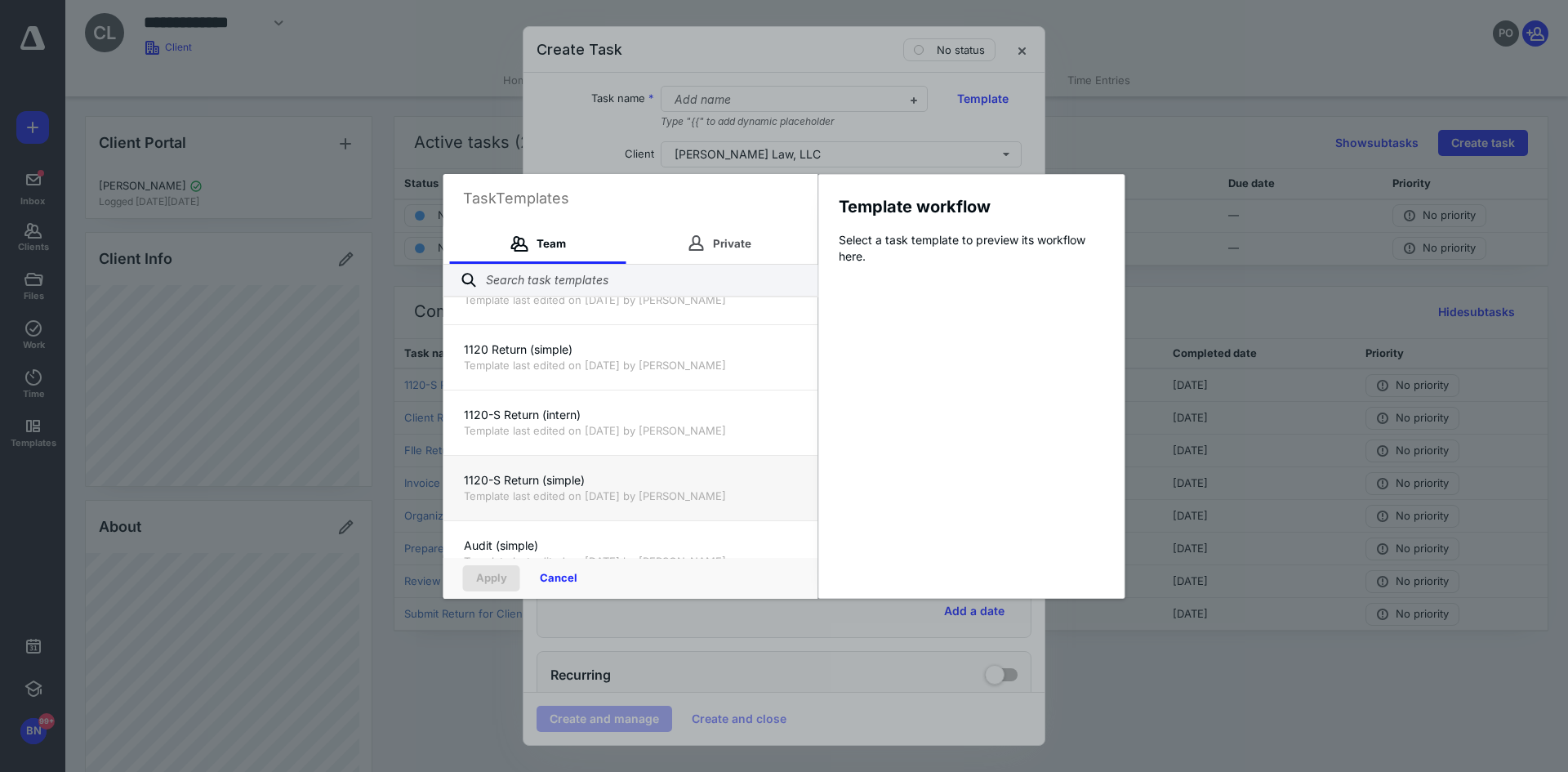 scroll, scrollTop: 327, scrollLeft: 0, axis: vertical 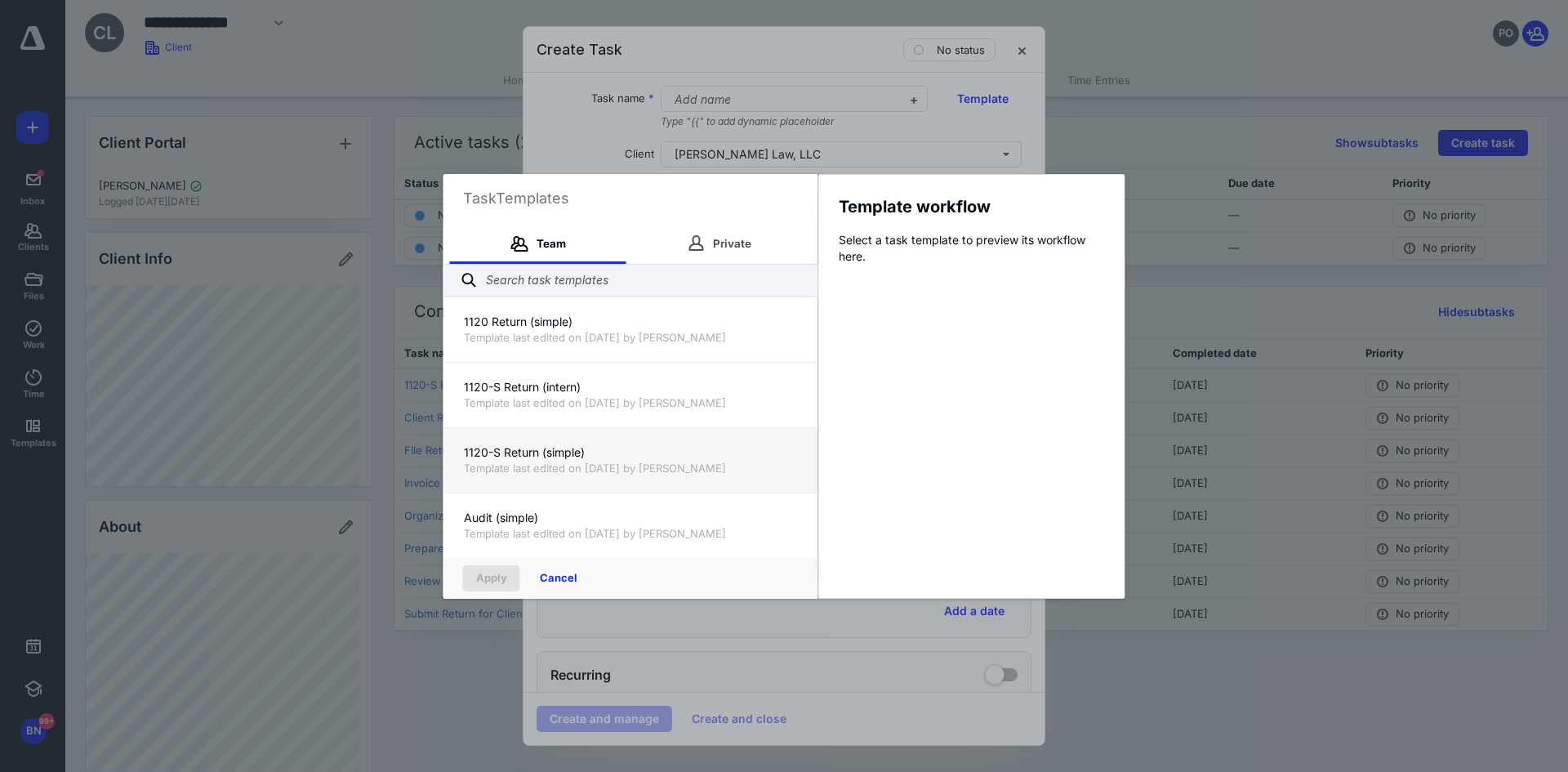 click on "Template last edited on [DATE] by [PERSON_NAME]" at bounding box center [630, 468] 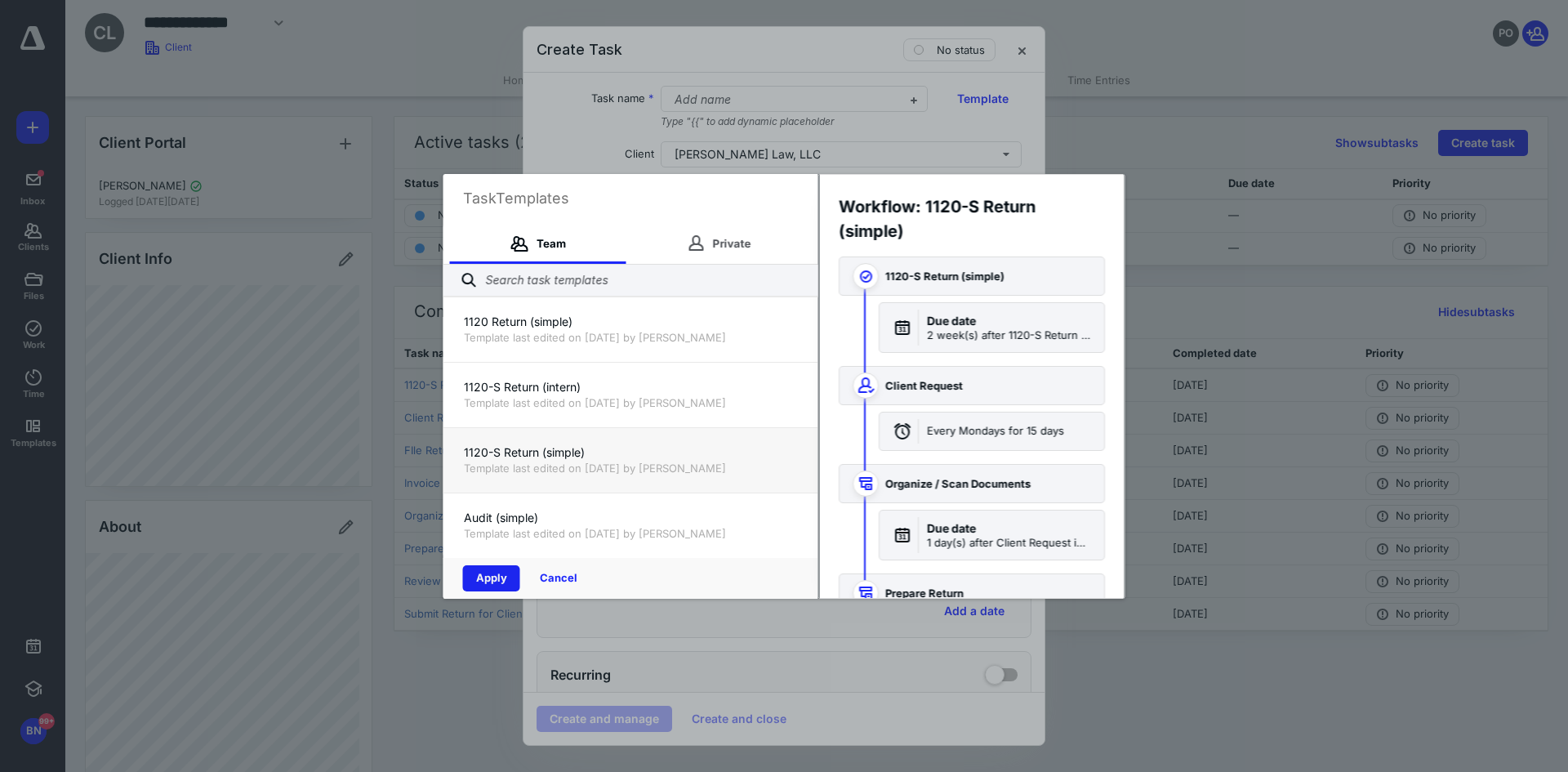 click on "Apply" at bounding box center (492, 578) 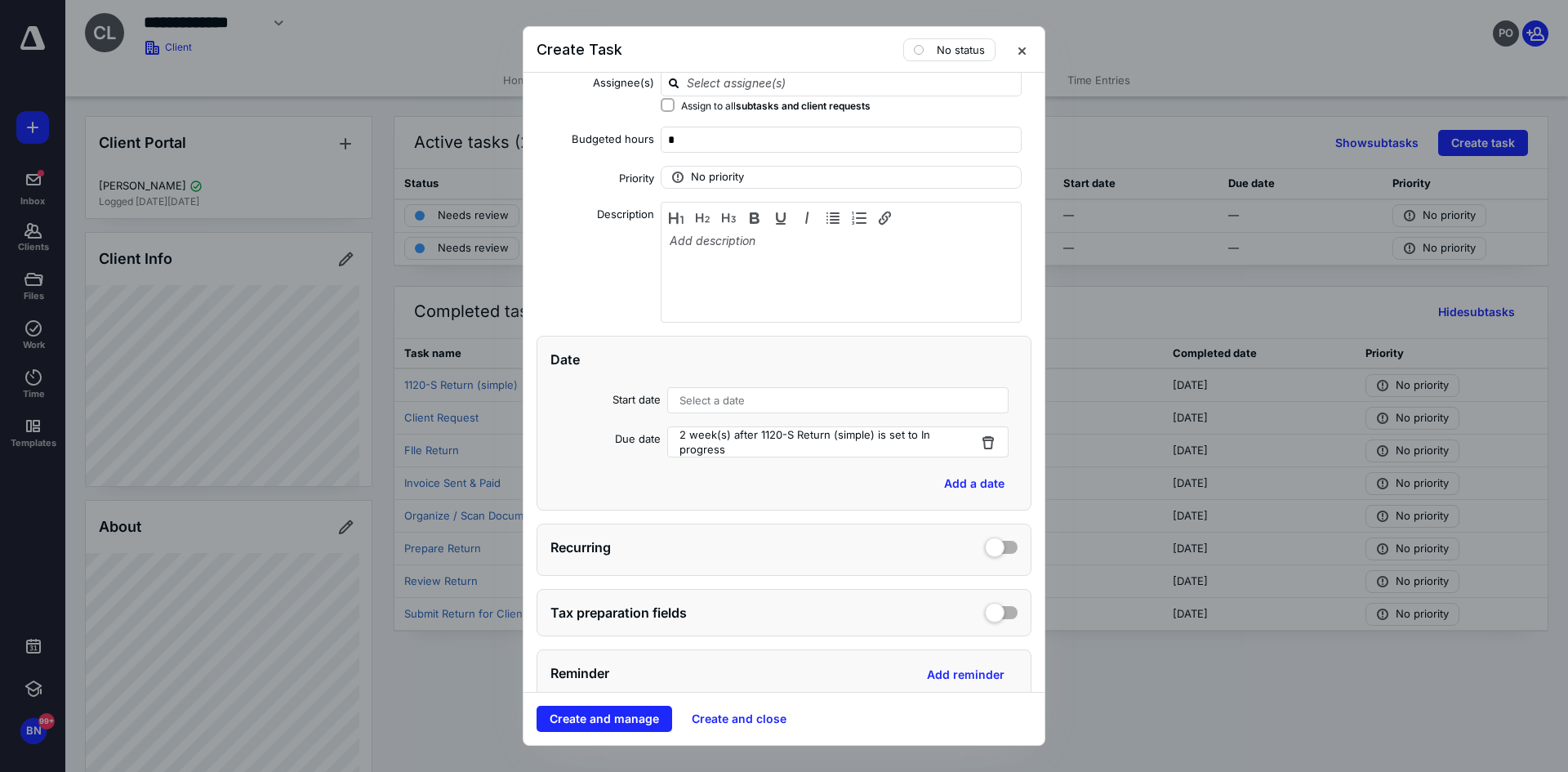 scroll, scrollTop: 163, scrollLeft: 0, axis: vertical 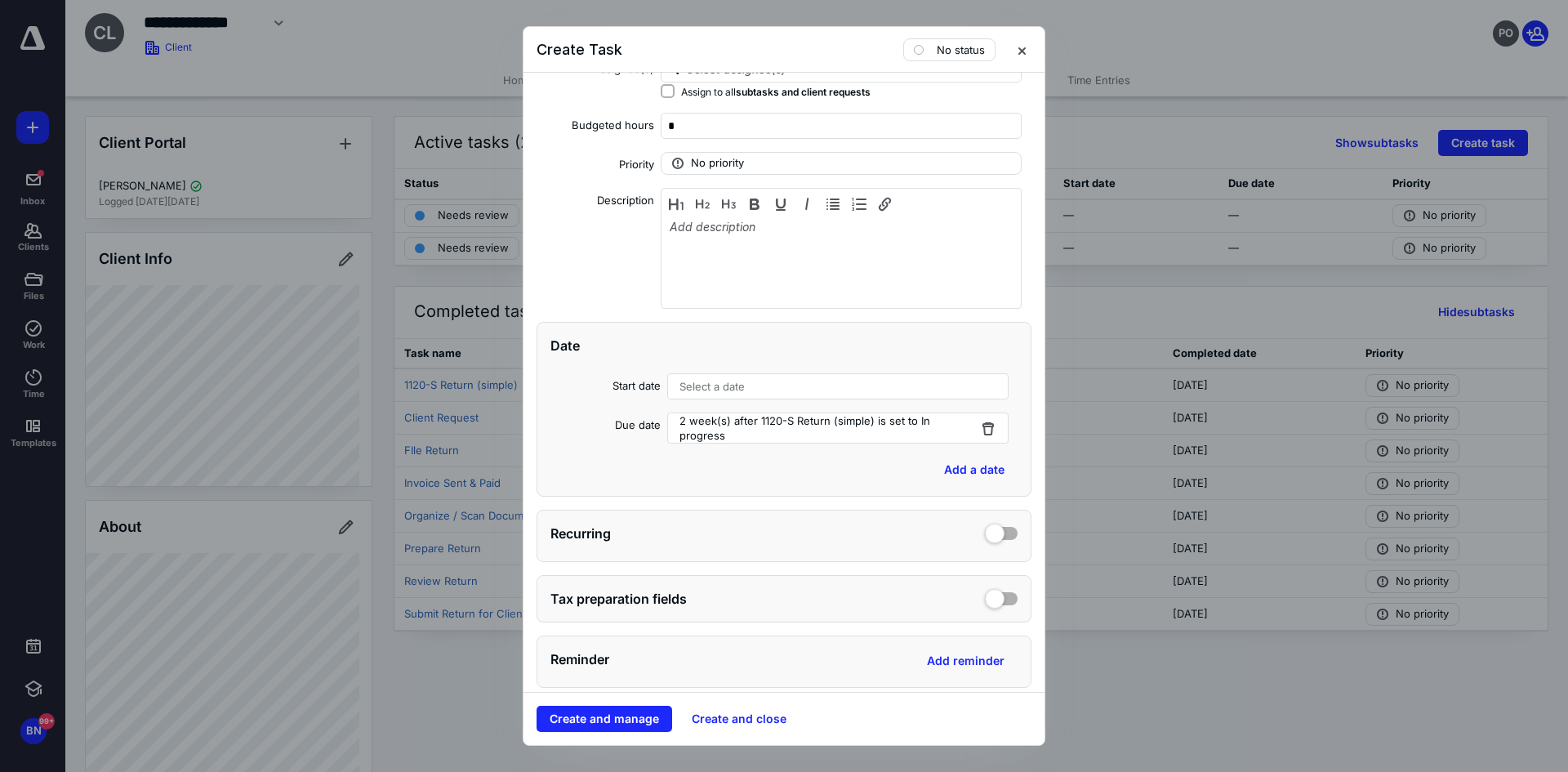 click on "Select a date" at bounding box center [838, 386] 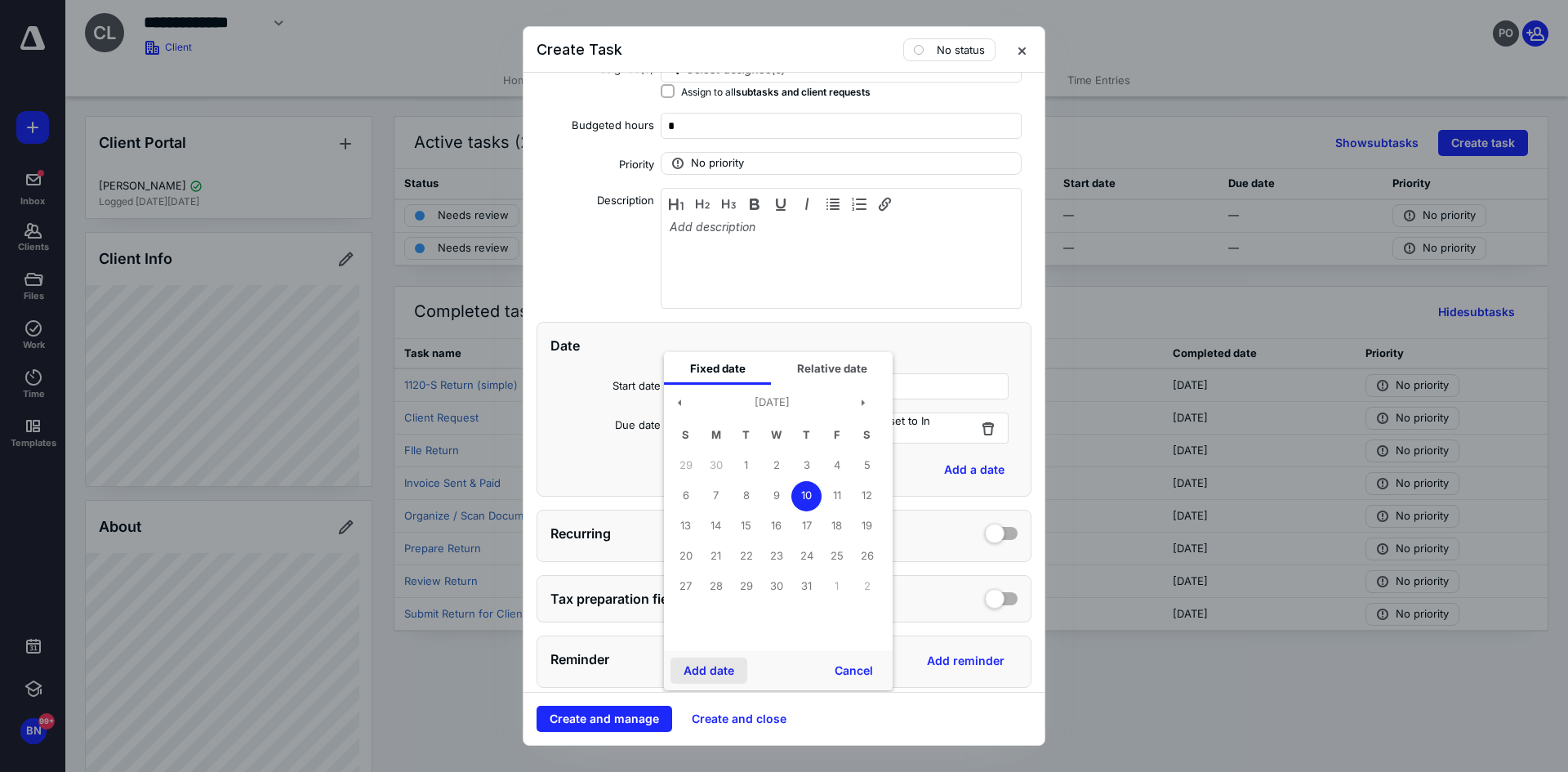 click on "Add date" at bounding box center (709, 671) 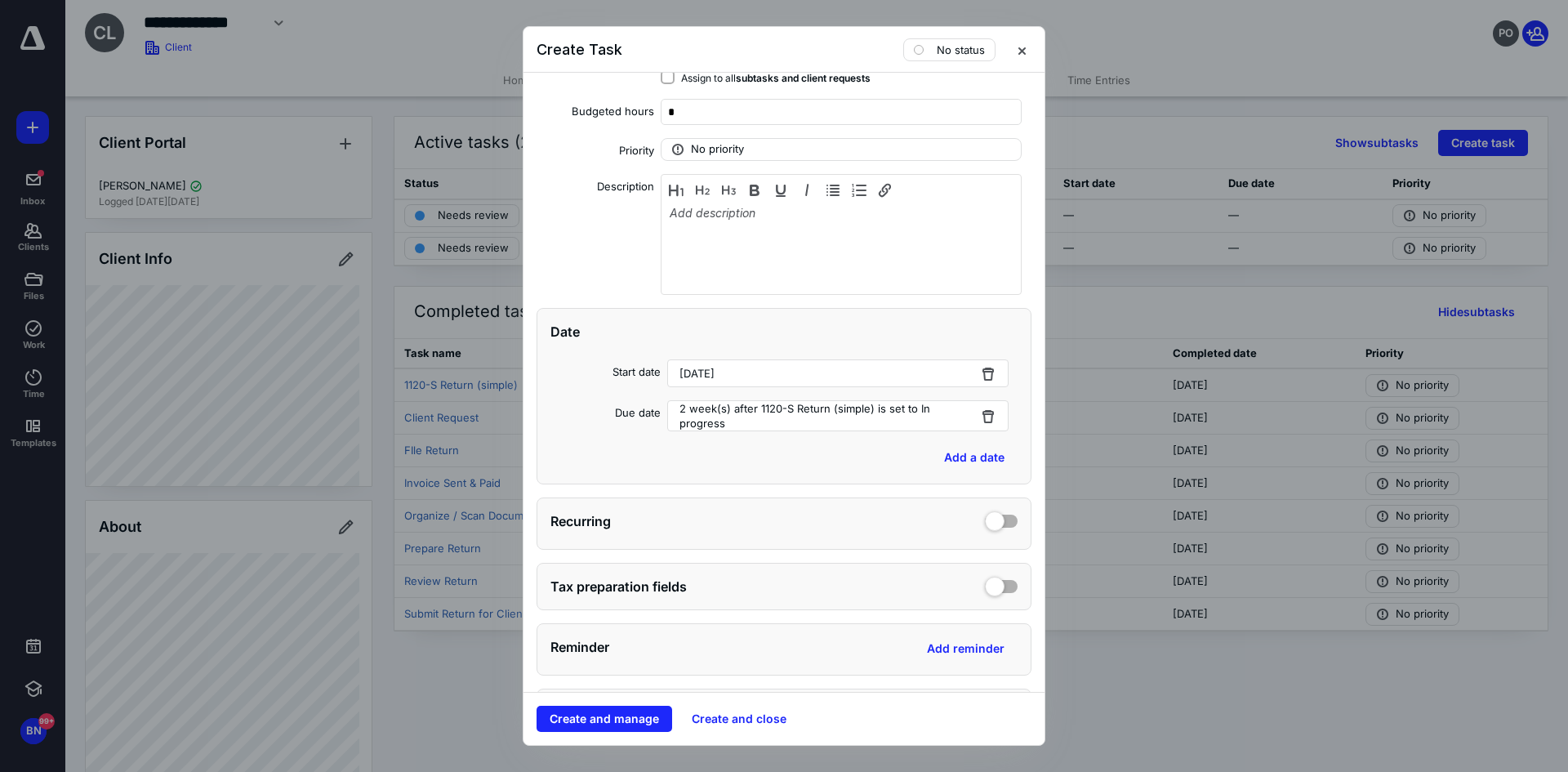 scroll, scrollTop: 0, scrollLeft: 0, axis: both 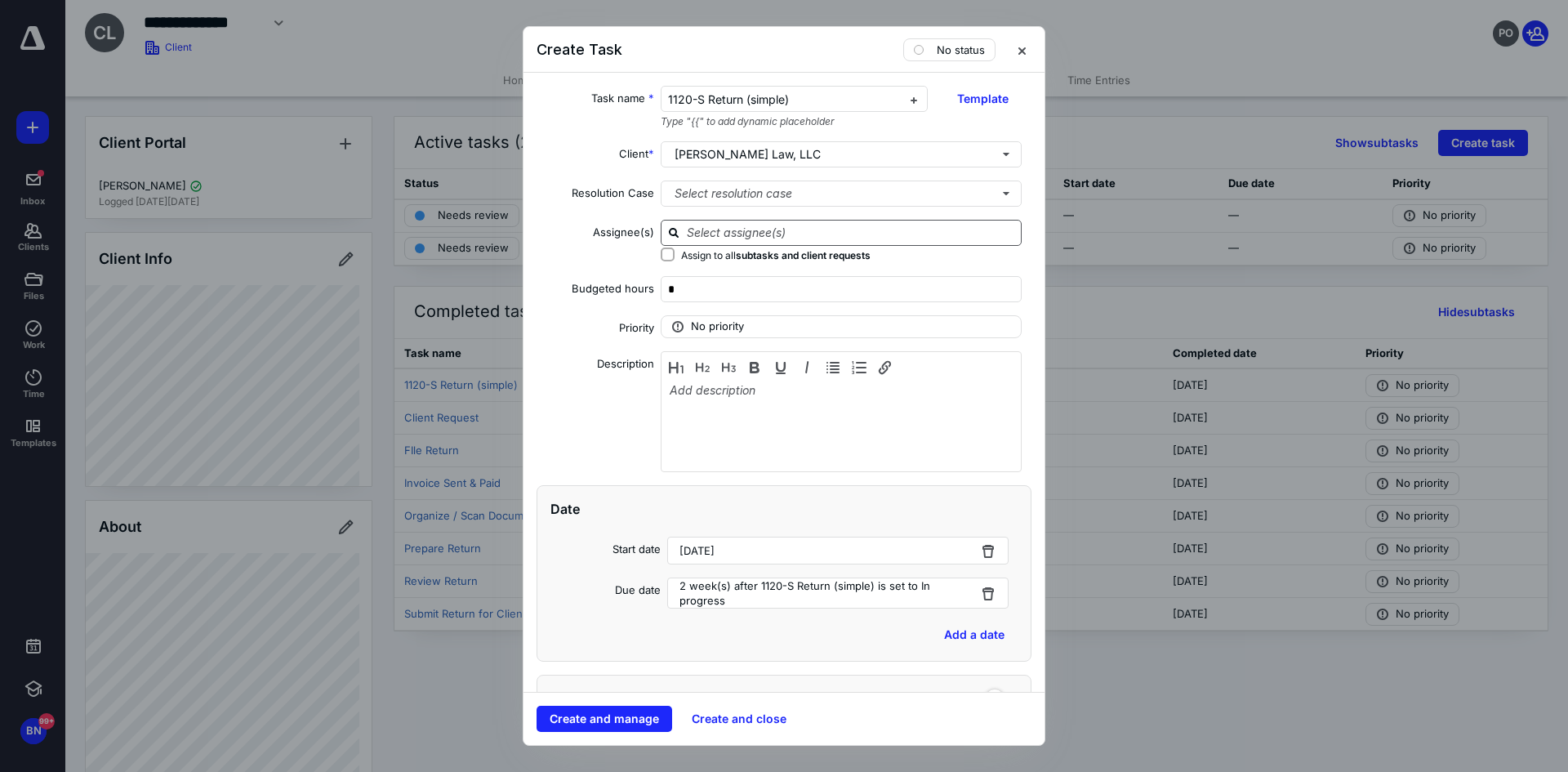 click at bounding box center [851, 232] 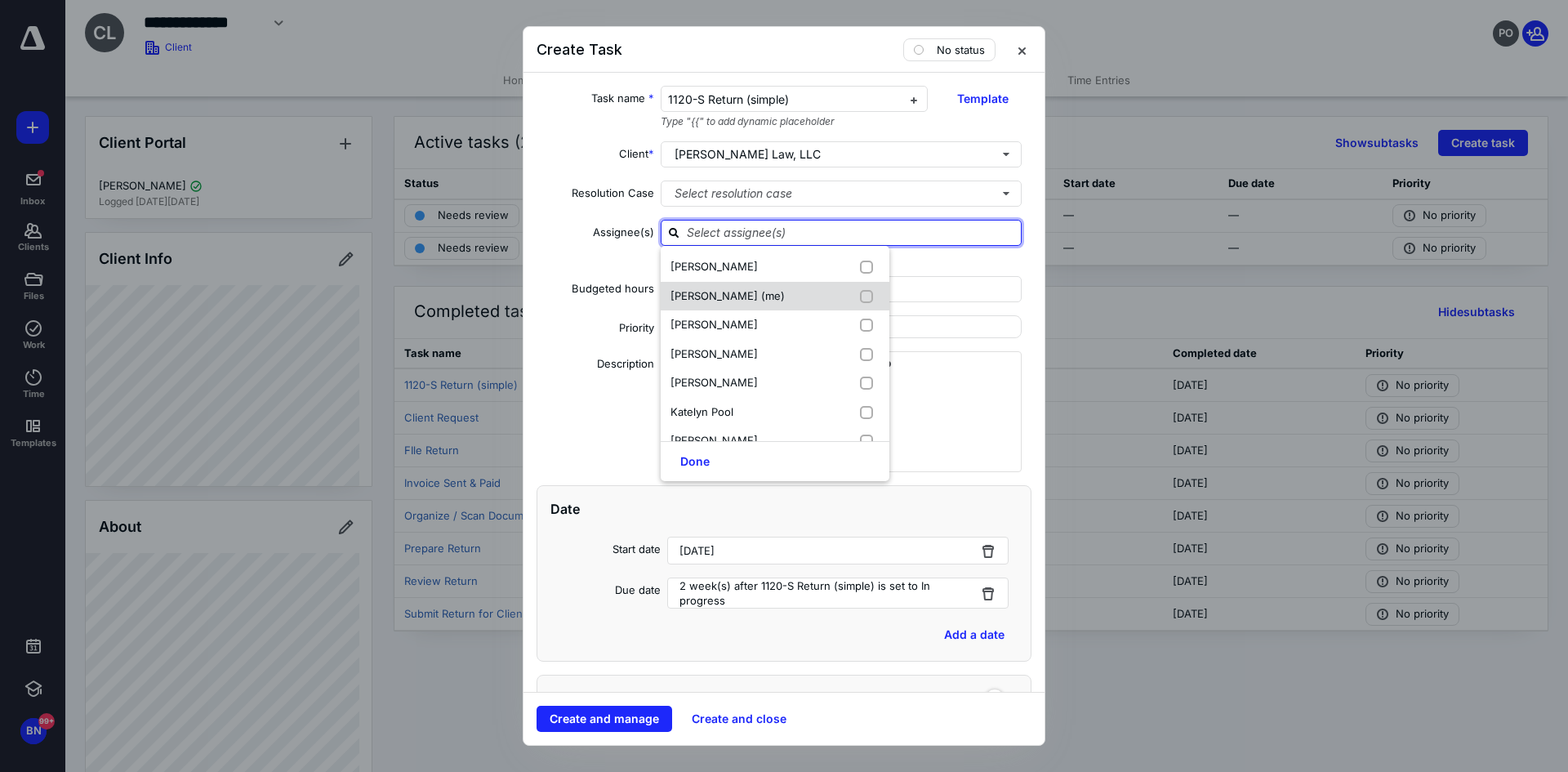 click on "[PERSON_NAME] (me)" at bounding box center (728, 297) 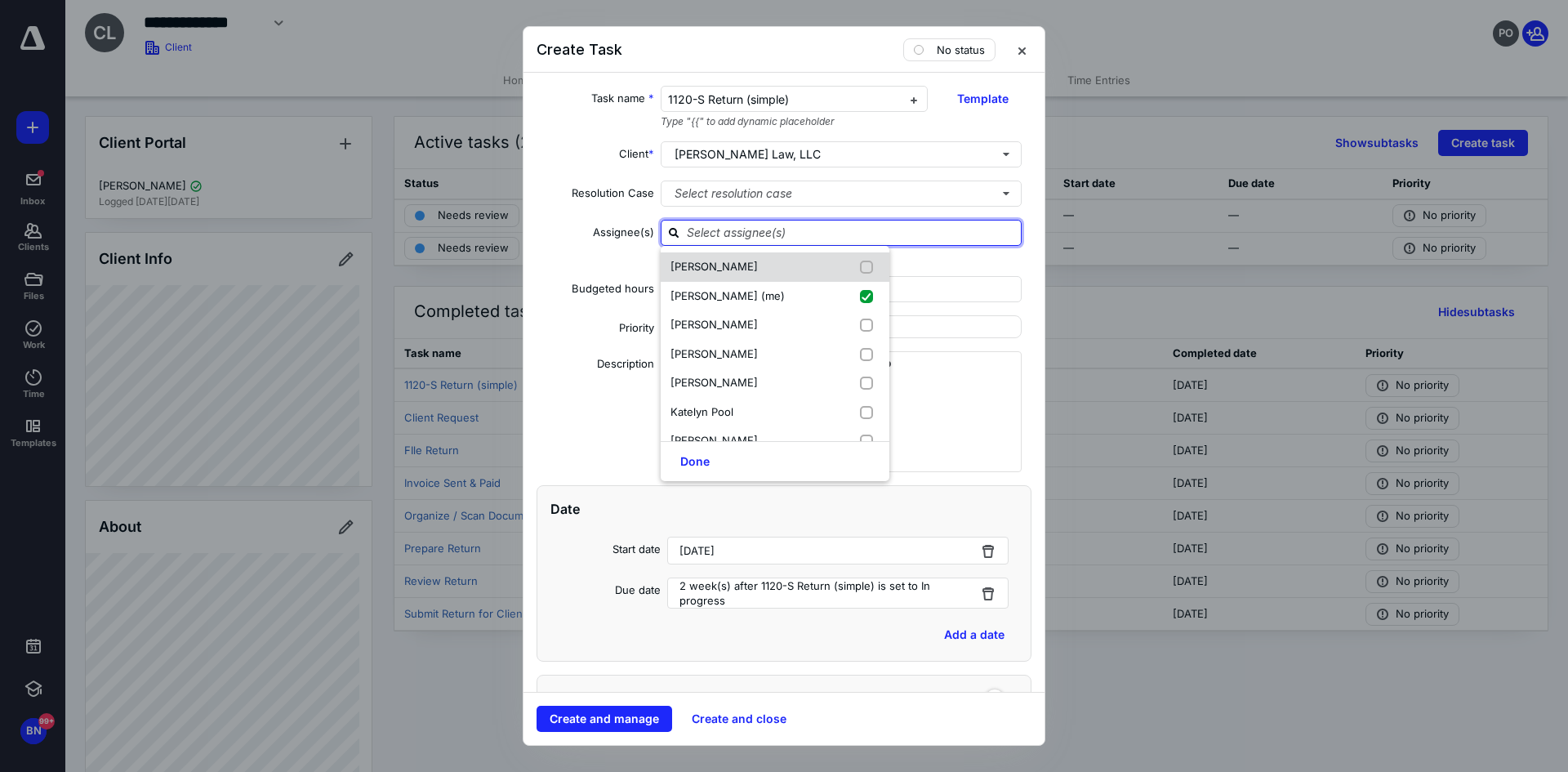 checkbox on "true" 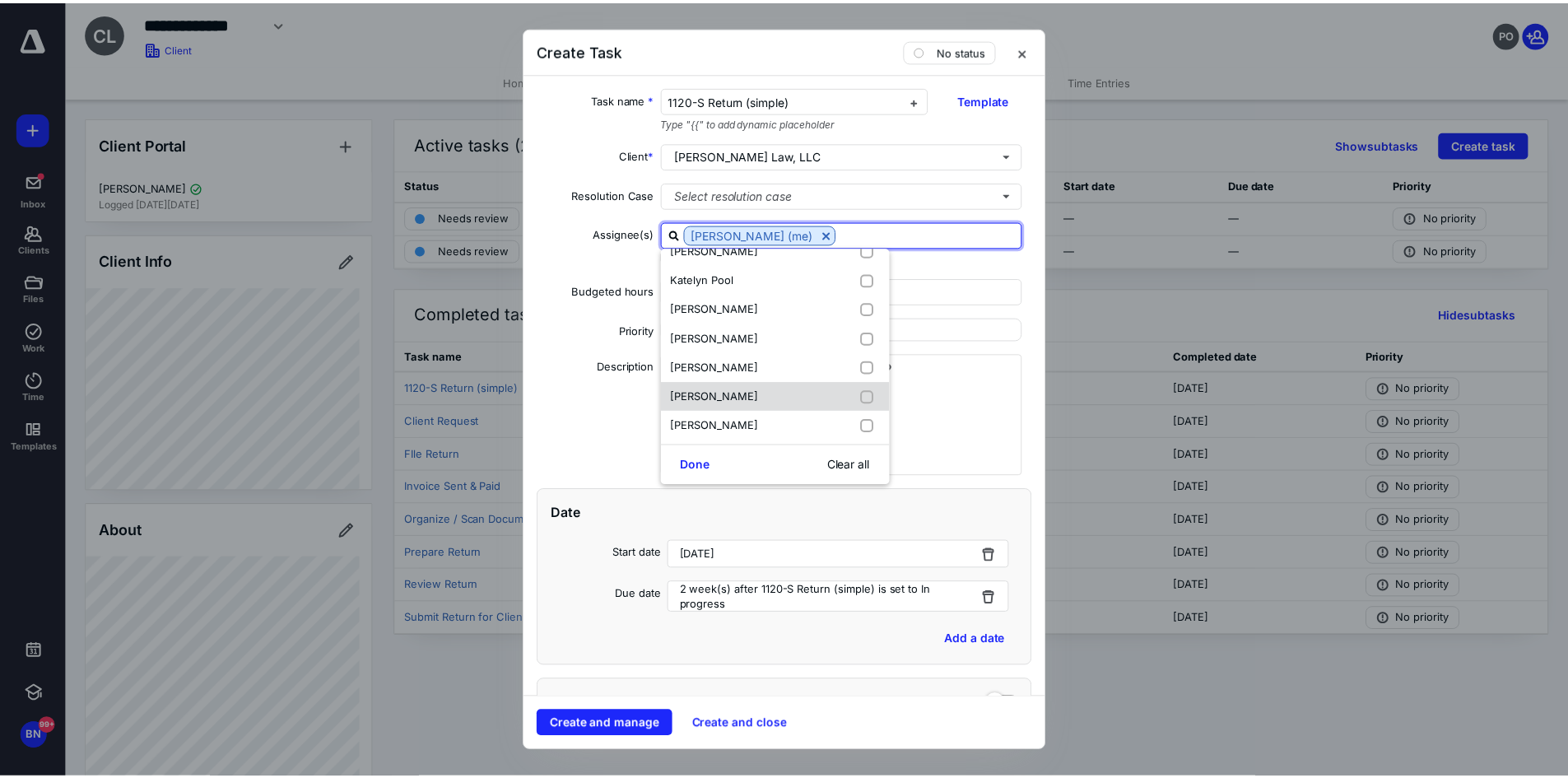 scroll, scrollTop: 138, scrollLeft: 0, axis: vertical 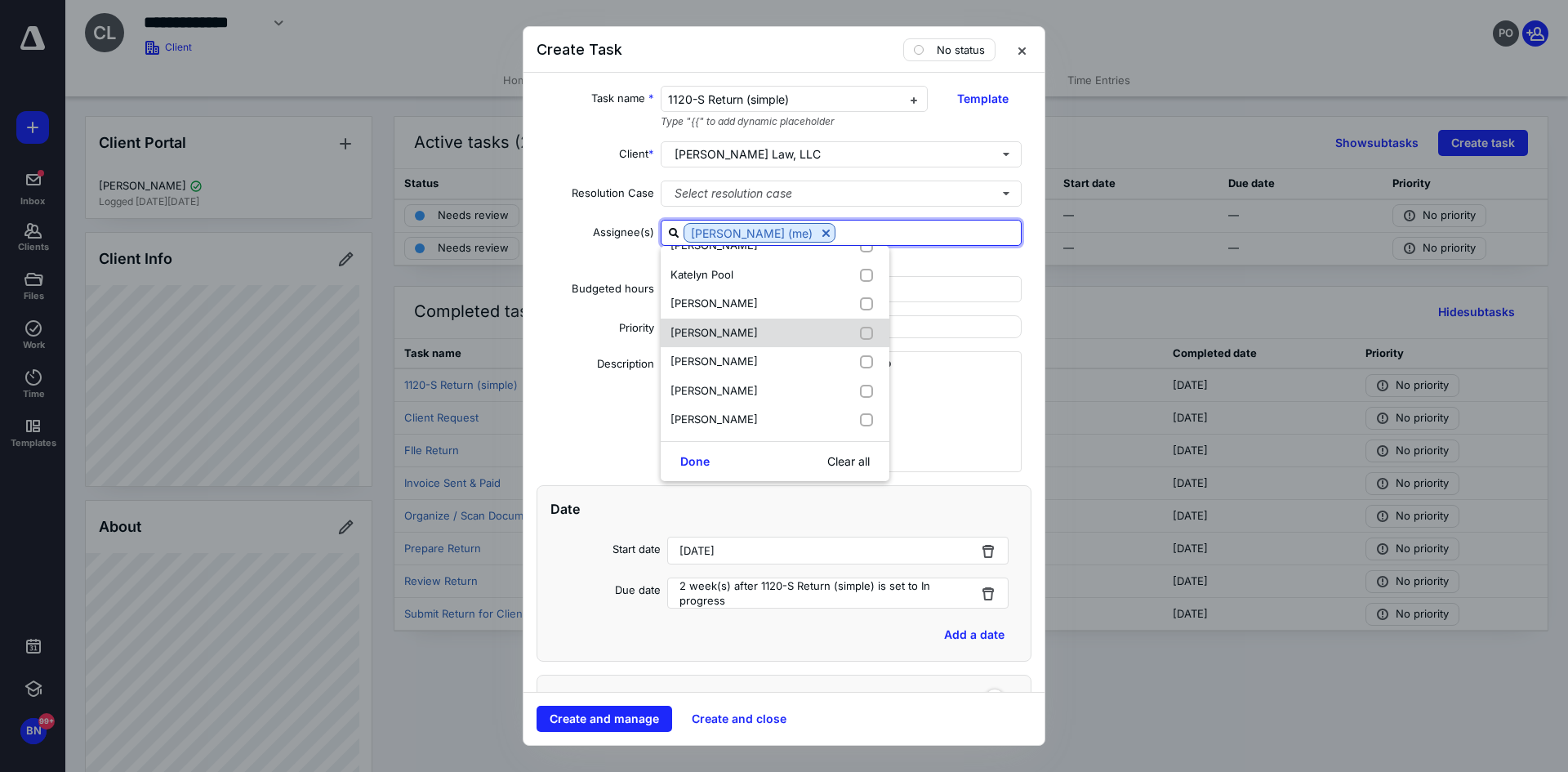 click on "[PERSON_NAME]" at bounding box center [775, 333] 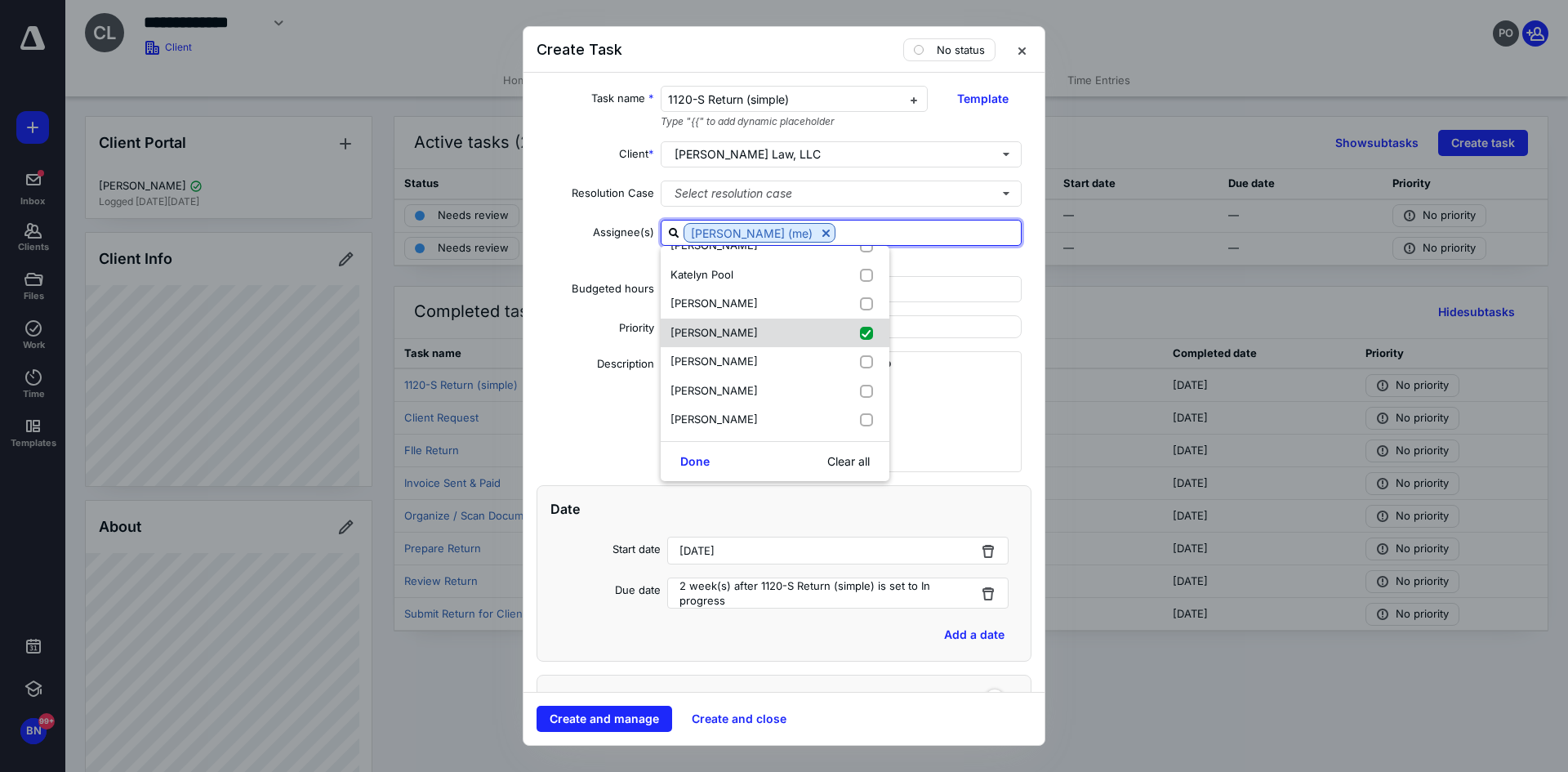 checkbox on "true" 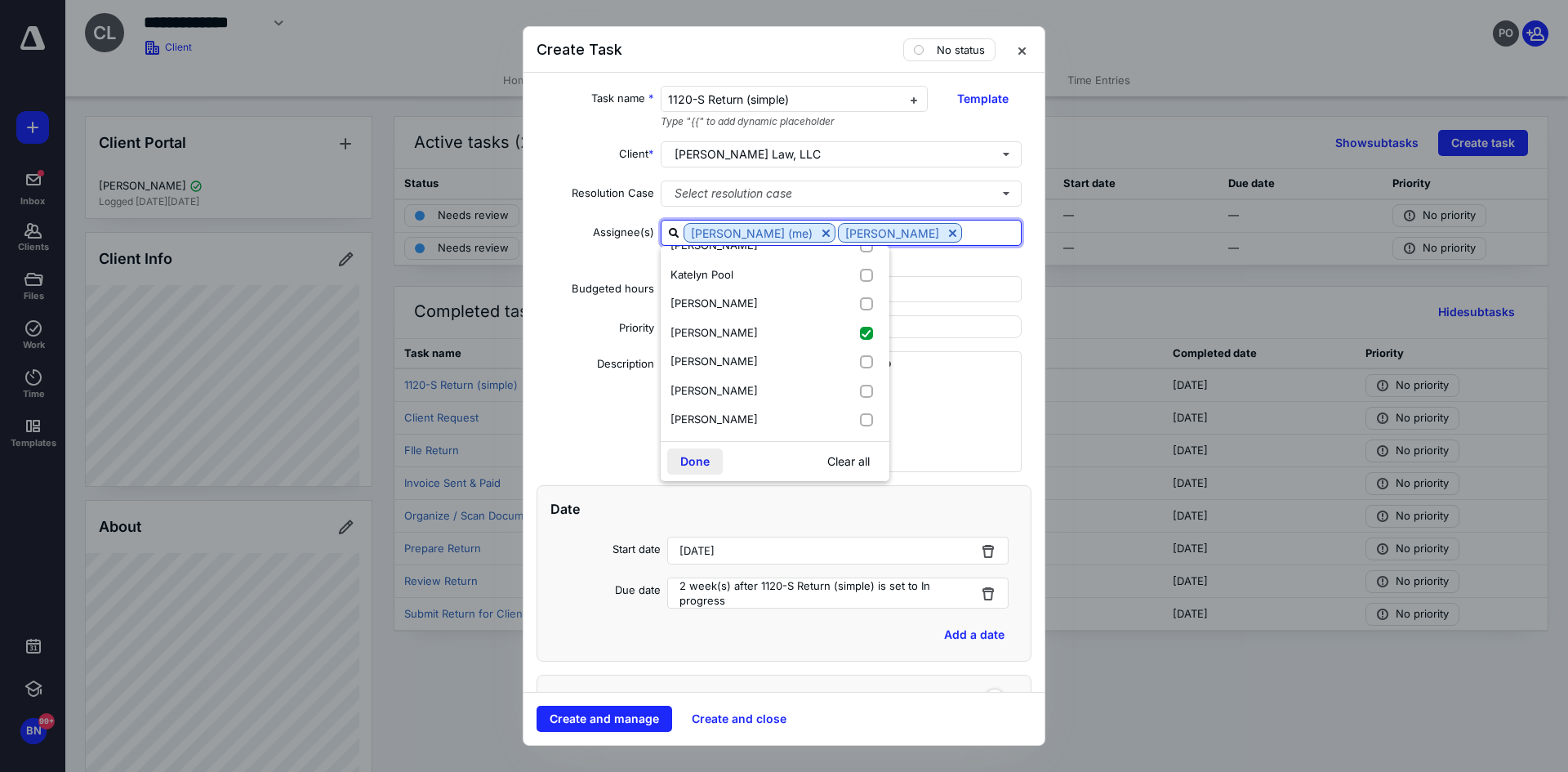 click on "Done" at bounding box center [695, 462] 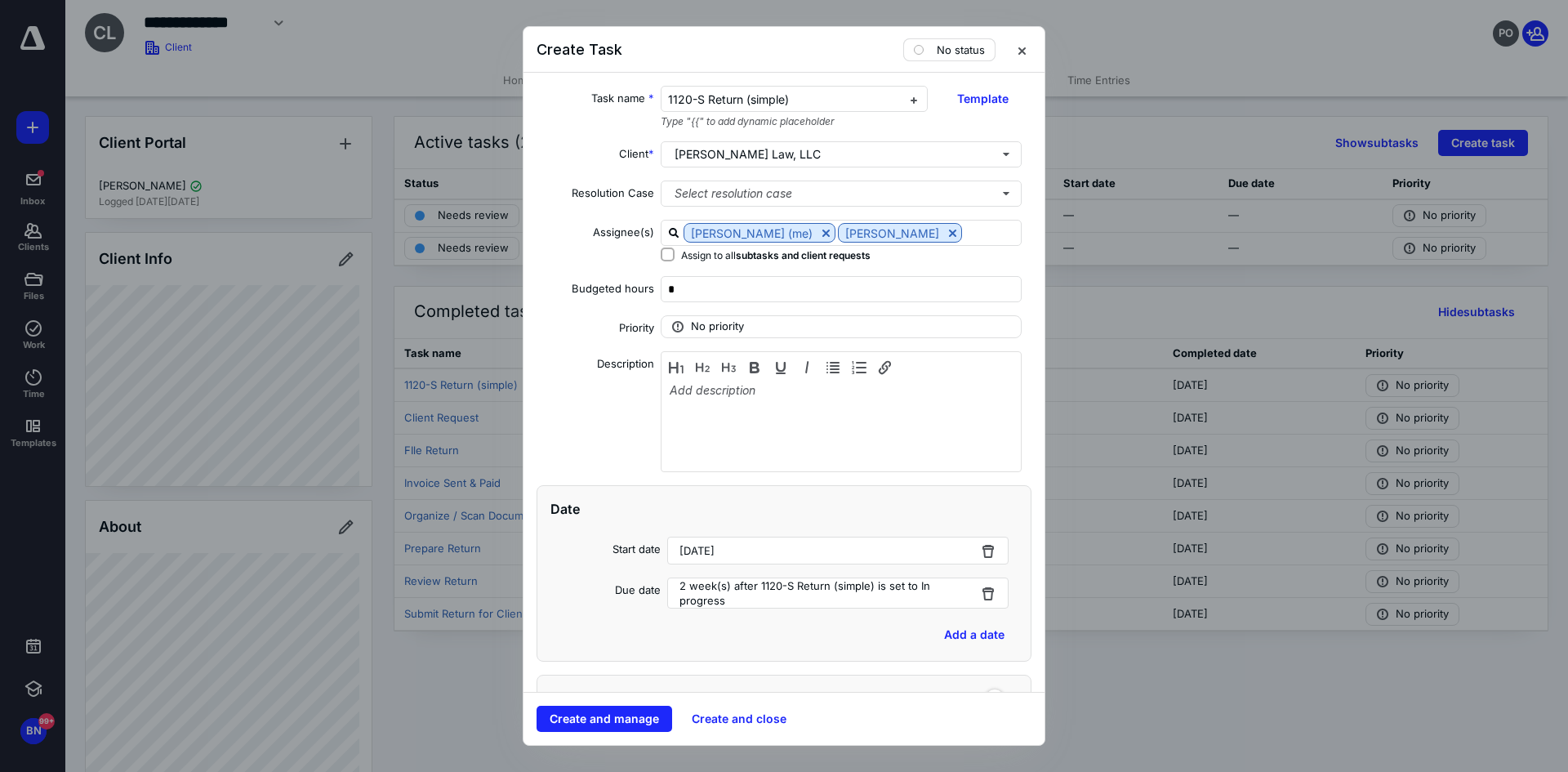 click on "No status" at bounding box center [960, 50] 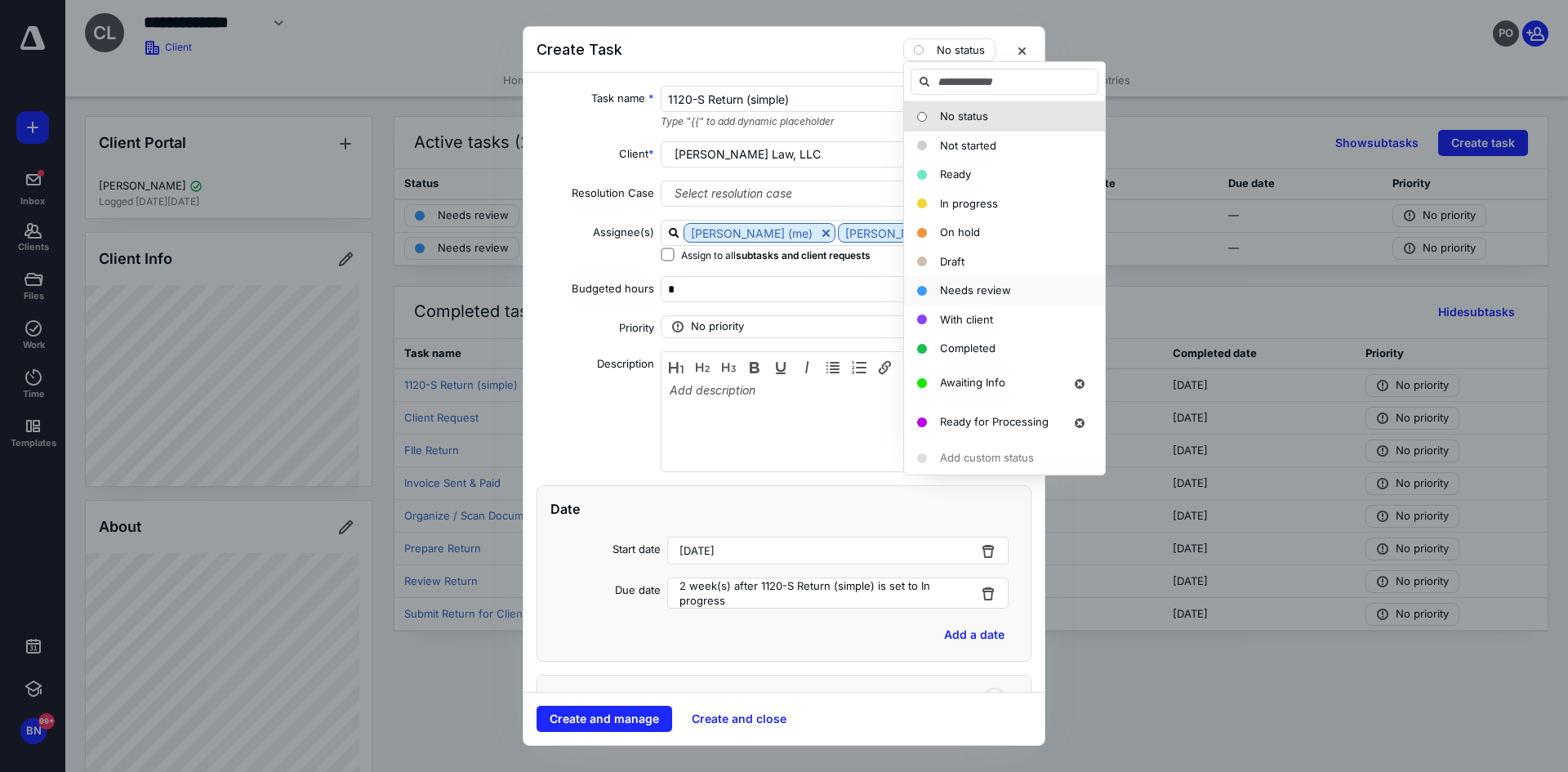 click on "Needs review" at bounding box center (975, 290) 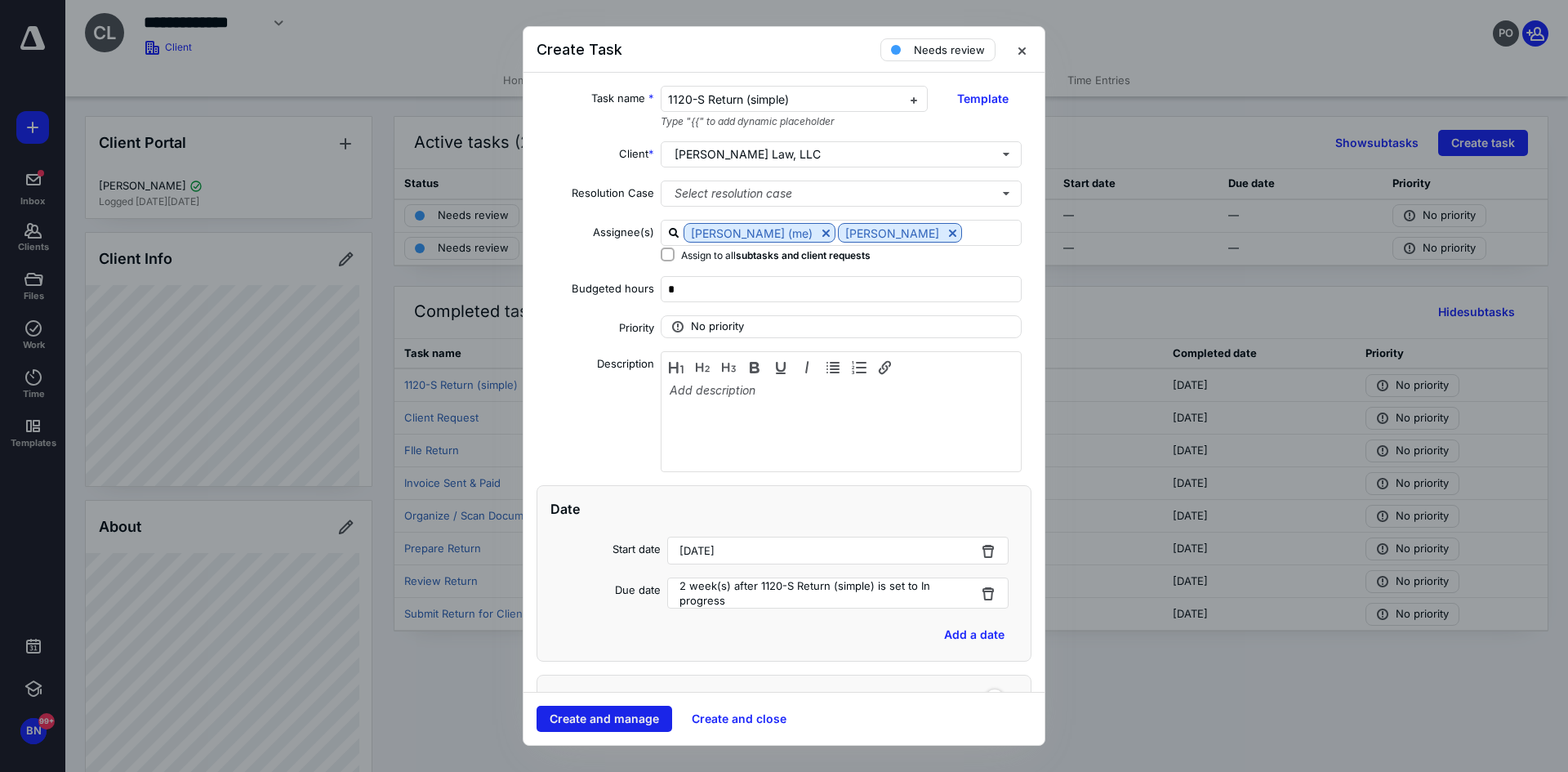click on "Create and manage" at bounding box center (604, 719) 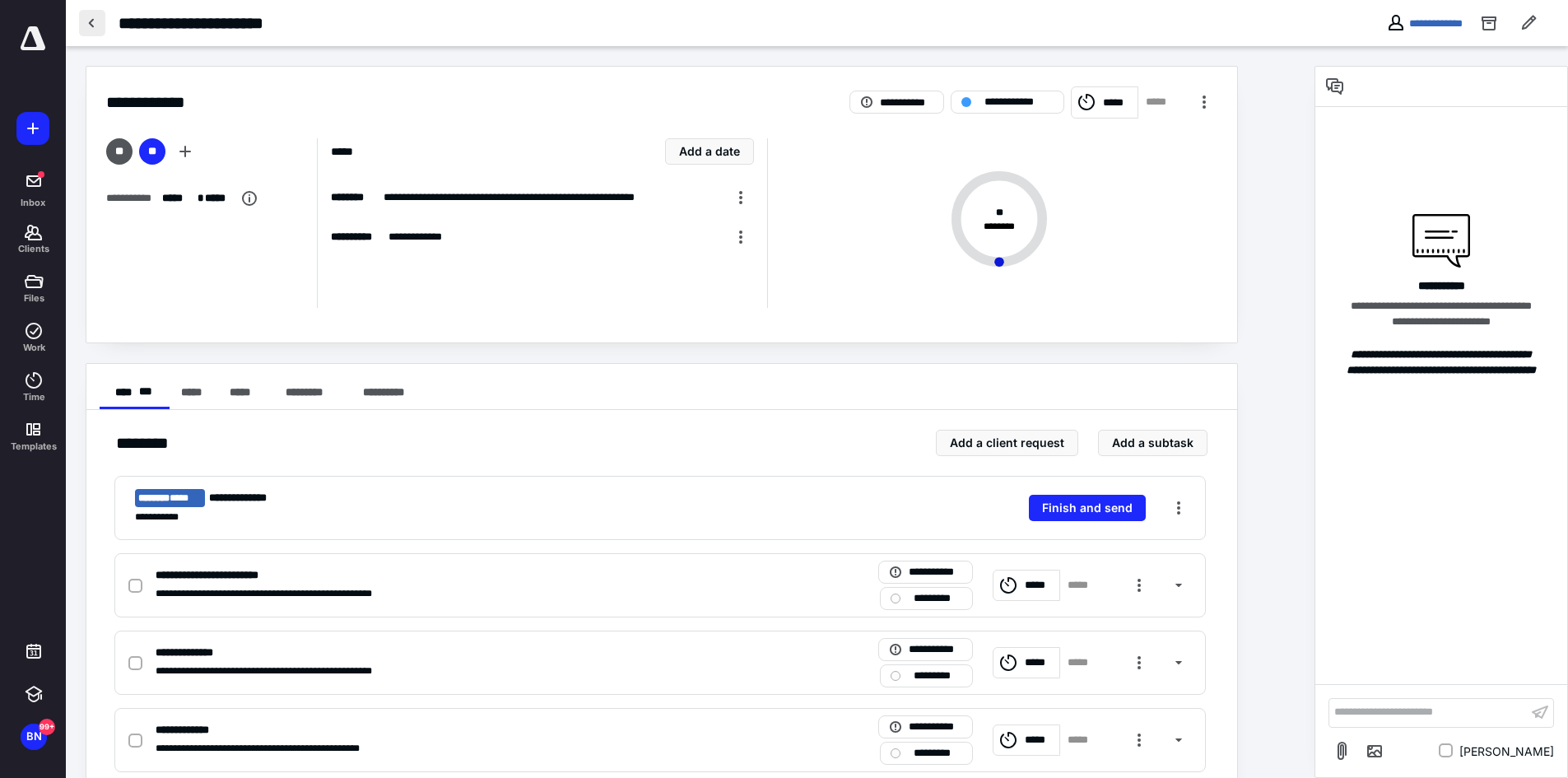 click at bounding box center (92, 23) 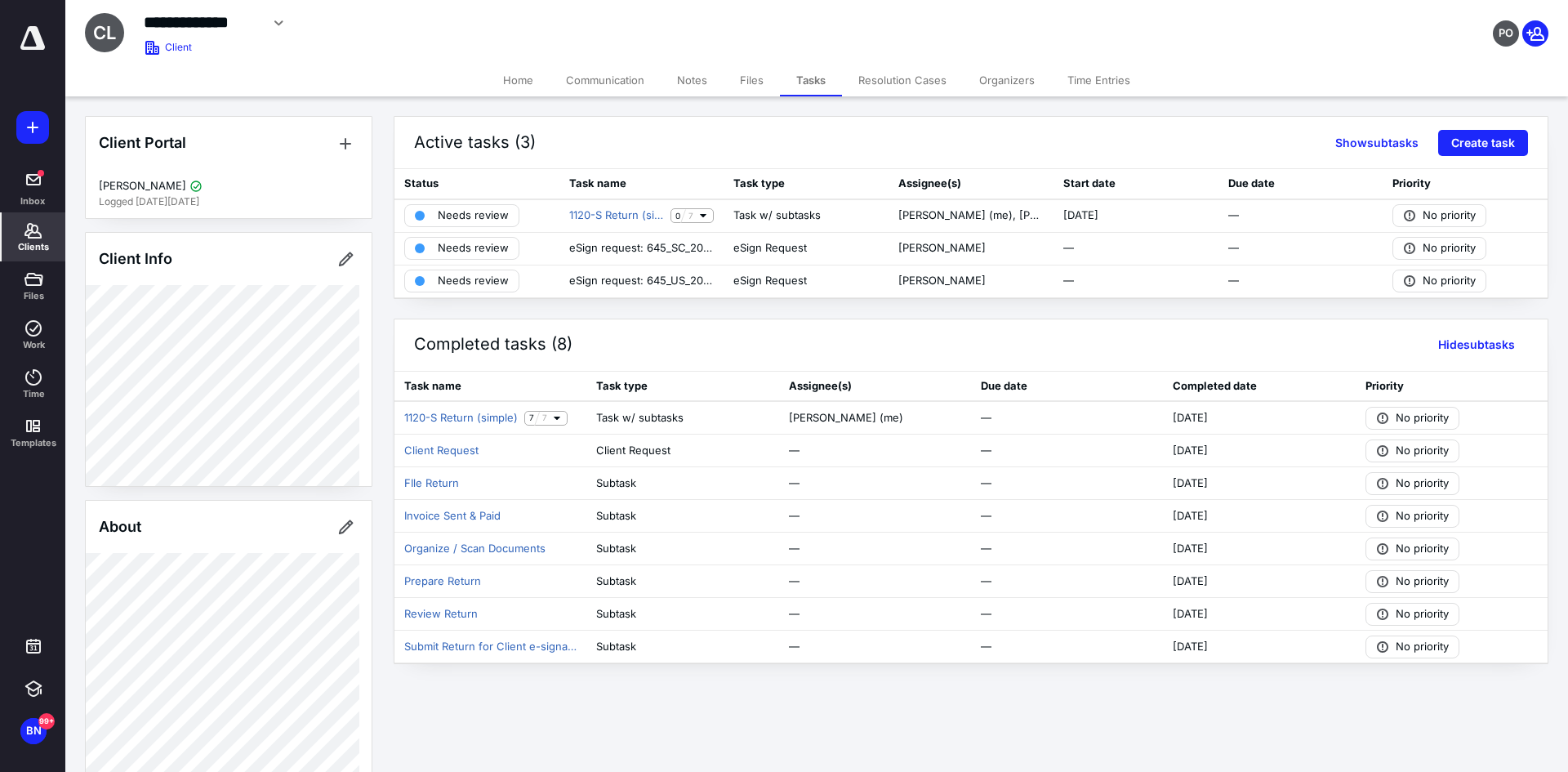click 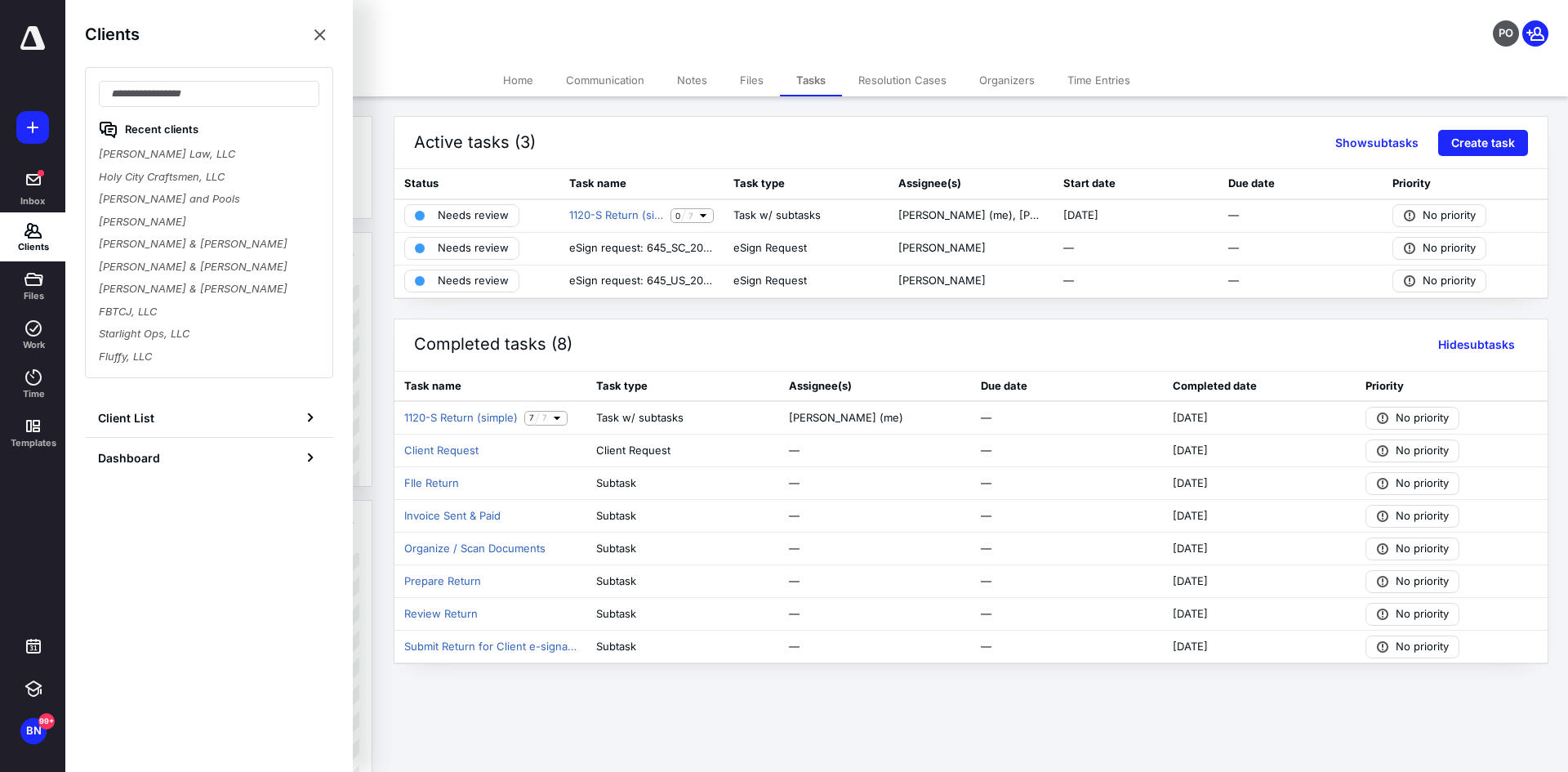 click on "Files" at bounding box center [751, 80] 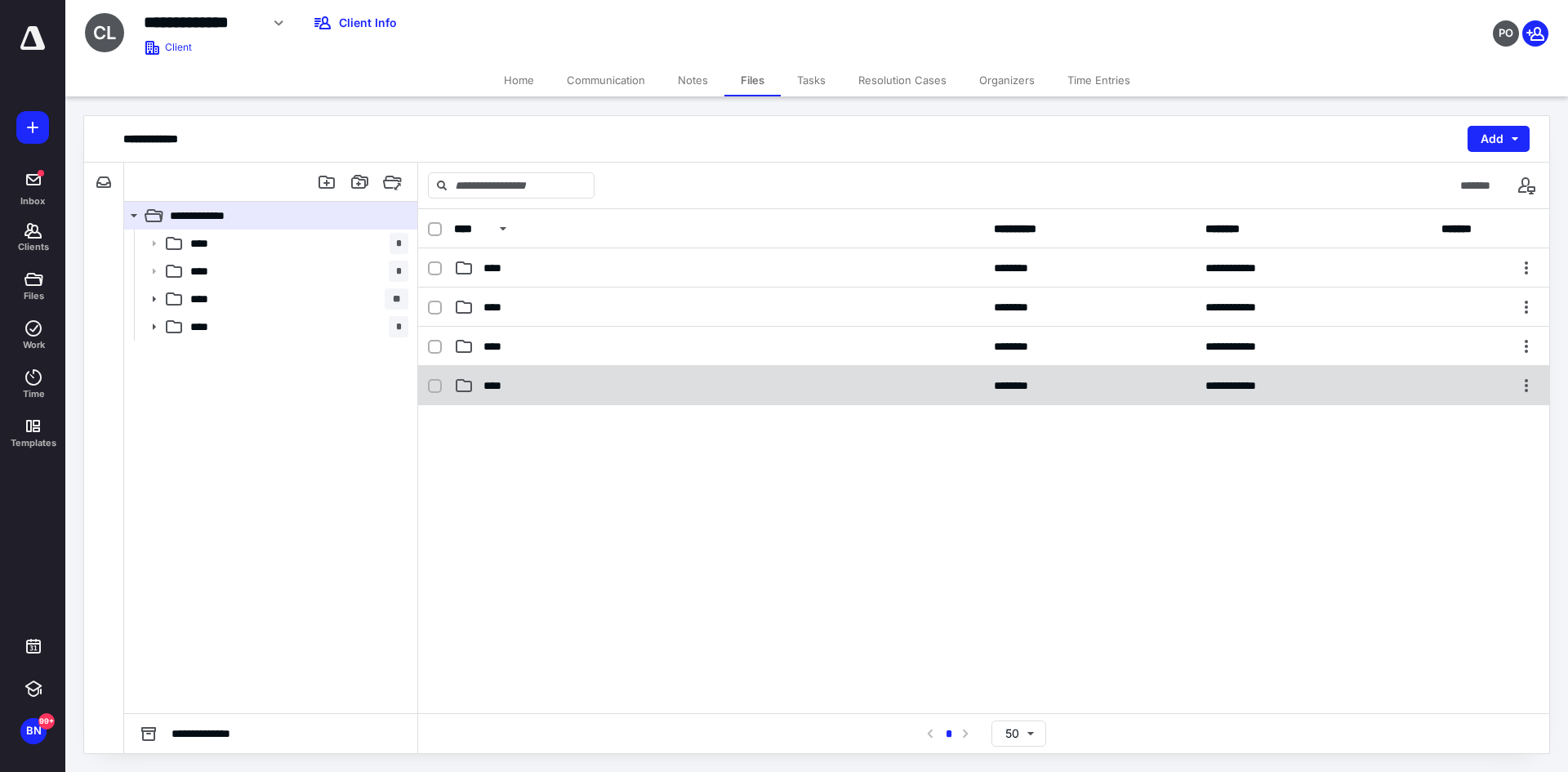 click on "****" at bounding box center [497, 386] 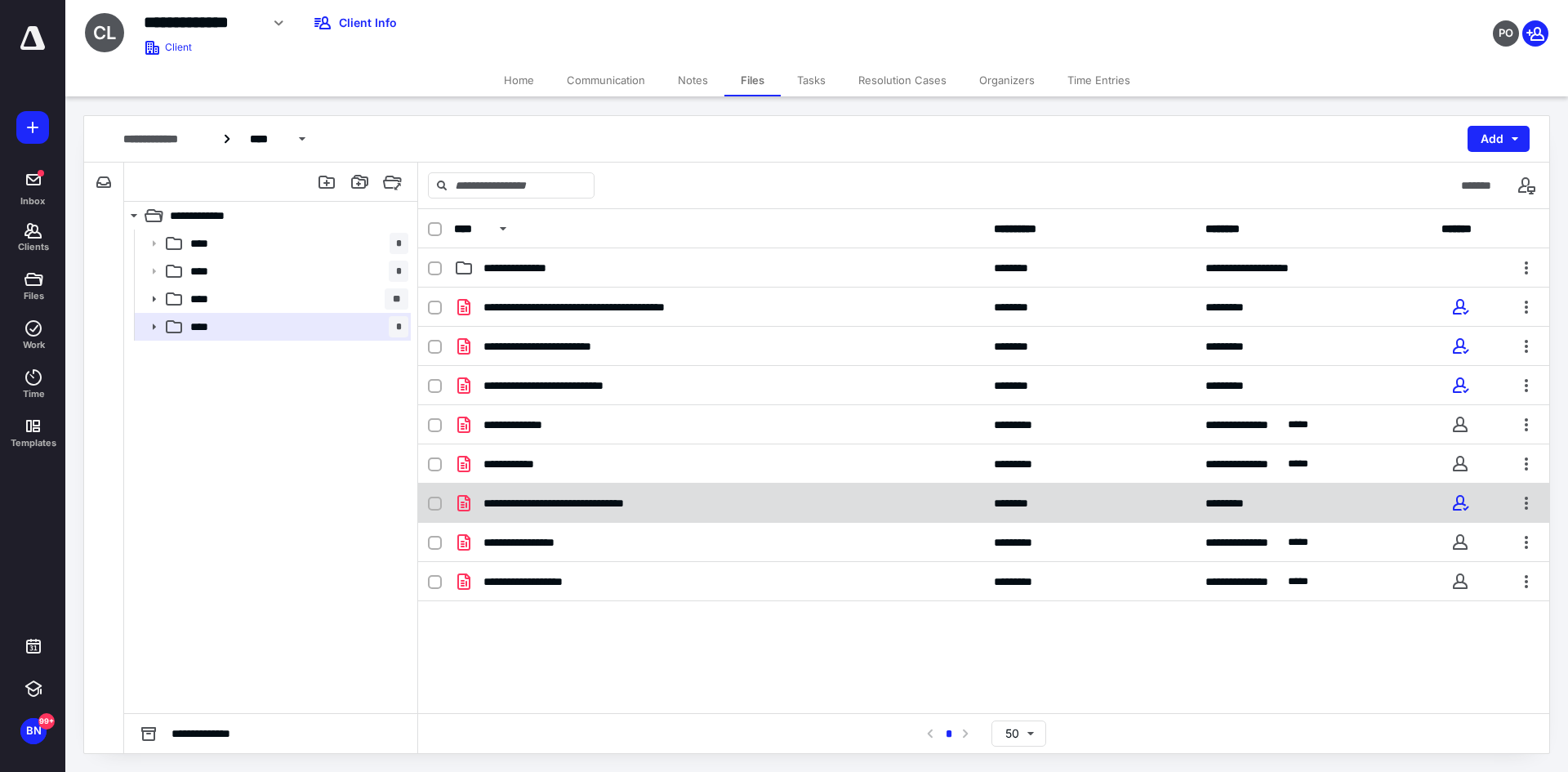 click on "**********" at bounding box center (589, 503) 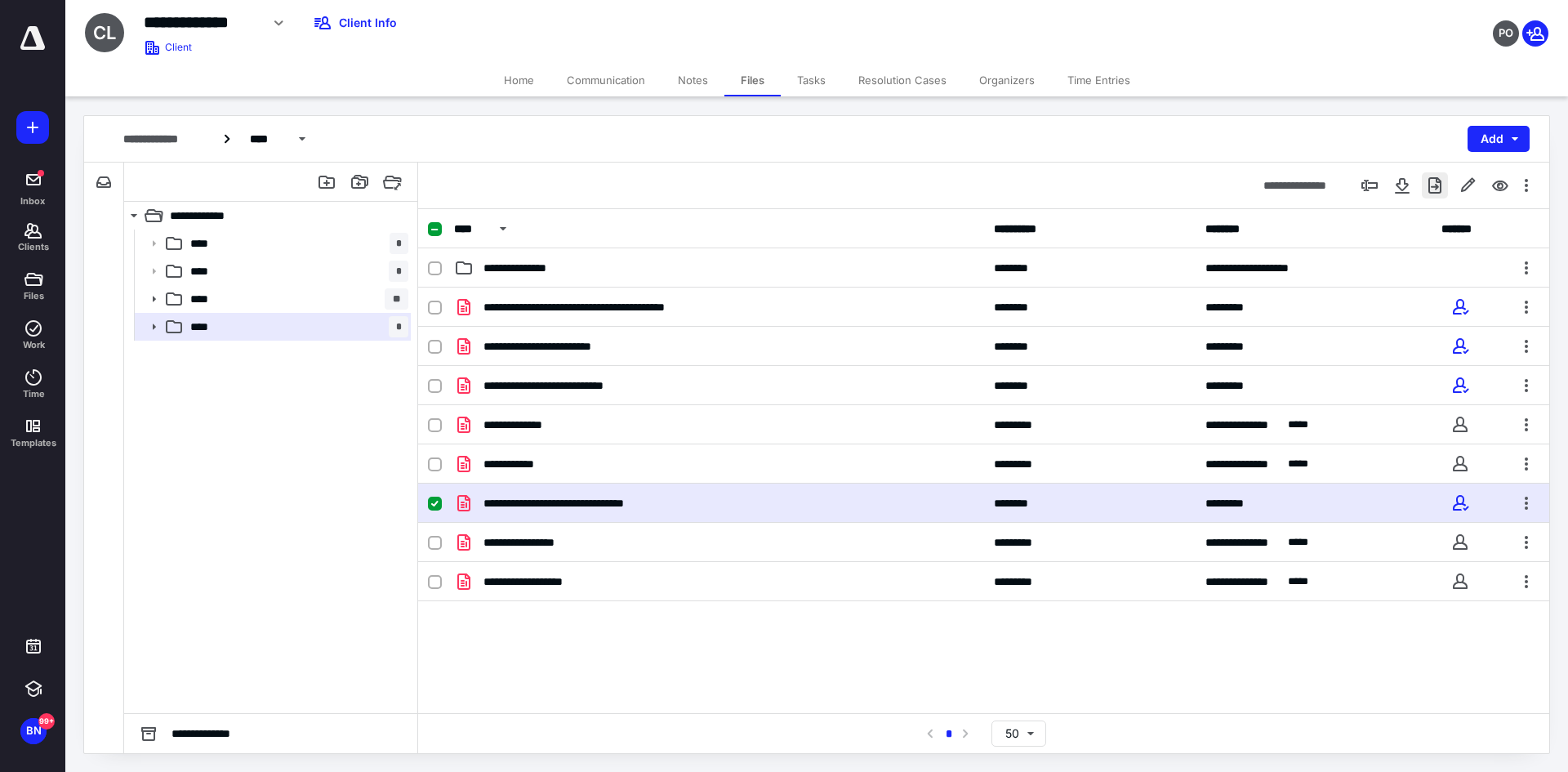 click at bounding box center [1435, 185] 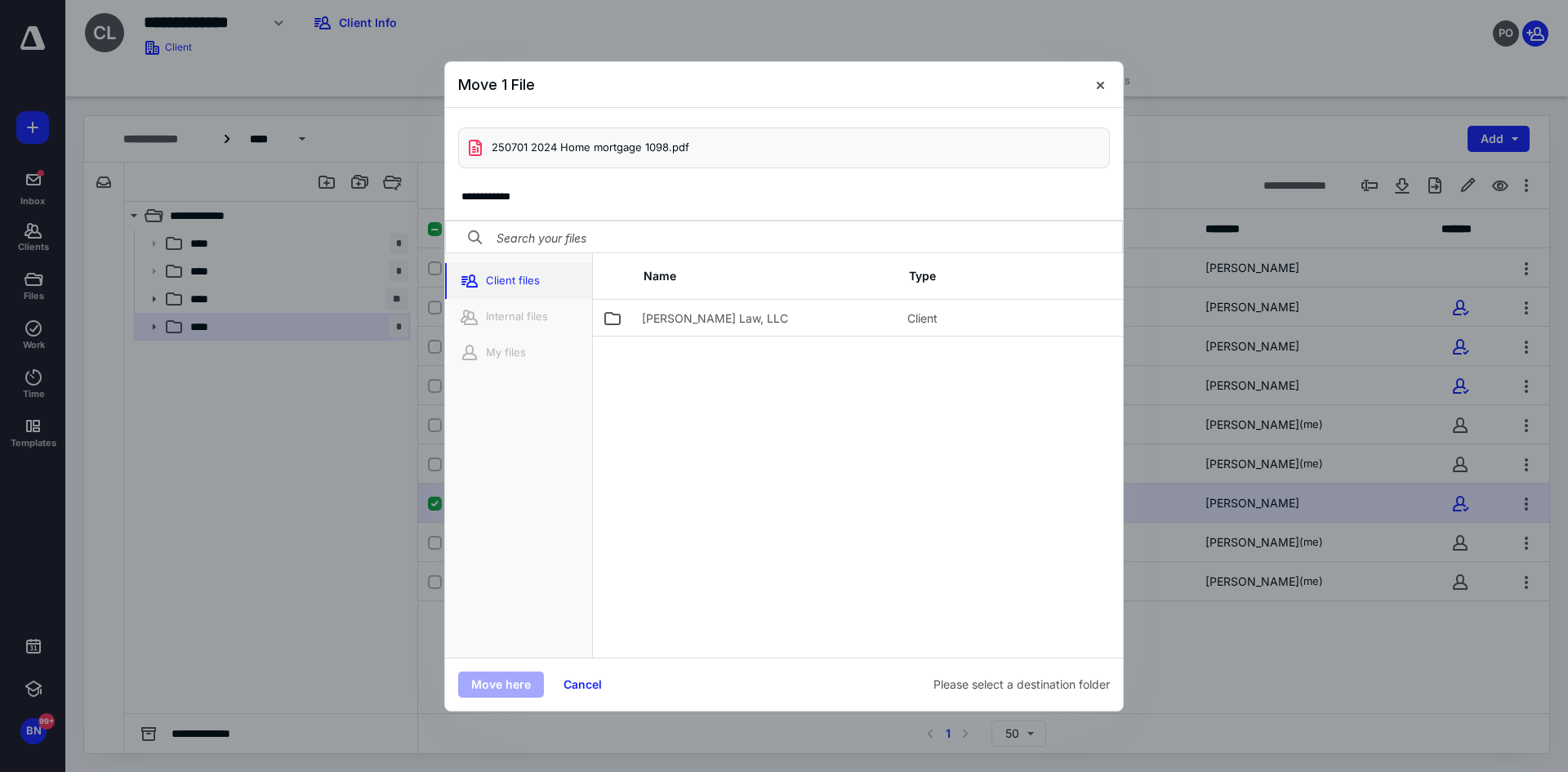 click on "Client files" at bounding box center [519, 281] 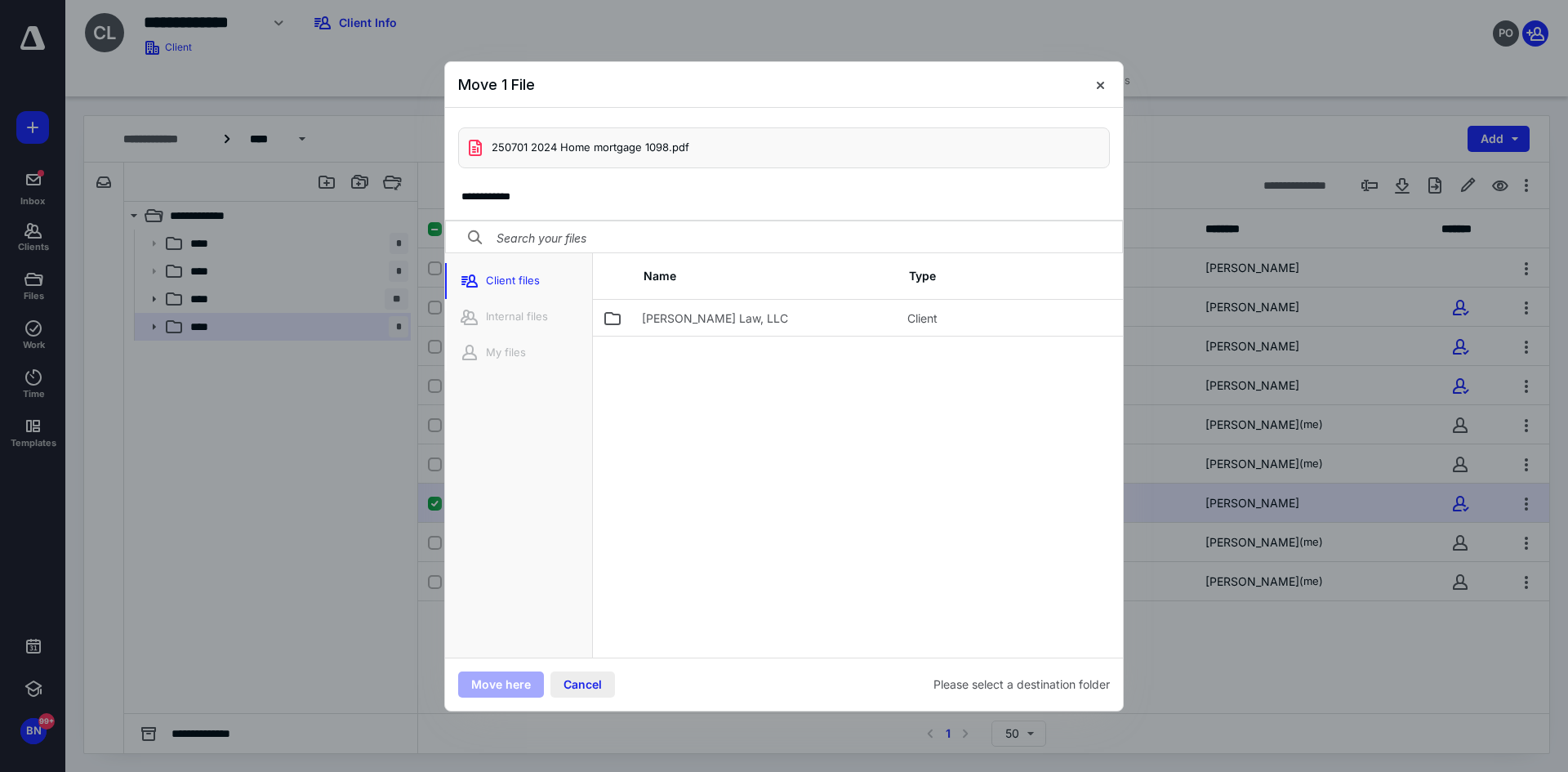 click on "Cancel" at bounding box center [582, 685] 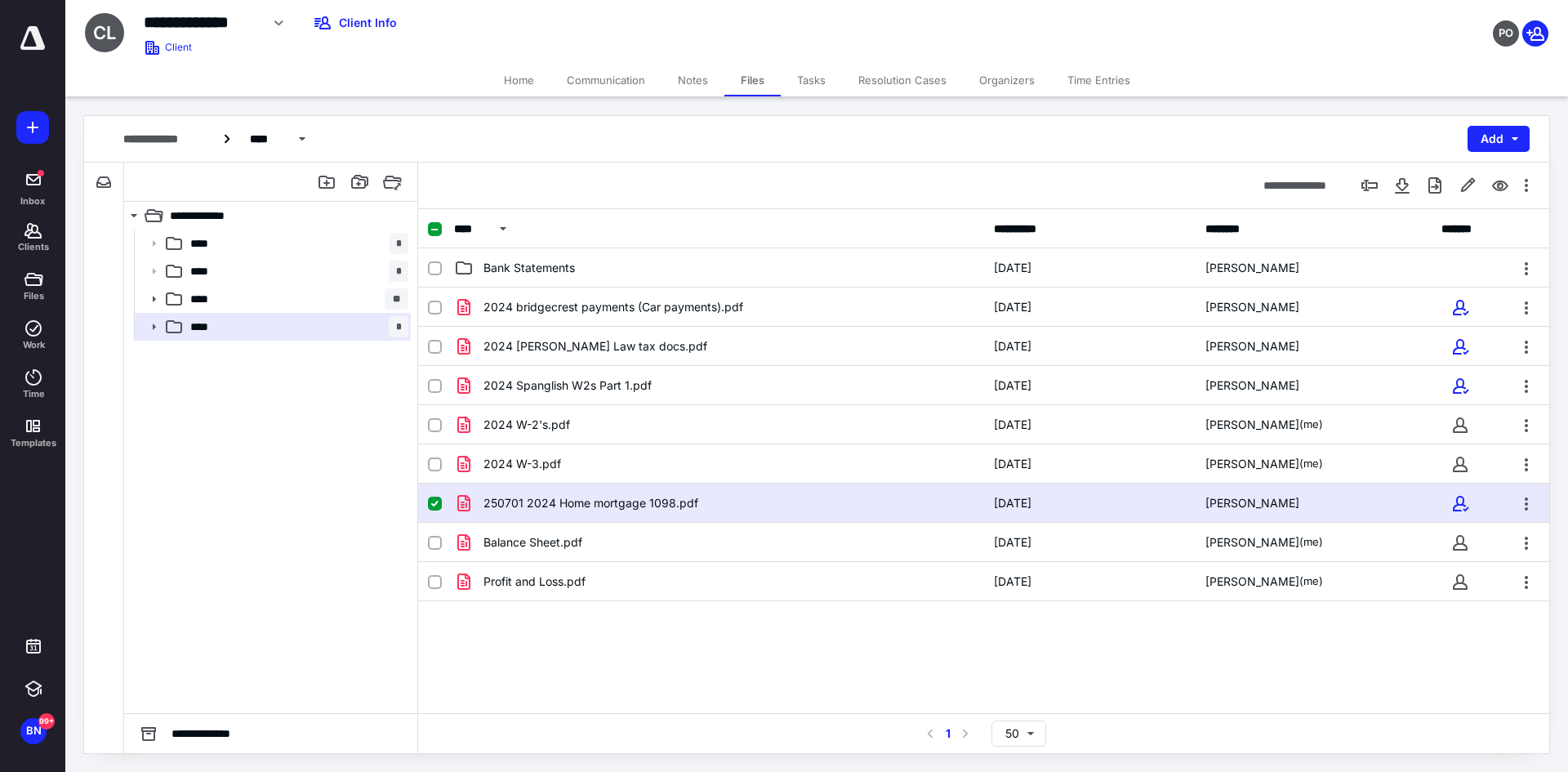 click on "Home" at bounding box center (519, 80) 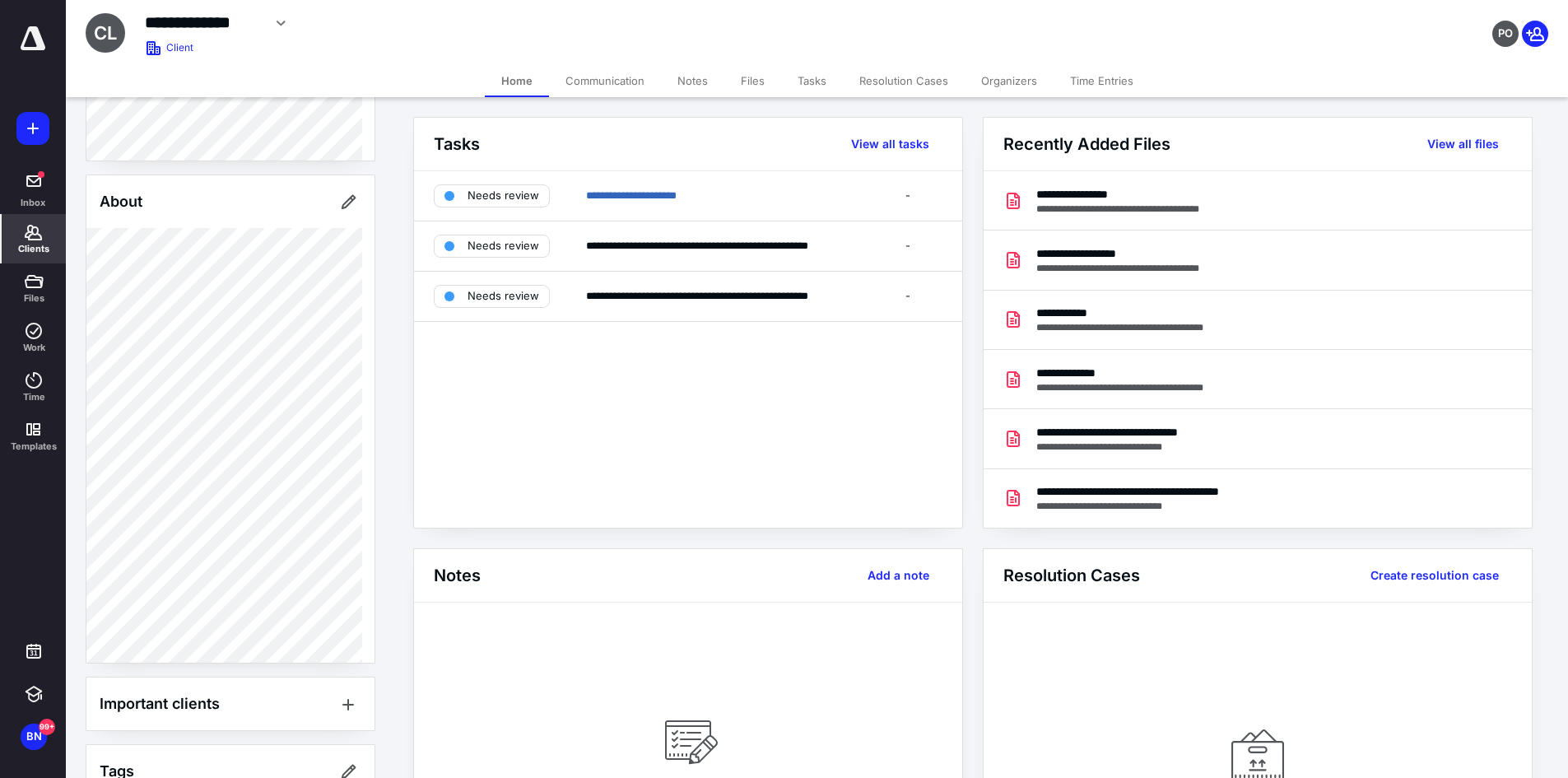 scroll, scrollTop: 370, scrollLeft: 0, axis: vertical 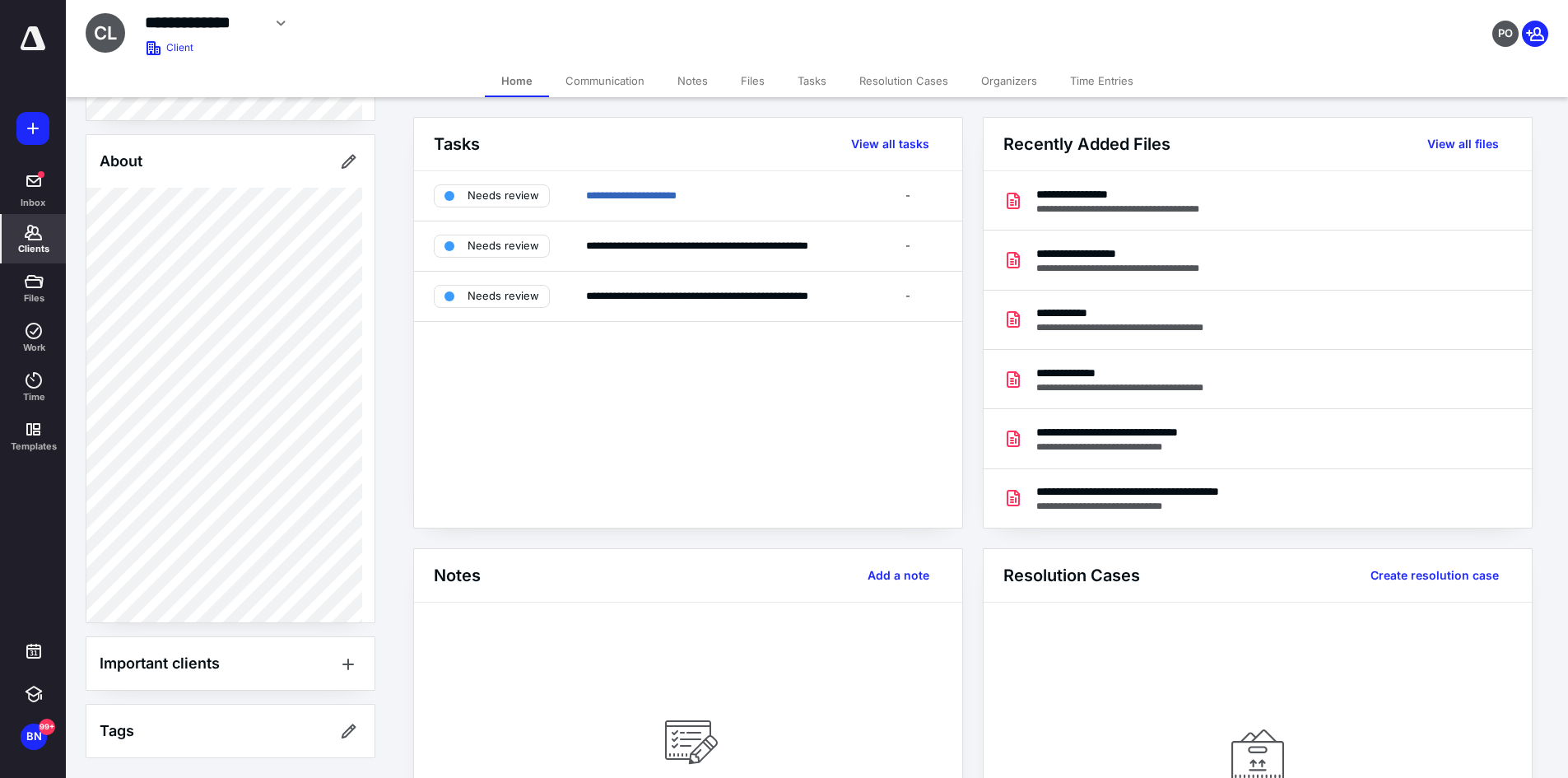 click on "Important clients" at bounding box center [230, 664] 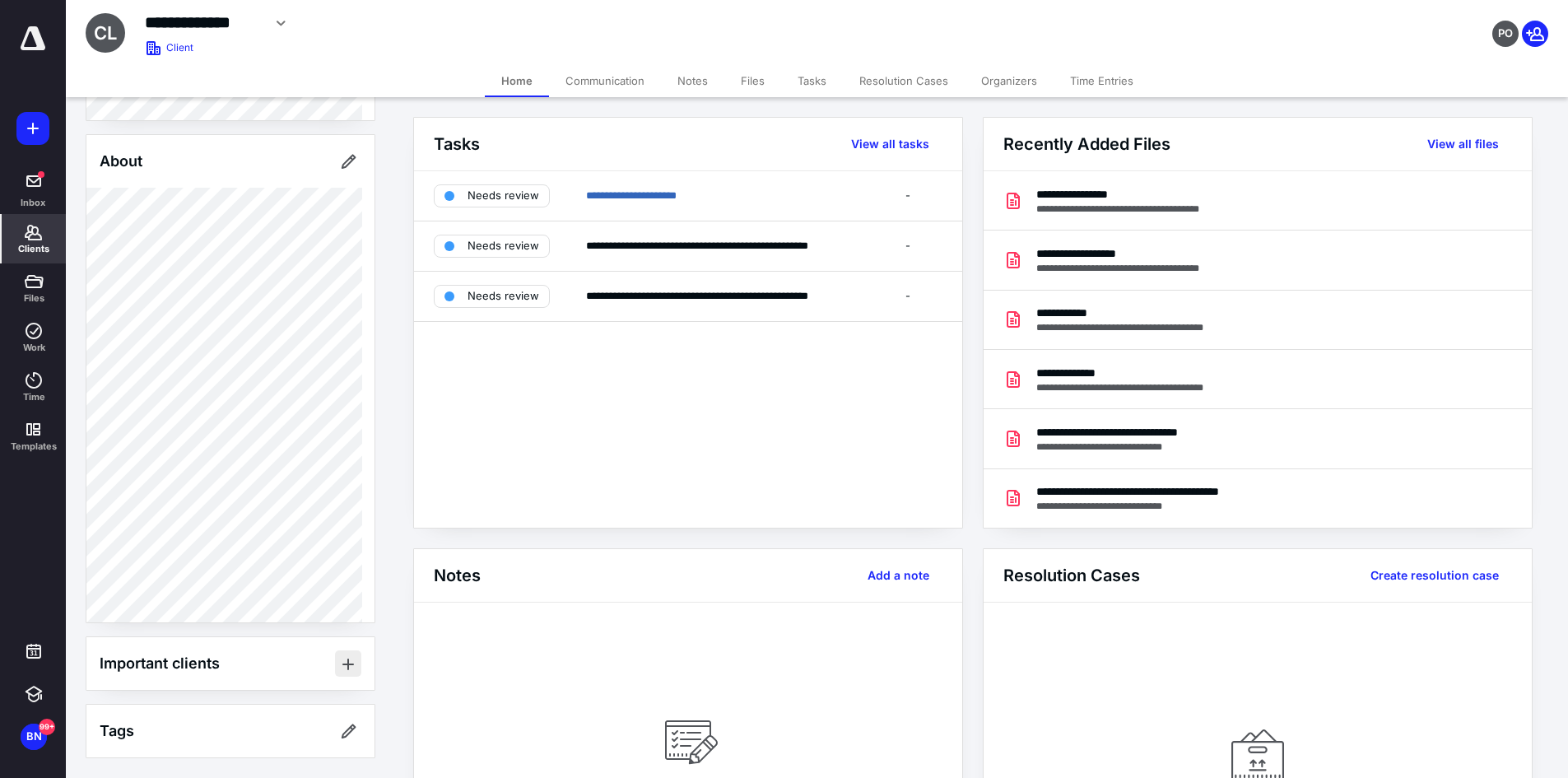 click at bounding box center (348, 664) 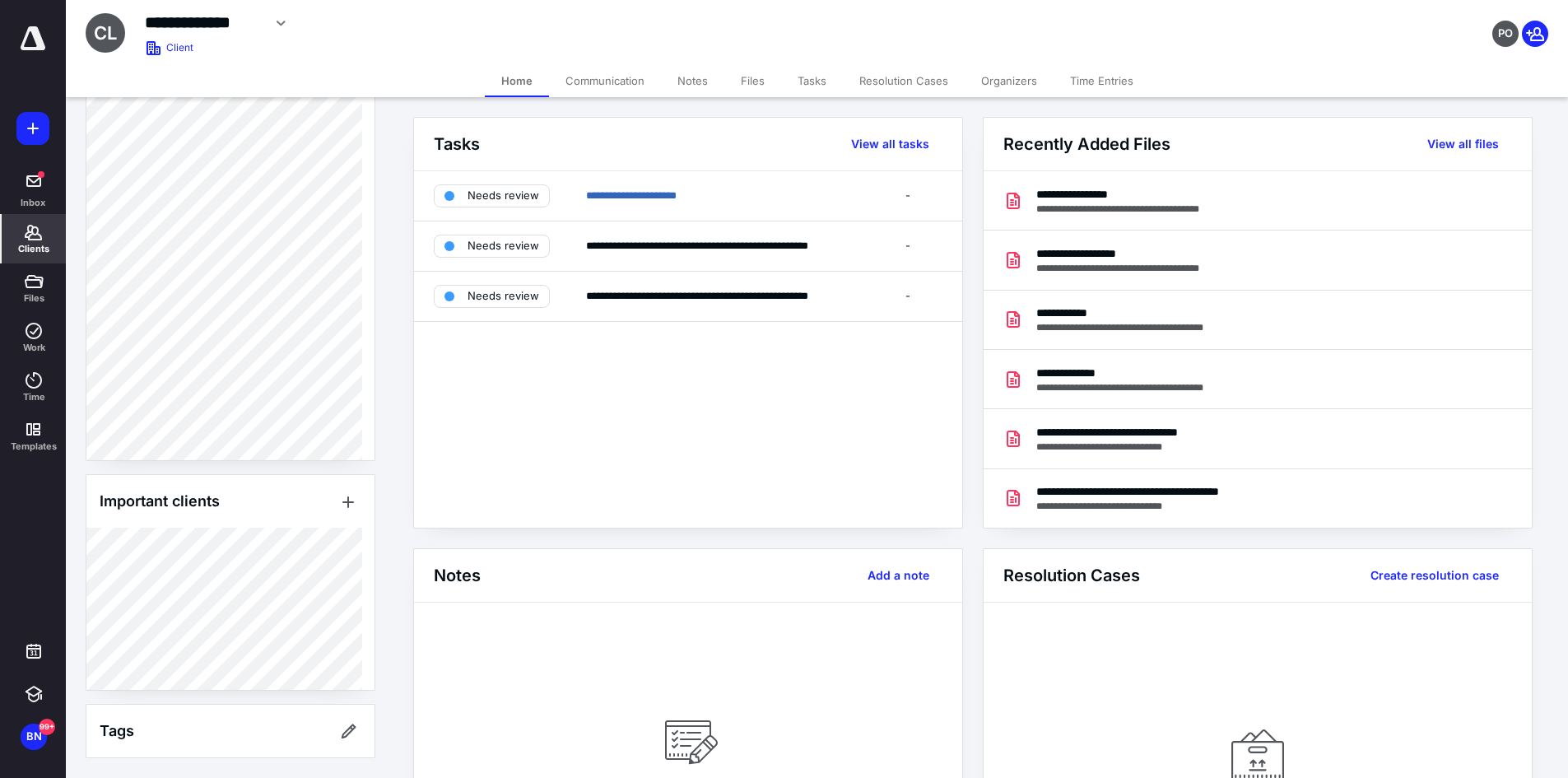 scroll, scrollTop: 425, scrollLeft: 0, axis: vertical 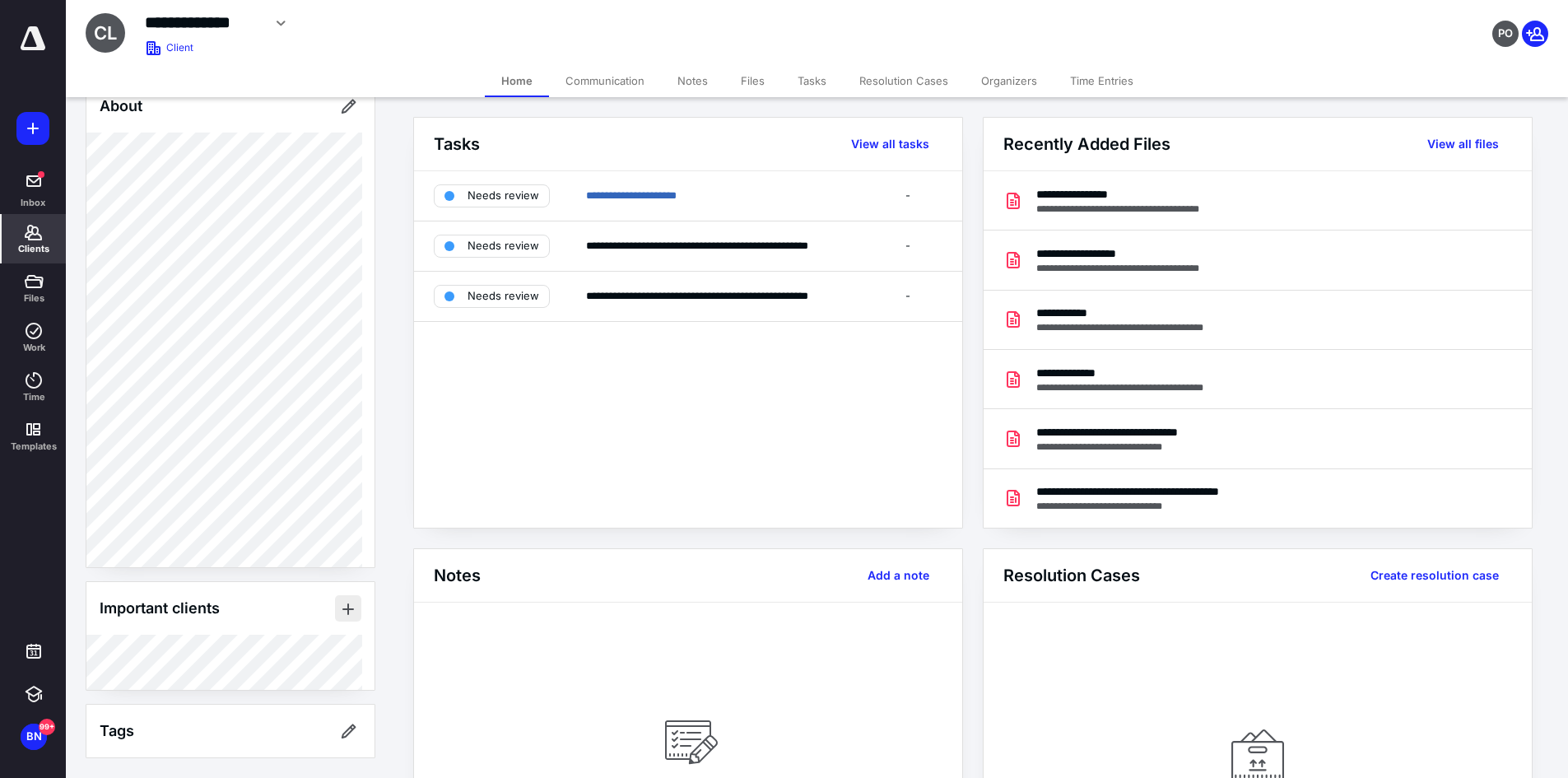 click at bounding box center (348, 608) 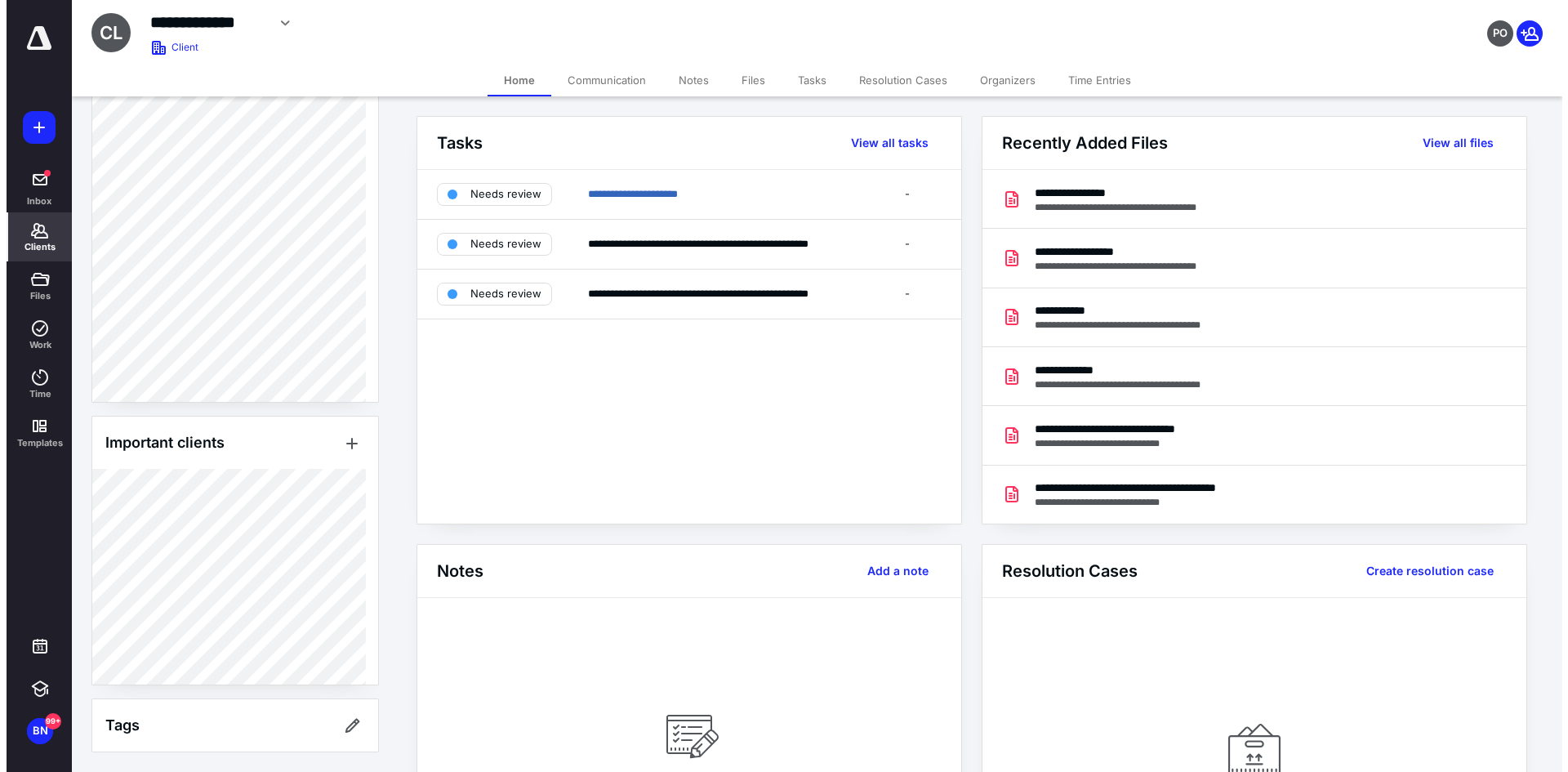 scroll, scrollTop: 490, scrollLeft: 0, axis: vertical 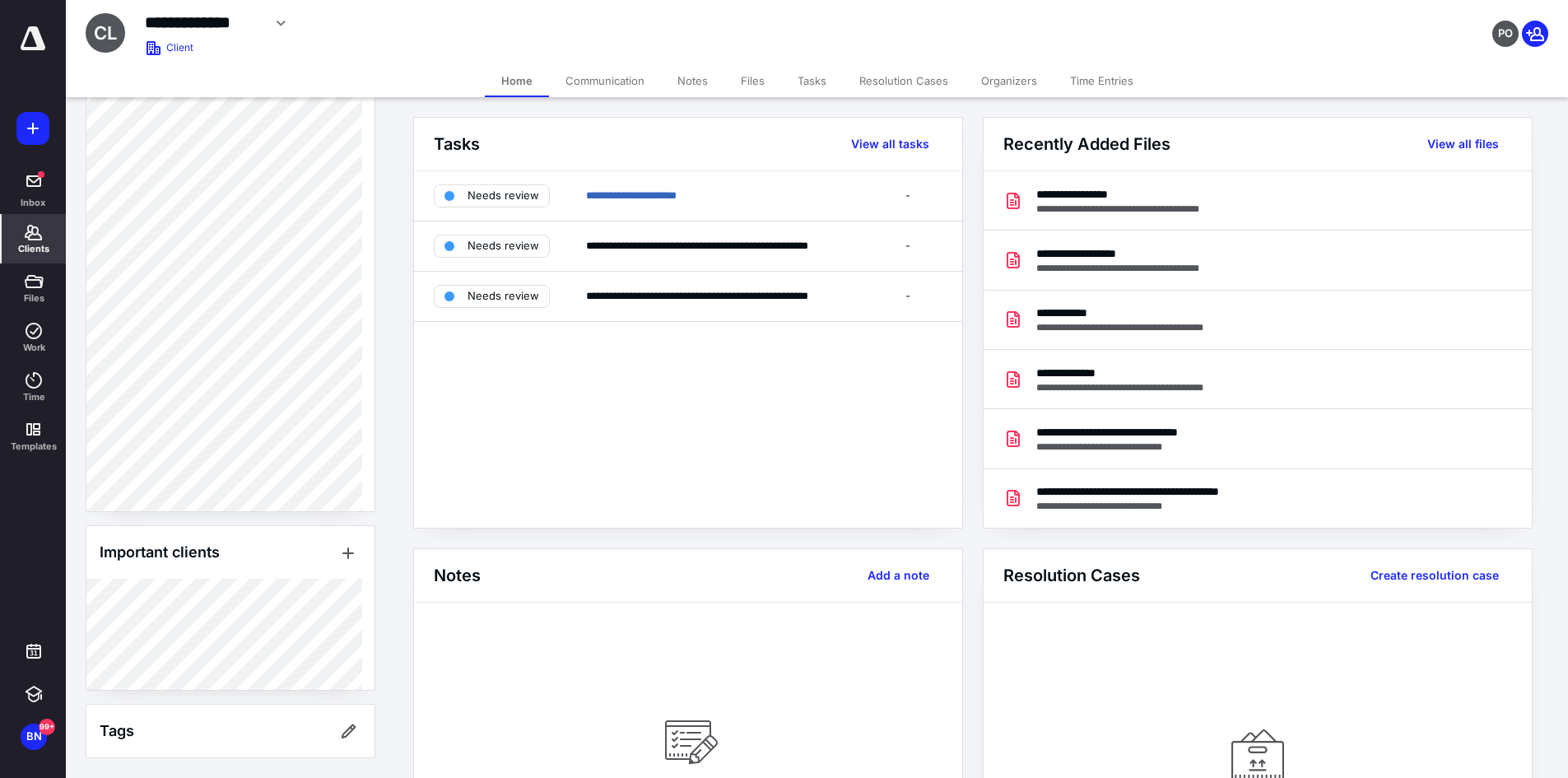 click on "Files" at bounding box center (752, 81) 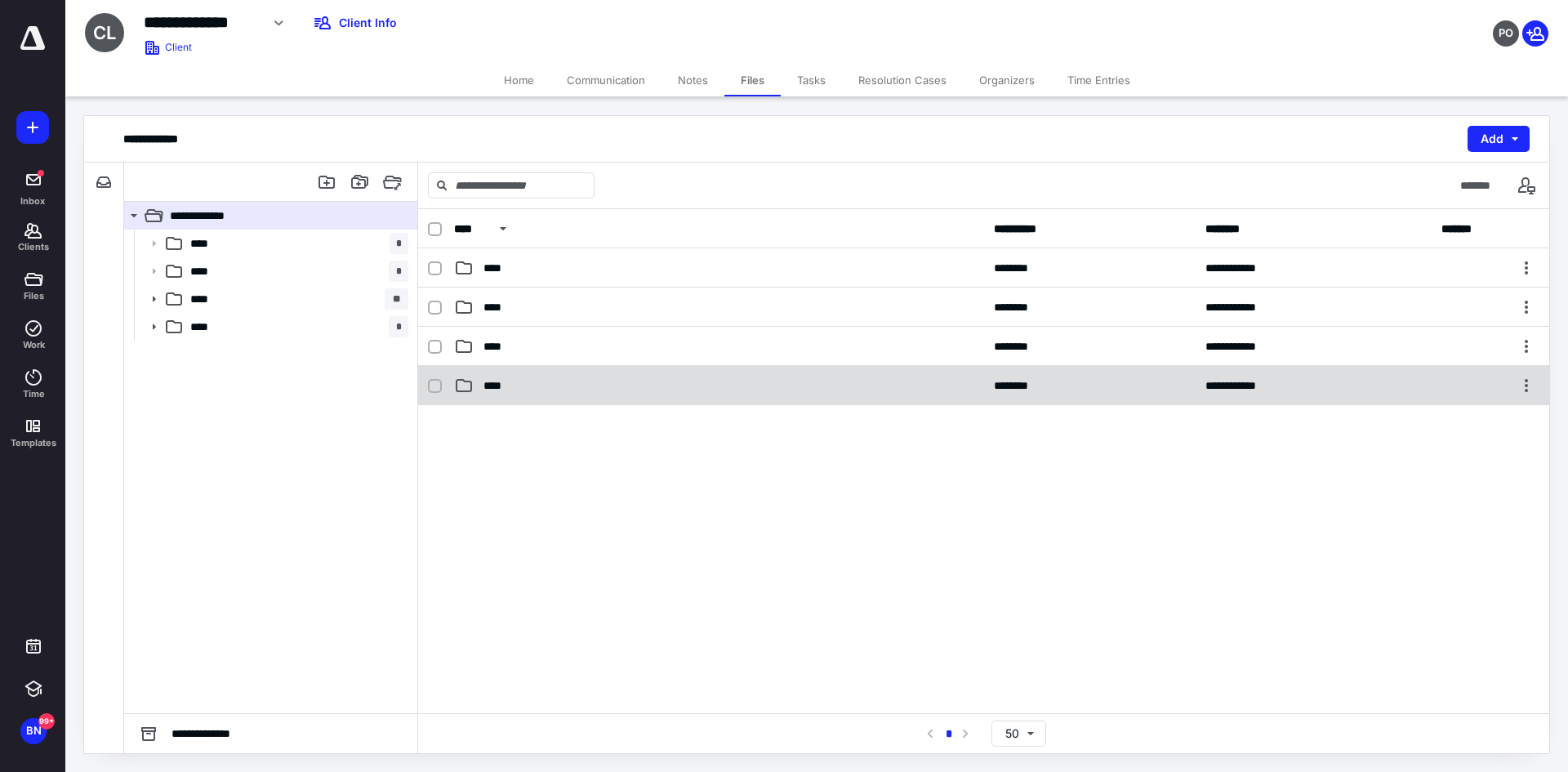 click on "****" at bounding box center (719, 386) 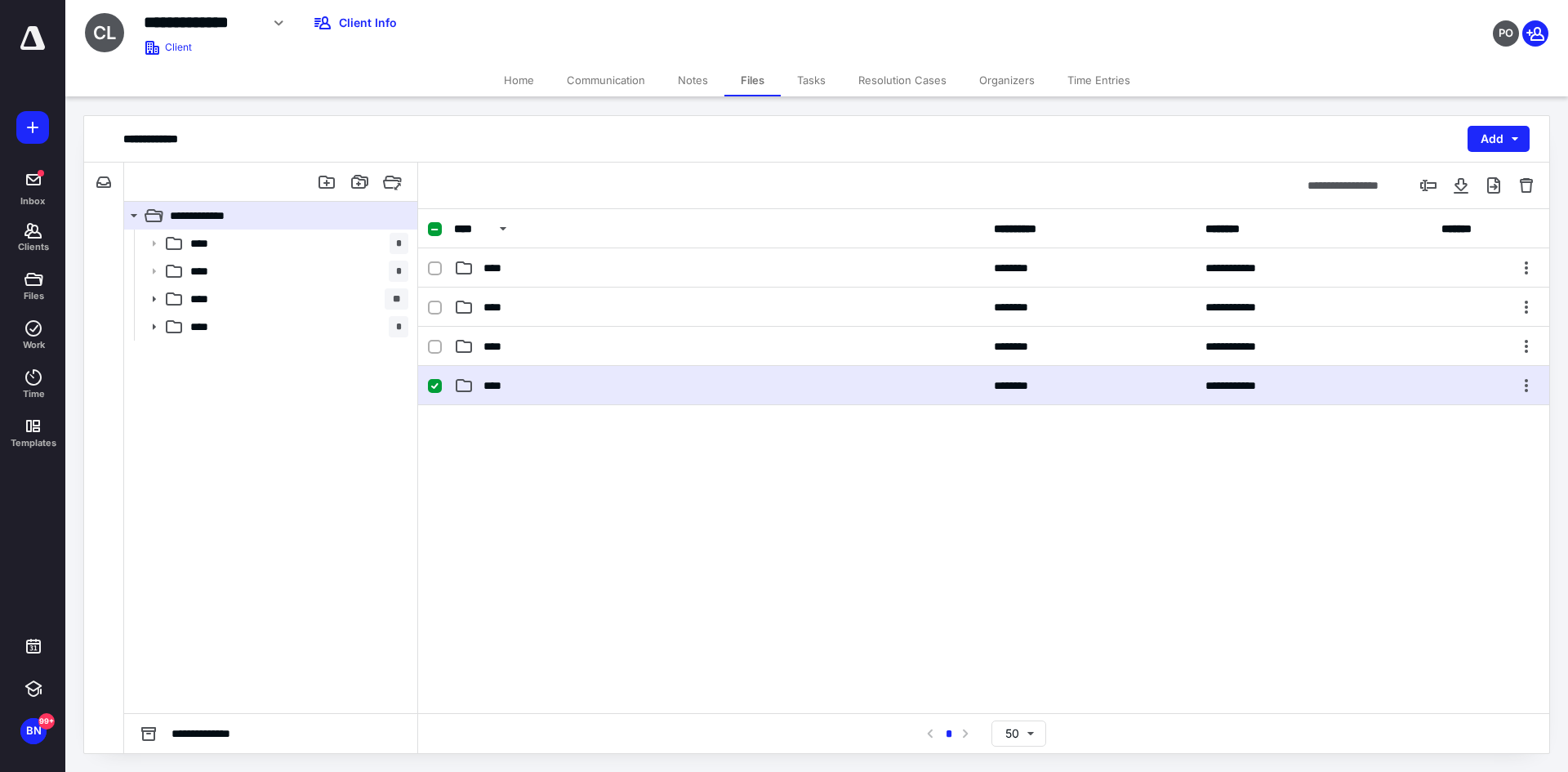 click on "****" at bounding box center [719, 386] 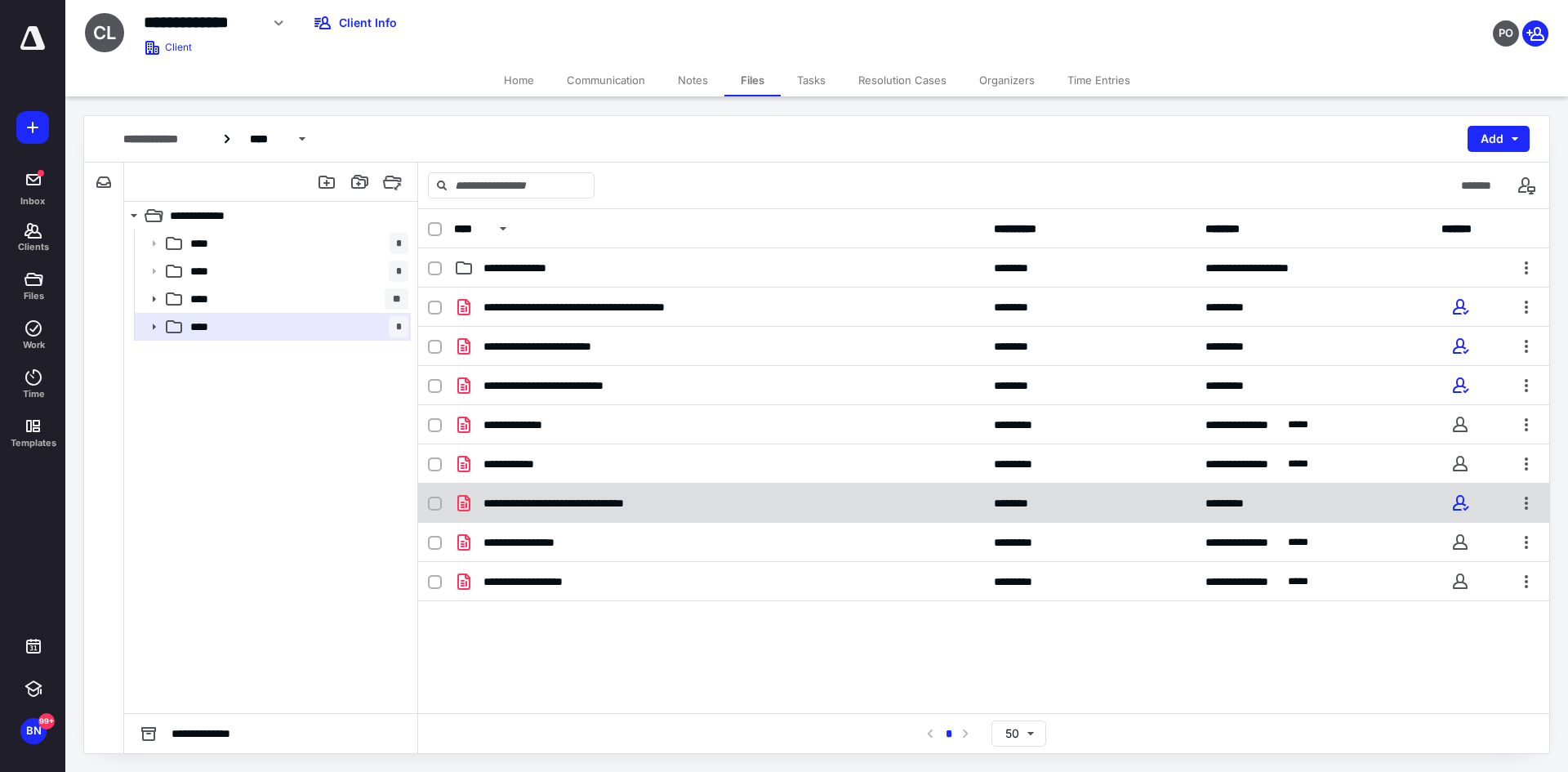 click at bounding box center [441, 503] 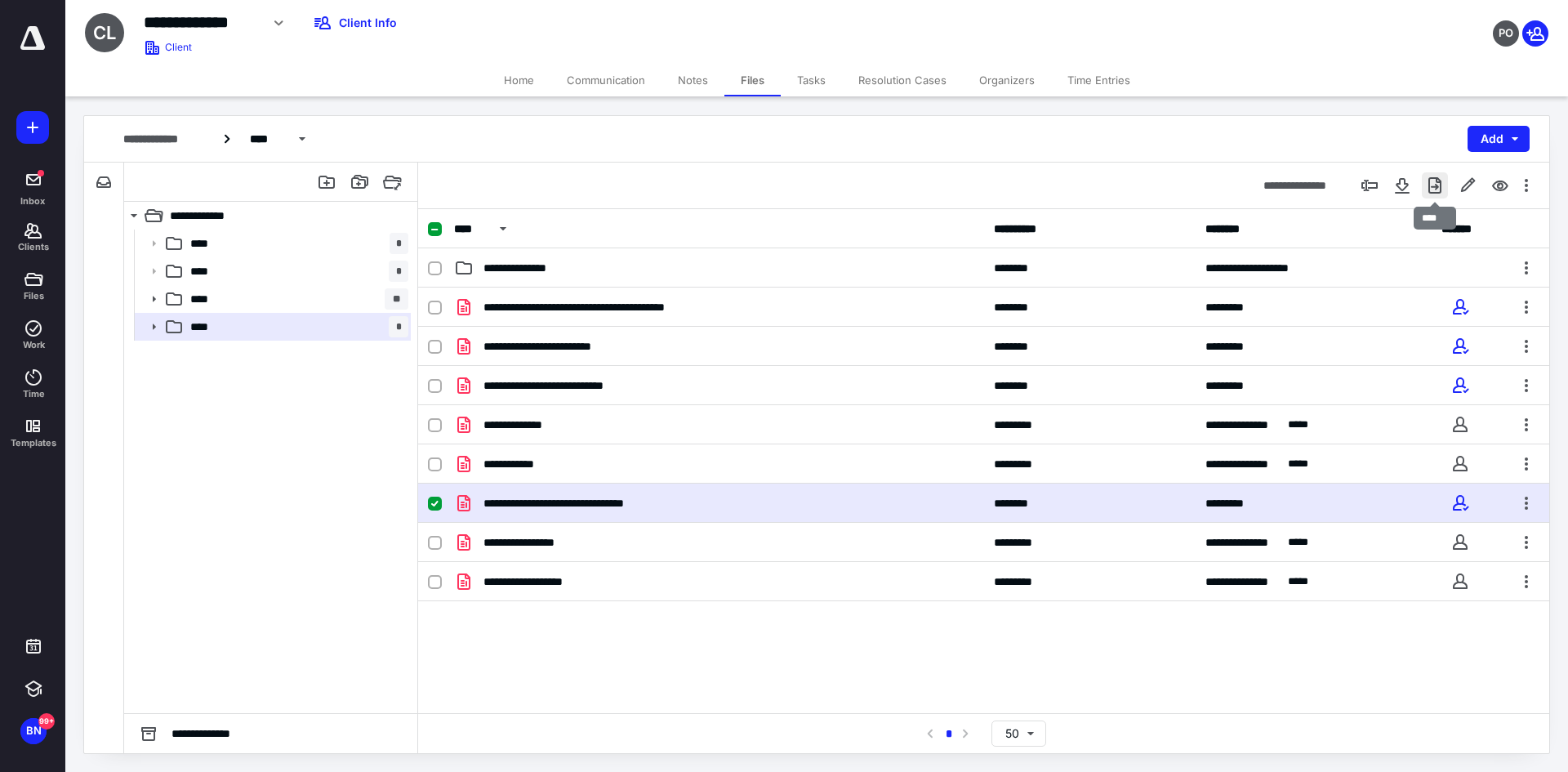 click at bounding box center (1435, 185) 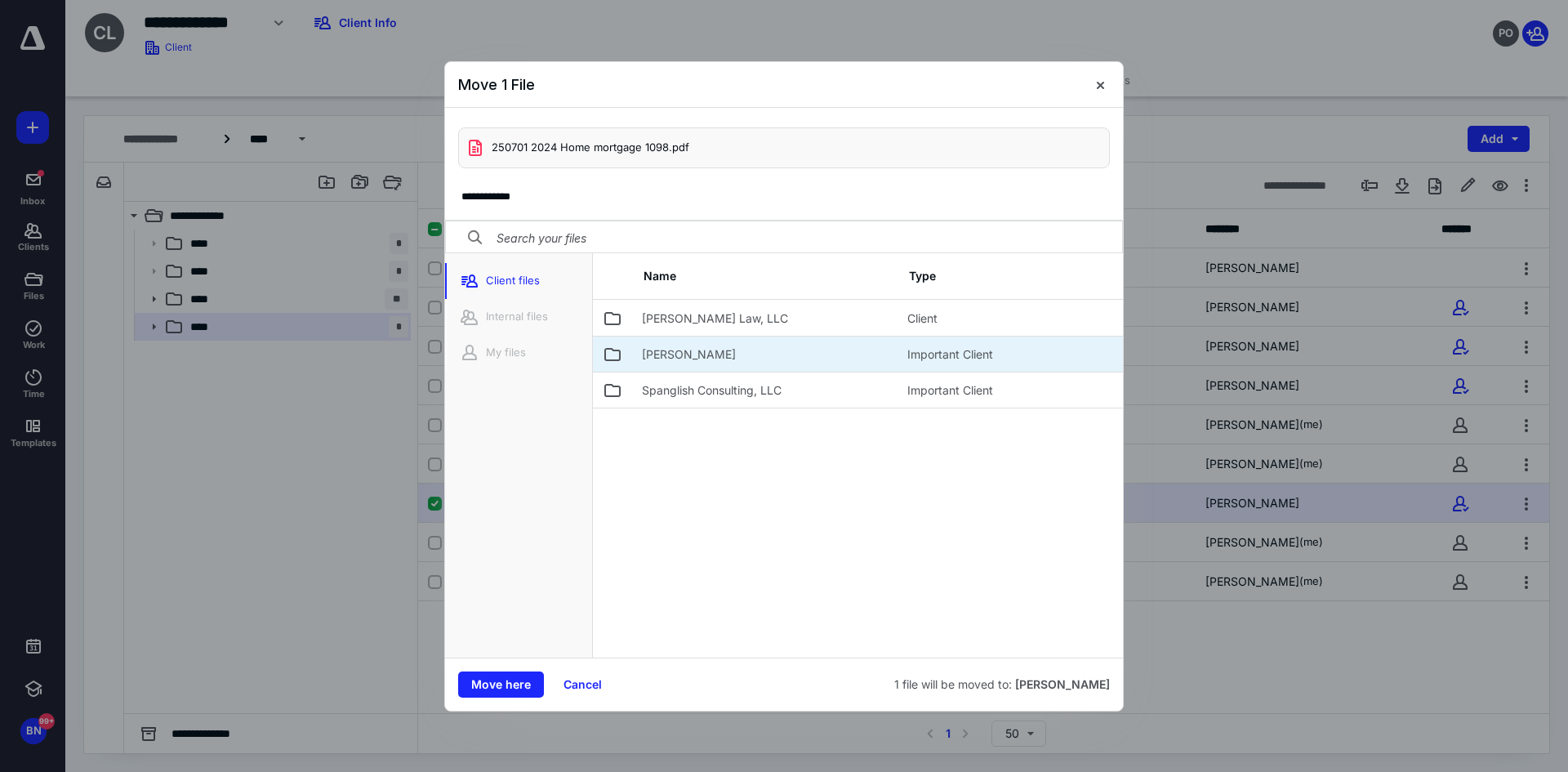 click on "[PERSON_NAME]" at bounding box center (688, 355) 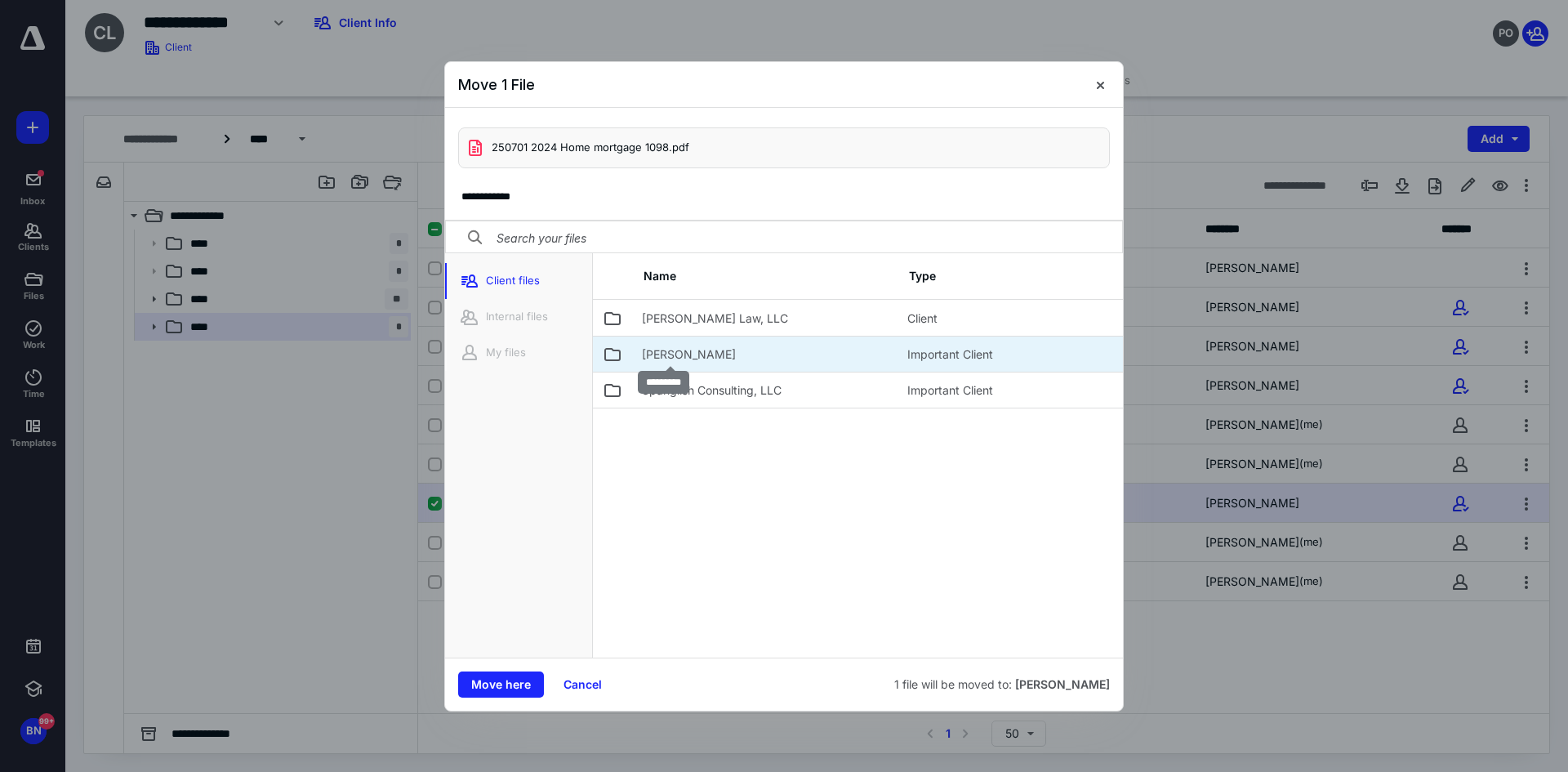click on "[PERSON_NAME]" at bounding box center [688, 355] 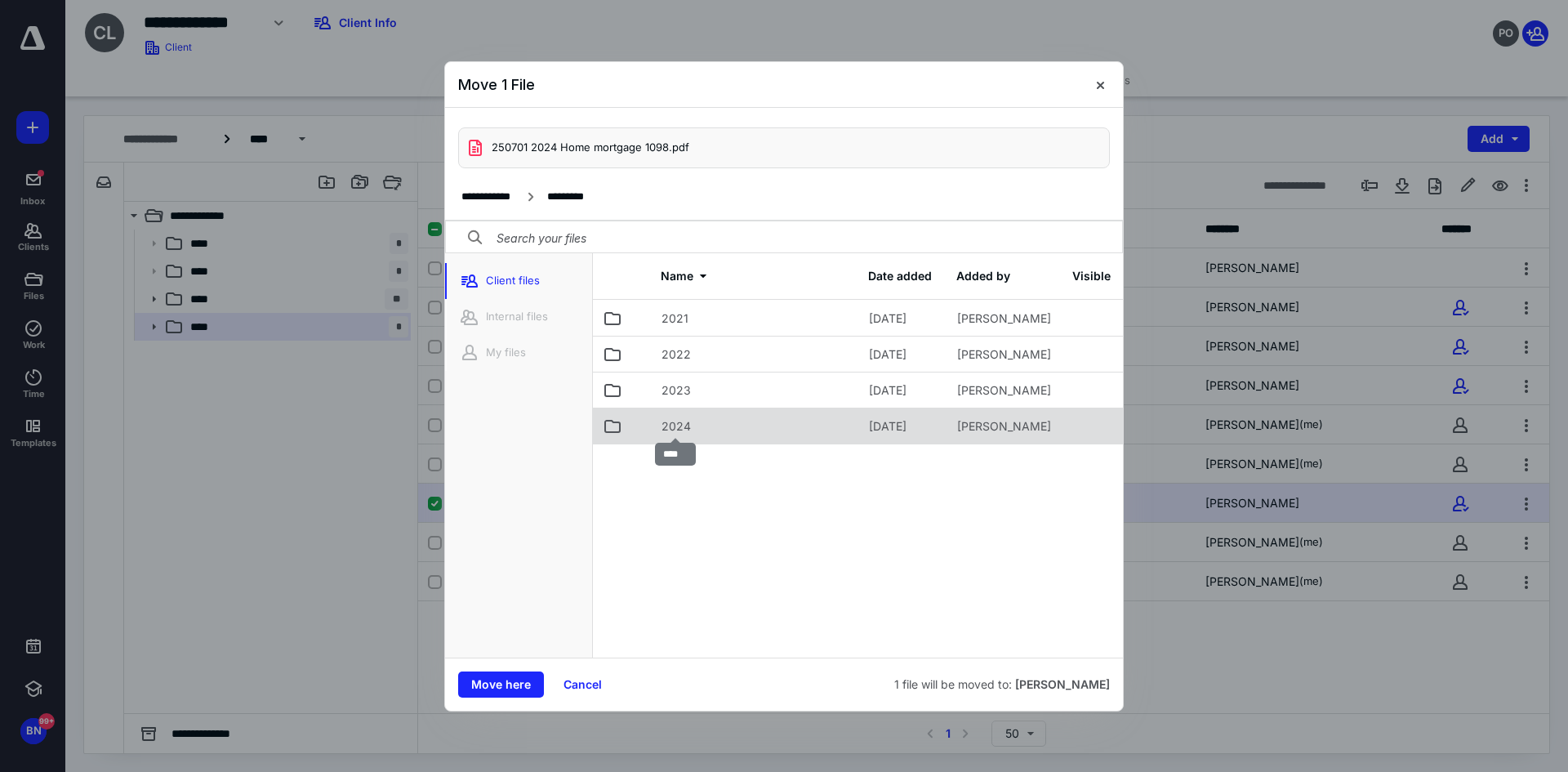 click on "2024" at bounding box center (676, 426) 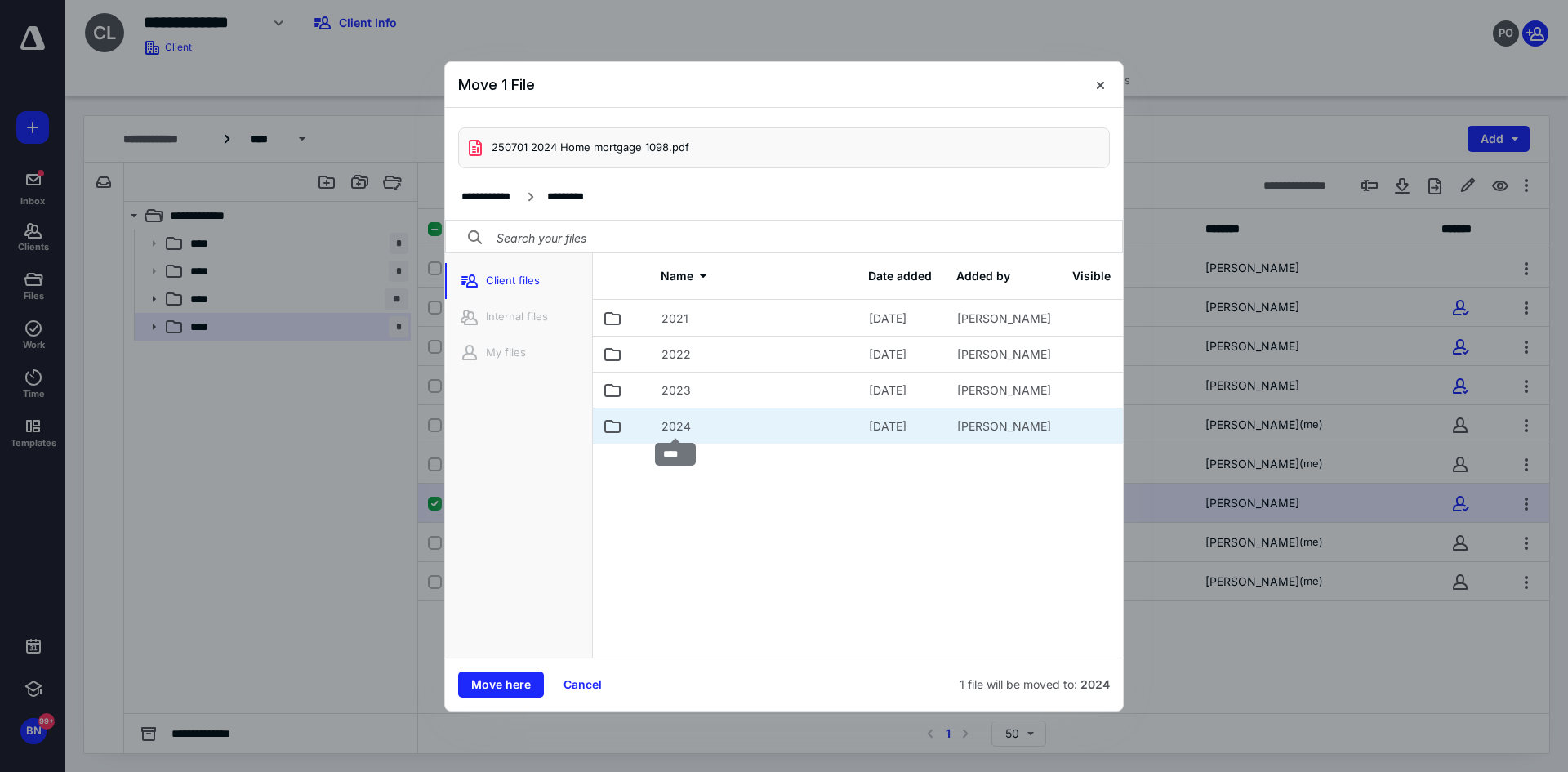 click on "2024" at bounding box center [676, 426] 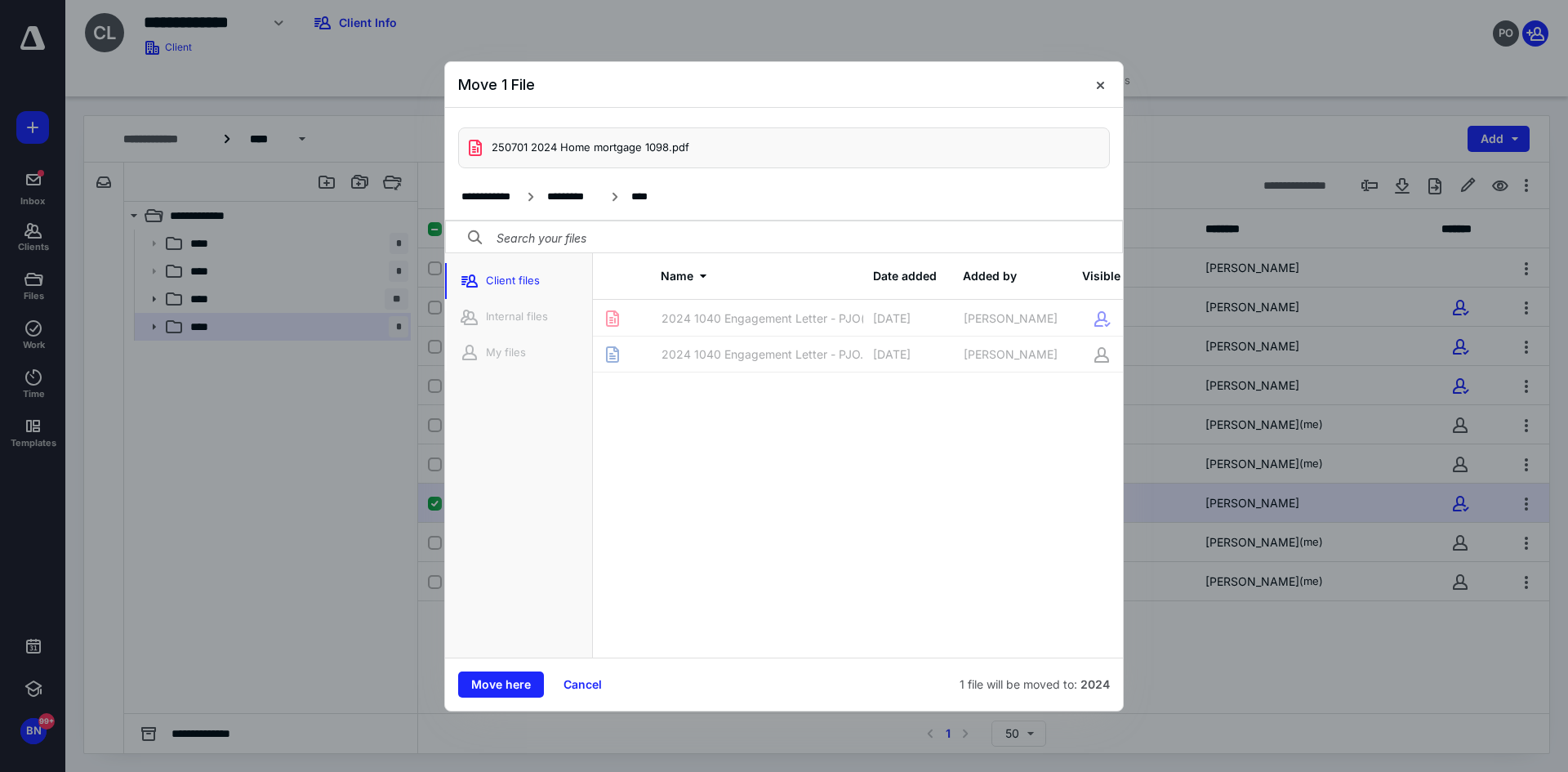 click on "Move here" at bounding box center (501, 685) 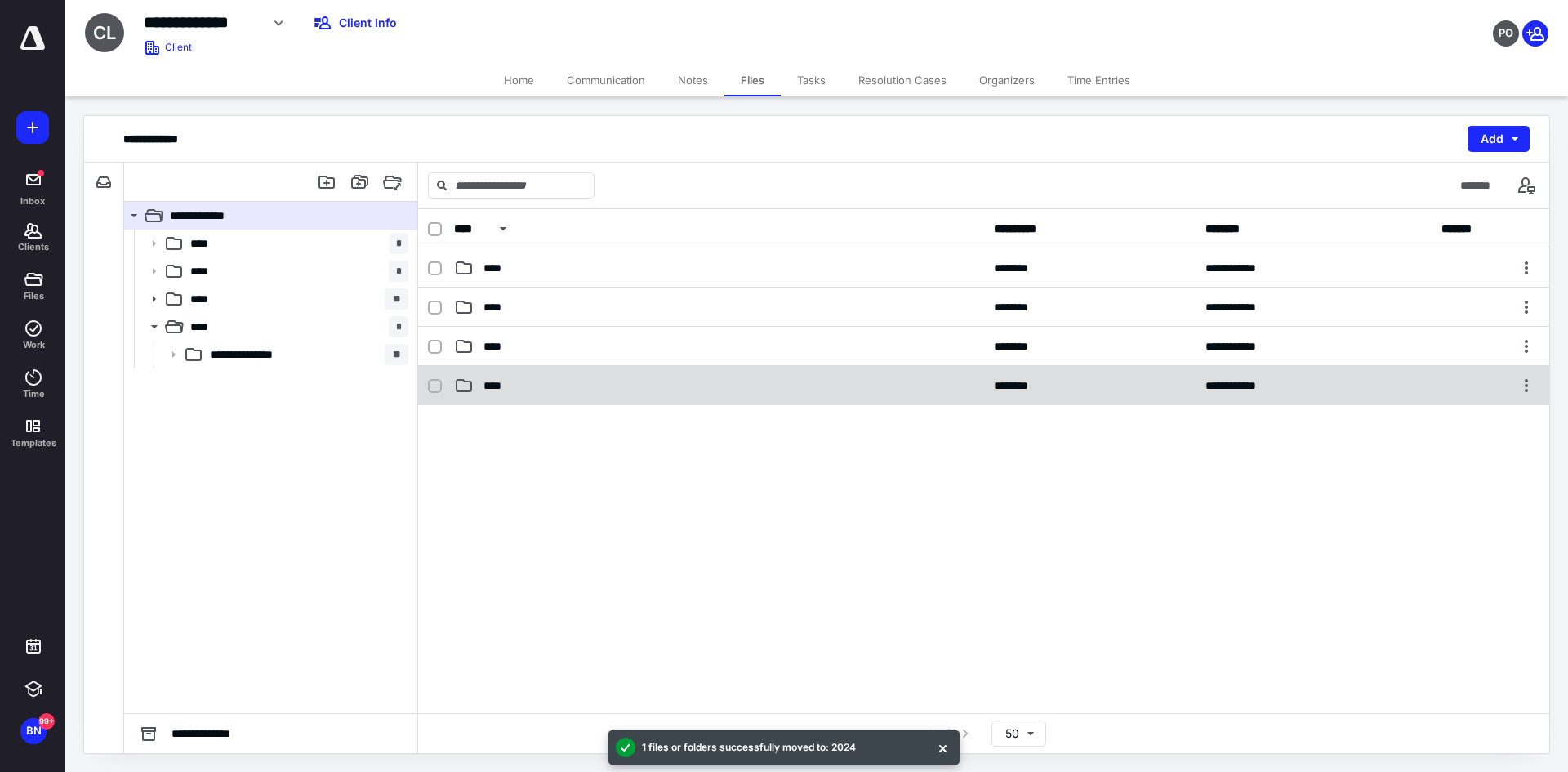 click on "****" at bounding box center (719, 386) 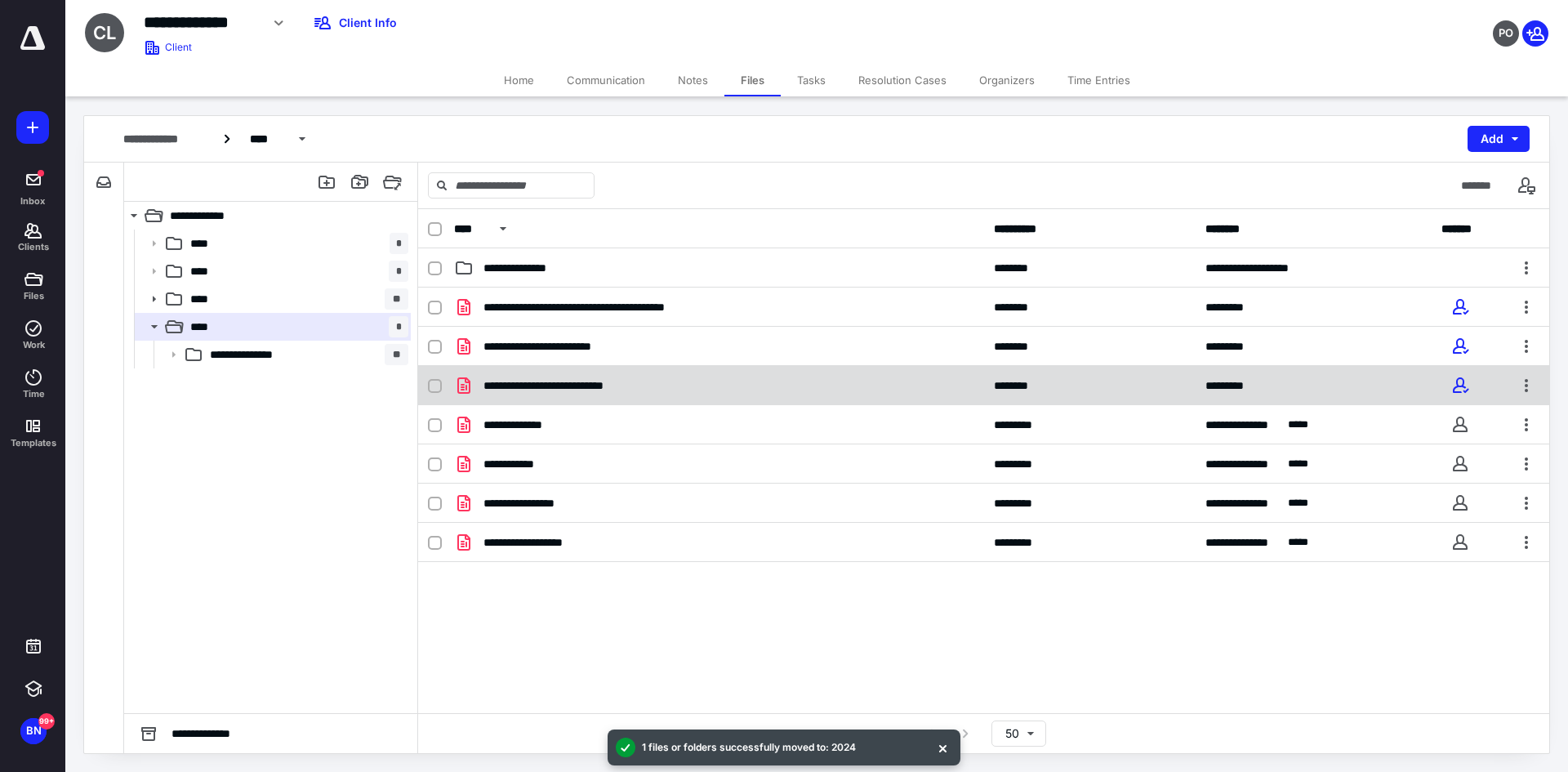 click 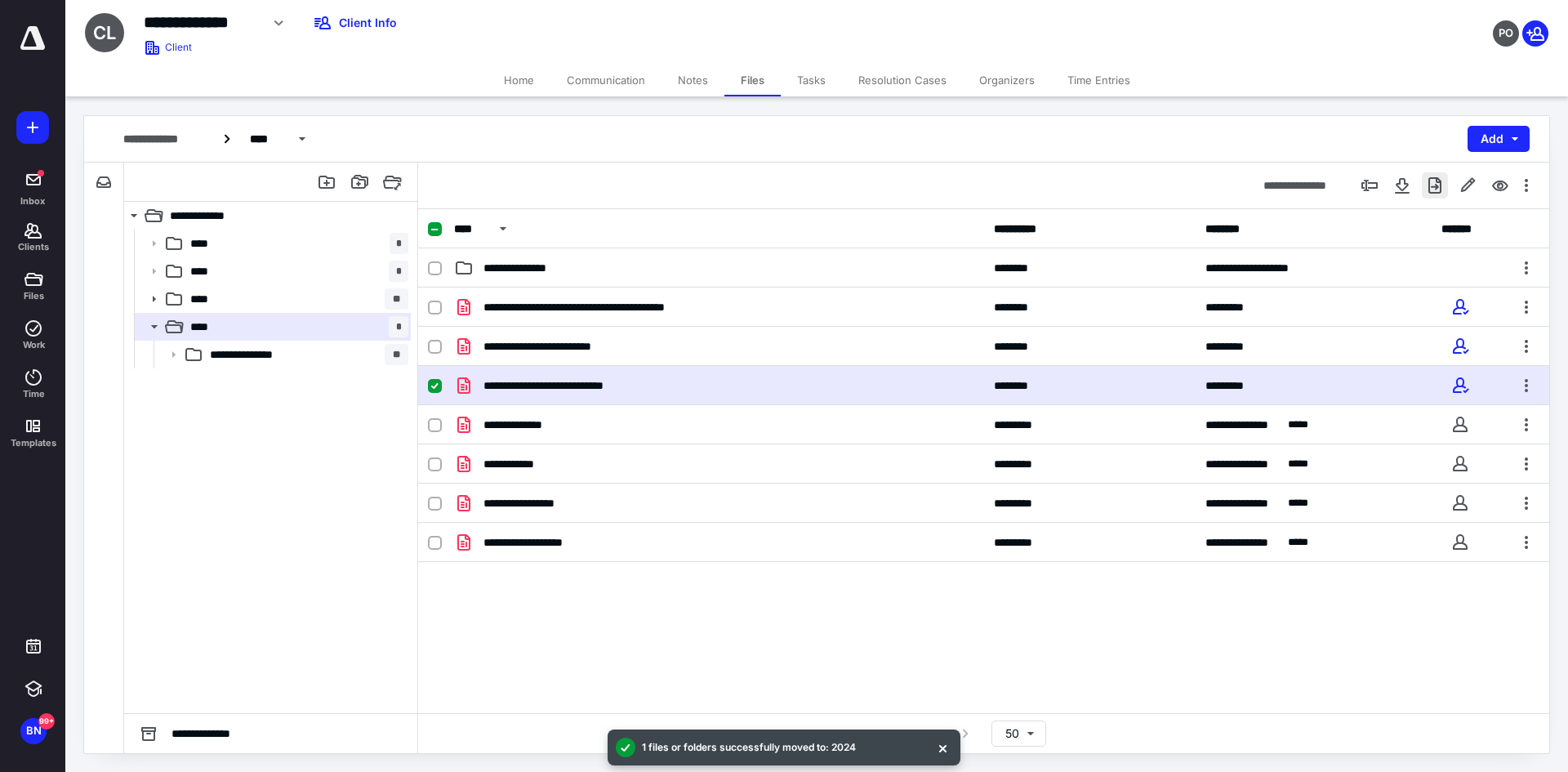 click at bounding box center (1435, 185) 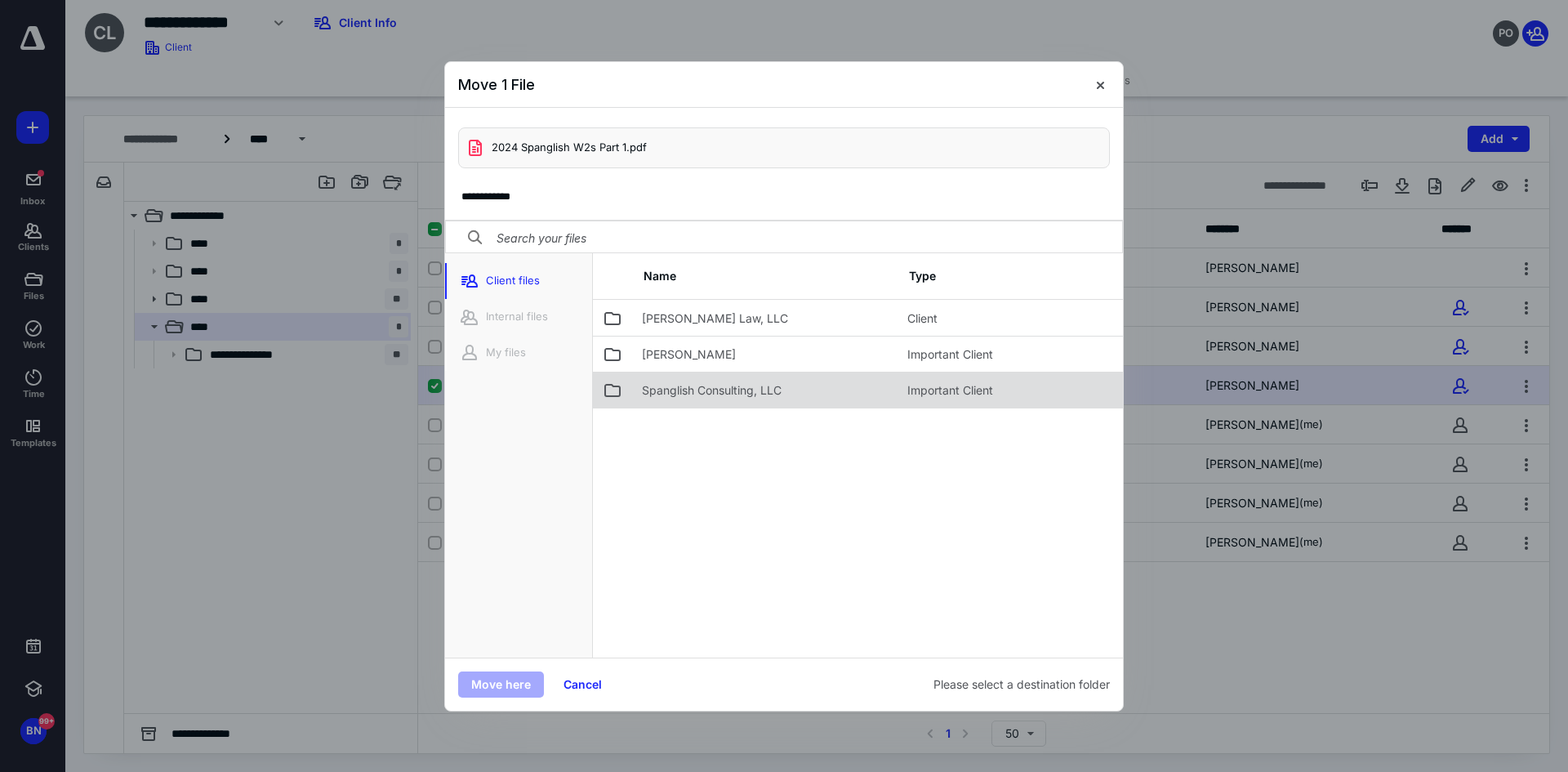 click on "Spanglish Consulting, LLC" at bounding box center (764, 390) 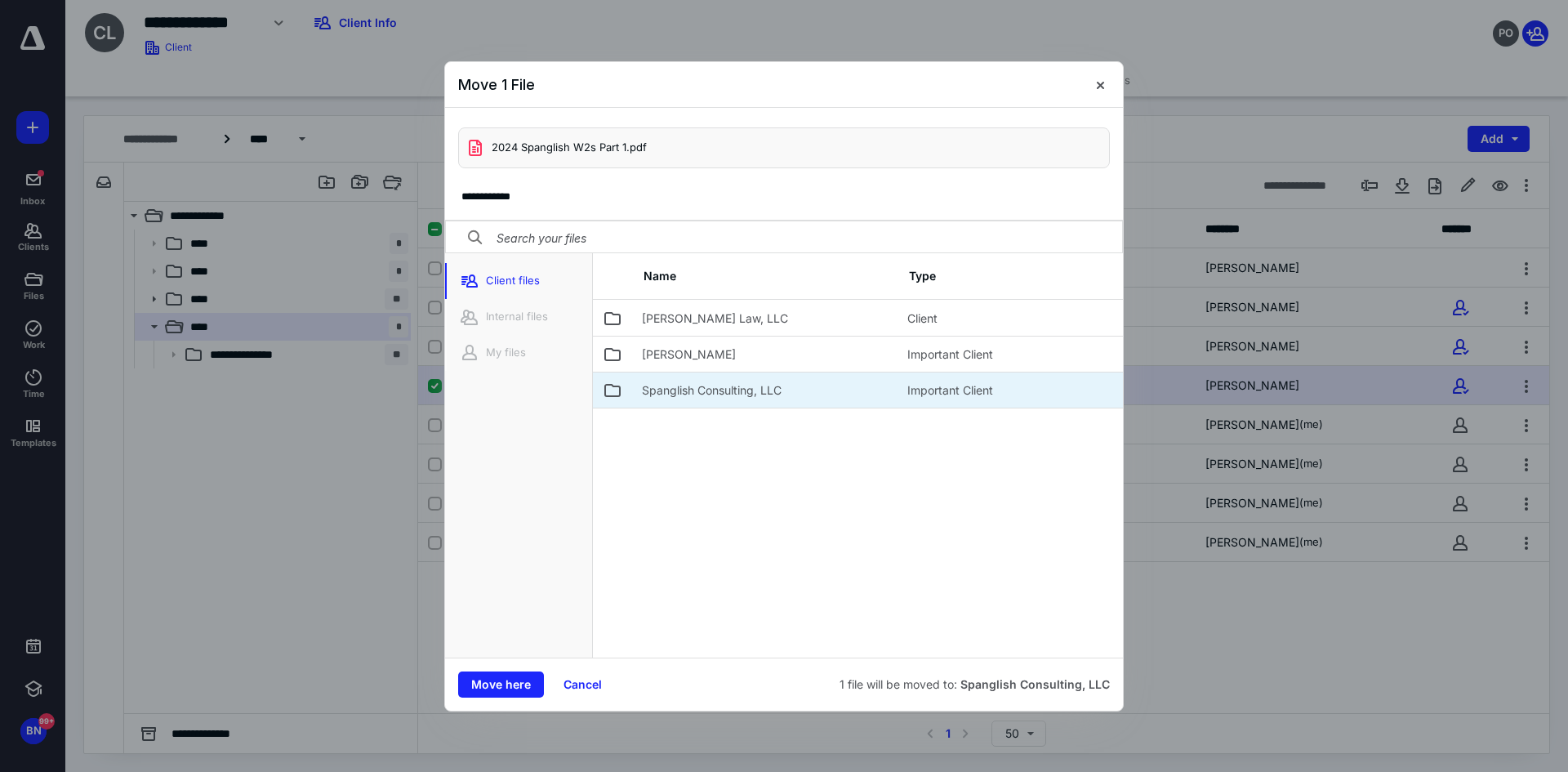 click on "Spanglish Consulting, LLC" at bounding box center (764, 390) 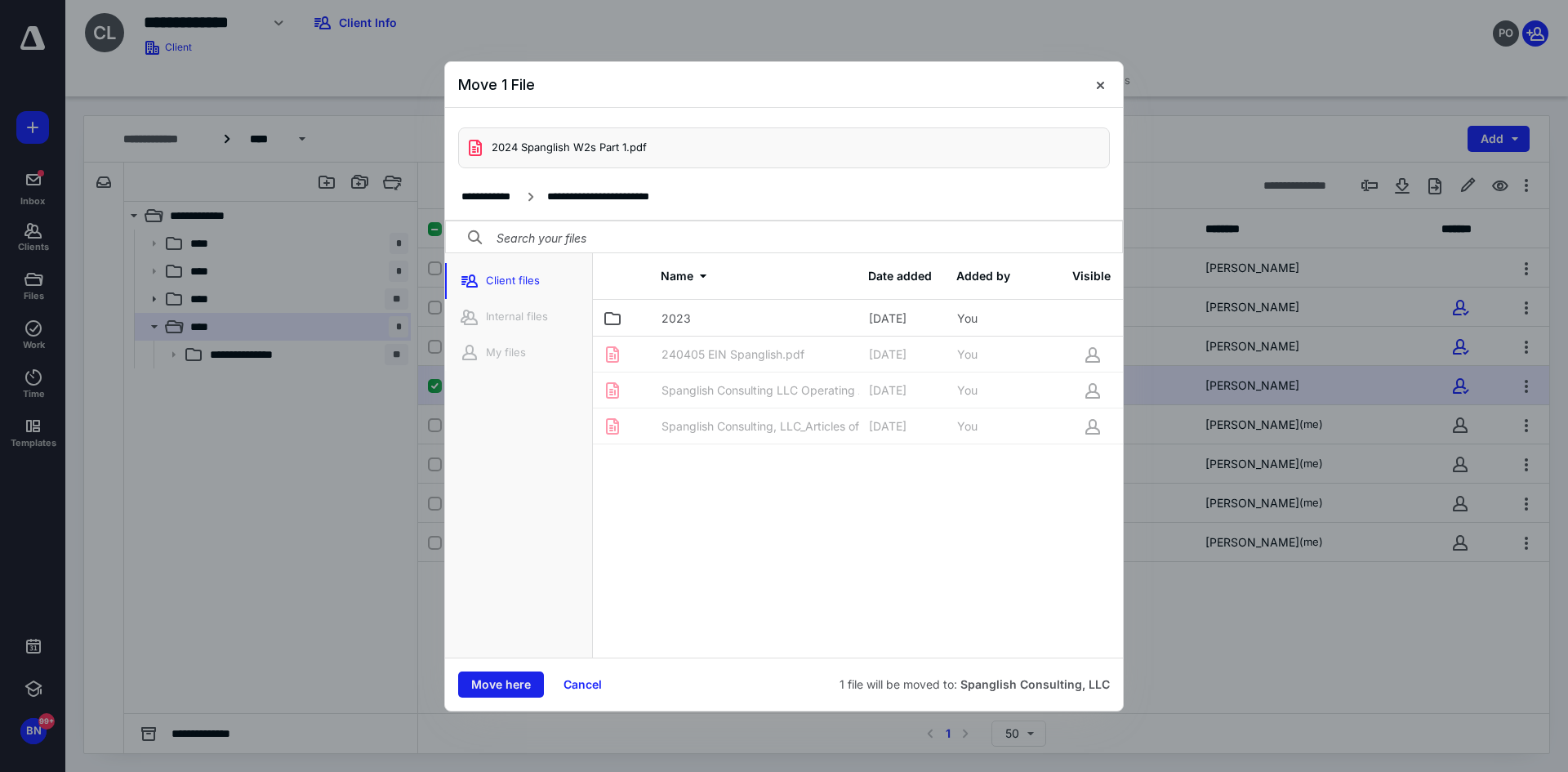click on "Move here" at bounding box center (501, 685) 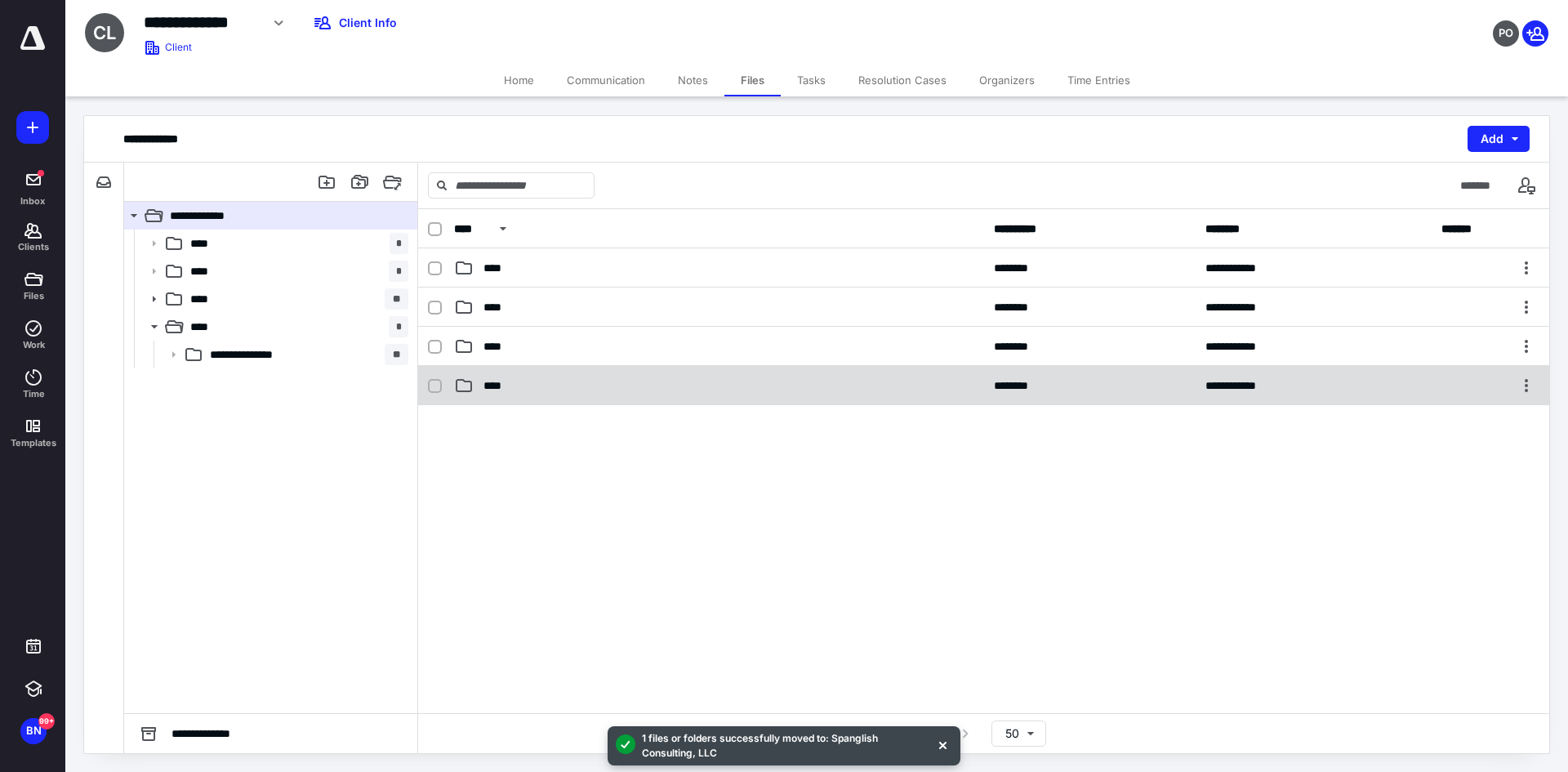 click on "****" at bounding box center (719, 386) 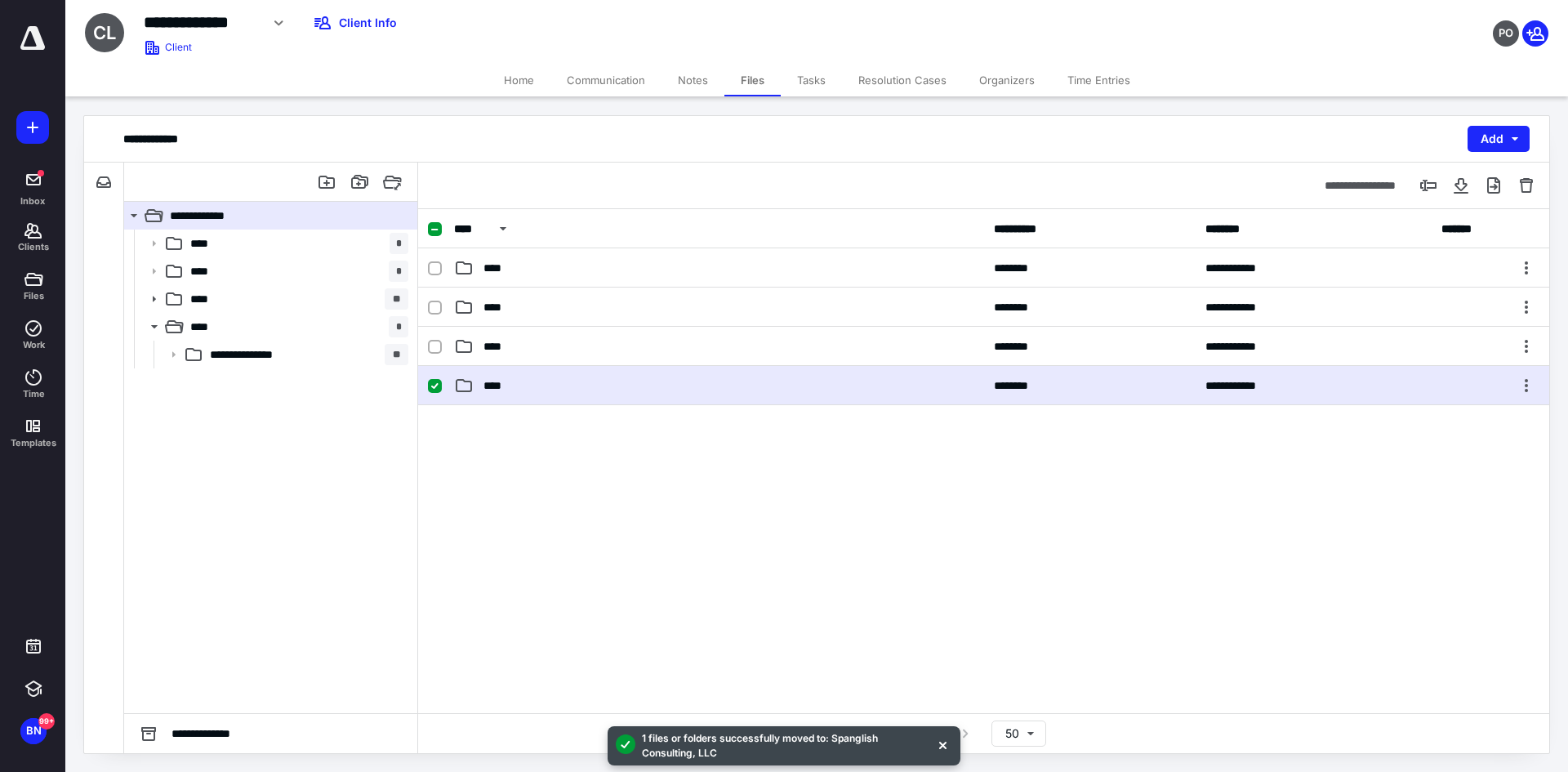 click on "****" at bounding box center (719, 386) 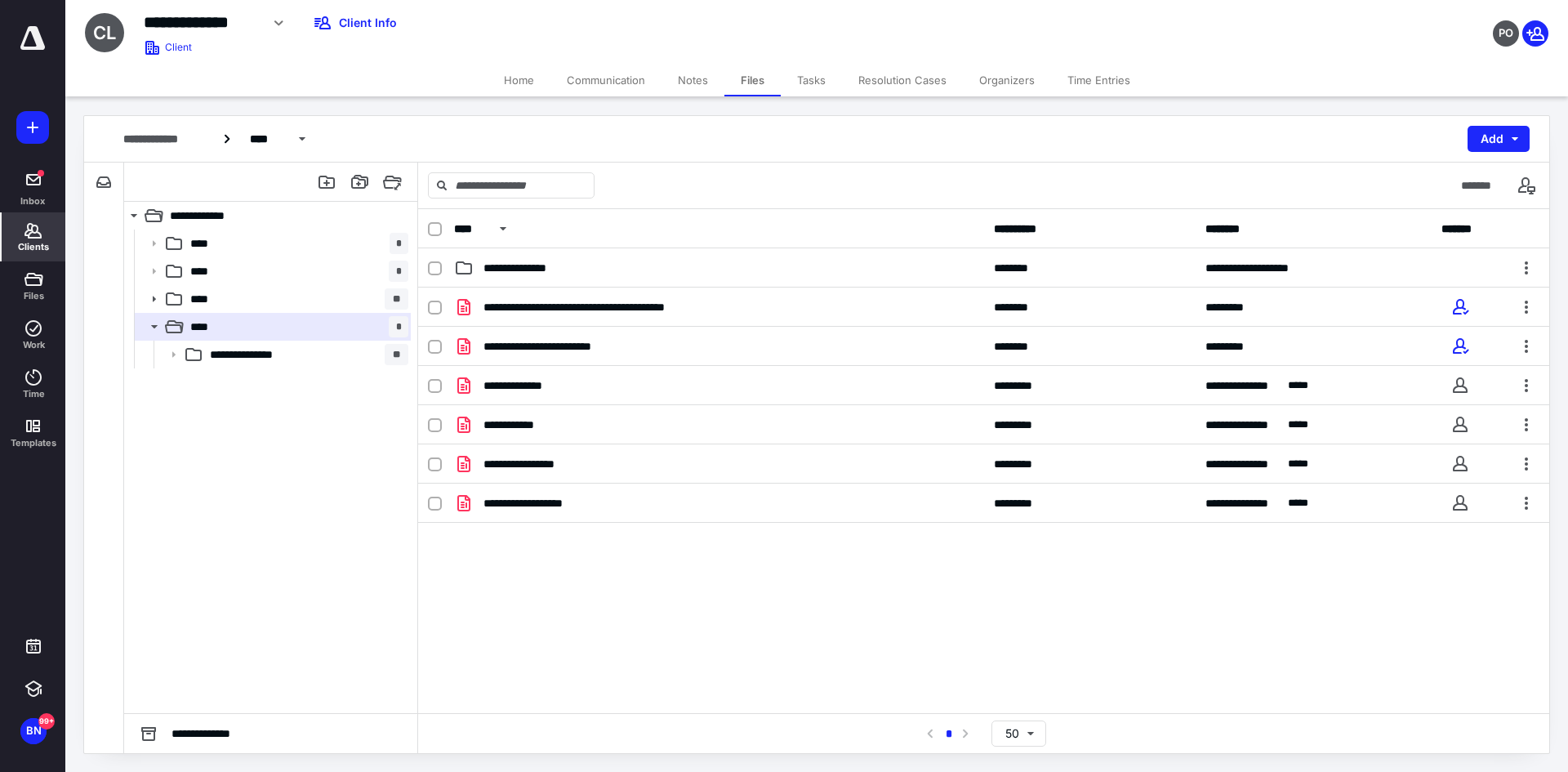 click 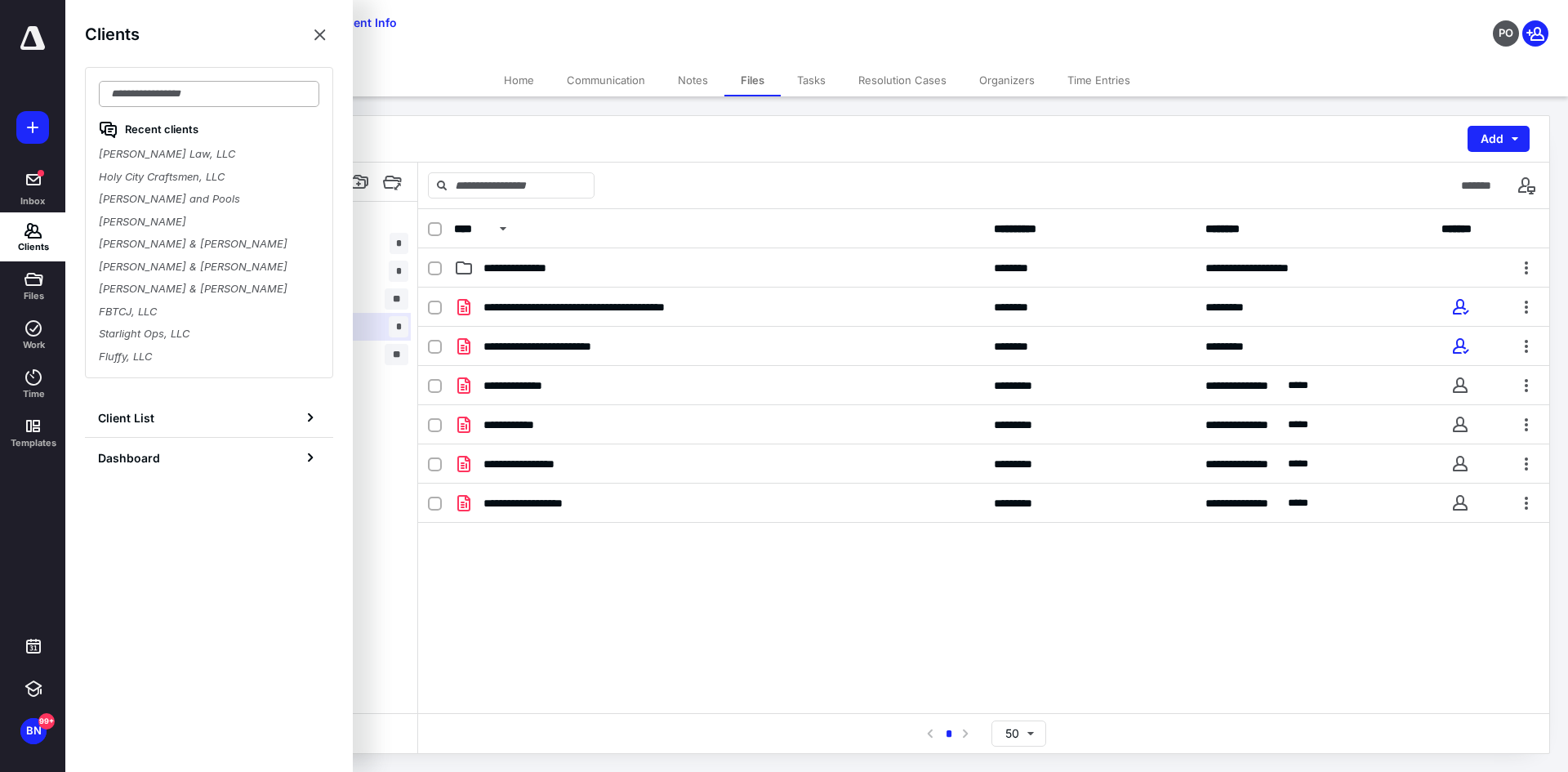click at bounding box center (209, 94) 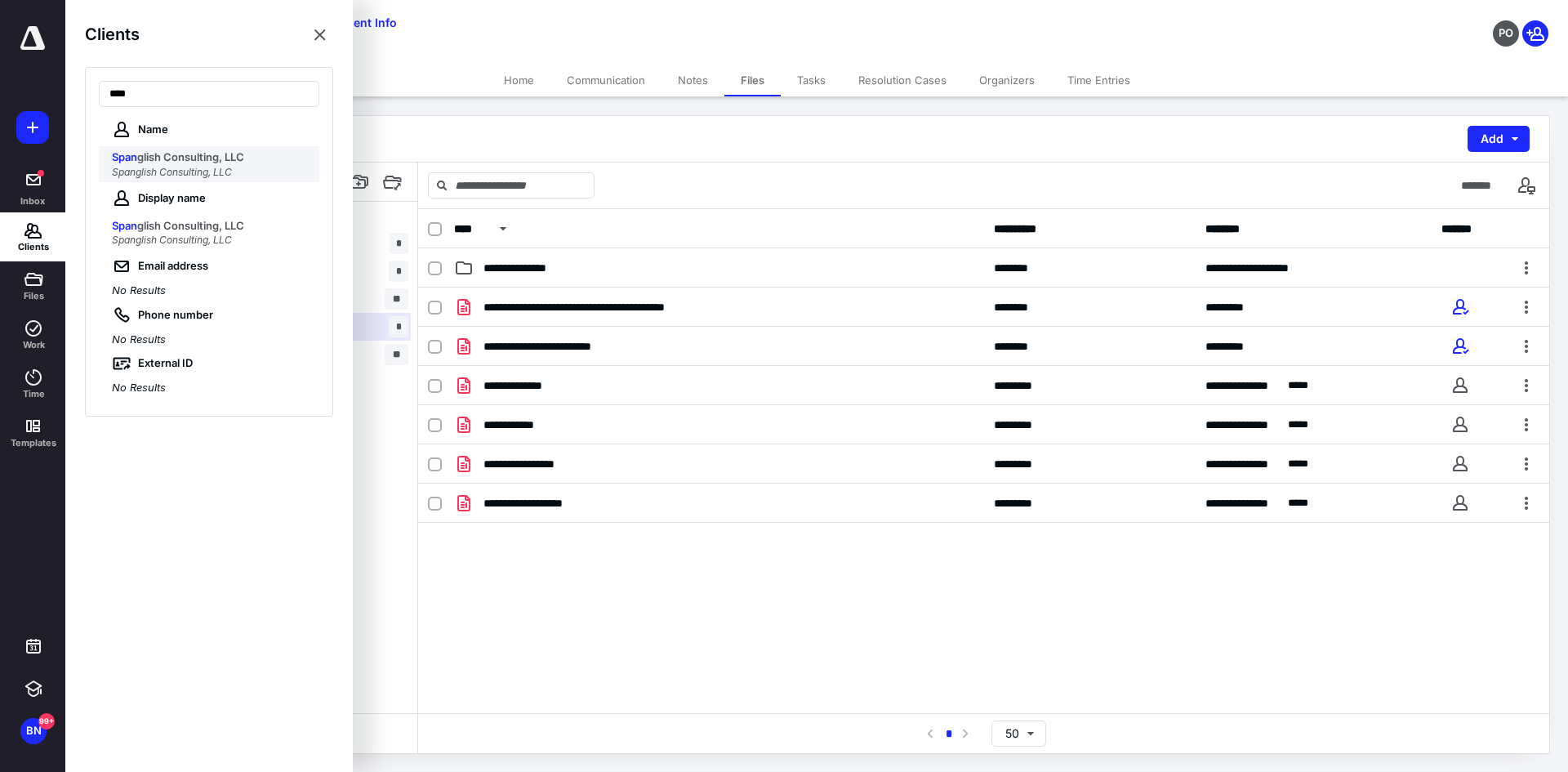type on "****" 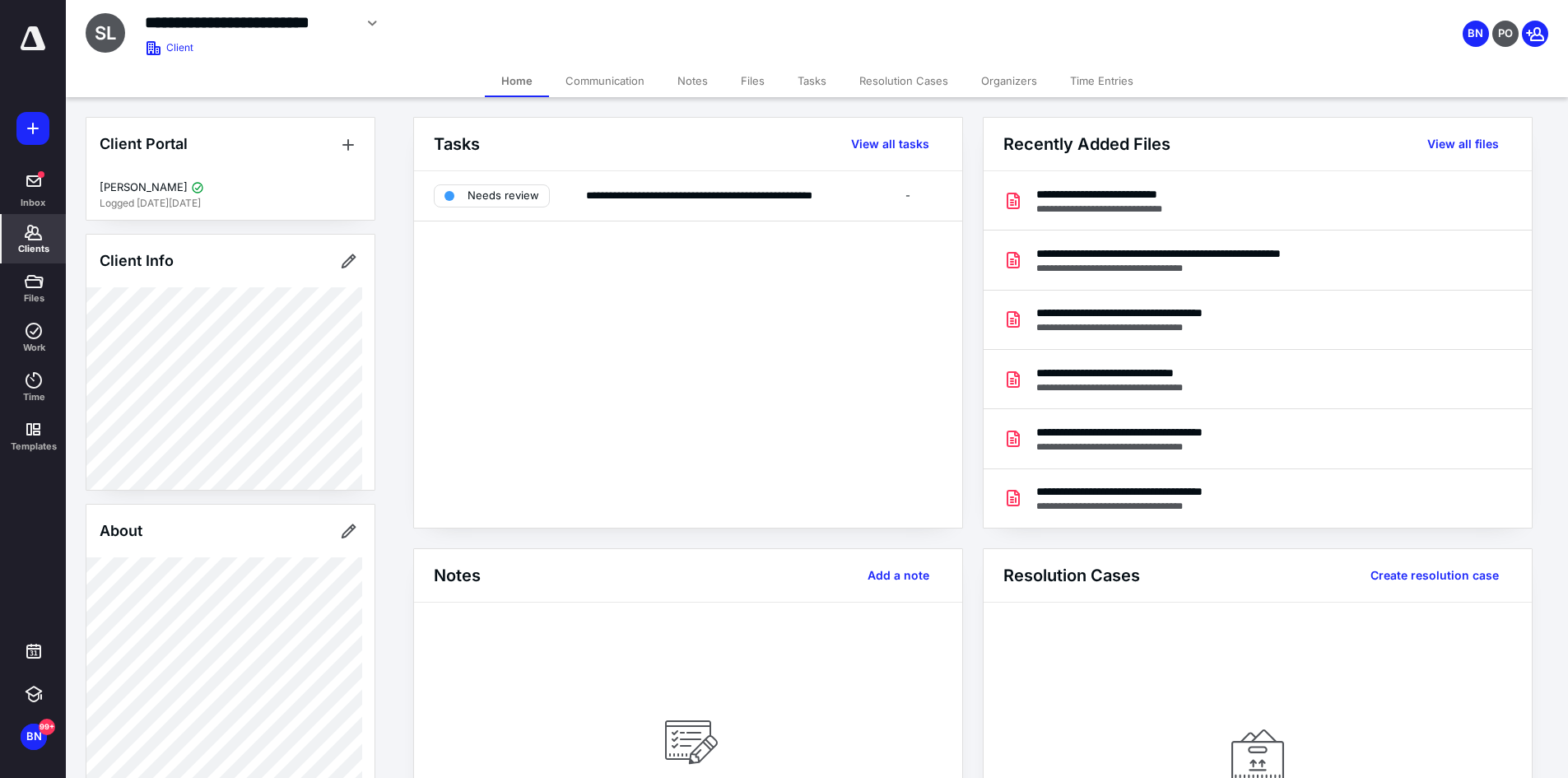 click on "Files" at bounding box center [752, 81] 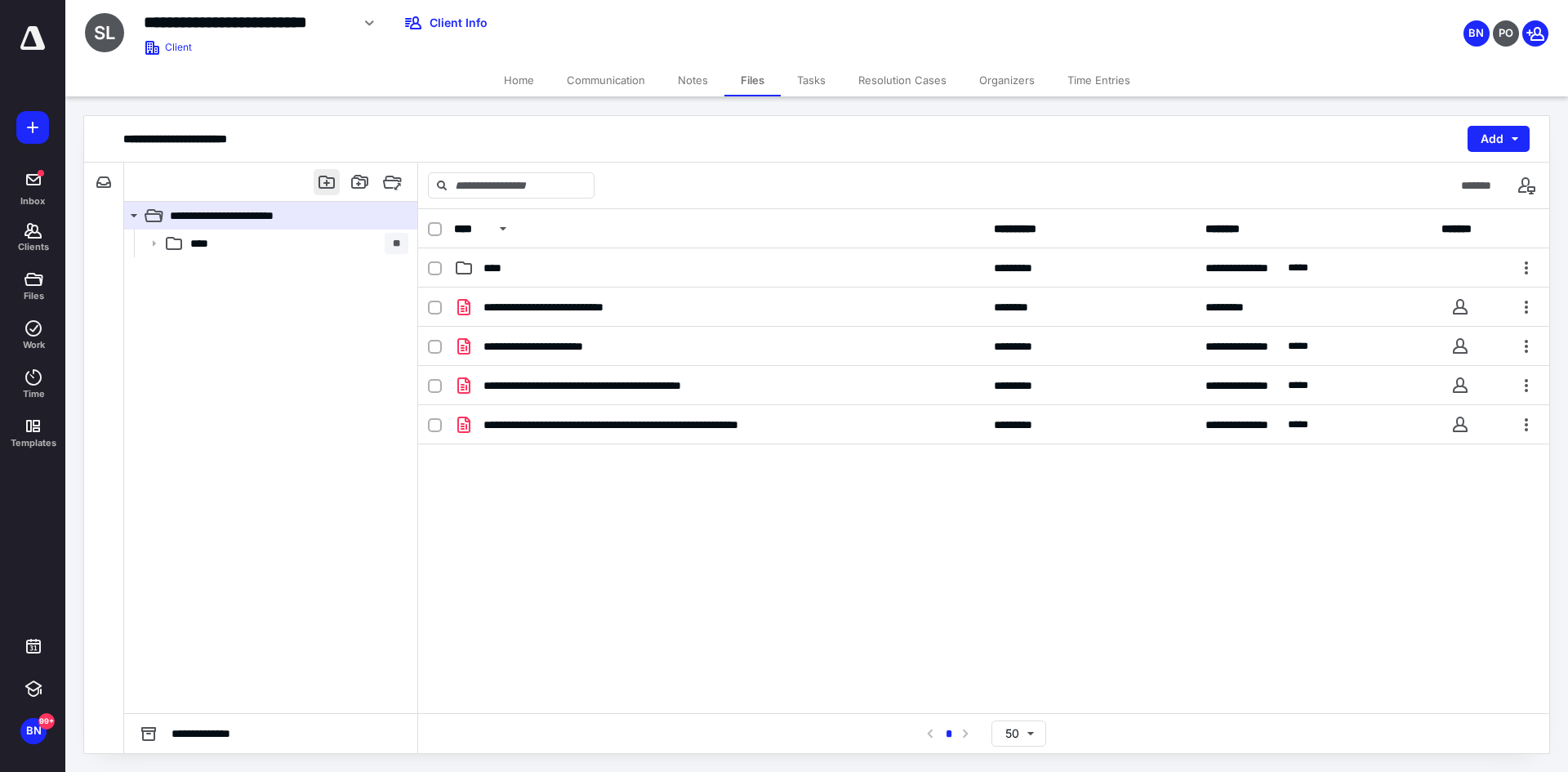 click at bounding box center [327, 182] 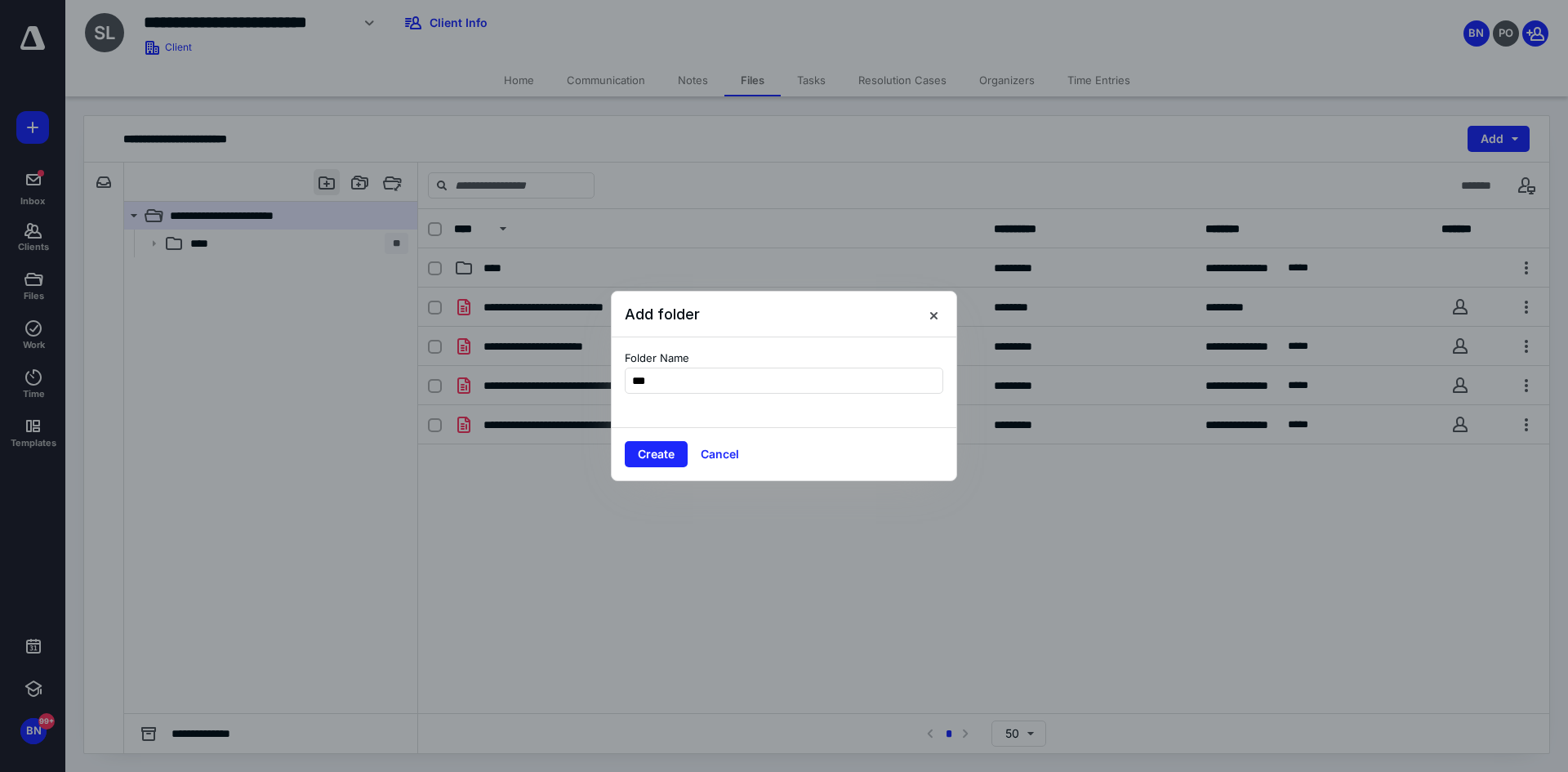 type on "****" 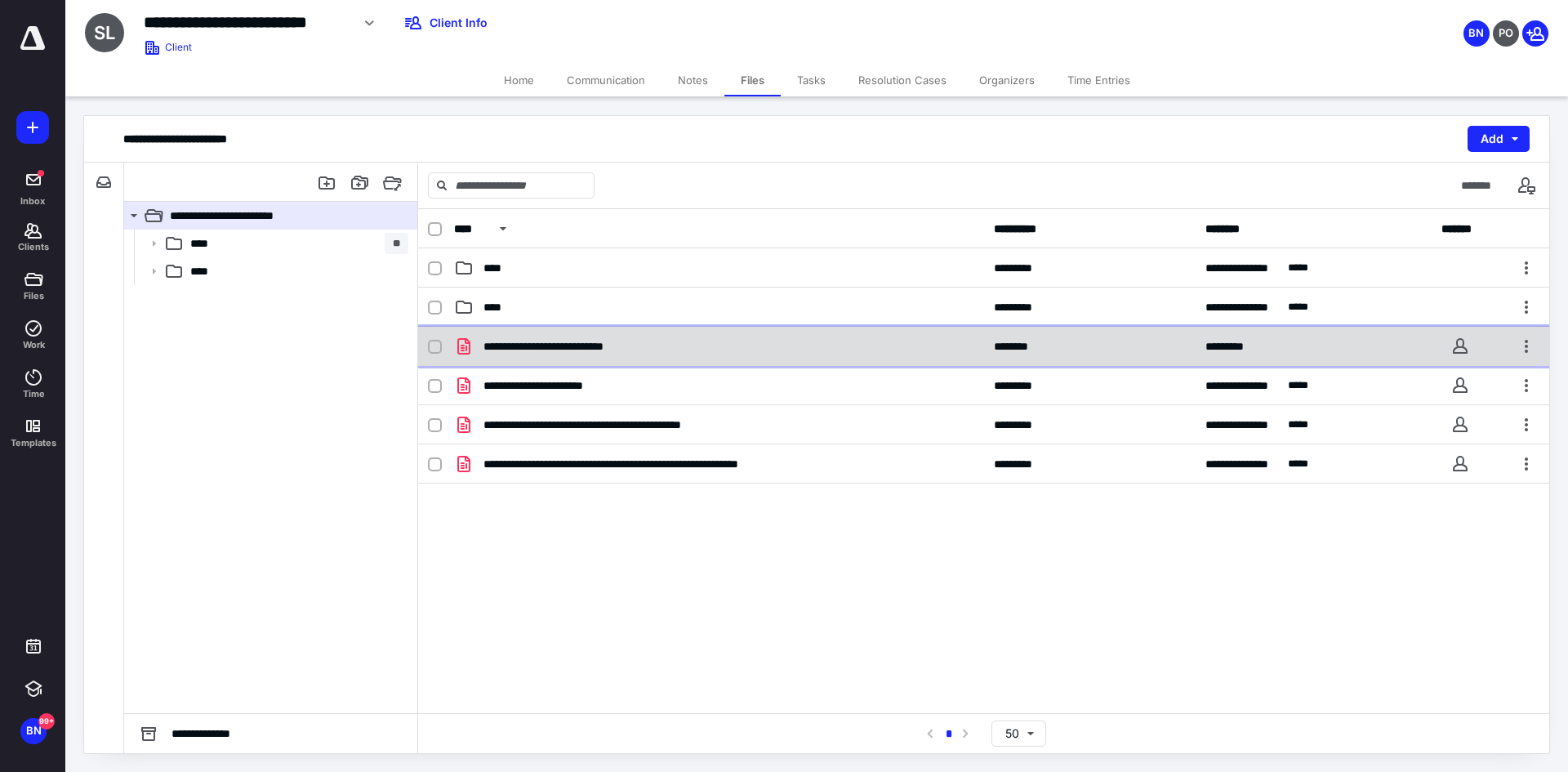 click on "**********" at bounding box center [719, 346] 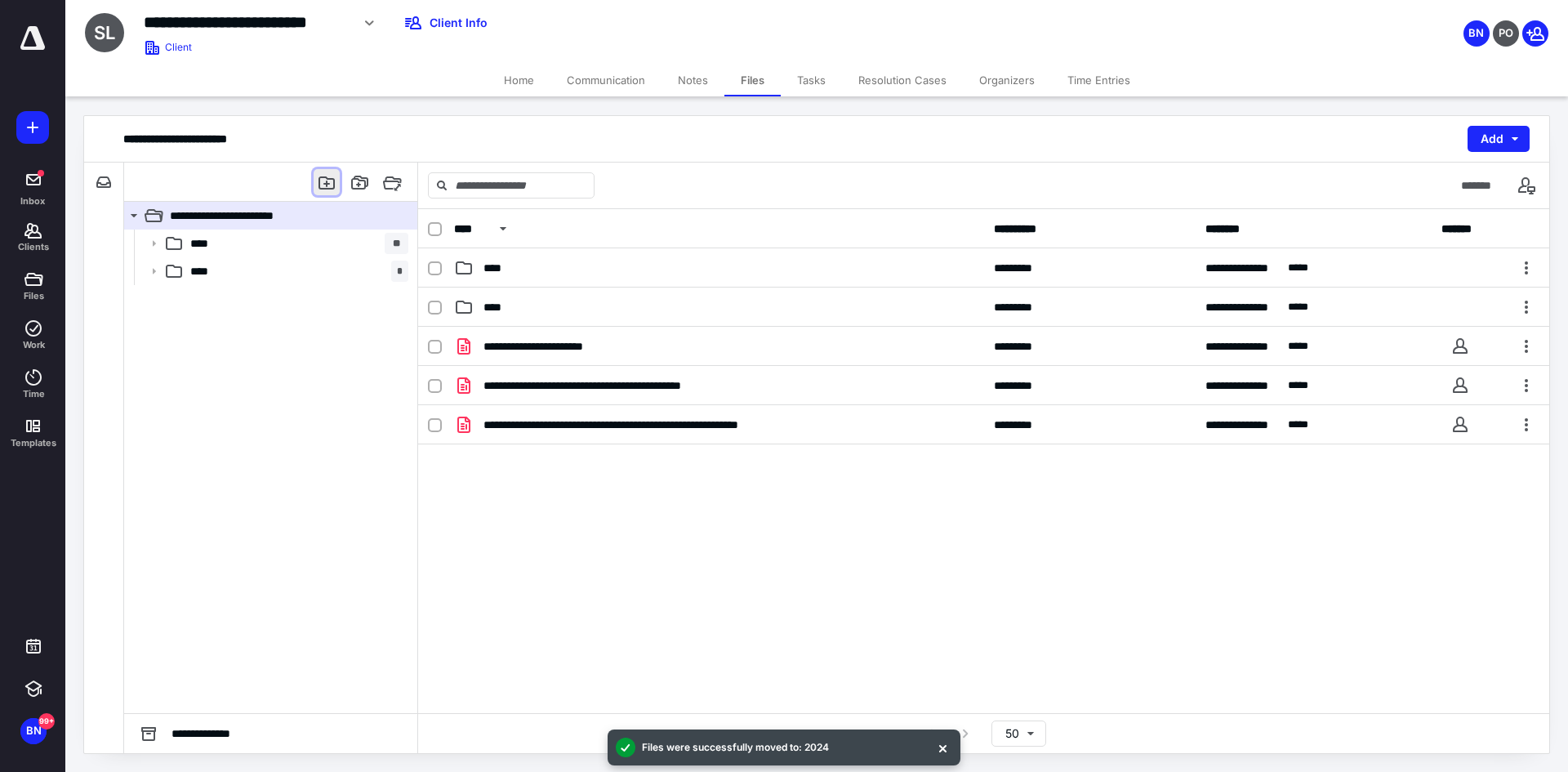 click at bounding box center (327, 182) 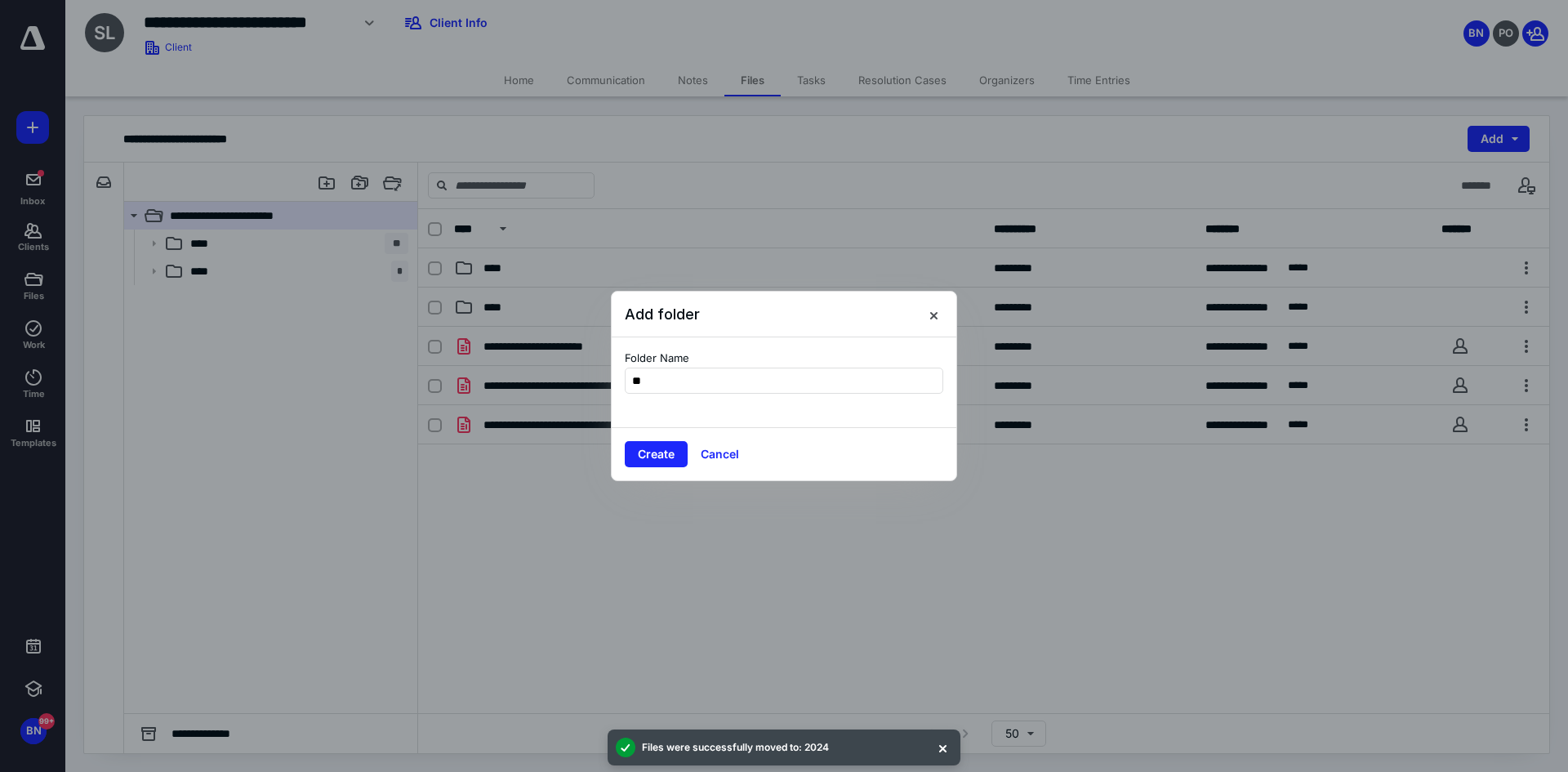 type on "*" 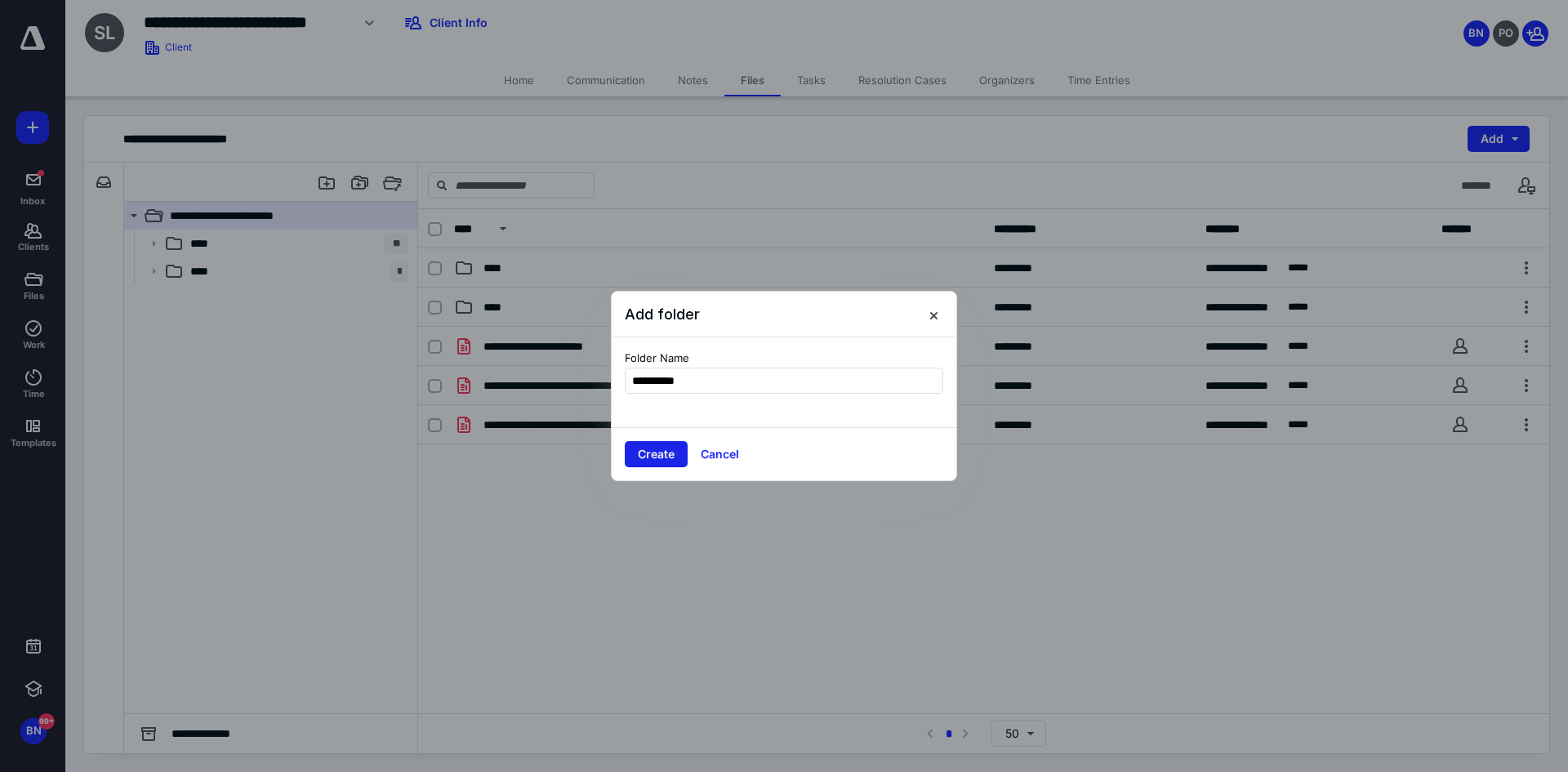 type on "*********" 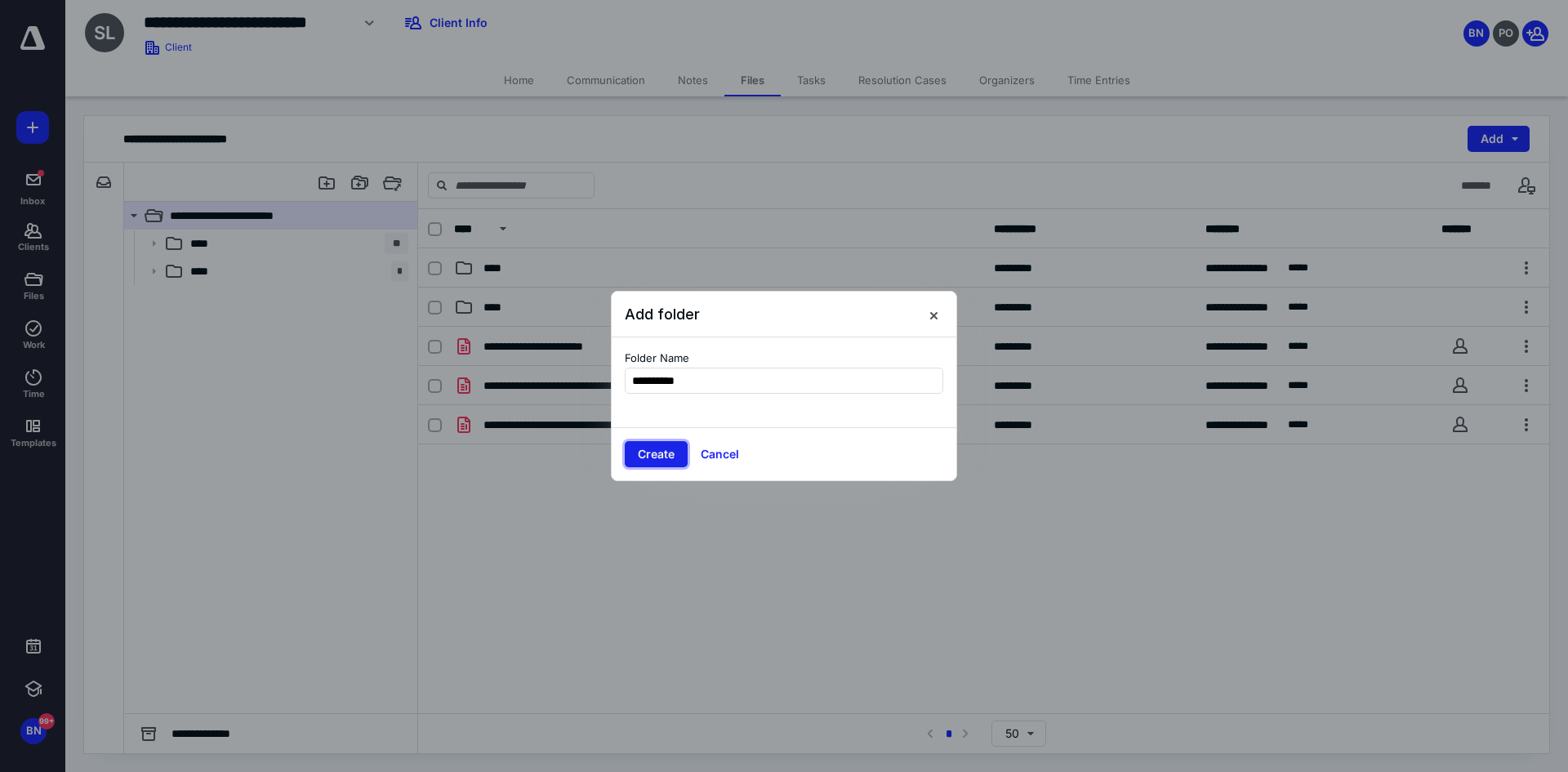 click on "Create" at bounding box center (656, 454) 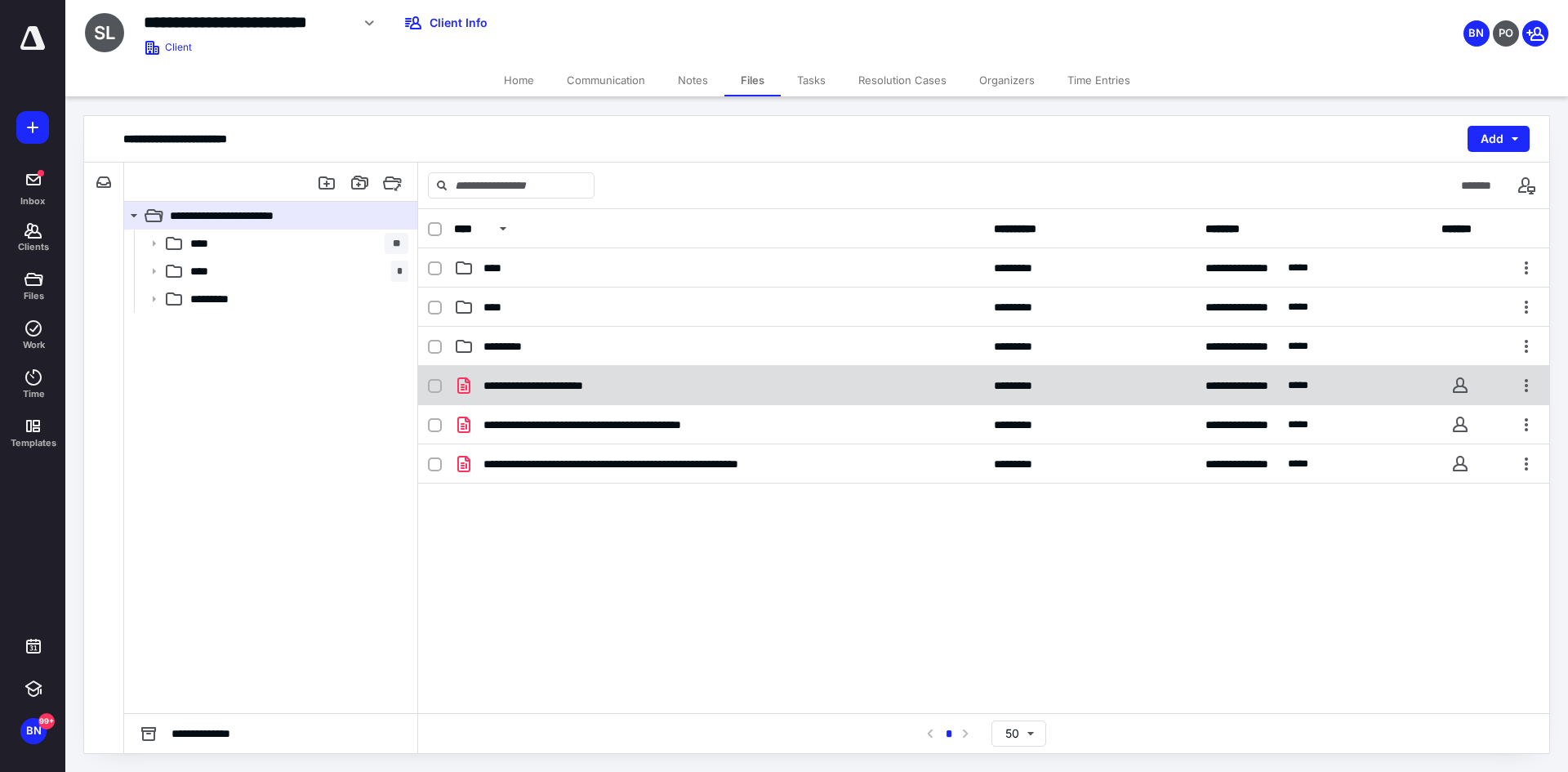 click 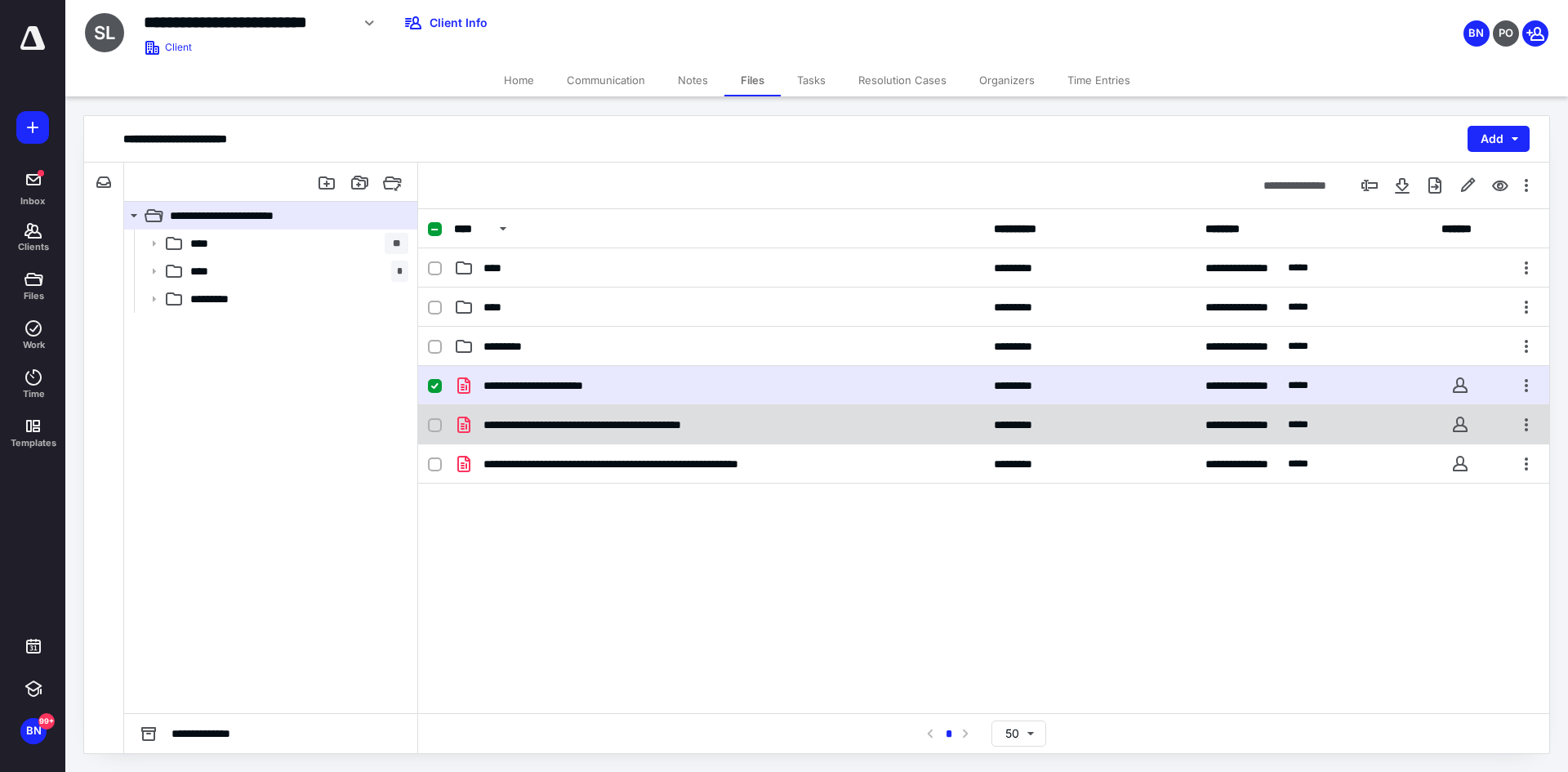 click at bounding box center (434, 426) 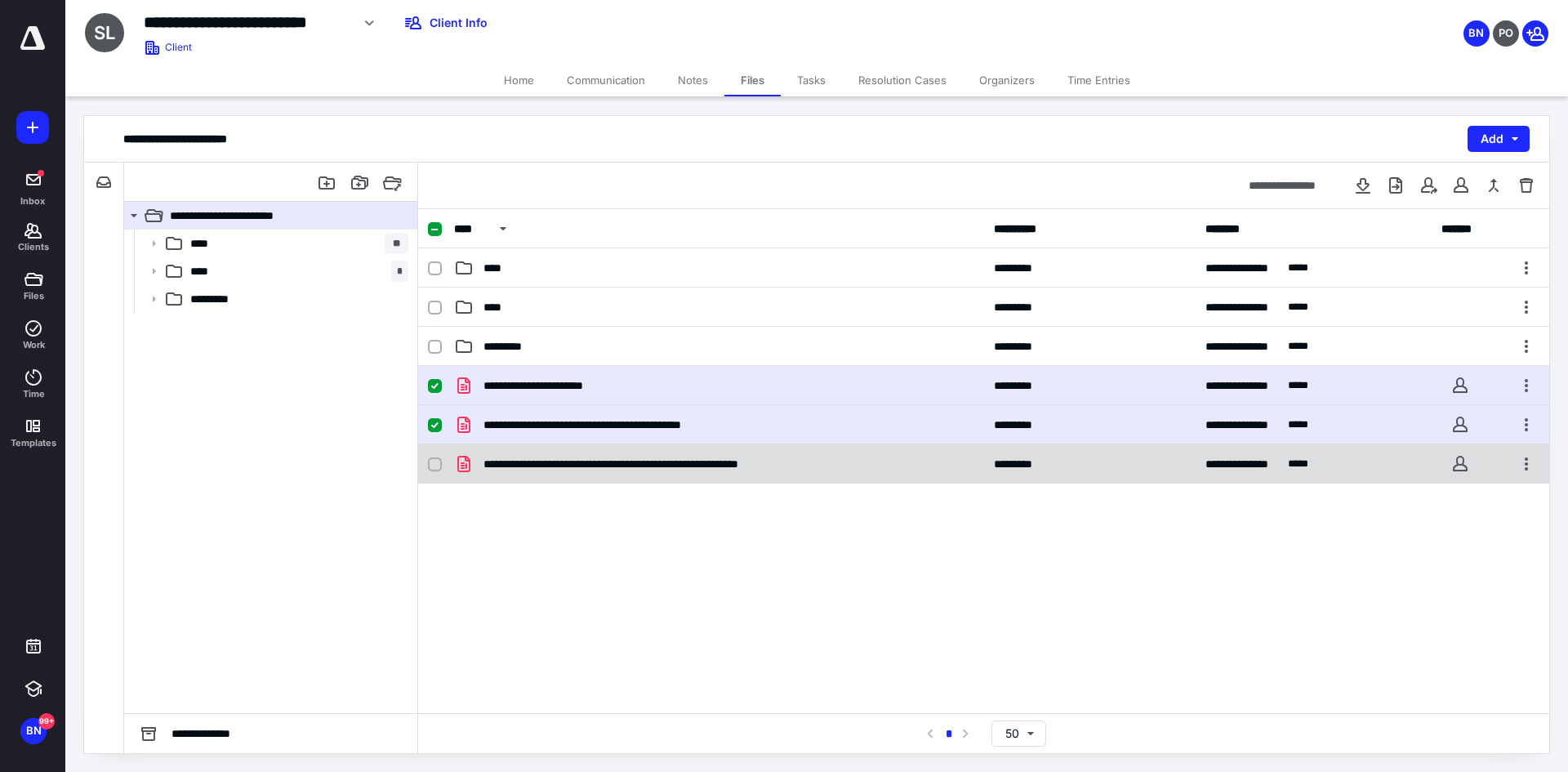 click 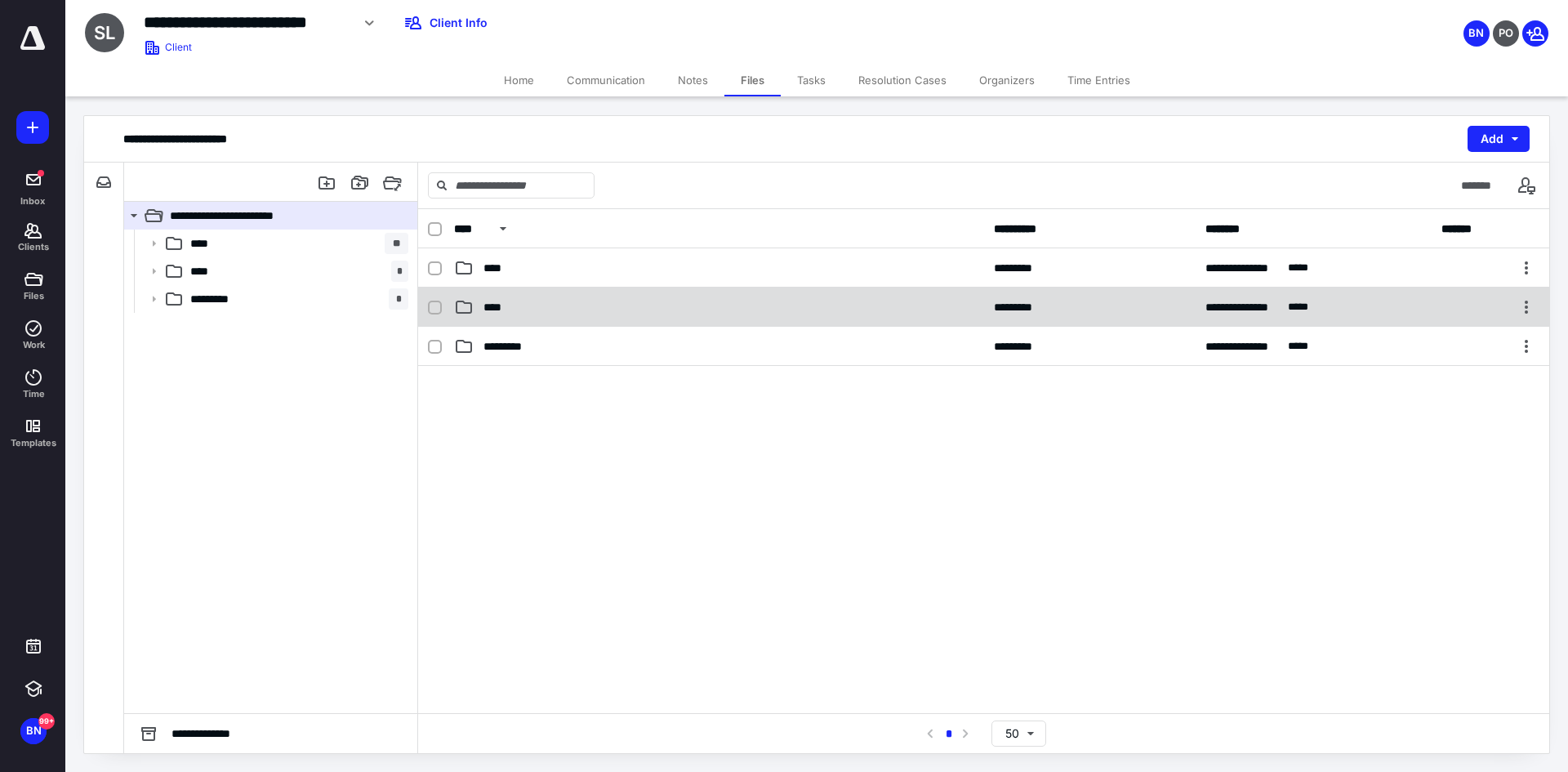 click on "****" at bounding box center (719, 307) 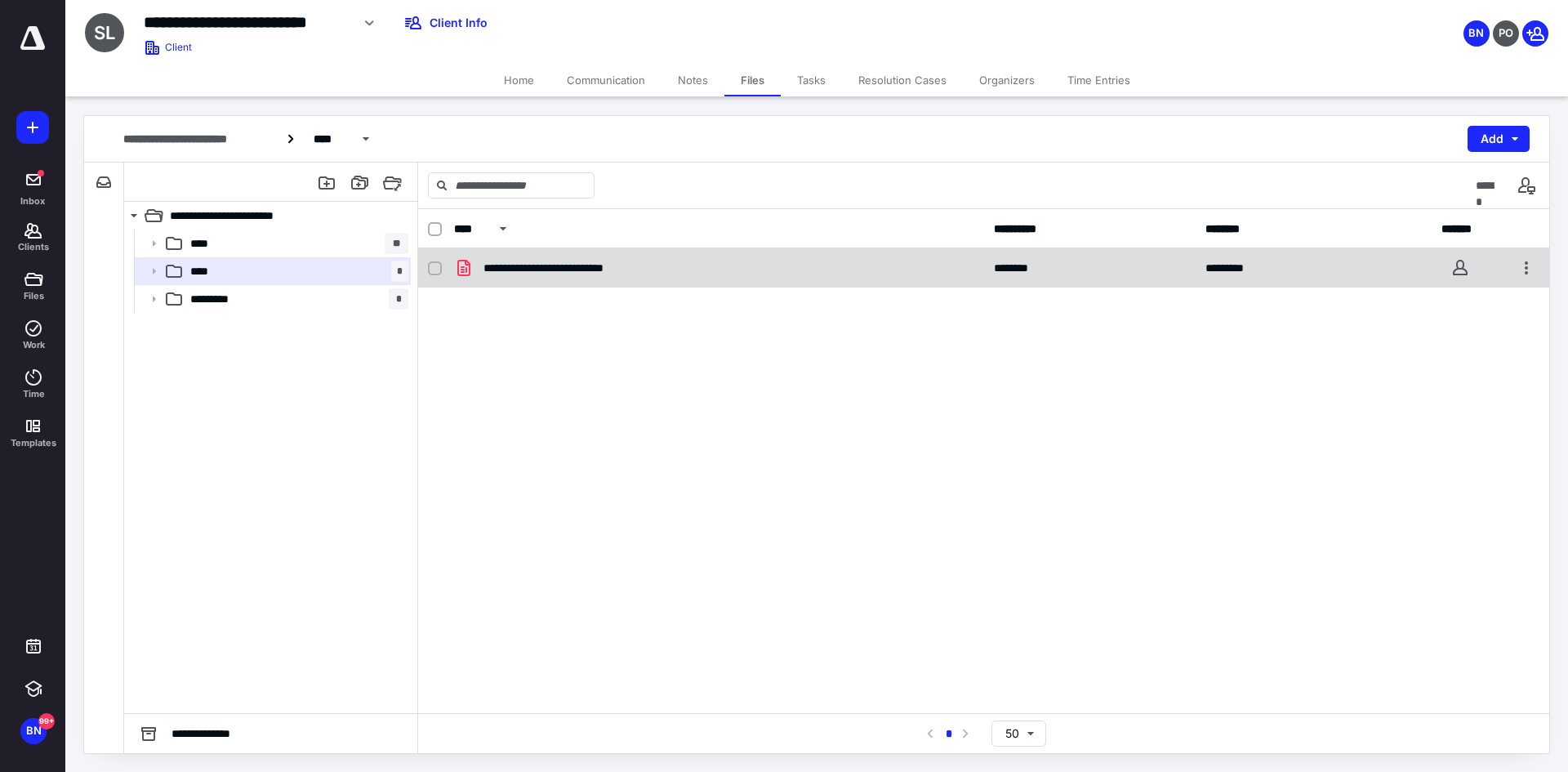 click on "**********" at bounding box center (567, 268) 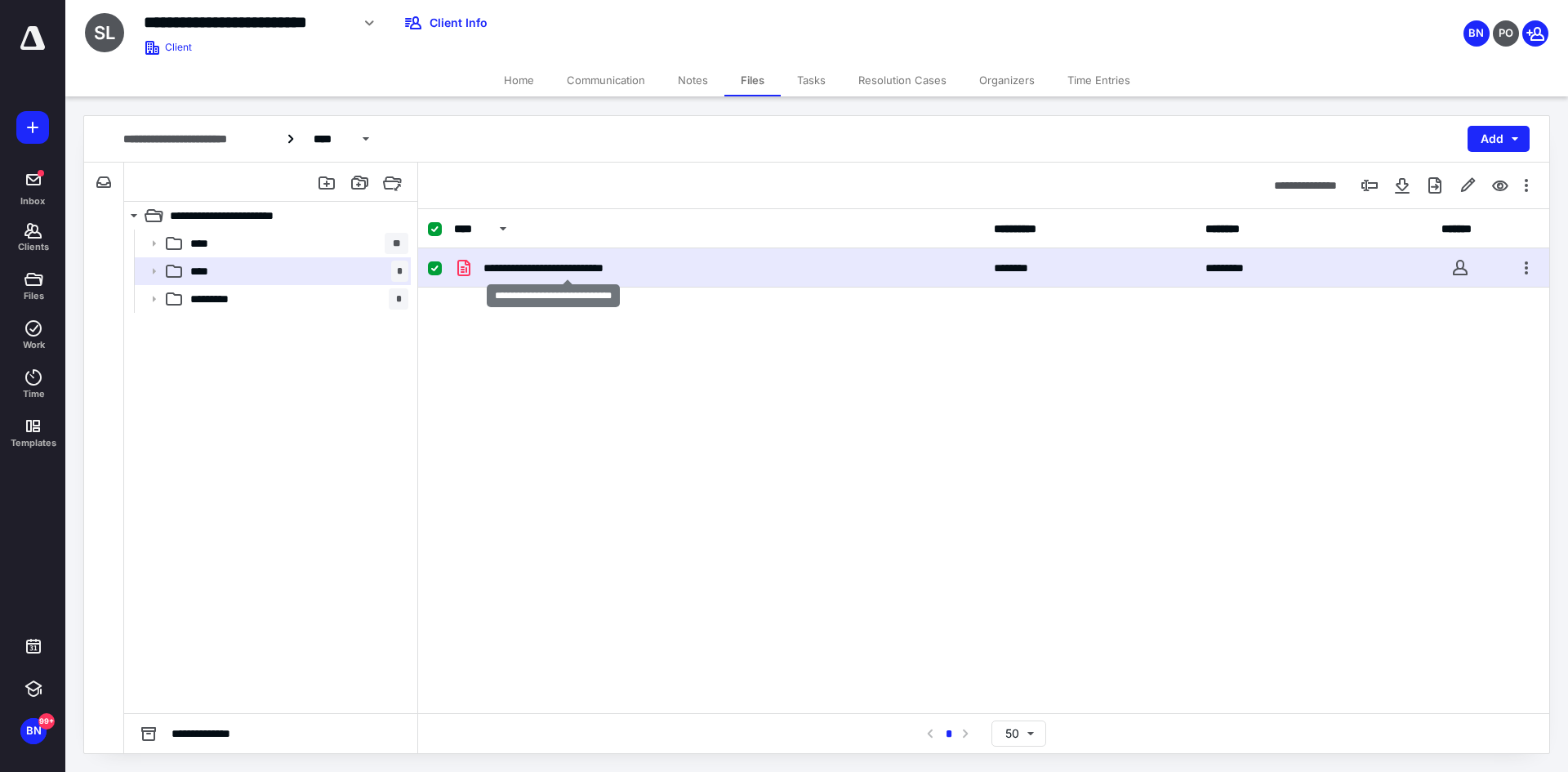 click on "**********" at bounding box center (567, 268) 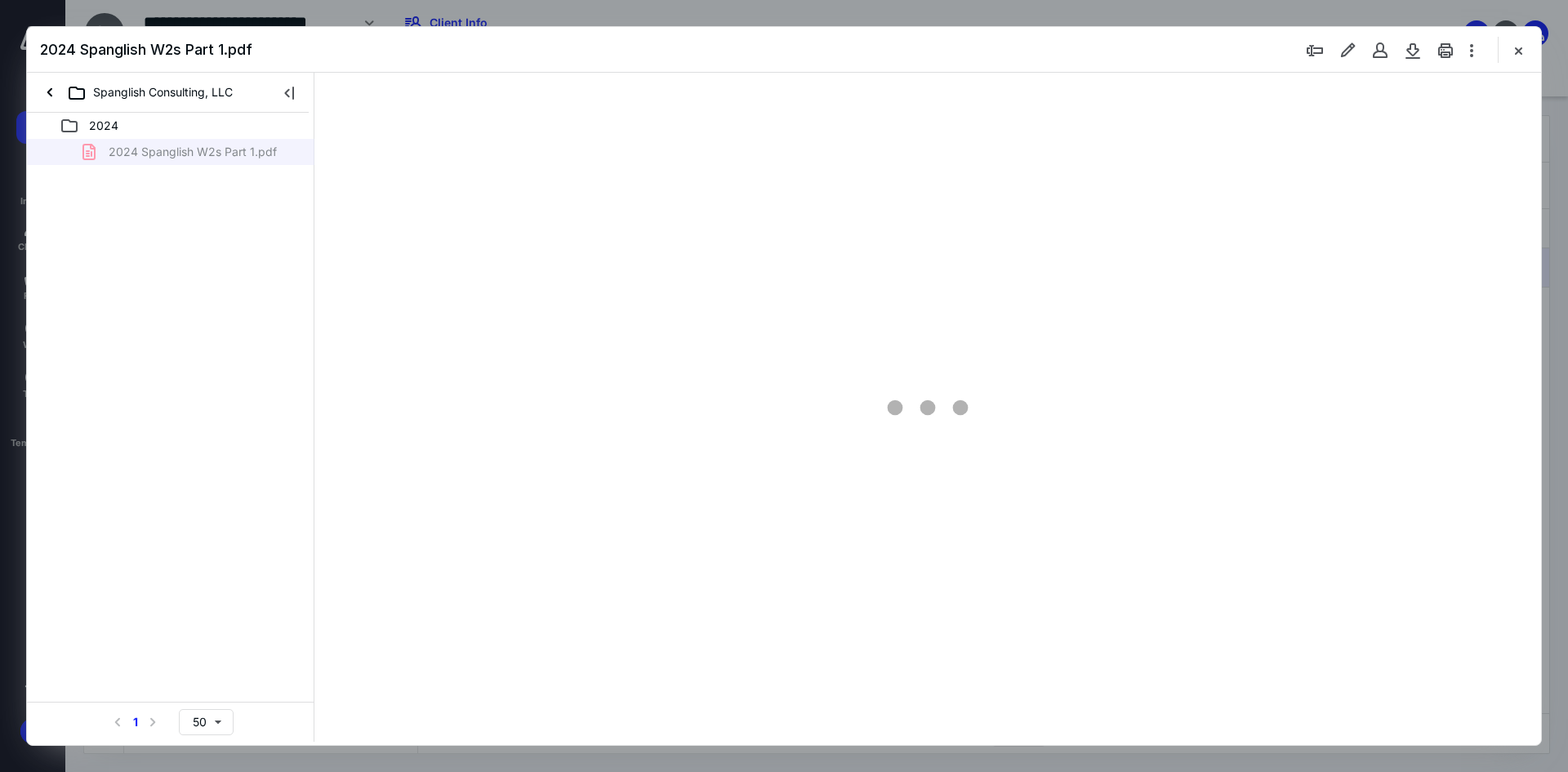 scroll, scrollTop: 0, scrollLeft: 0, axis: both 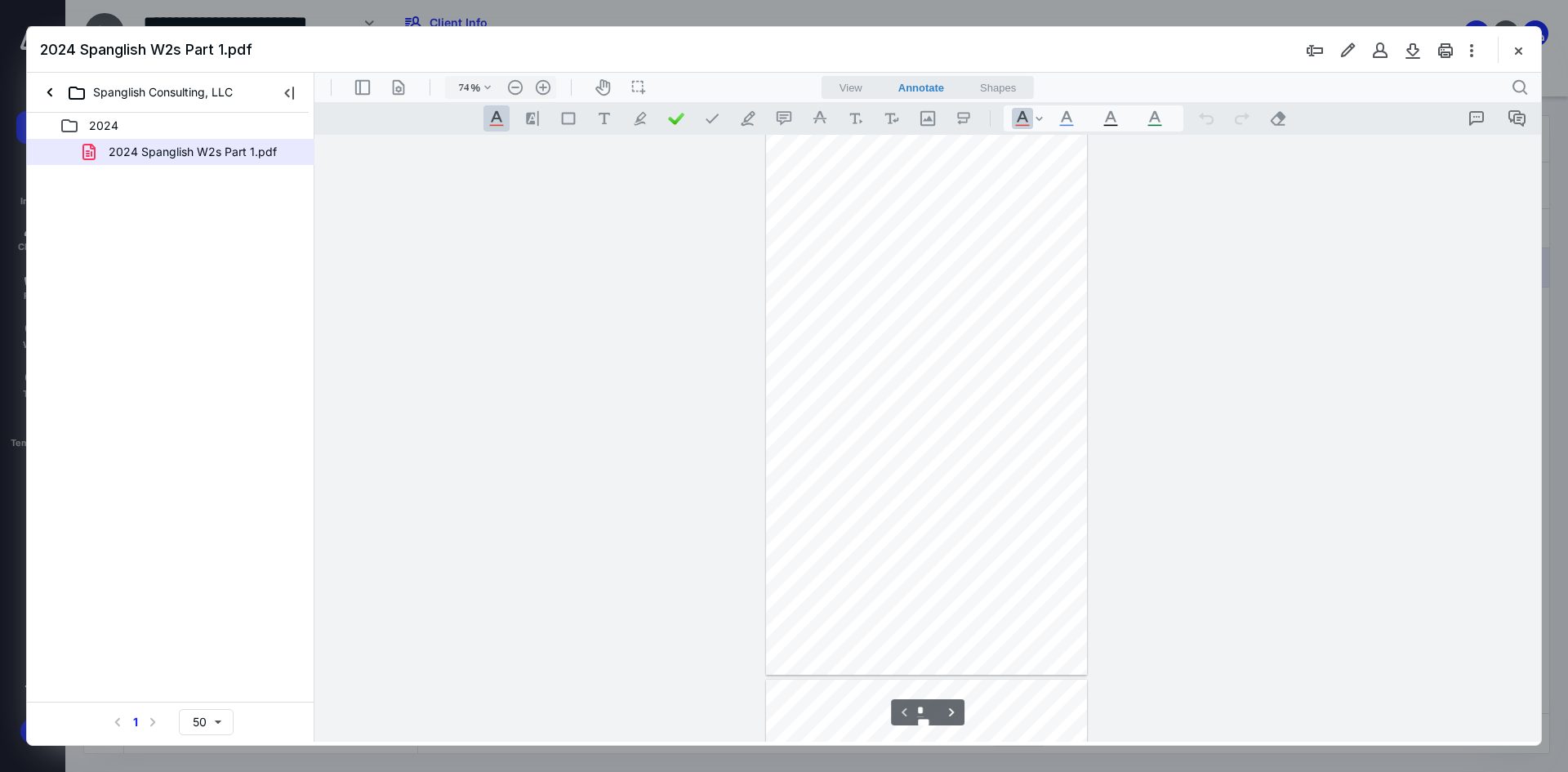 type on "272" 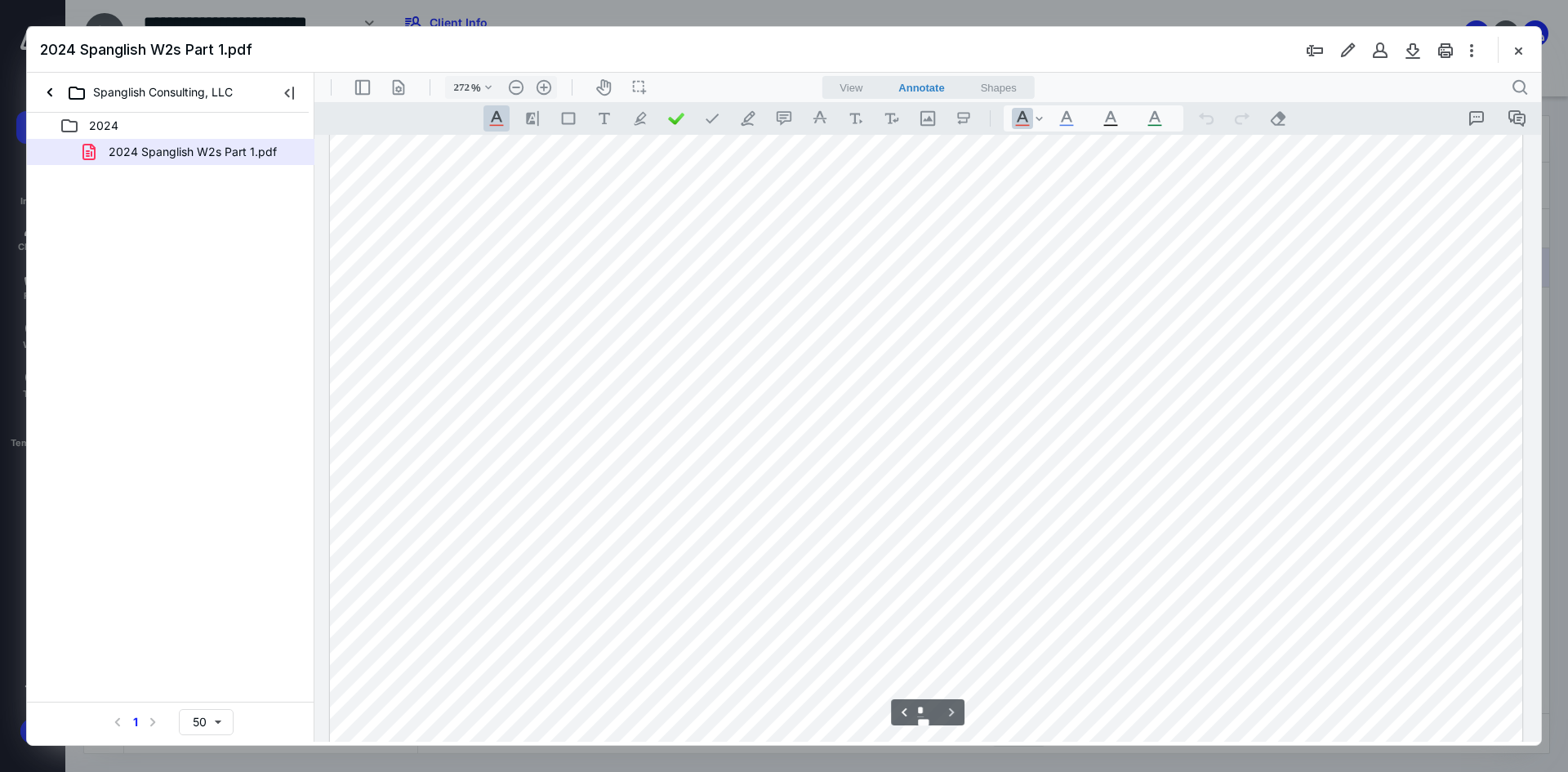 scroll, scrollTop: 3897, scrollLeft: 0, axis: vertical 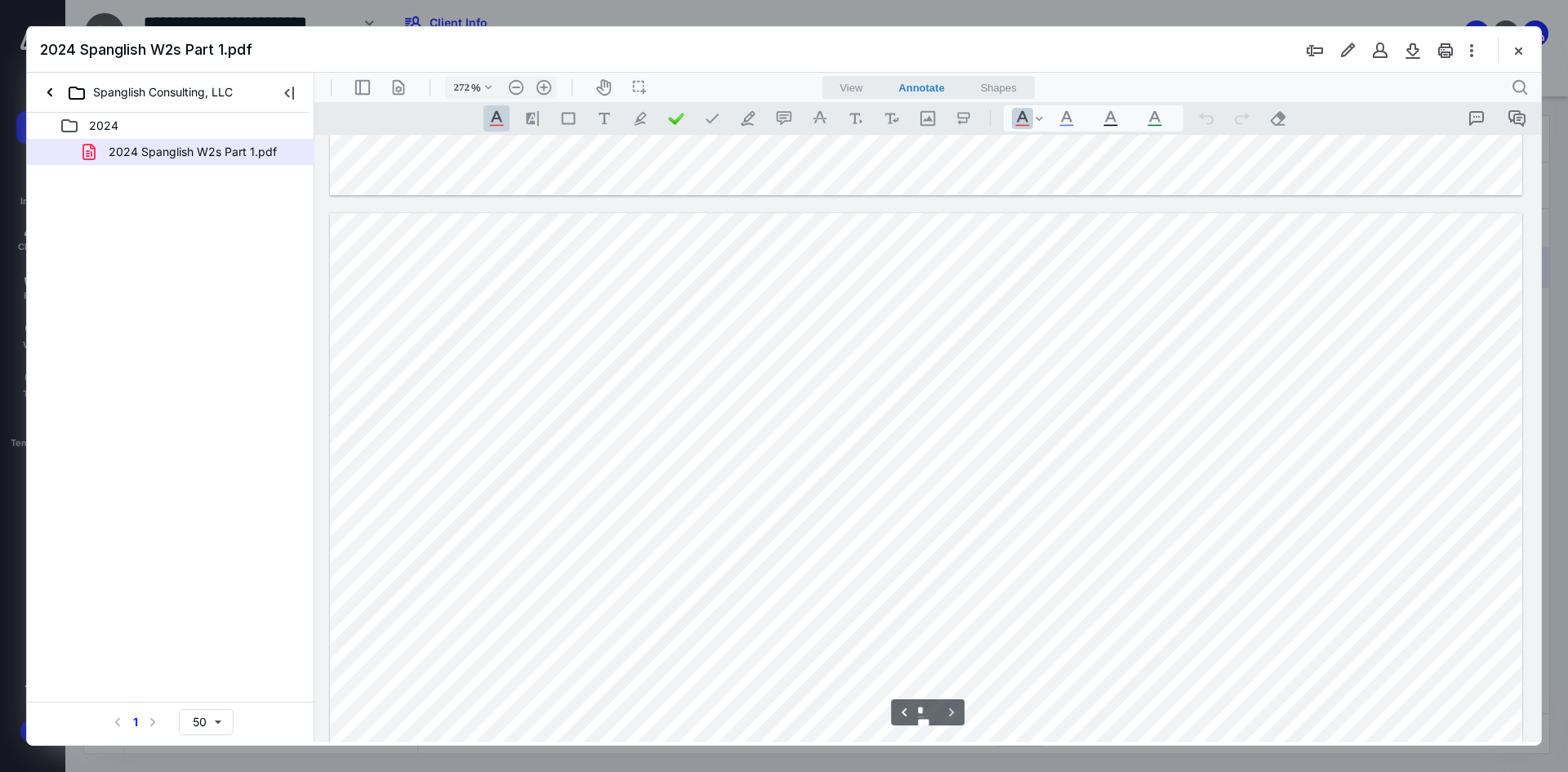 type on "*" 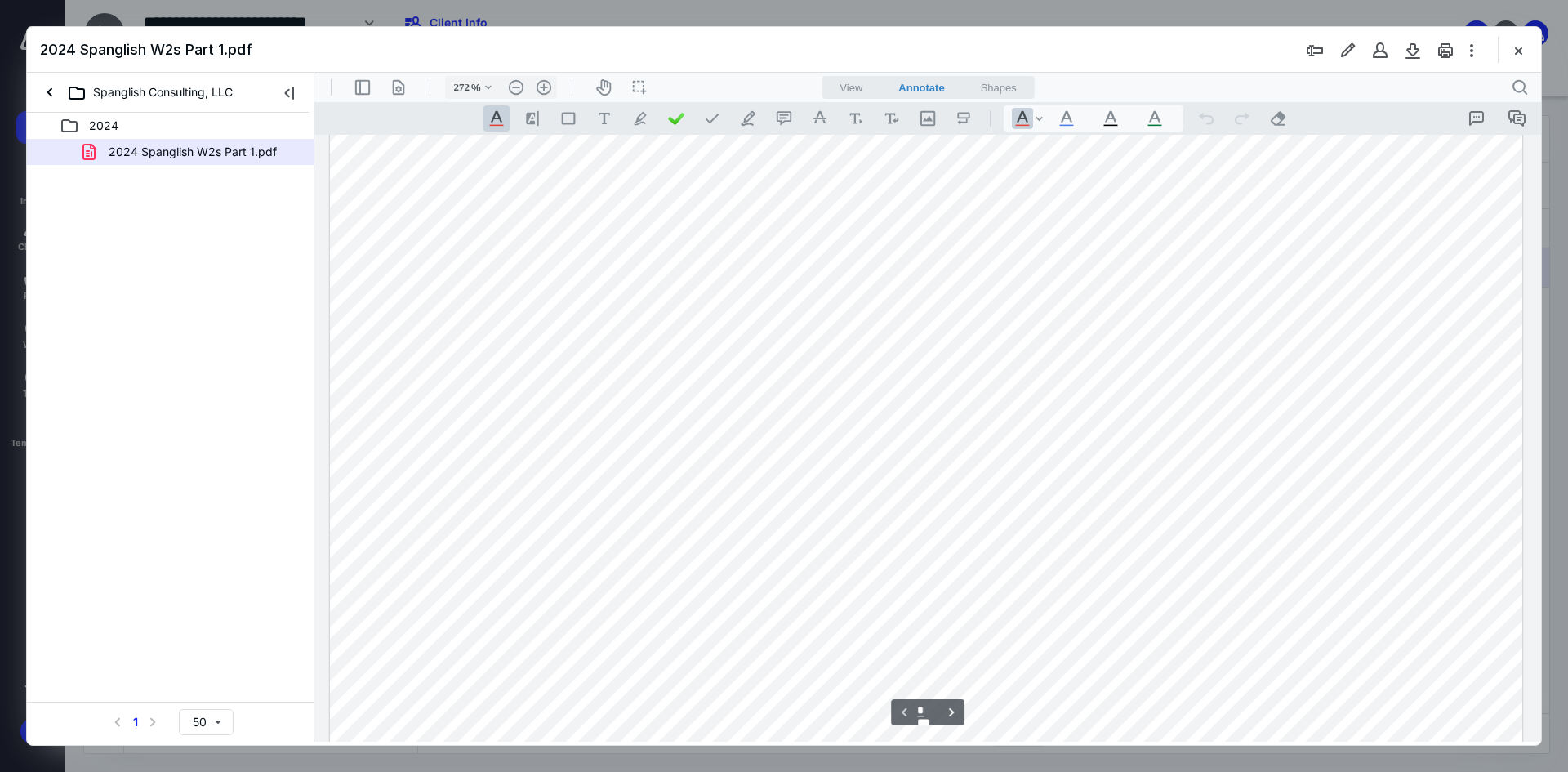 scroll, scrollTop: 0, scrollLeft: 0, axis: both 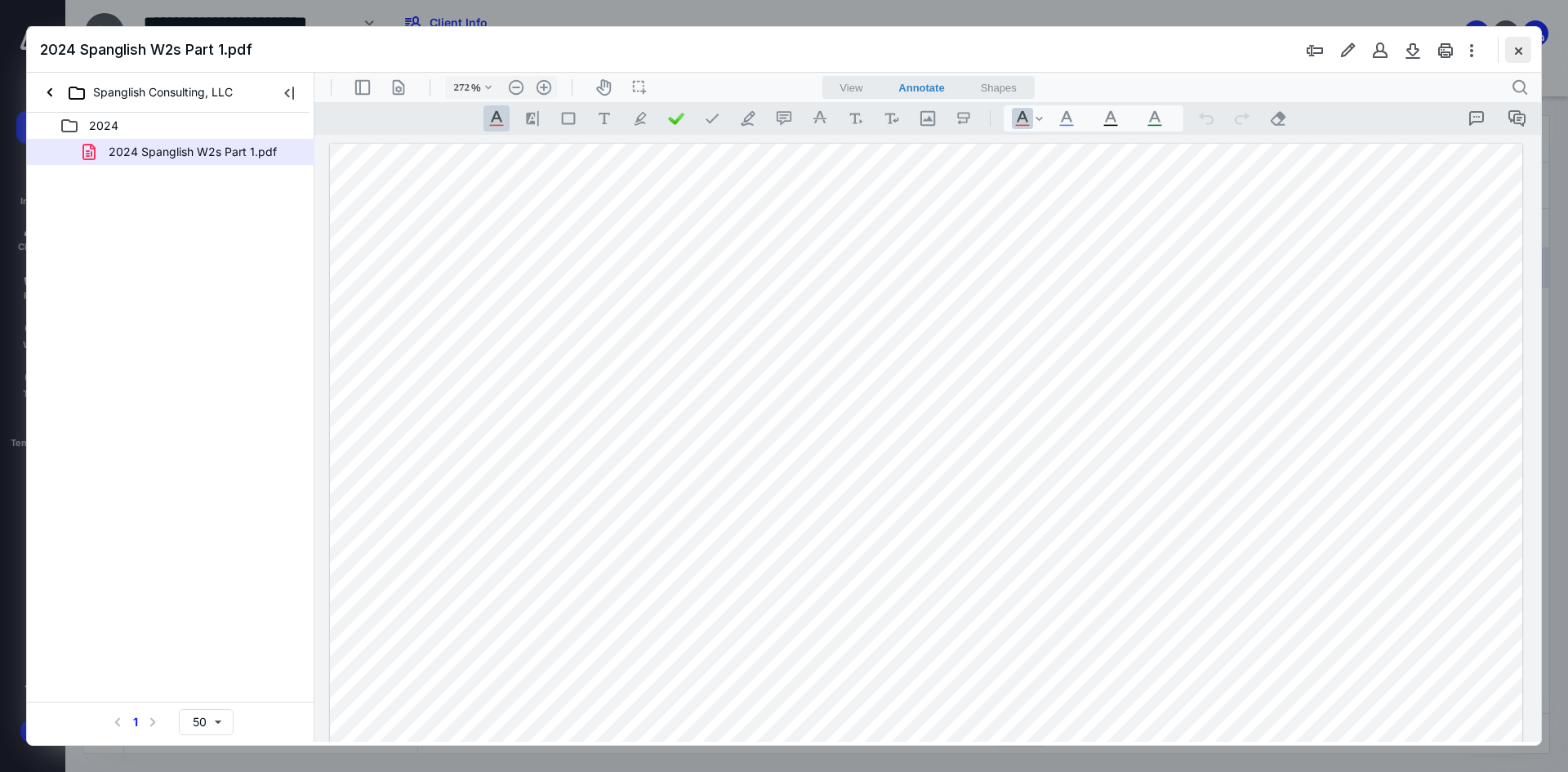 click at bounding box center (1518, 50) 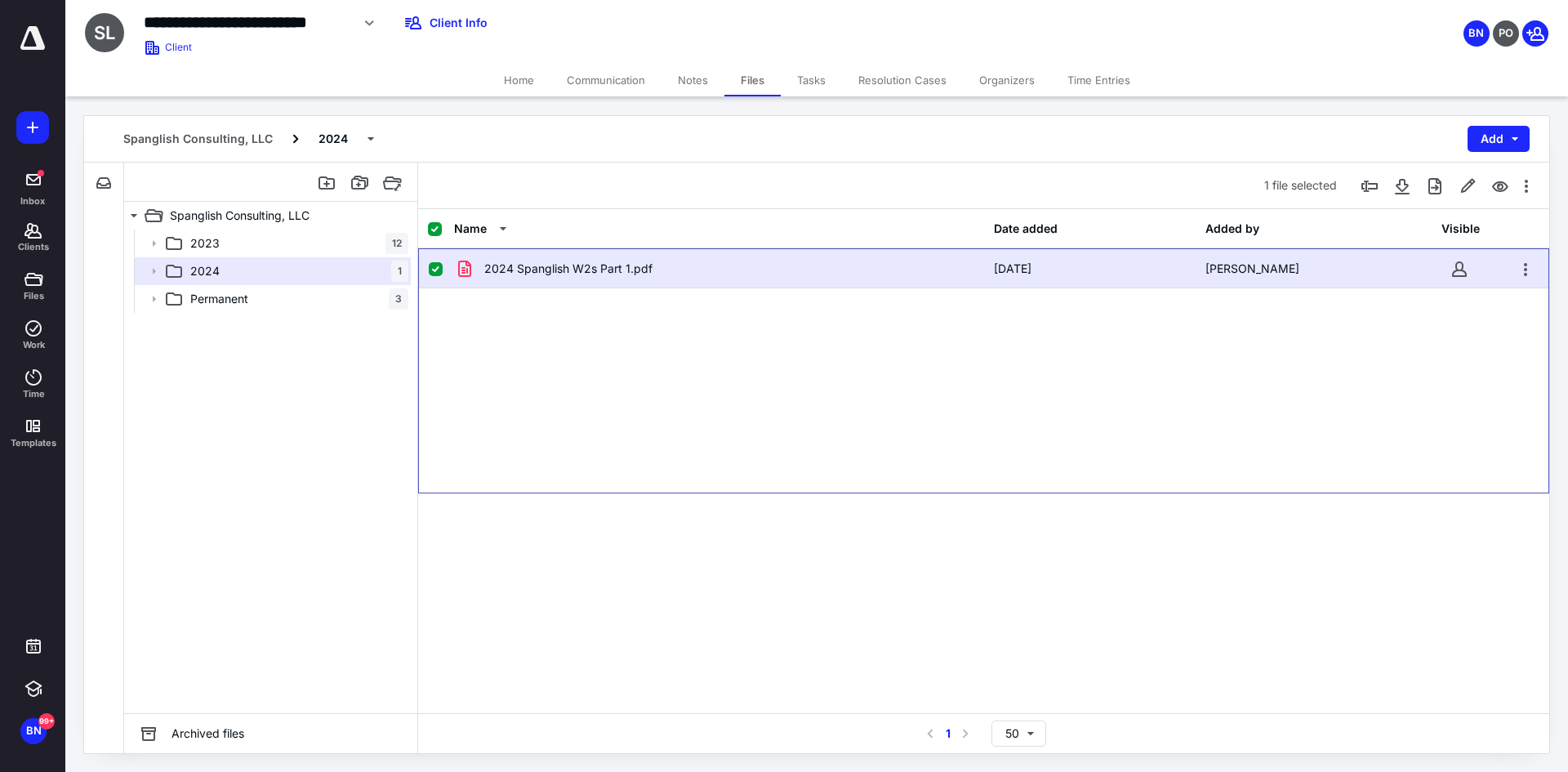 checkbox on "false" 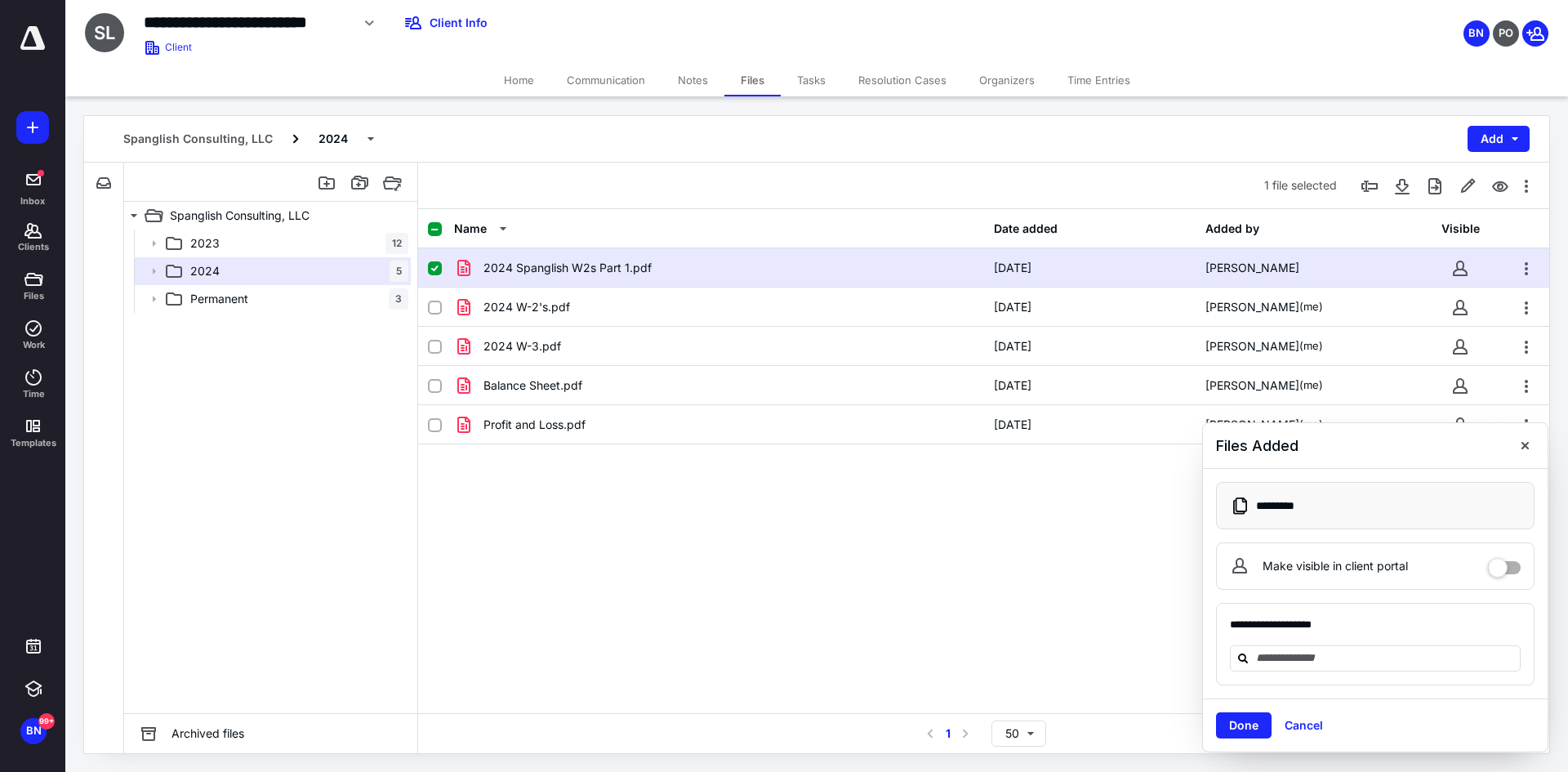 click on "Tasks" at bounding box center (811, 80) 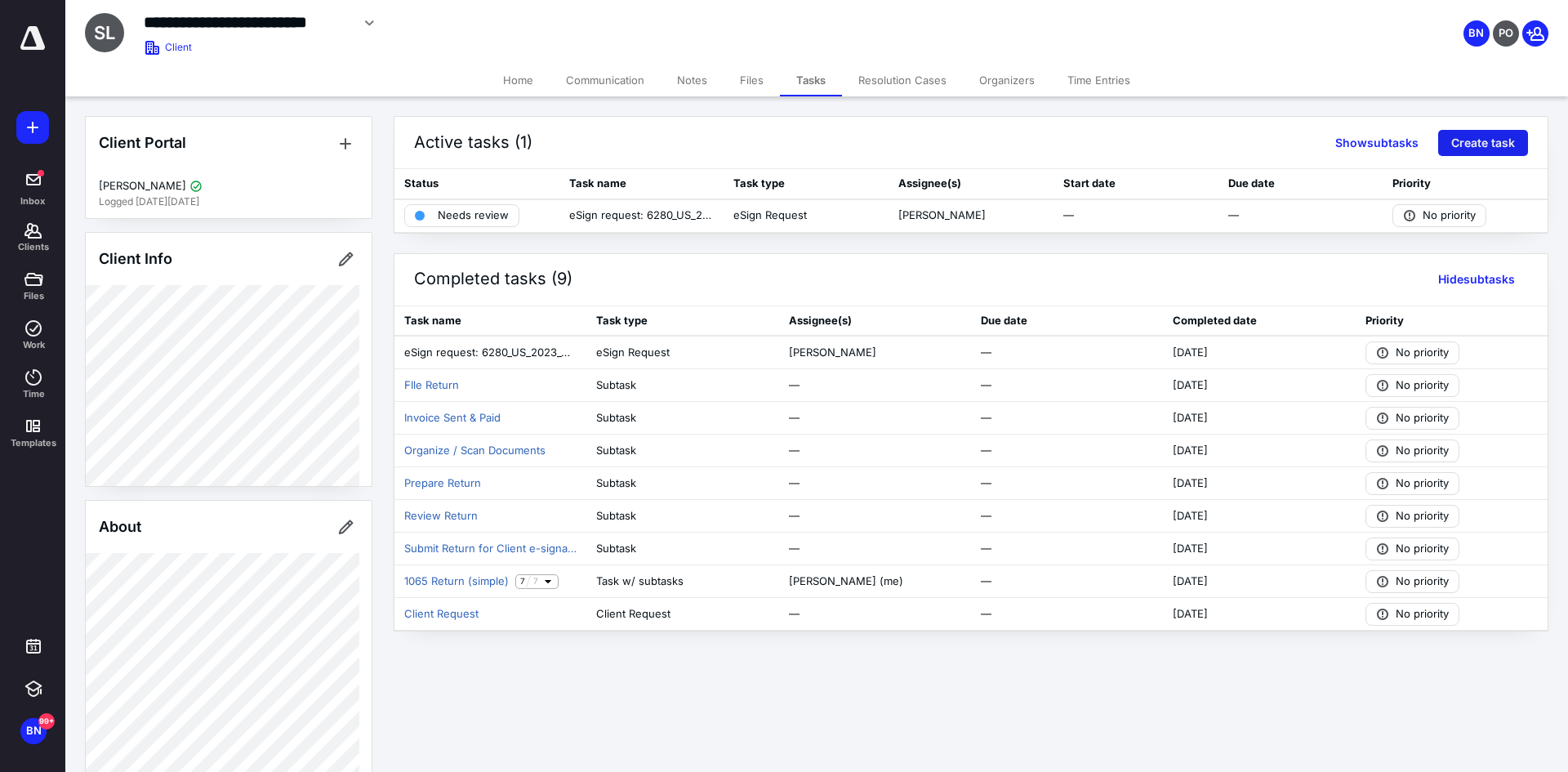 click on "Create task" at bounding box center [1483, 143] 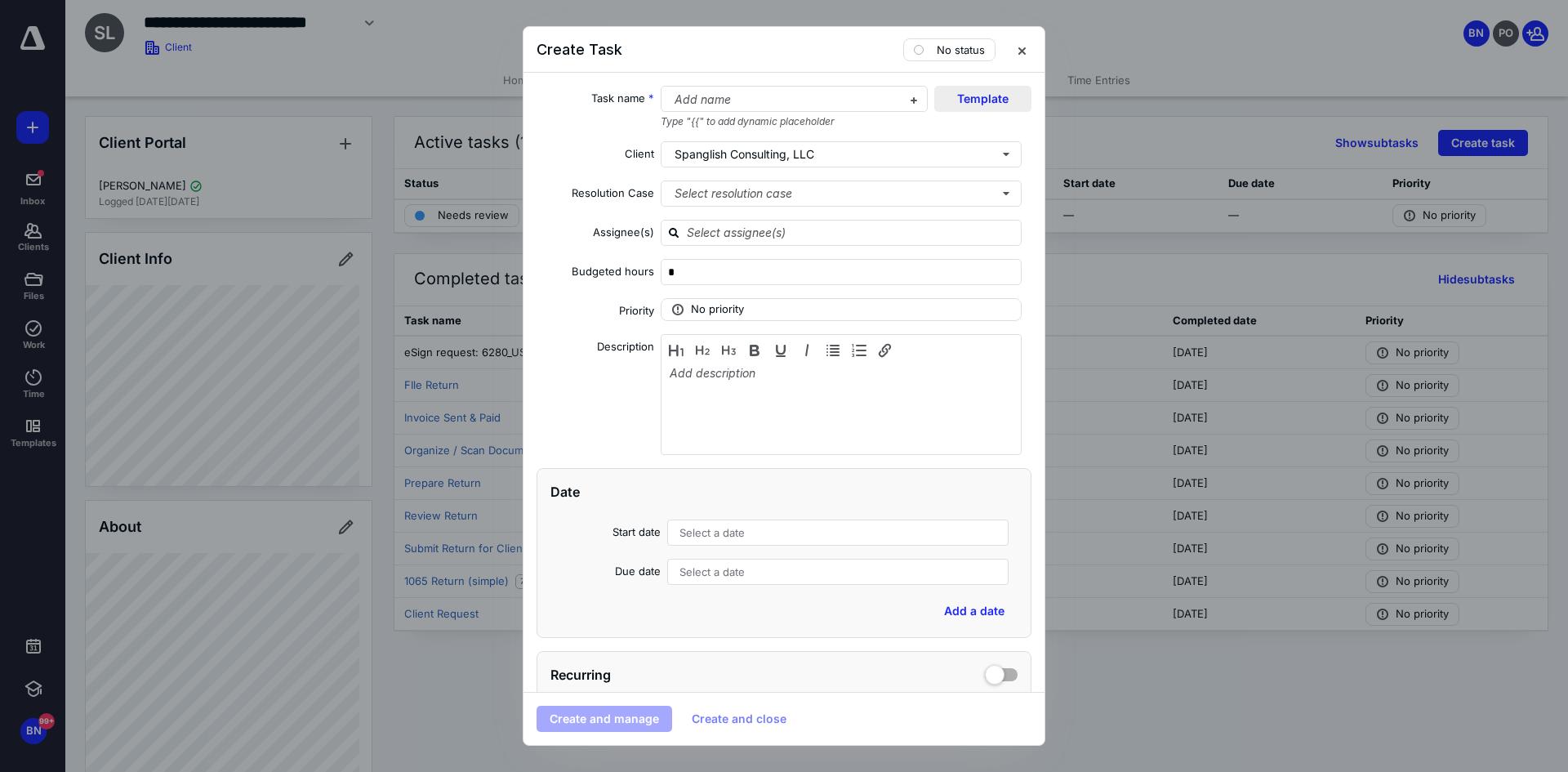 click on "Template" at bounding box center [982, 99] 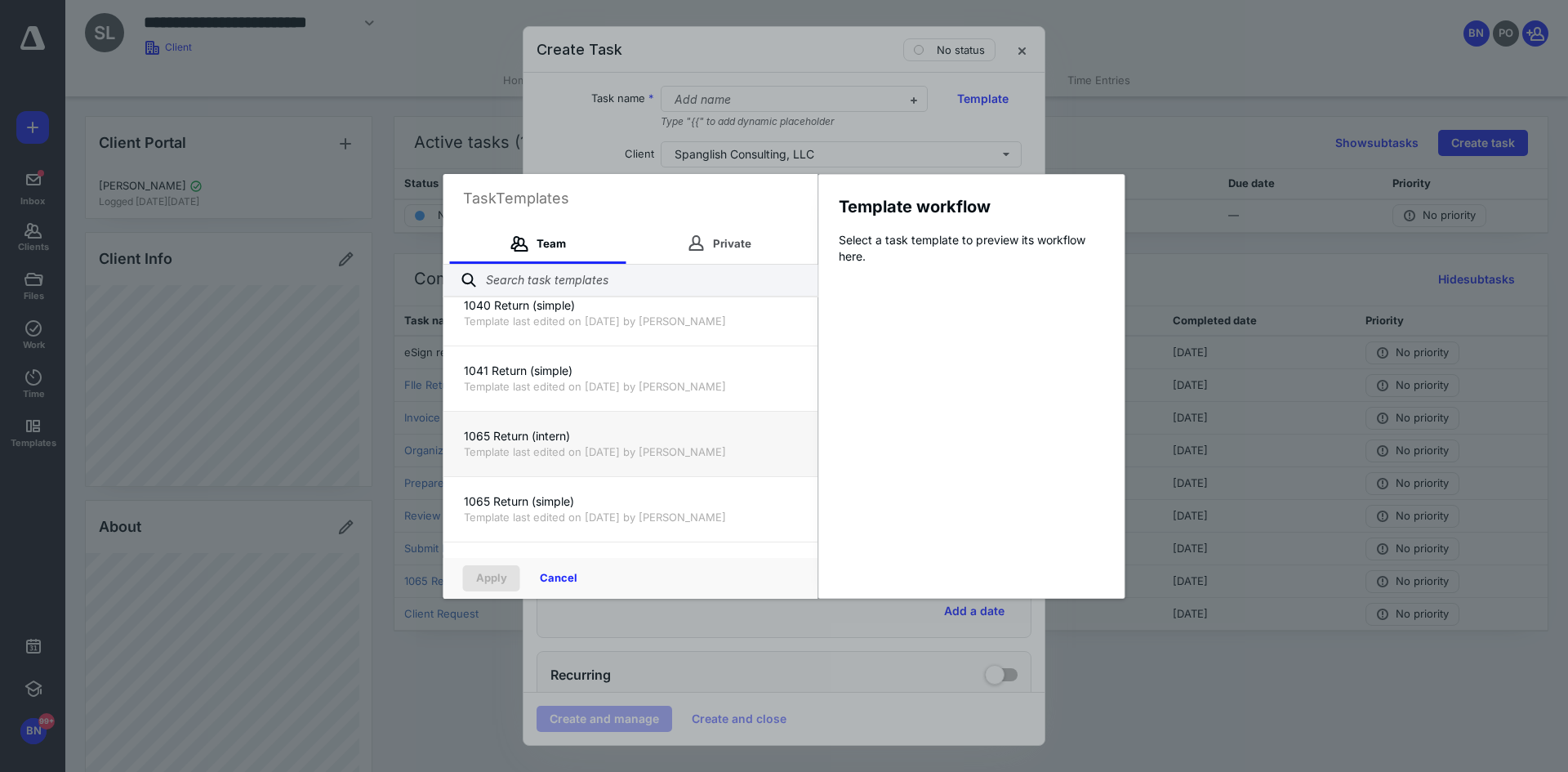 scroll, scrollTop: 163, scrollLeft: 0, axis: vertical 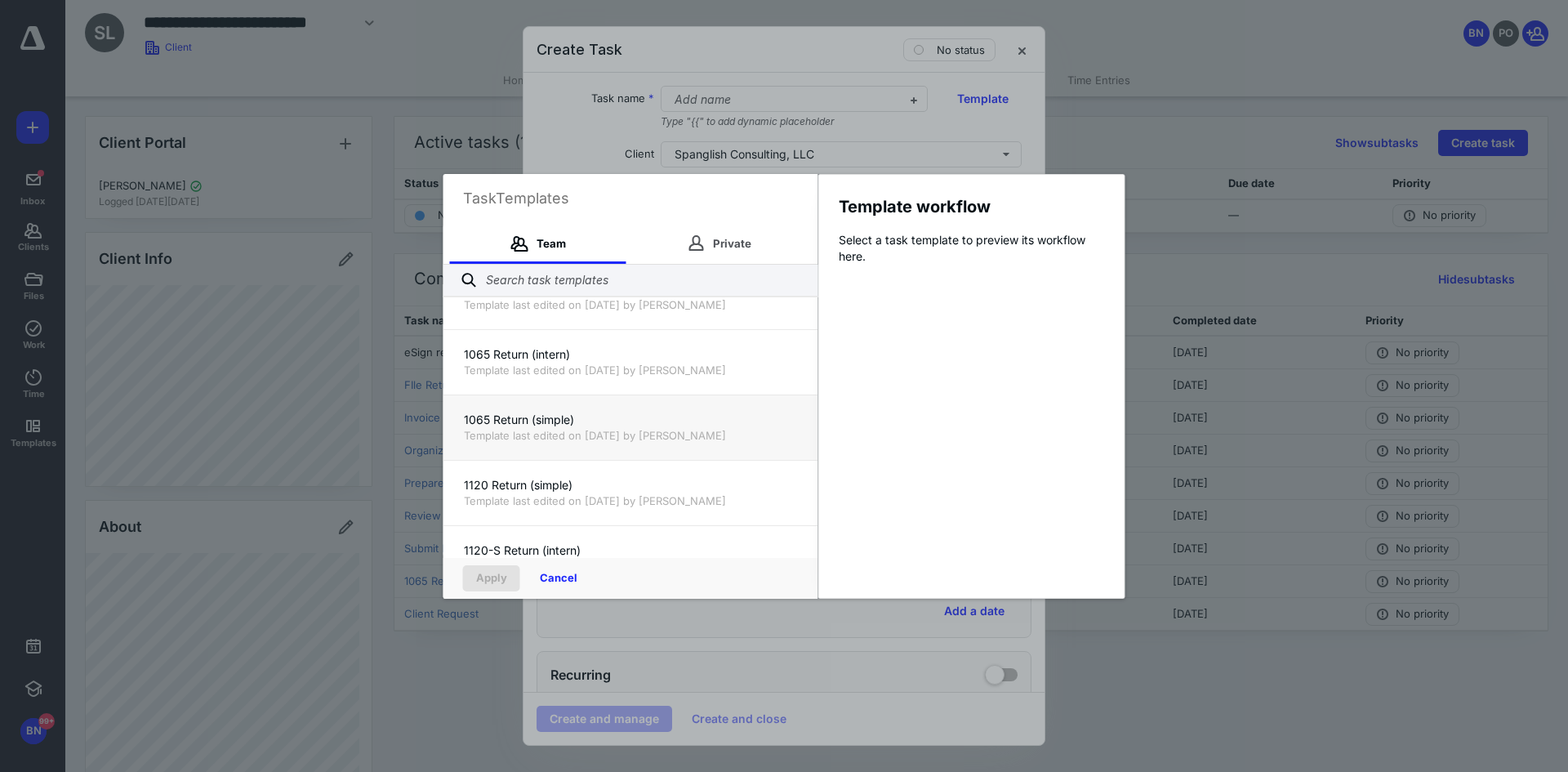 click on "1065 Return (simple)" at bounding box center [630, 420] 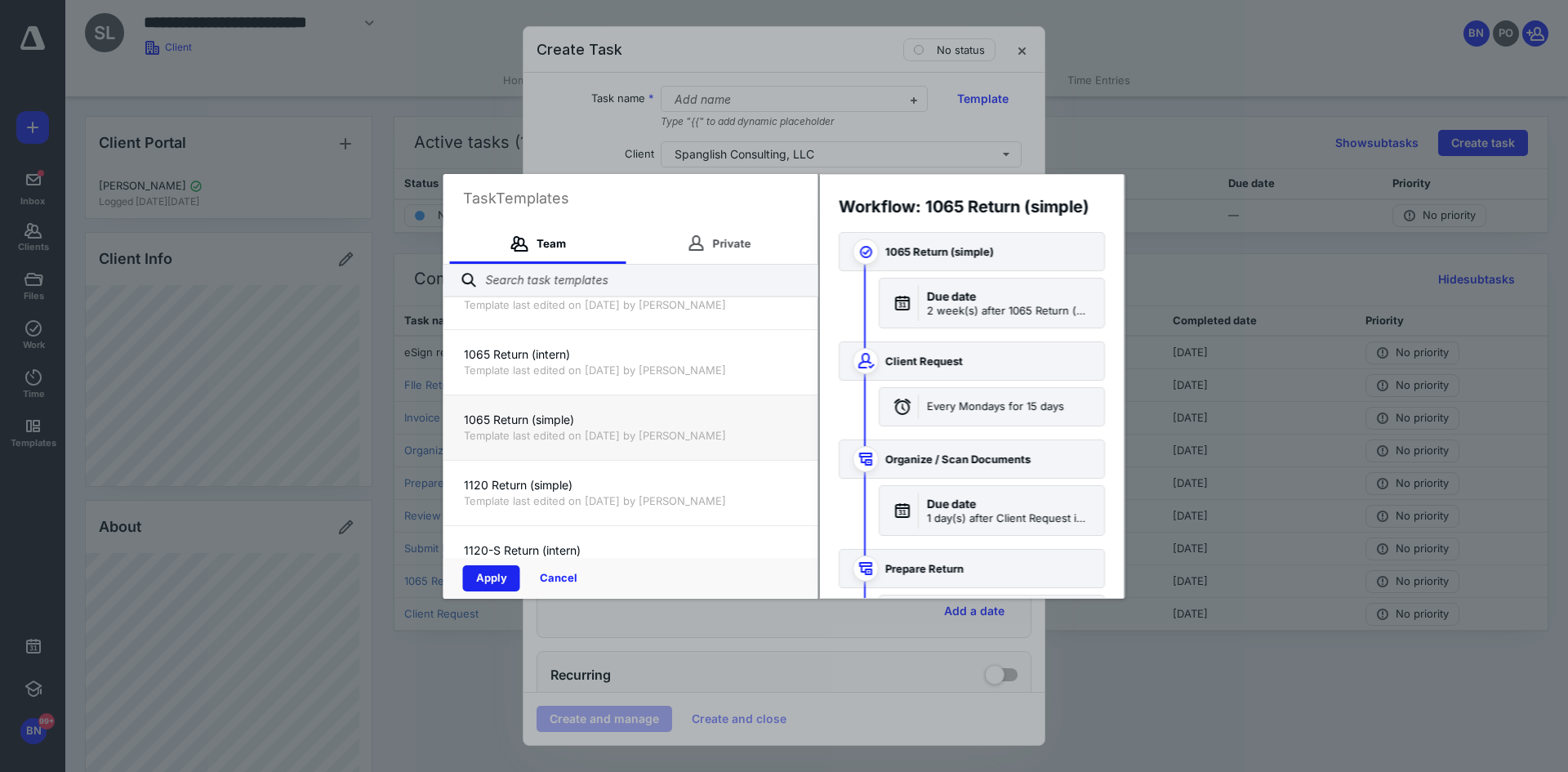 click on "Apply" at bounding box center (492, 578) 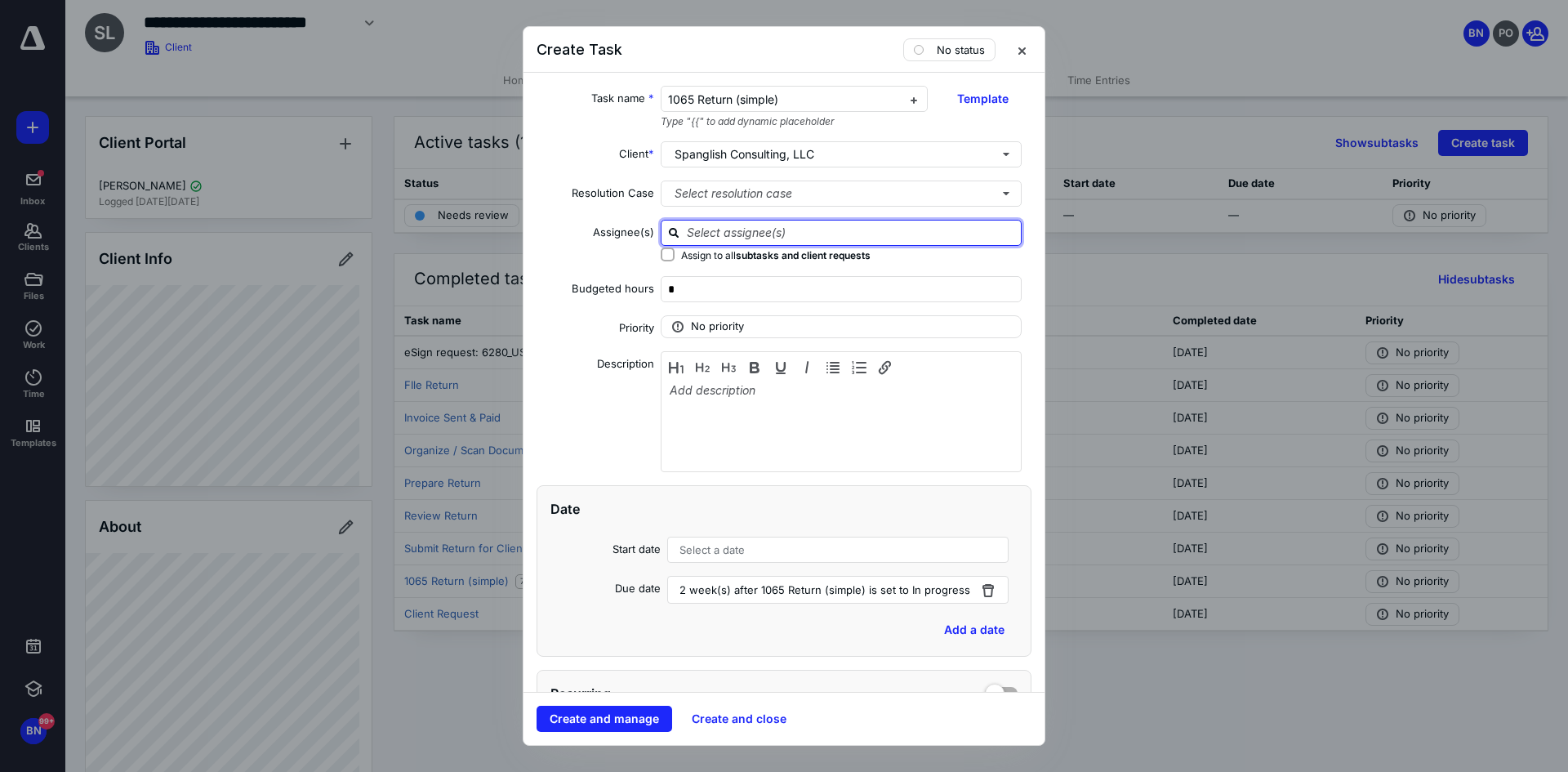 click at bounding box center (851, 232) 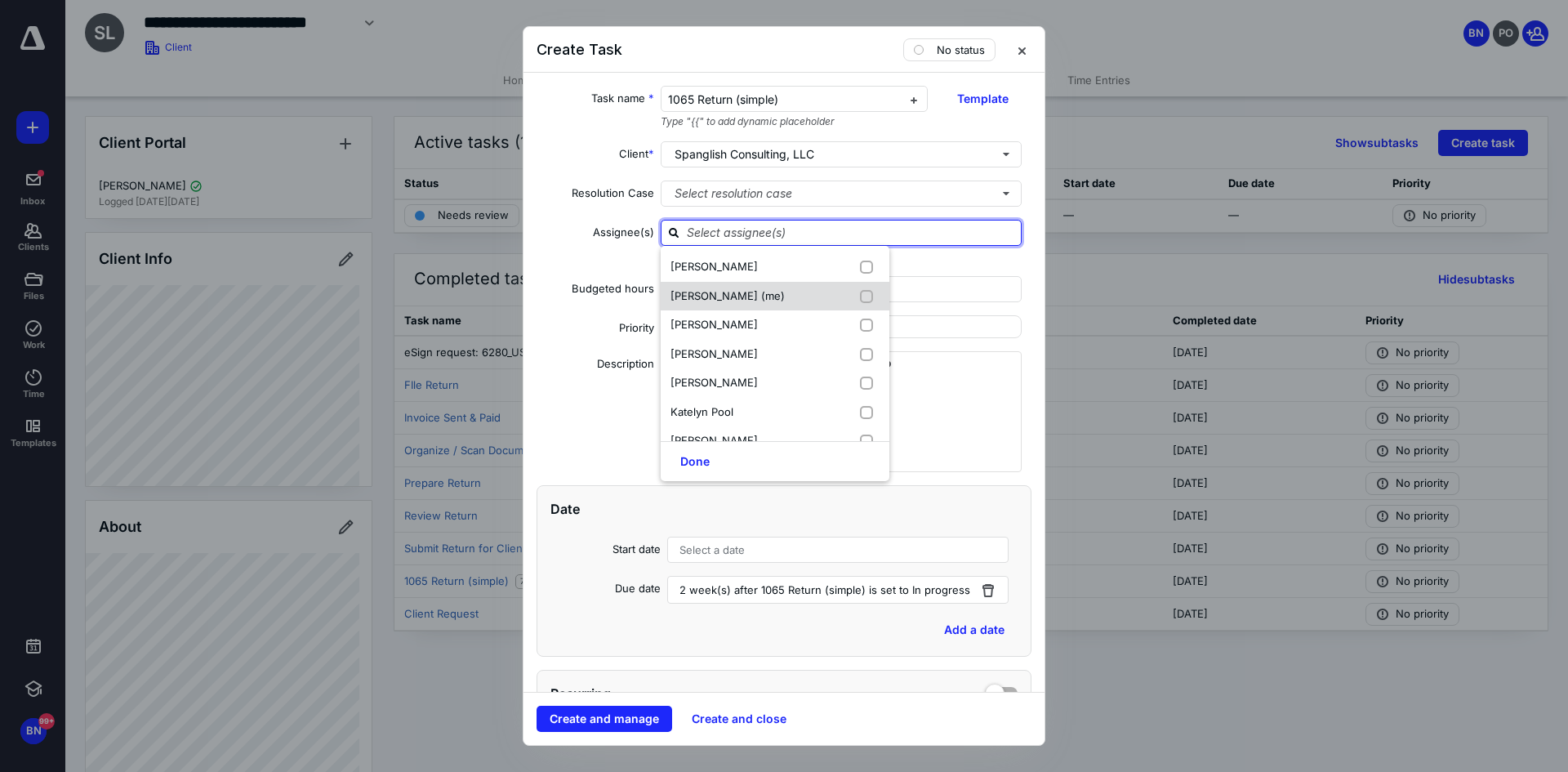 click on "[PERSON_NAME] (me)" at bounding box center (728, 296) 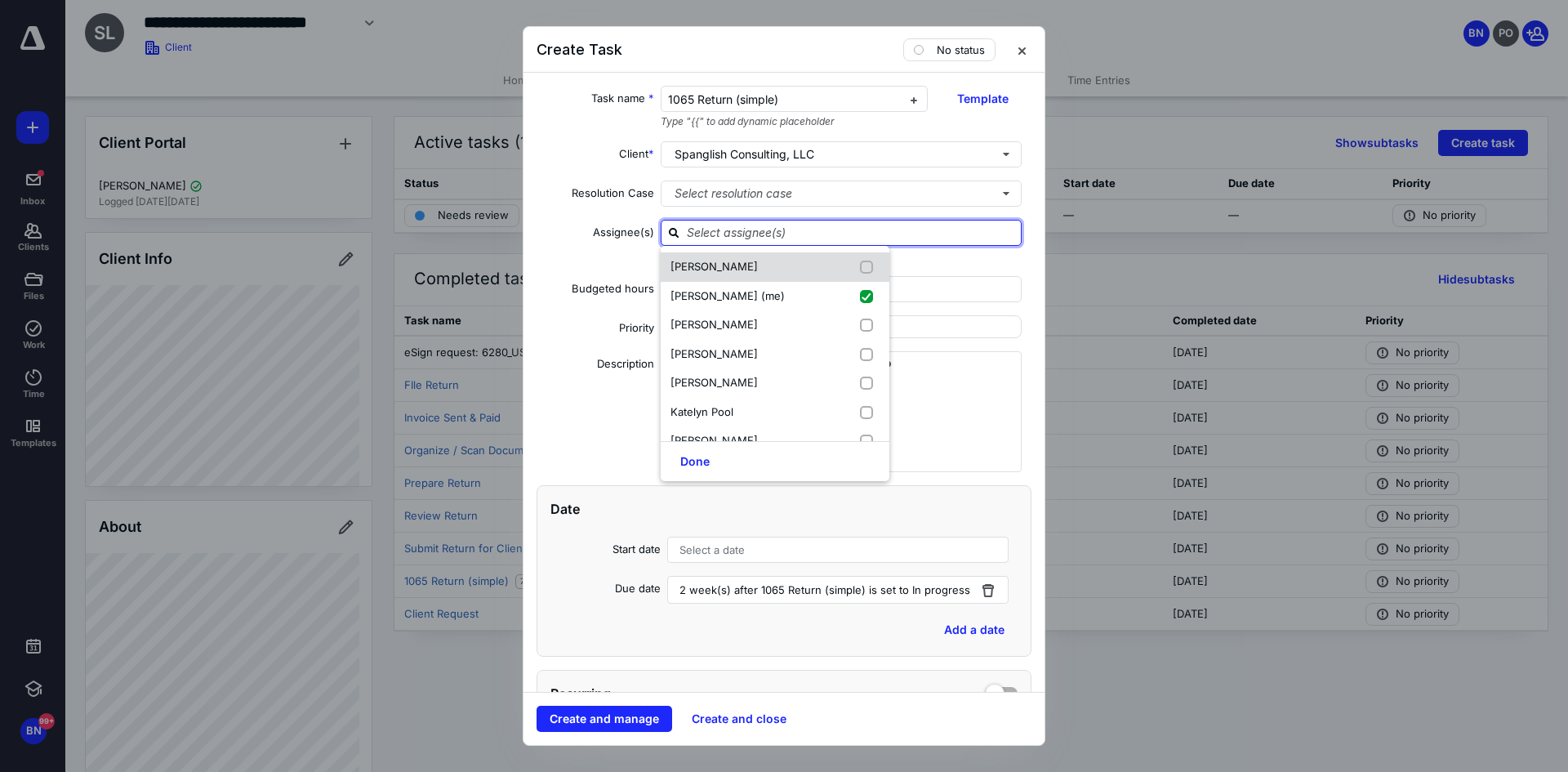 checkbox on "true" 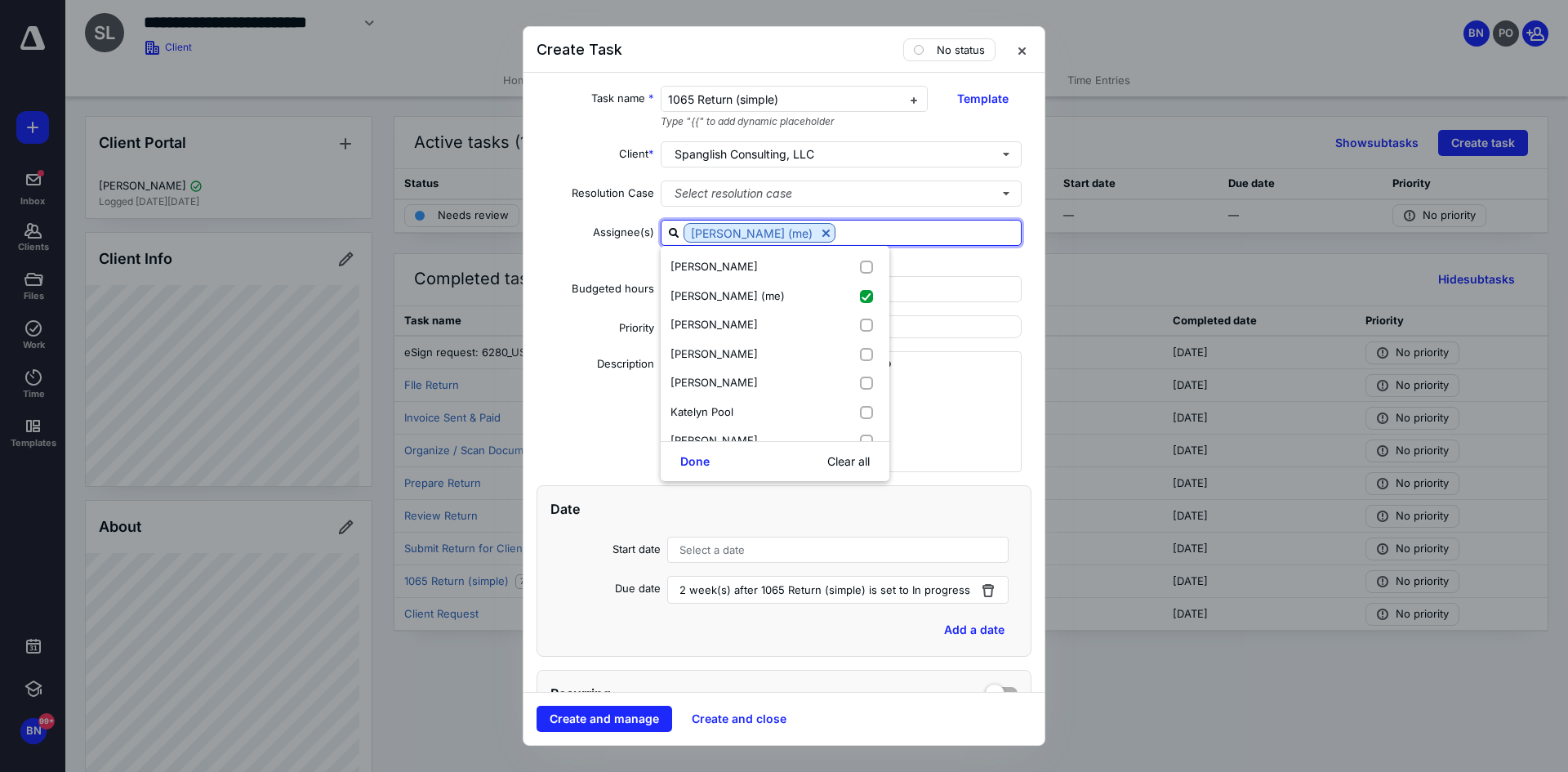 scroll, scrollTop: 82, scrollLeft: 0, axis: vertical 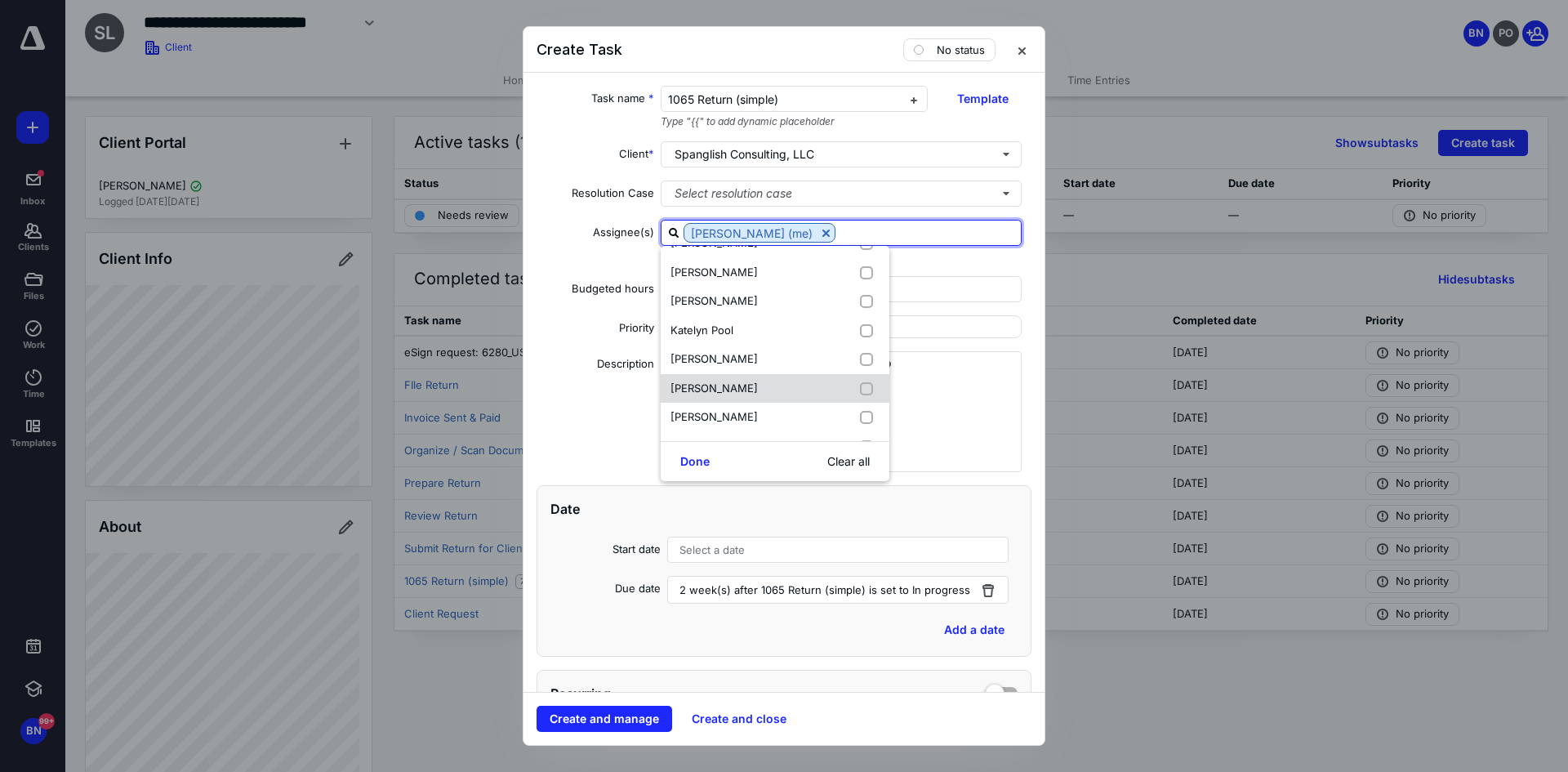 click on "[PERSON_NAME]" at bounding box center (714, 388) 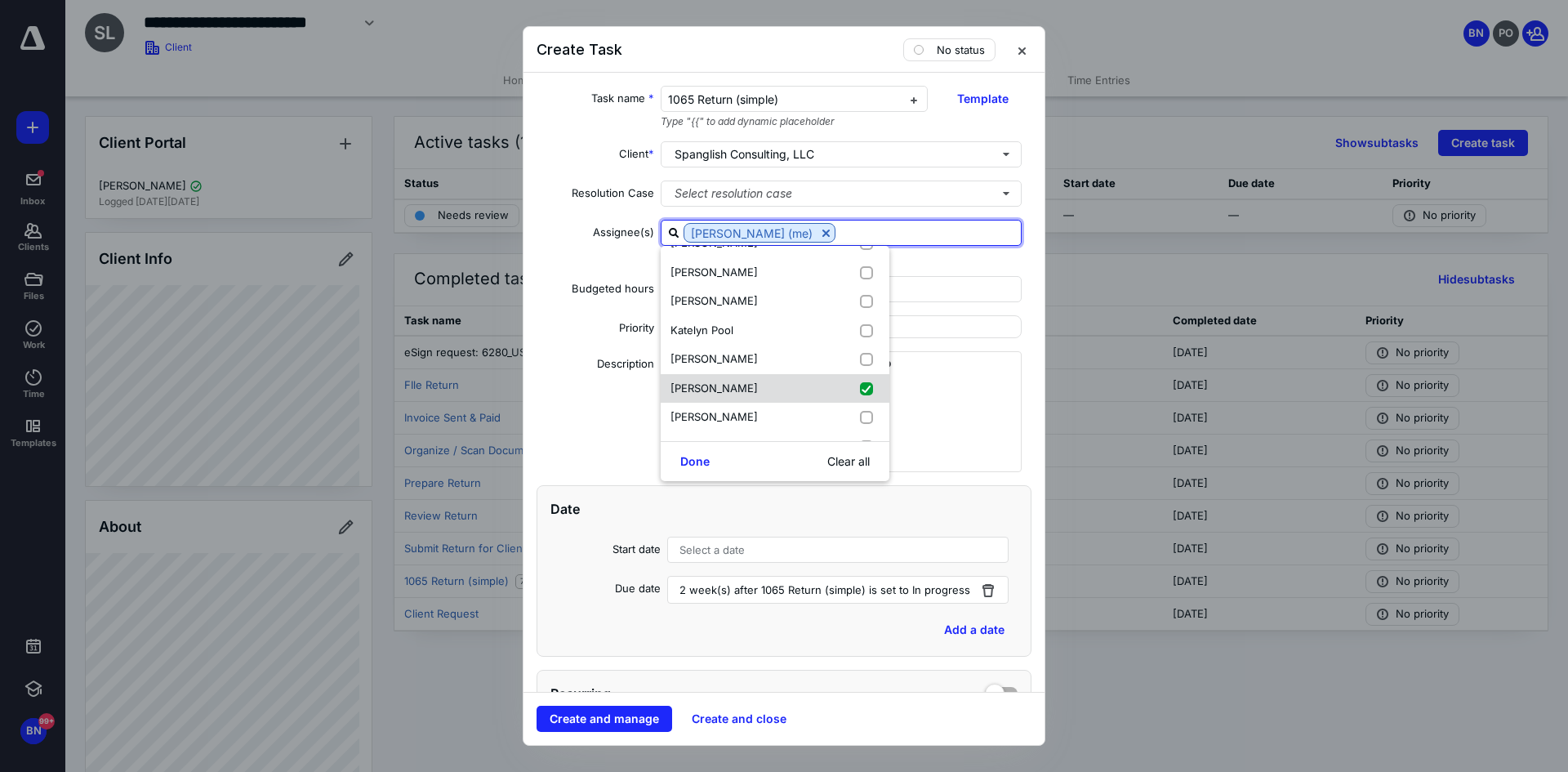checkbox on "true" 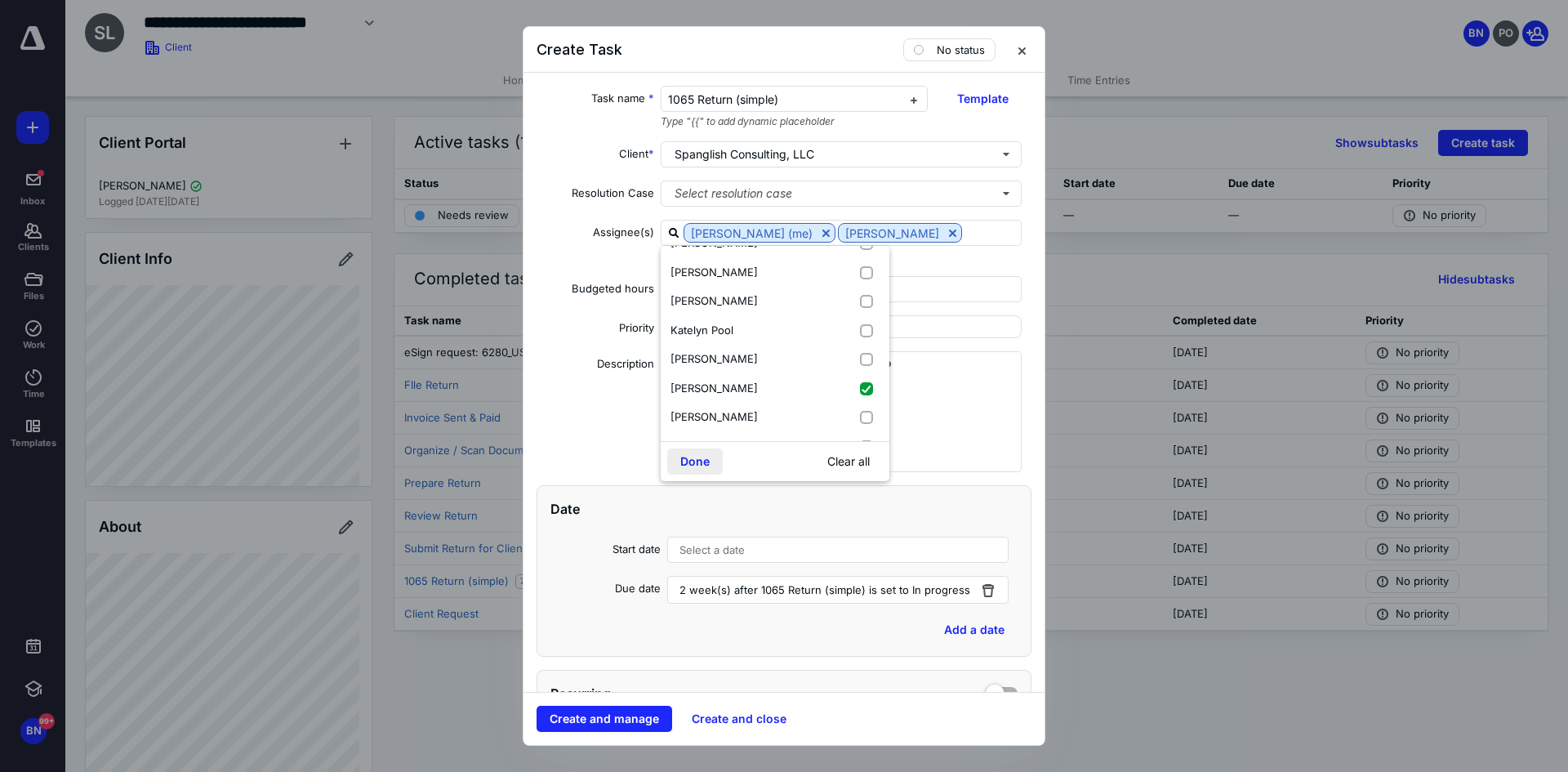click on "Done" at bounding box center (695, 462) 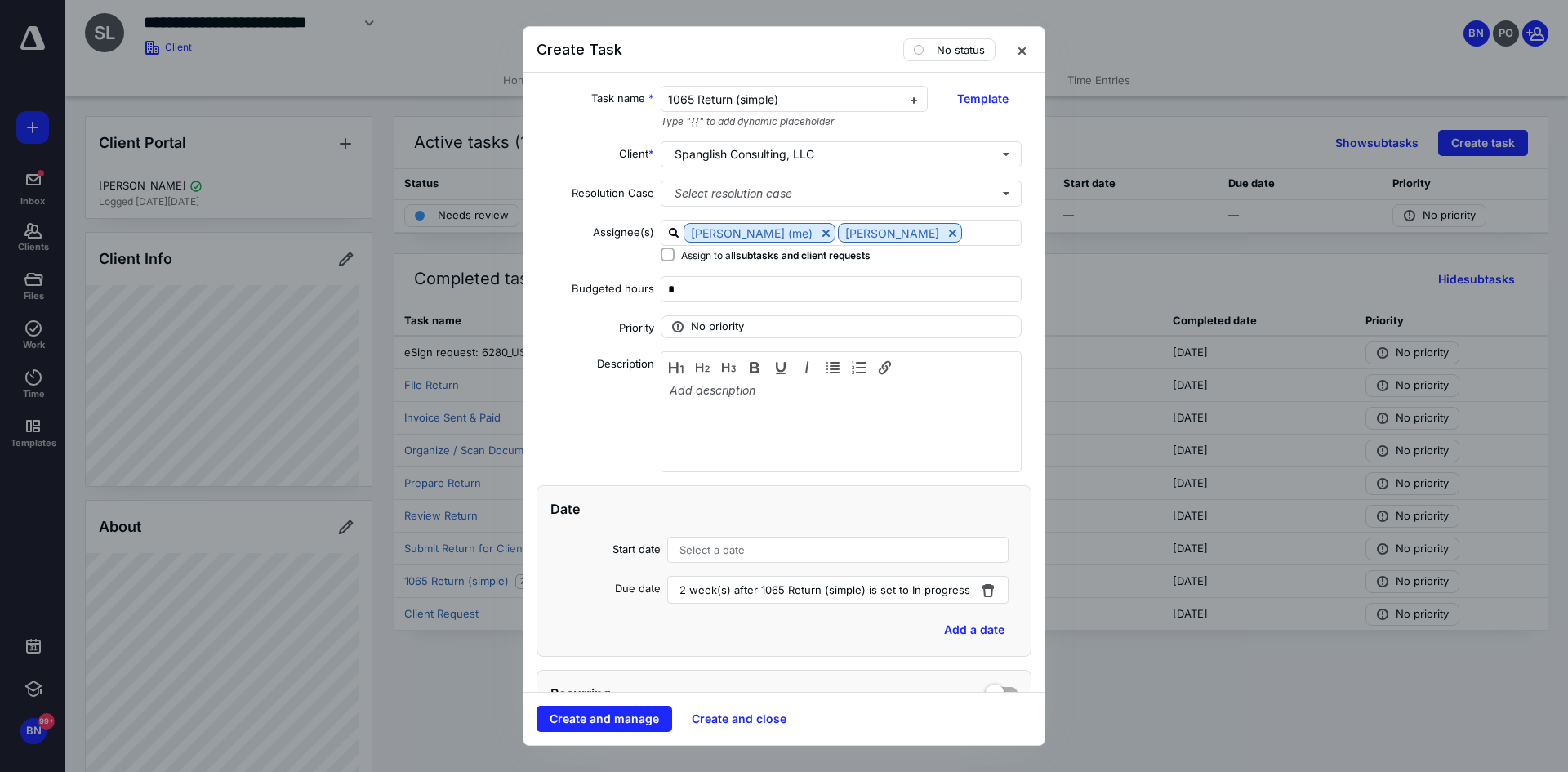 click on "Select a date" at bounding box center [712, 550] 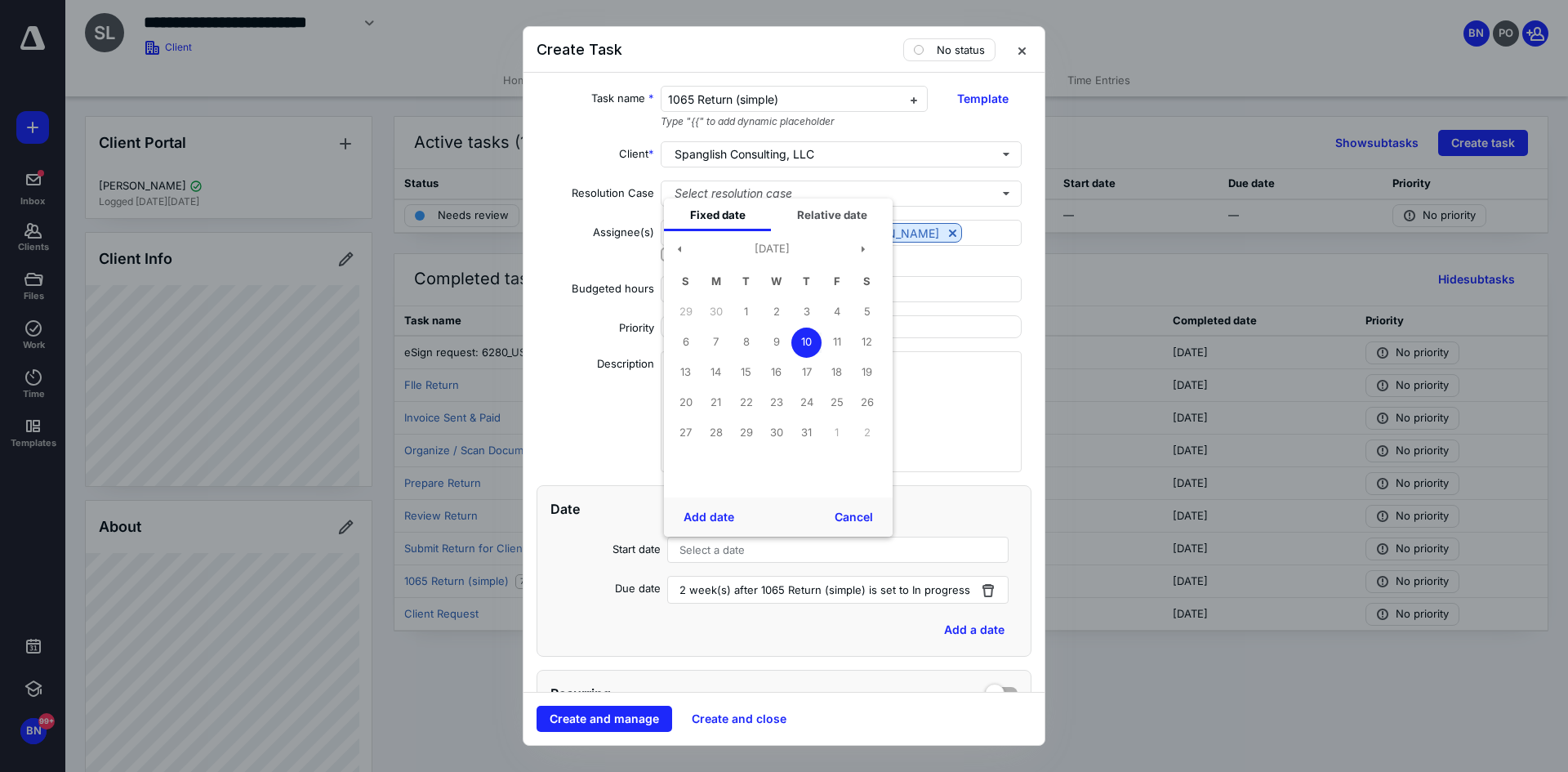 click on "10" at bounding box center [806, 342] 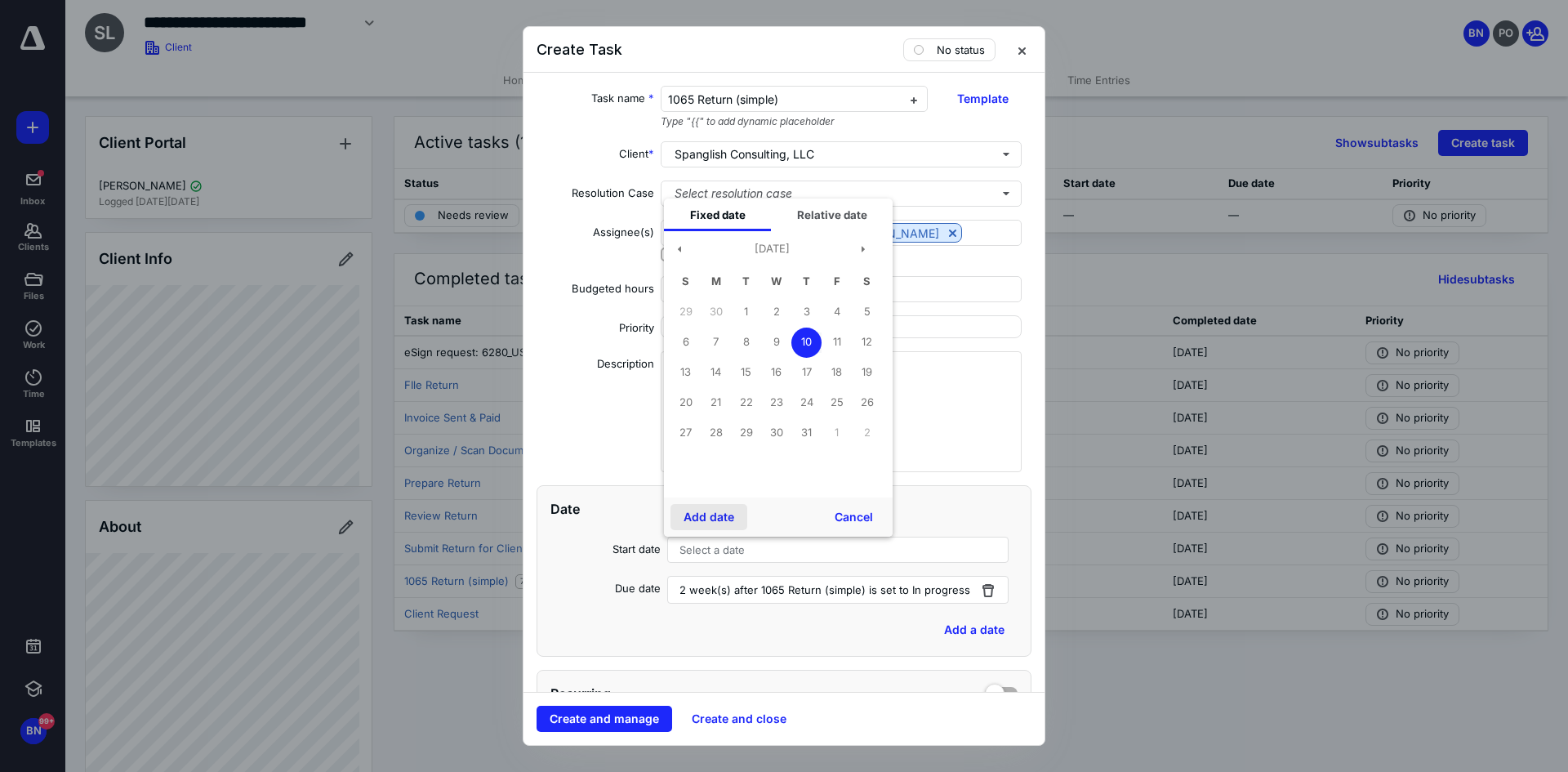 click on "Add date" at bounding box center [709, 517] 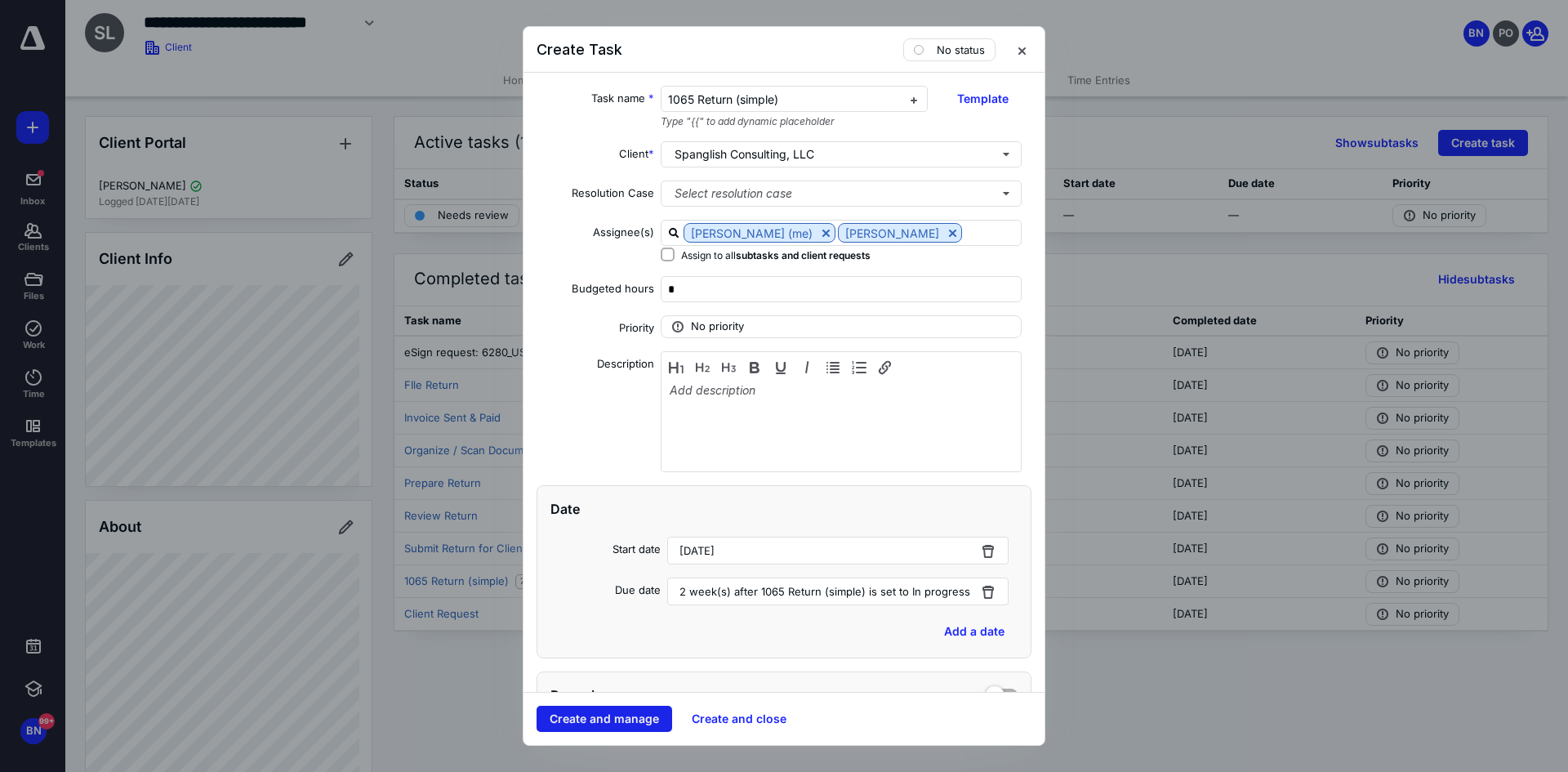 click on "Create and manage" at bounding box center (604, 719) 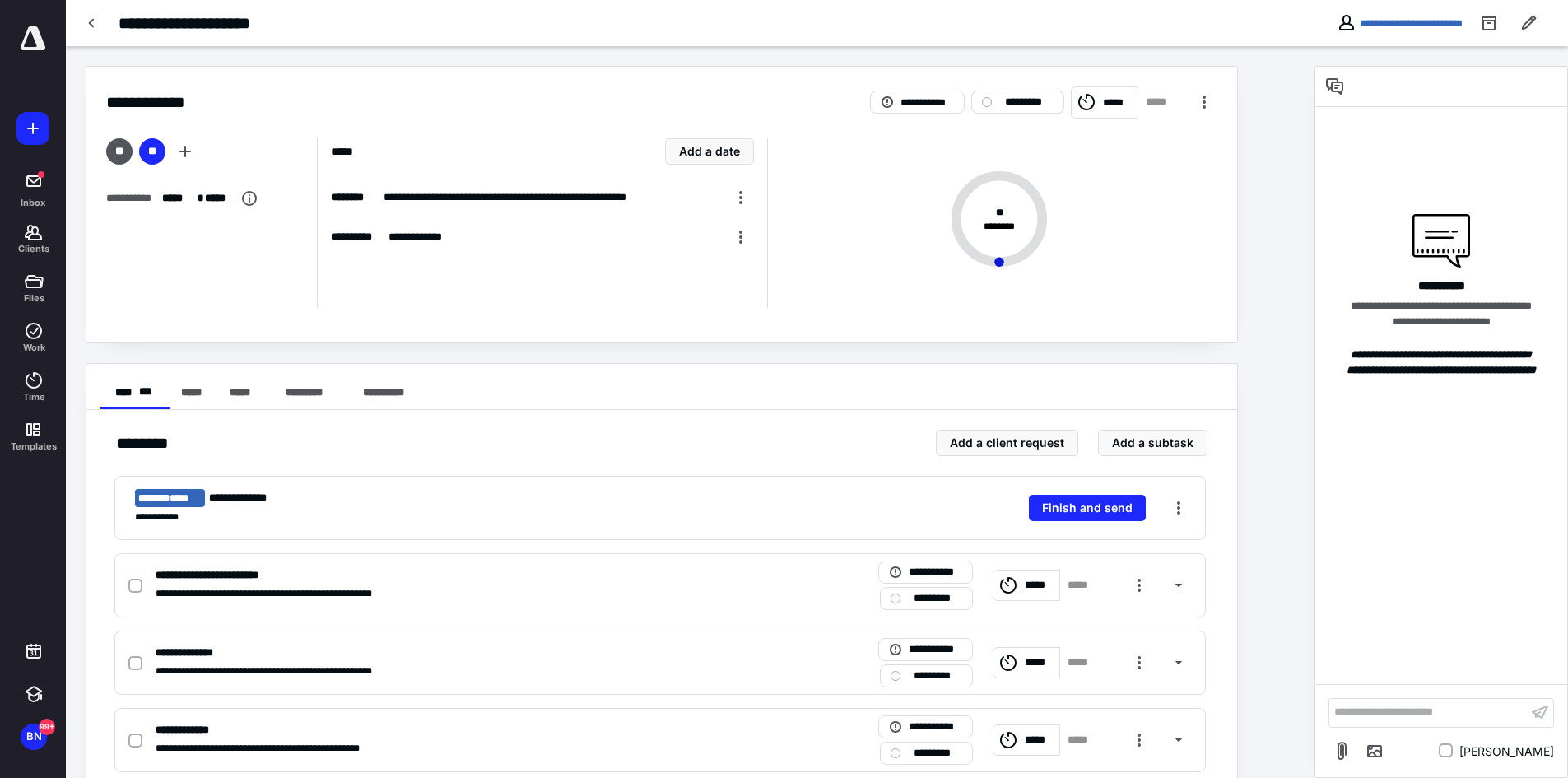 click on "*********" at bounding box center [1029, 102] 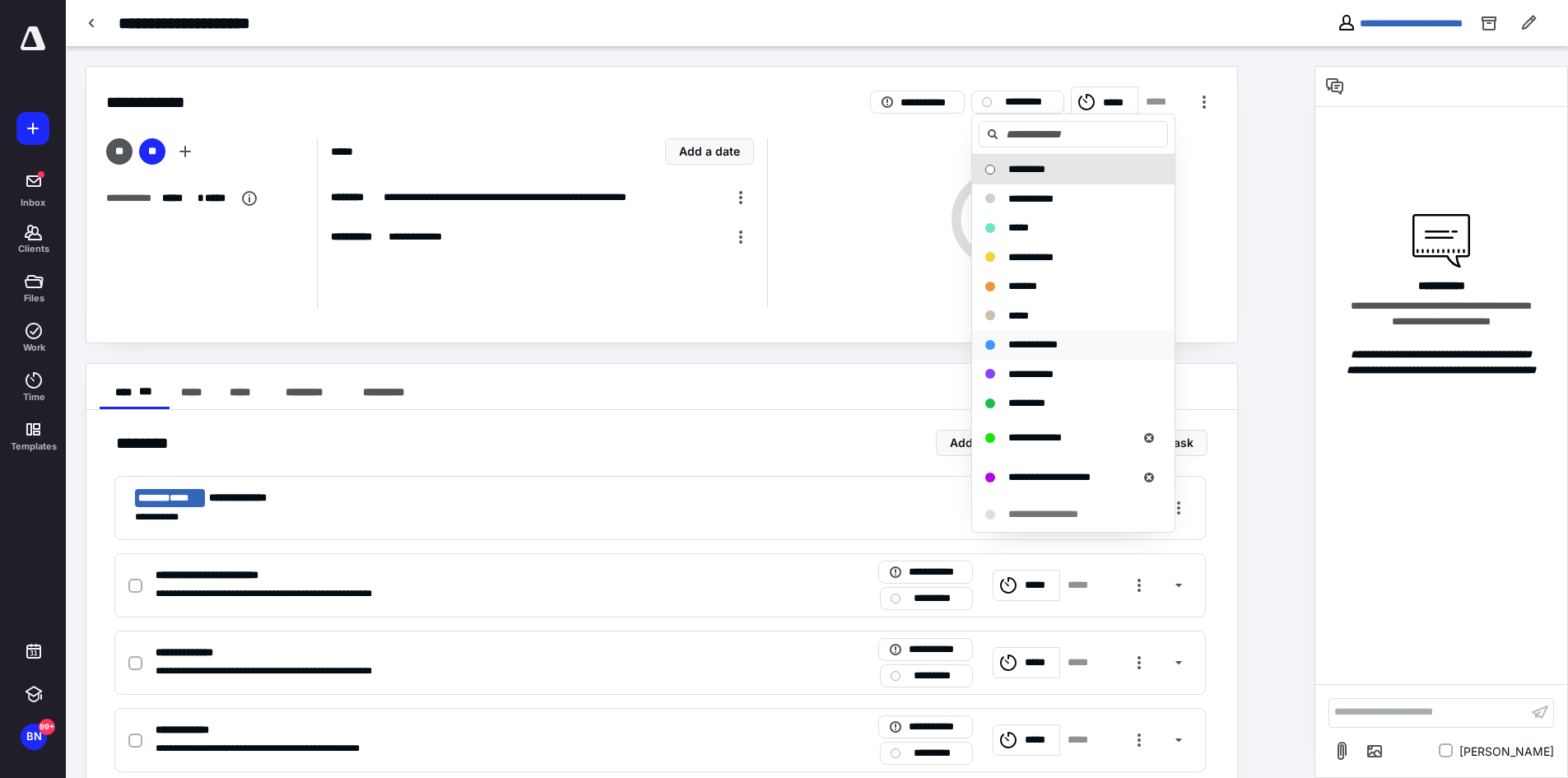 click on "**********" at bounding box center [1033, 344] 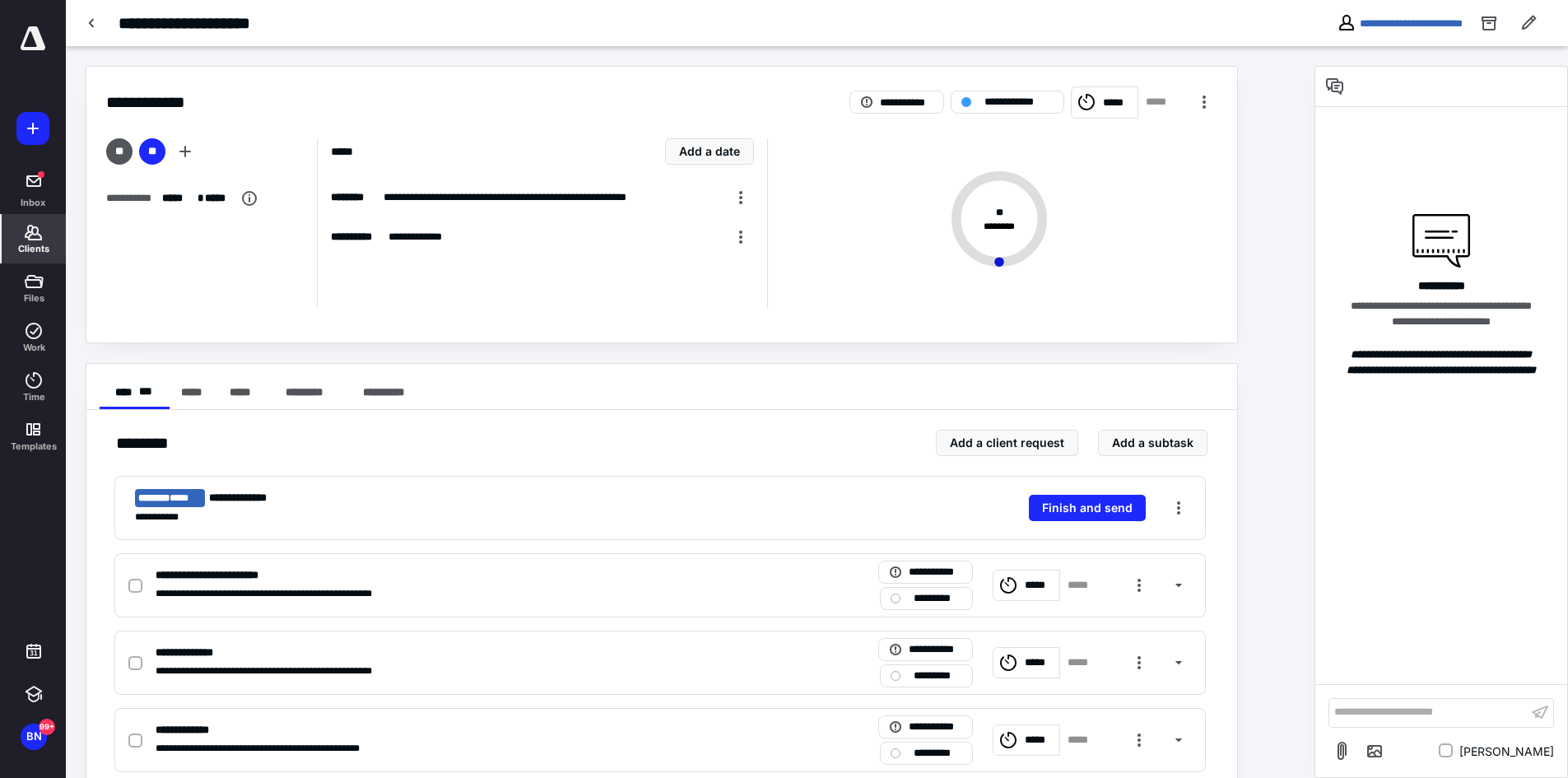 click 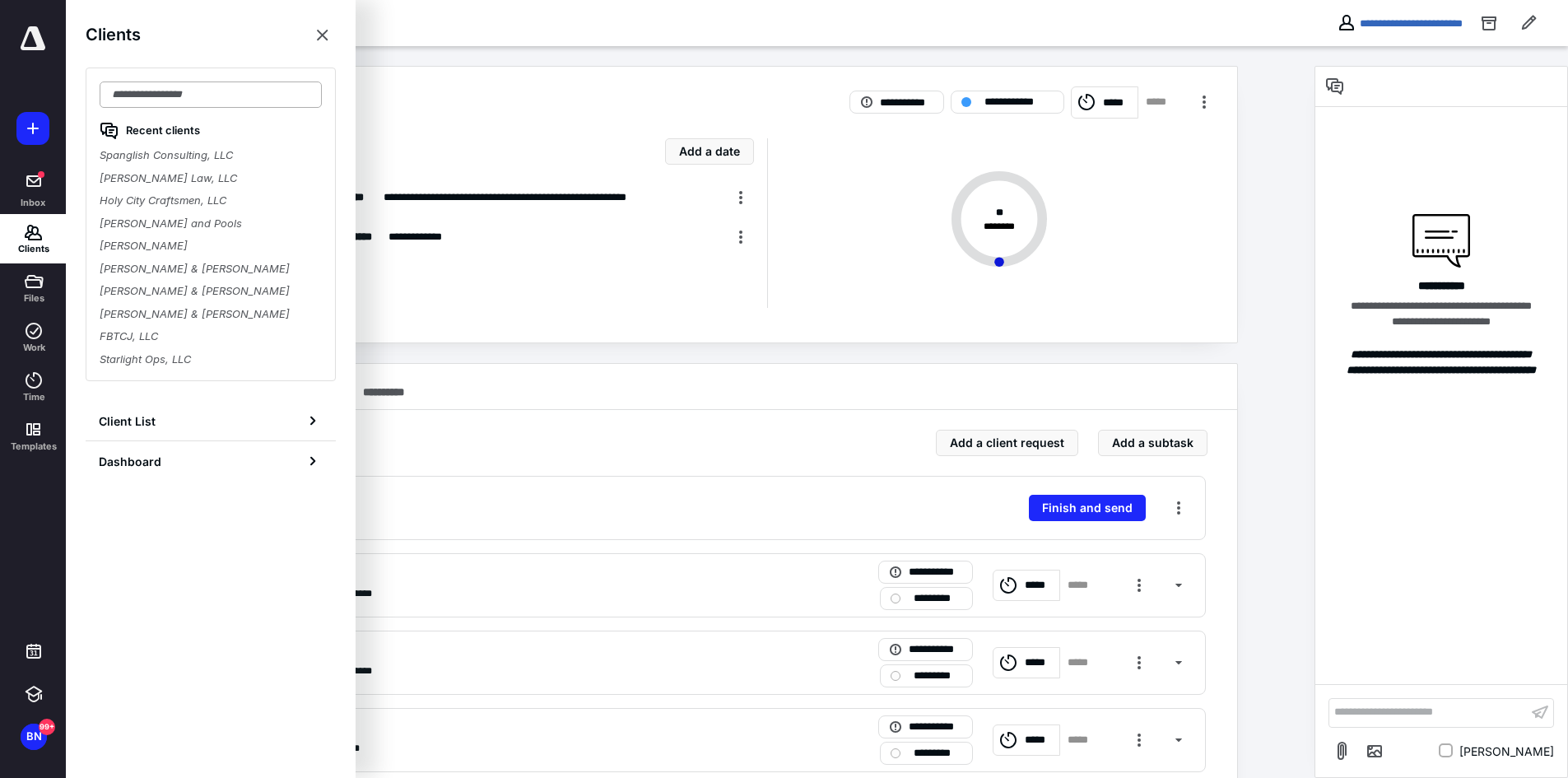 click at bounding box center [211, 95] 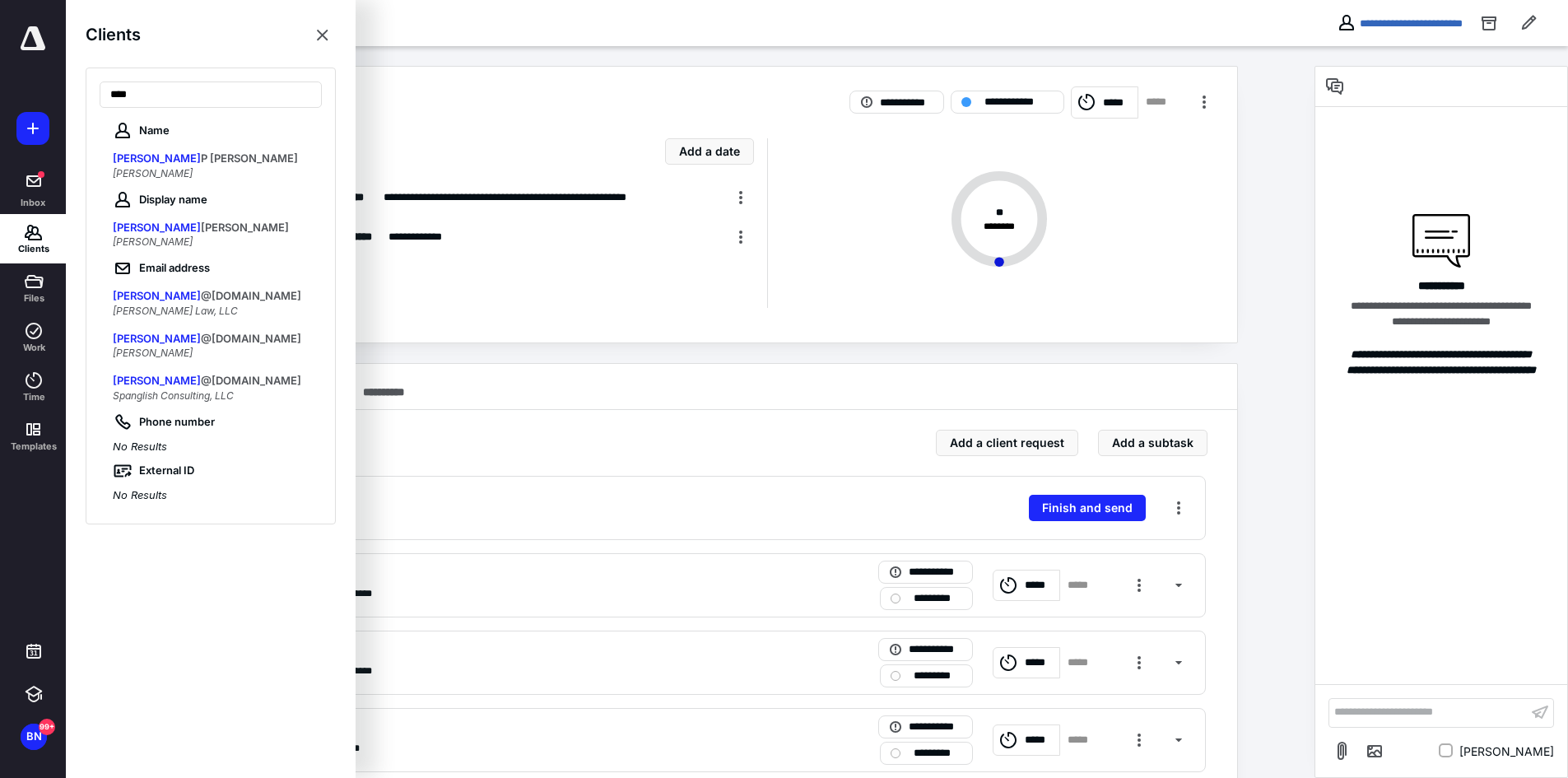 type on "****" 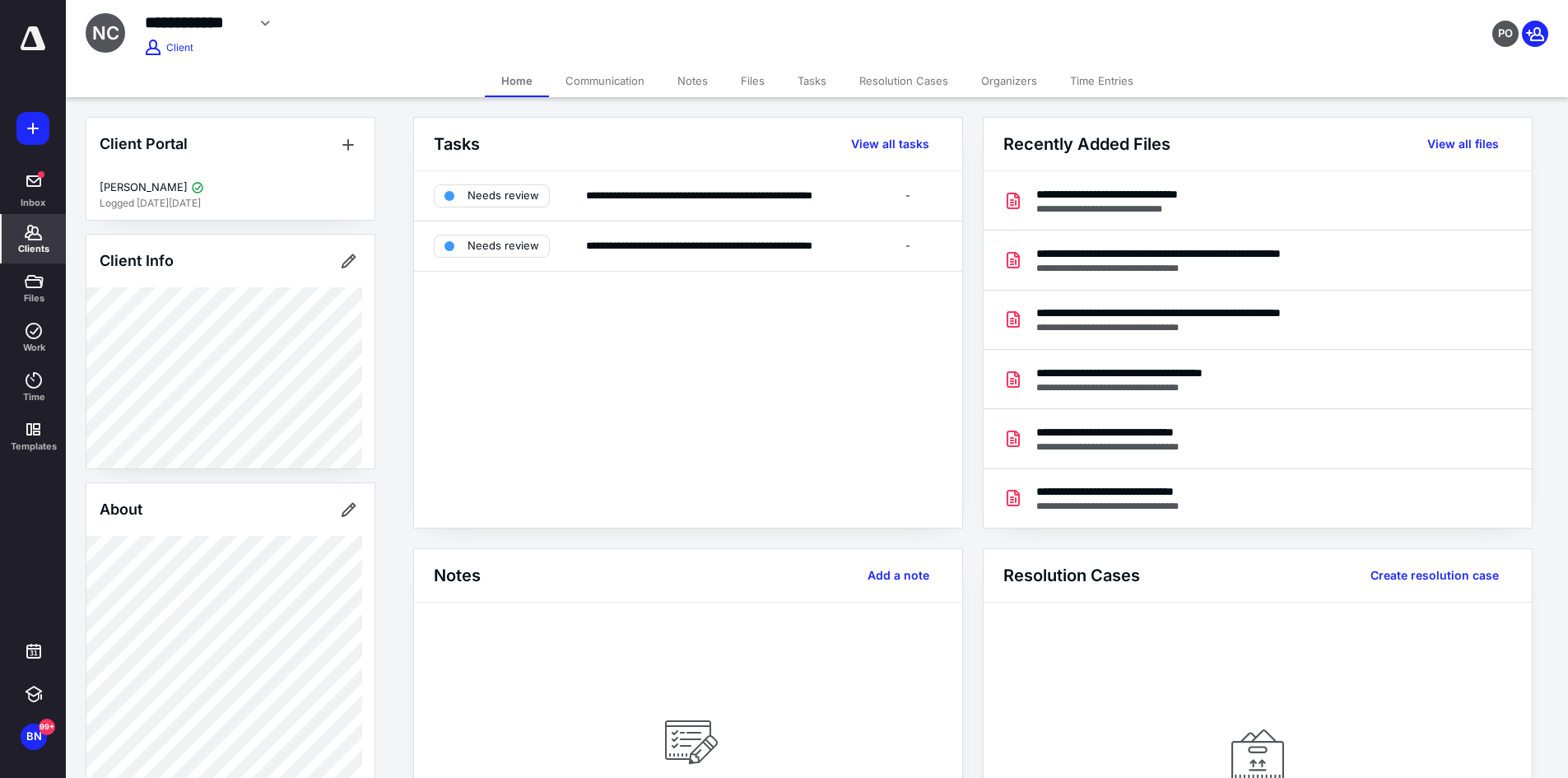 click on "Tasks" at bounding box center (812, 81) 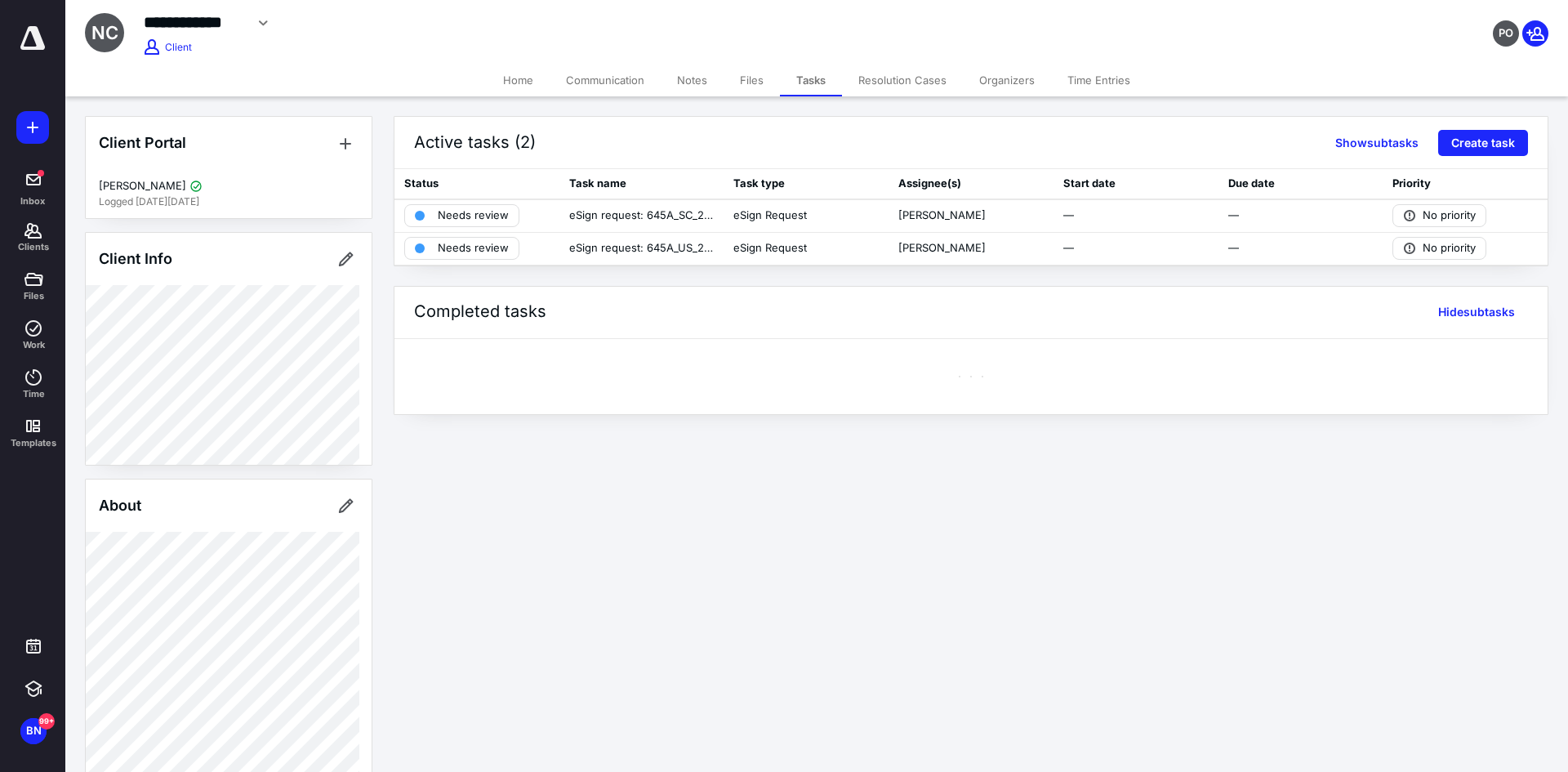 click on "Files" at bounding box center (751, 80) 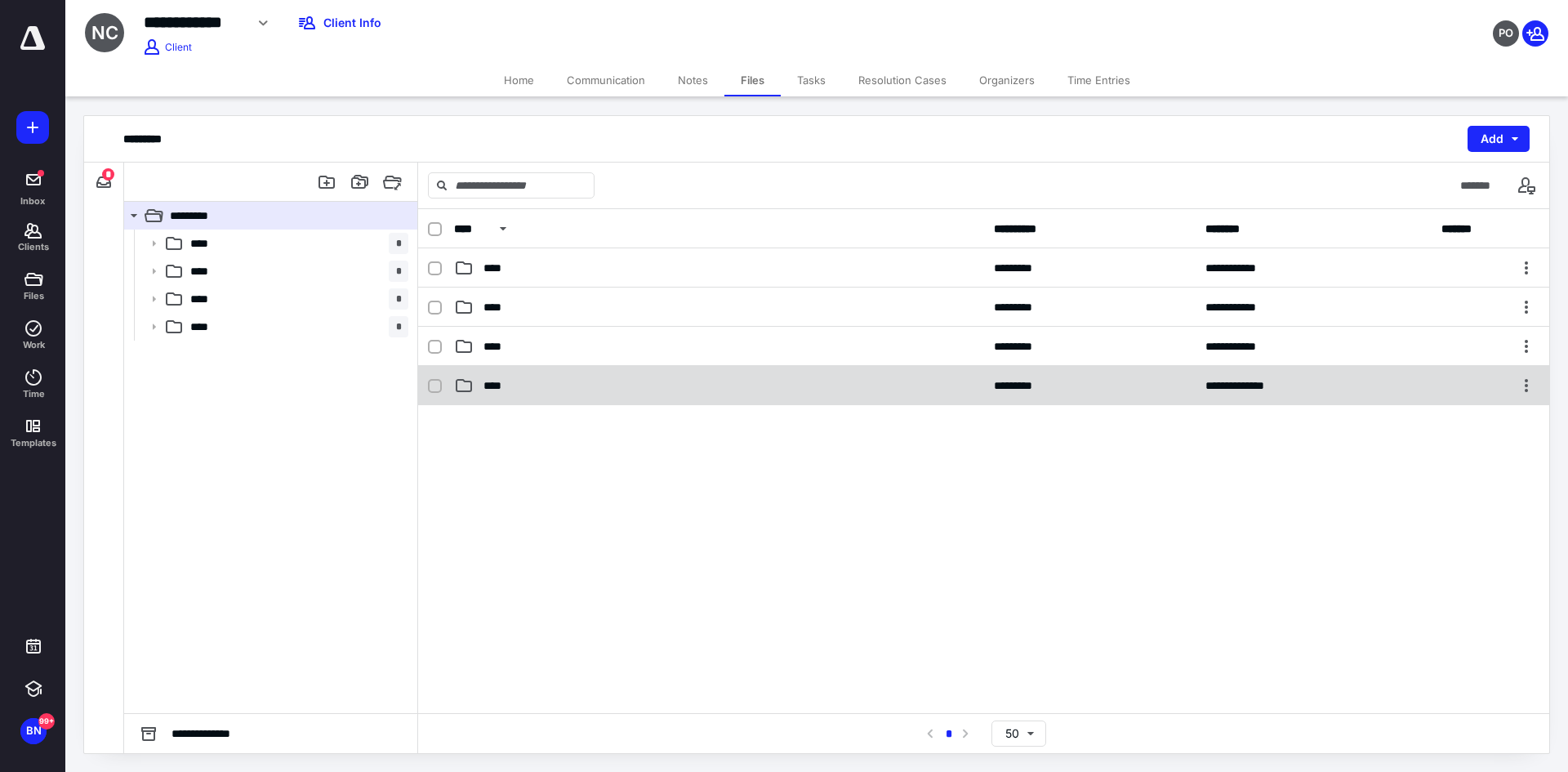 click on "****" at bounding box center (497, 386) 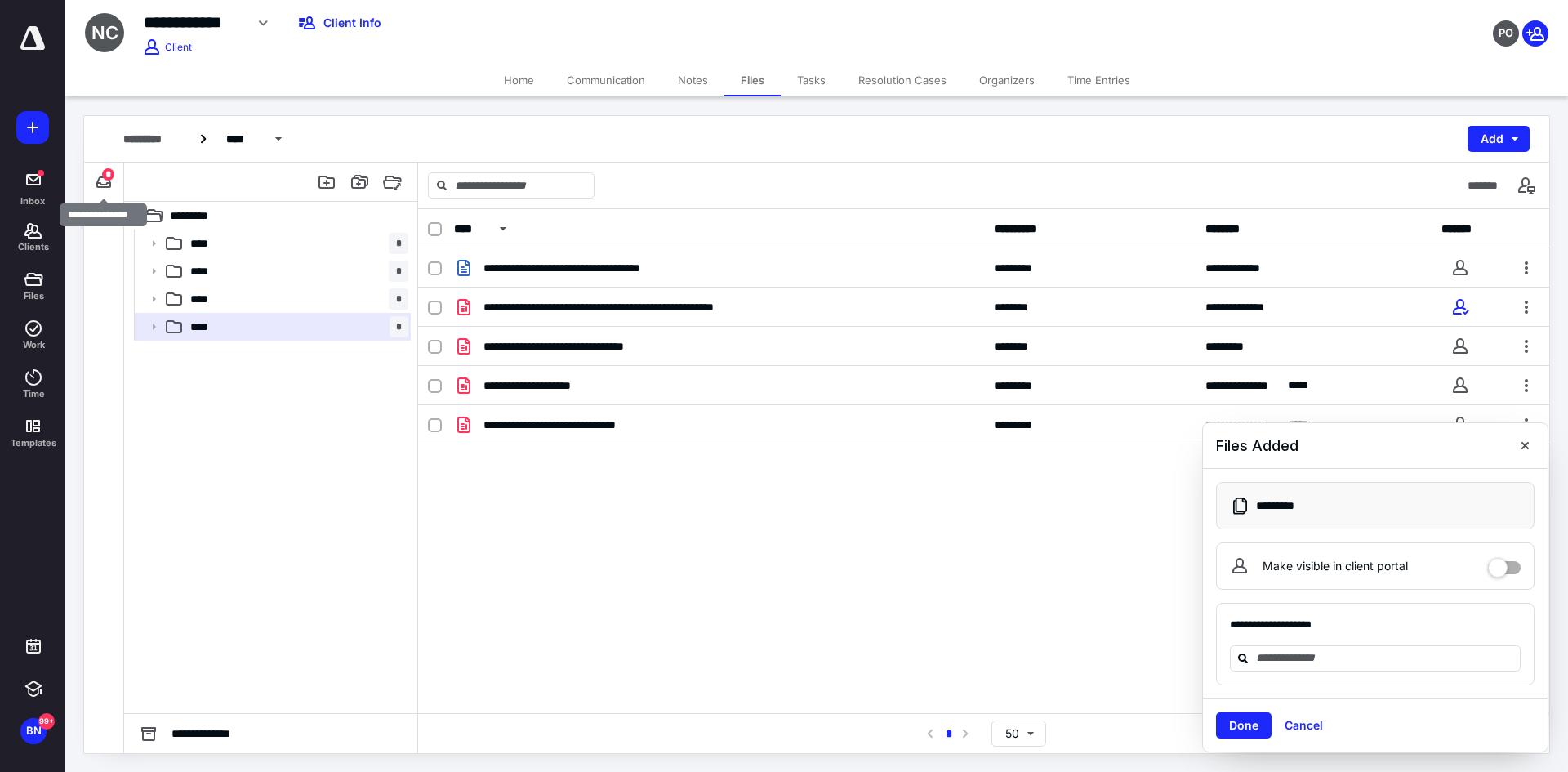 click on "*" at bounding box center (108, 174) 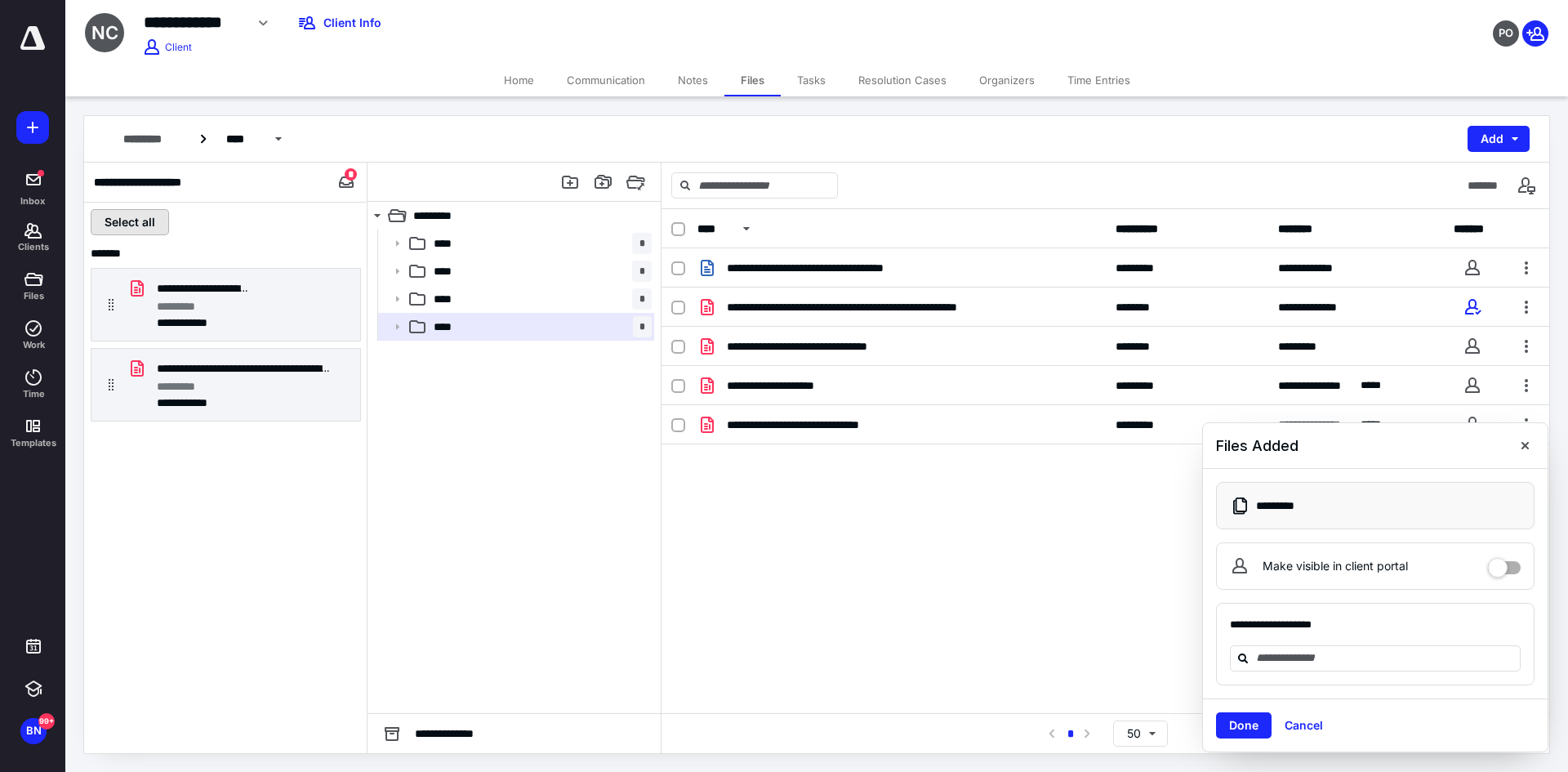 click on "Select all" at bounding box center (130, 222) 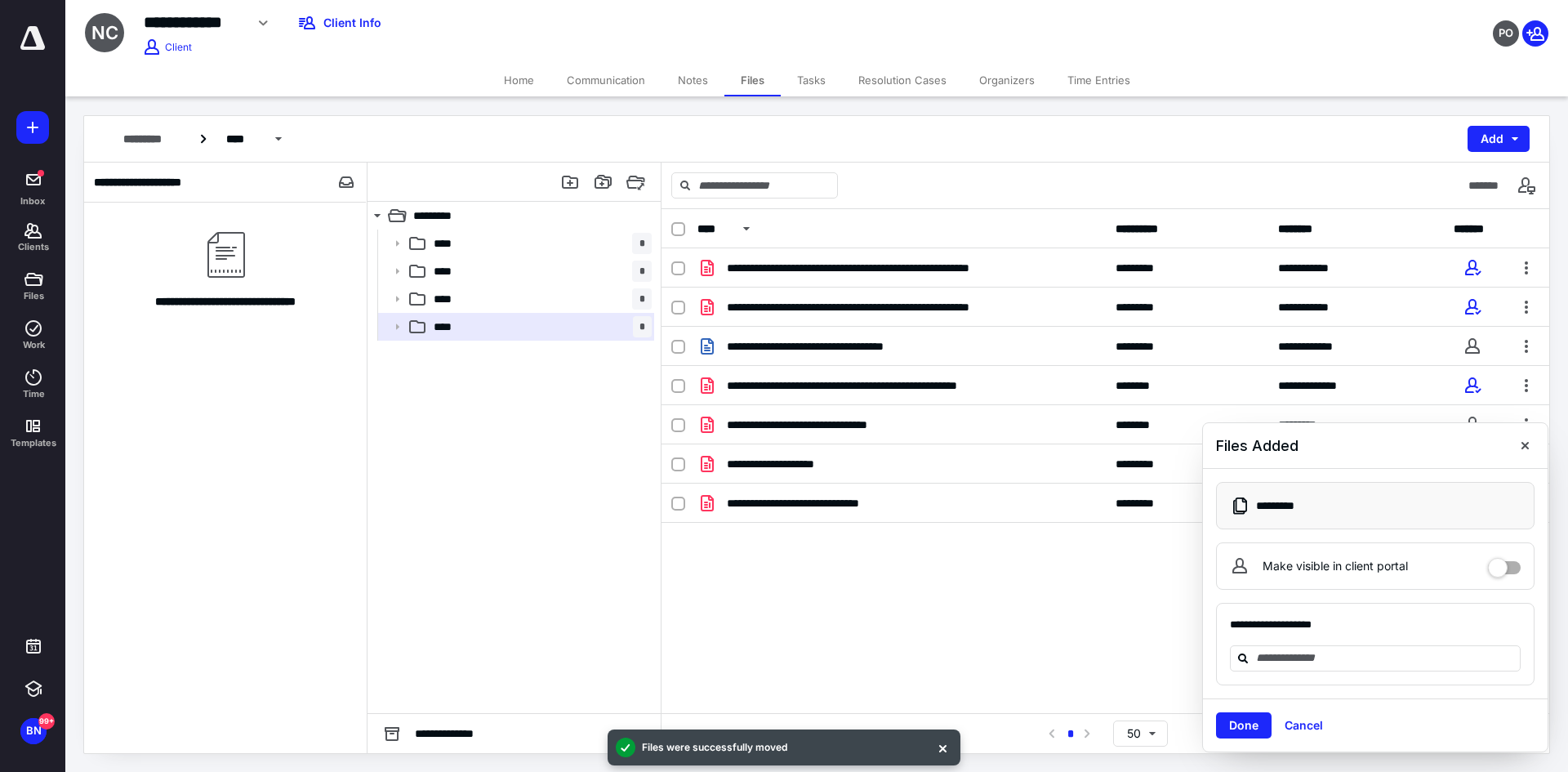 click on "**********" at bounding box center (1105, 461) 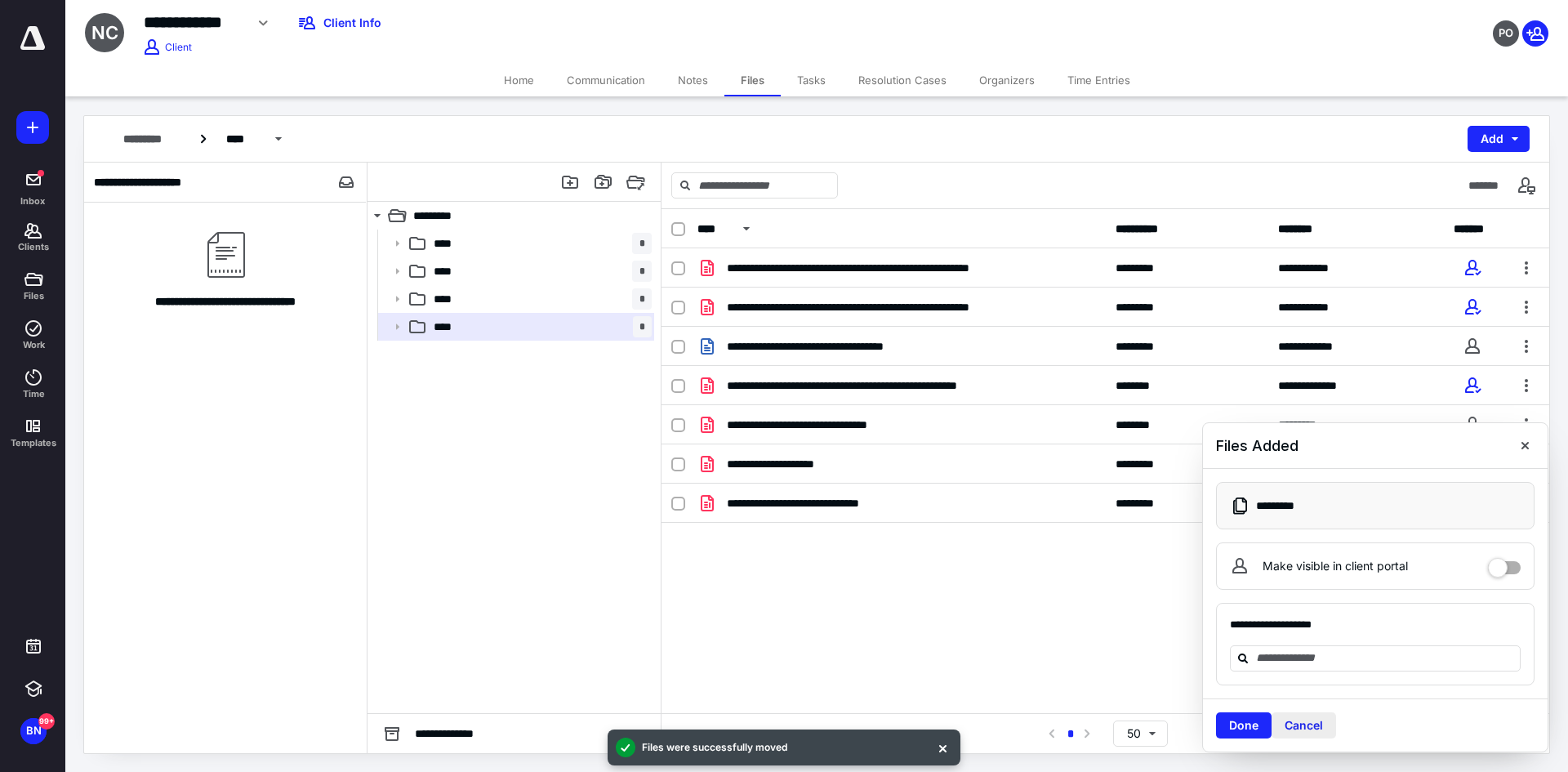 click on "Cancel" at bounding box center (1303, 725) 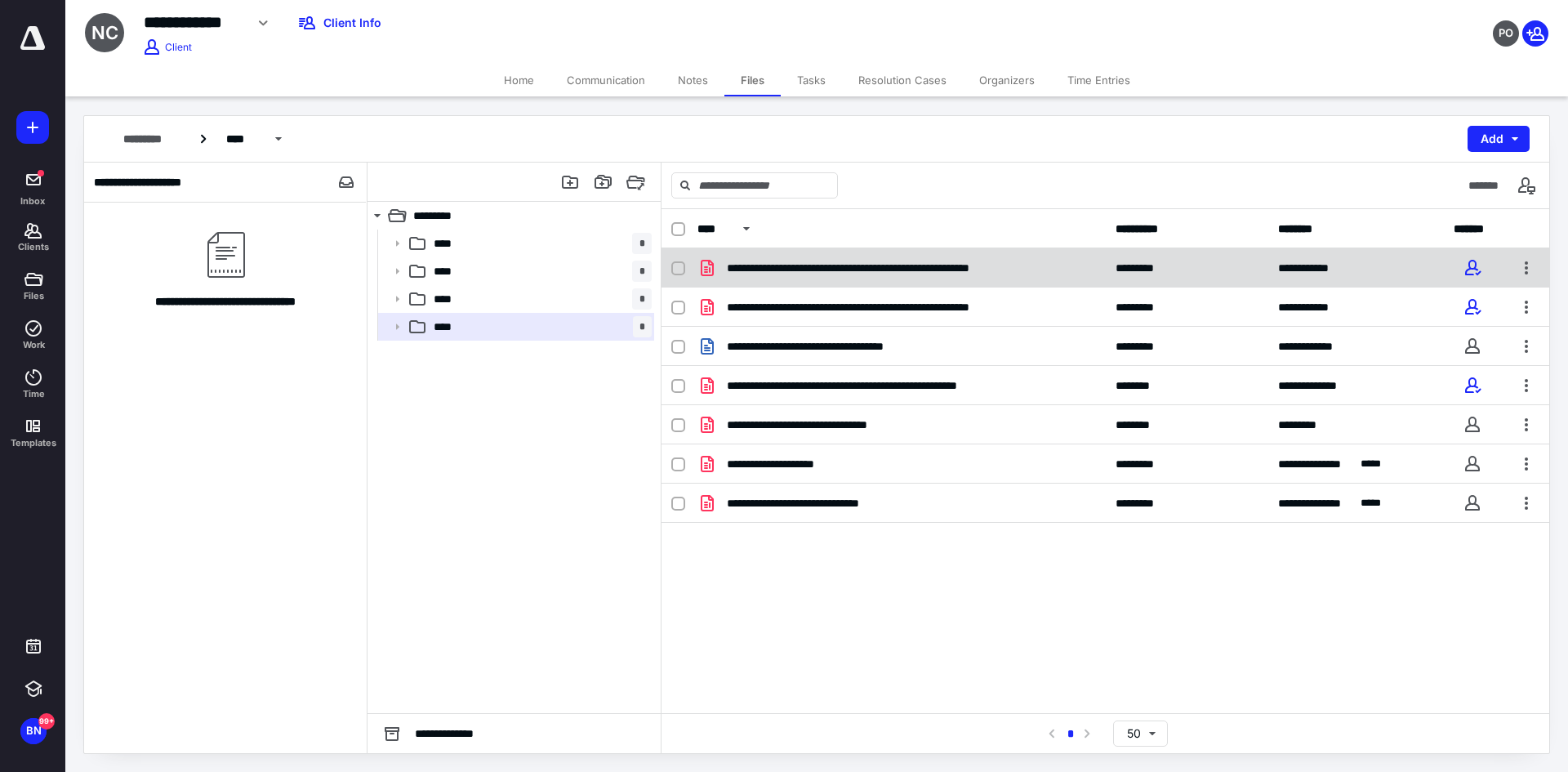 click at bounding box center (678, 269) 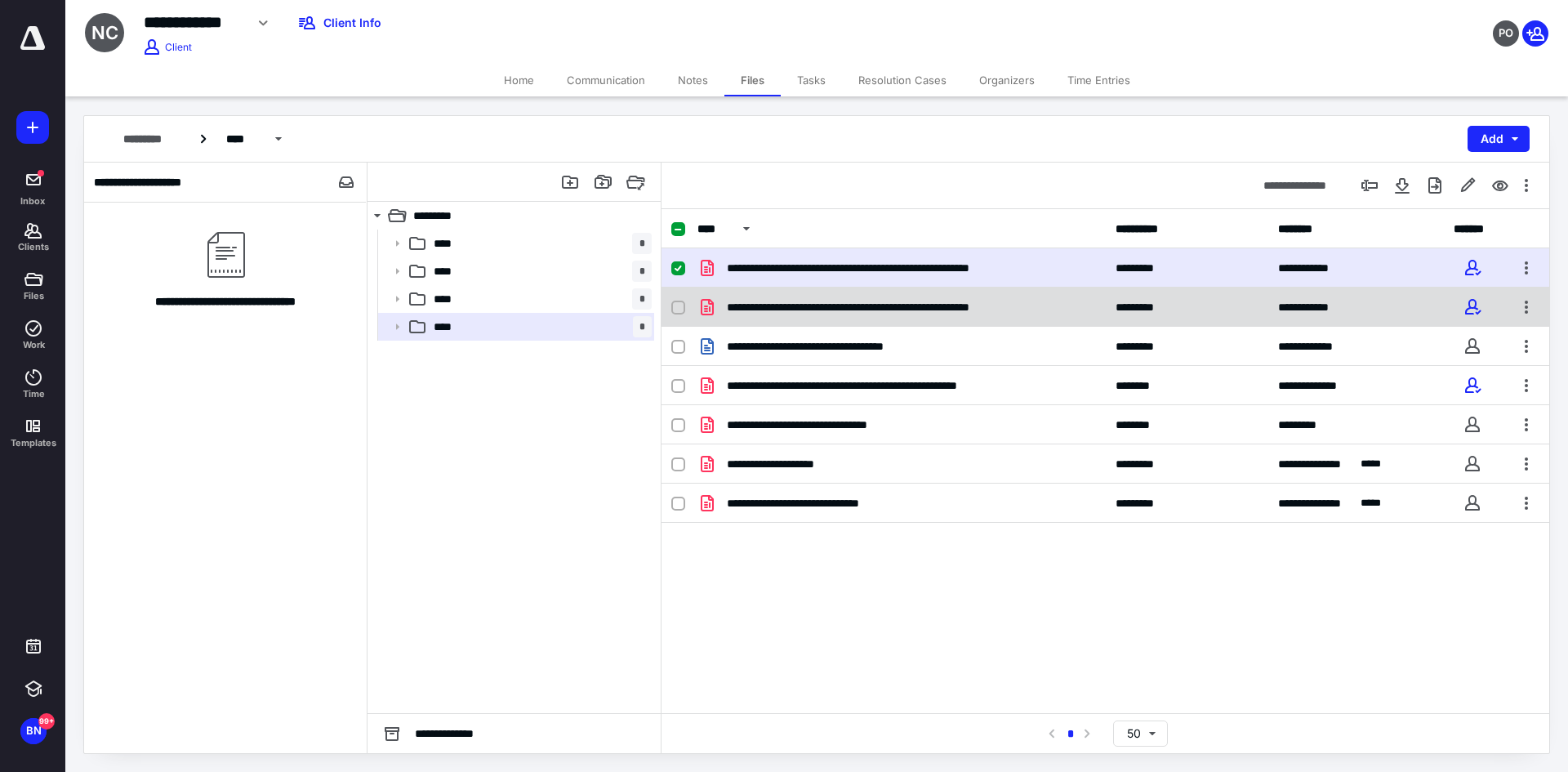 click on "**********" at bounding box center [1105, 307] 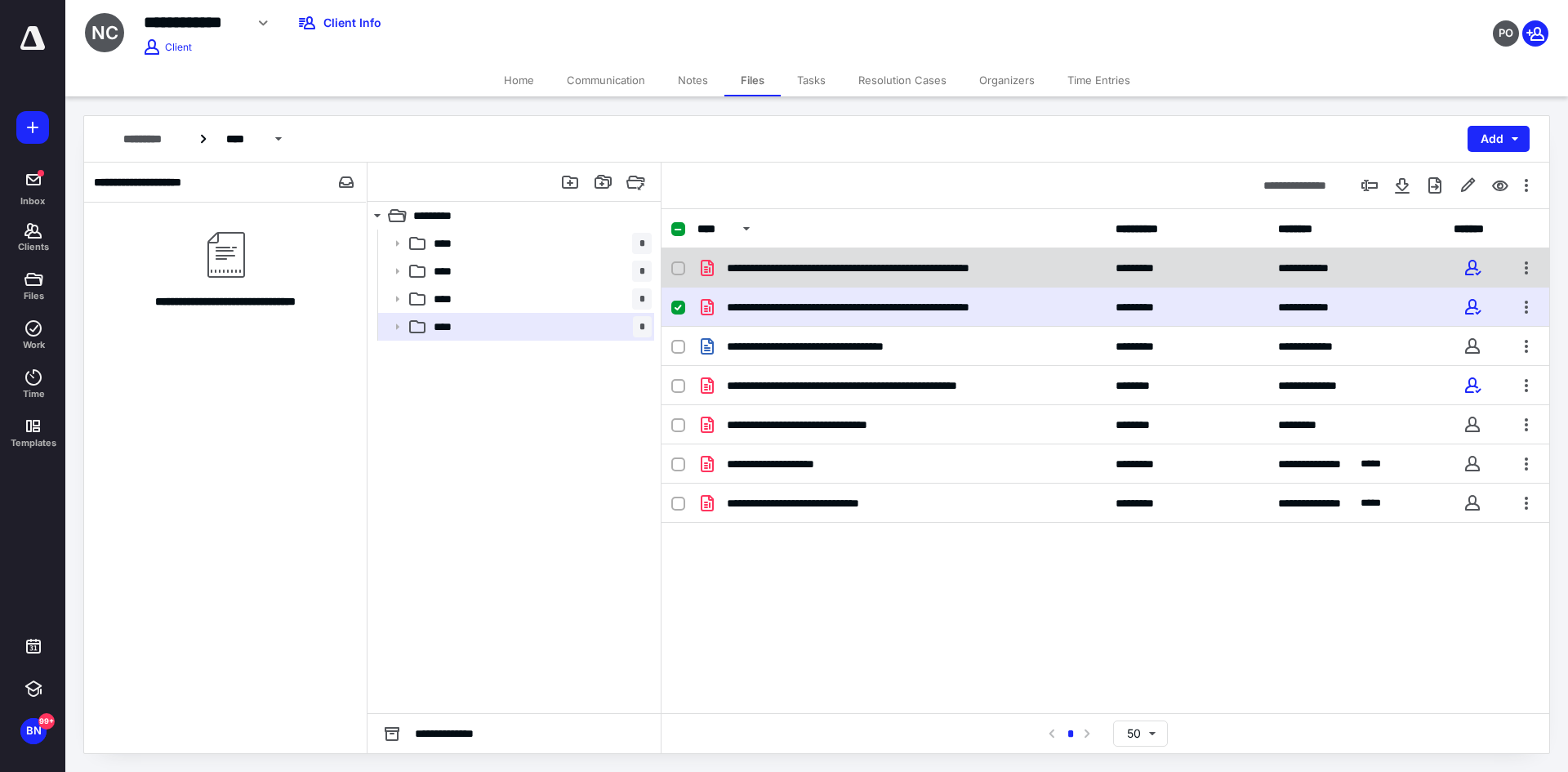 click on "**********" at bounding box center [911, 268] 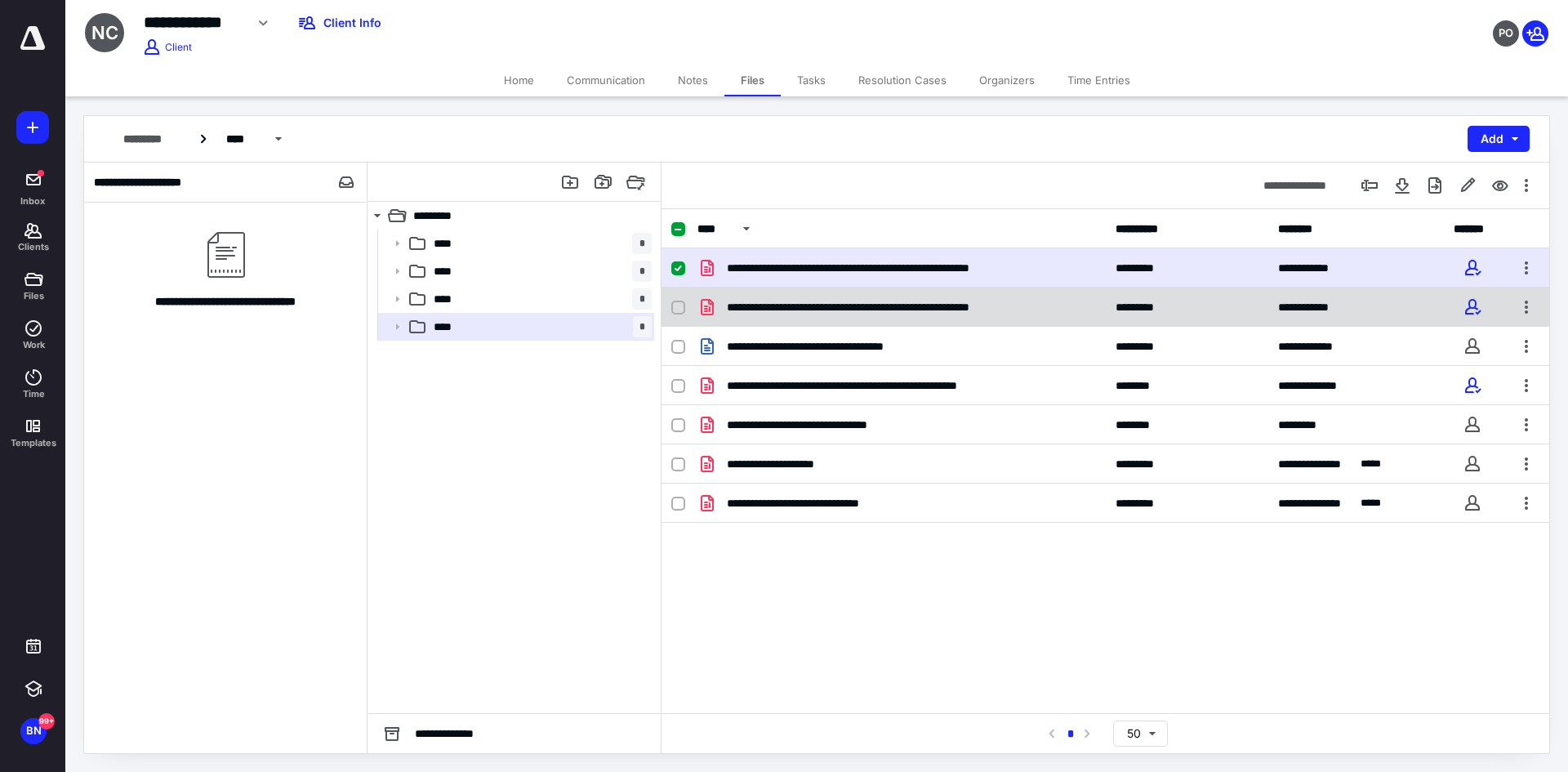click on "**********" at bounding box center (1105, 307) 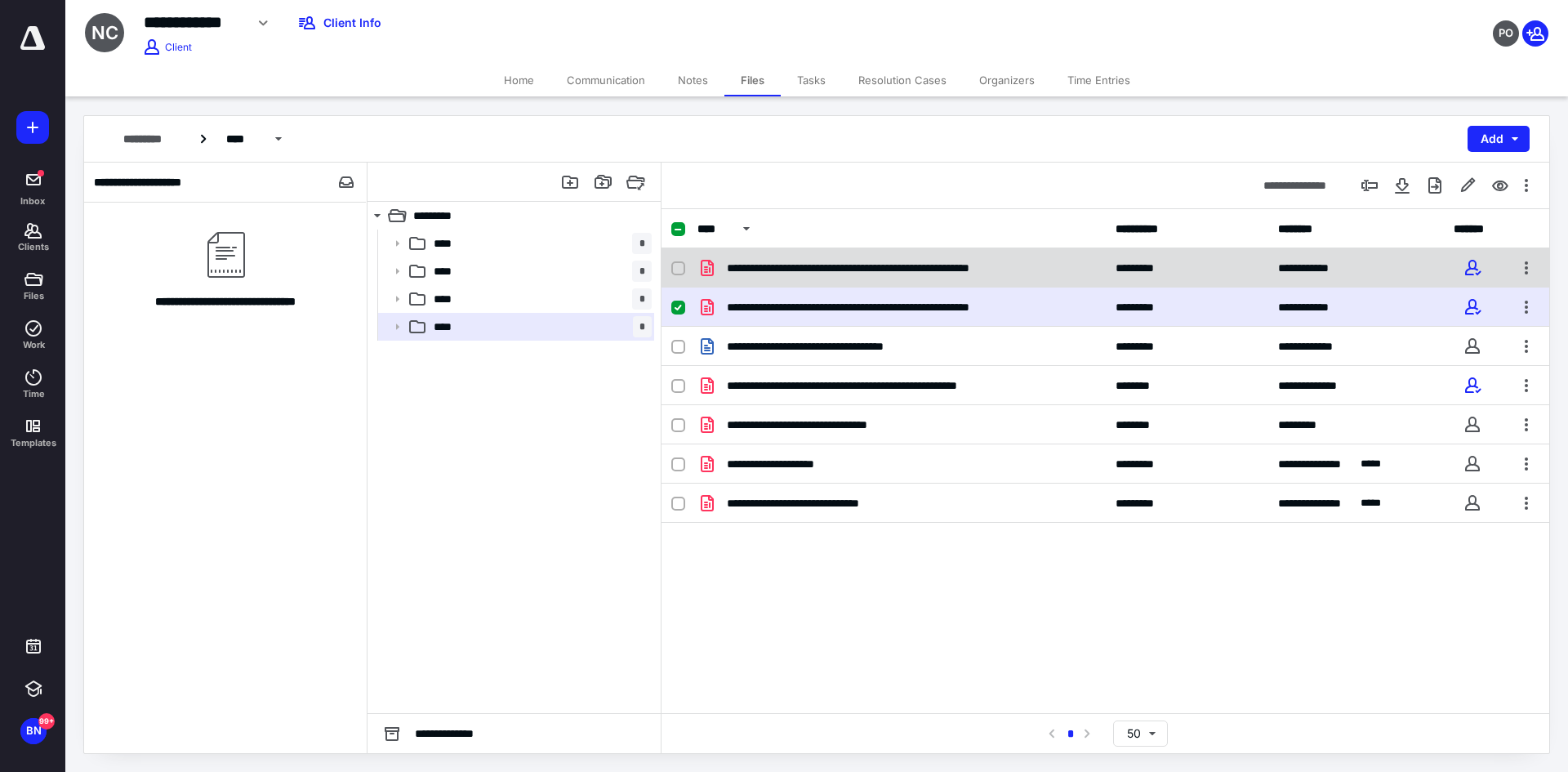 click at bounding box center (684, 268) 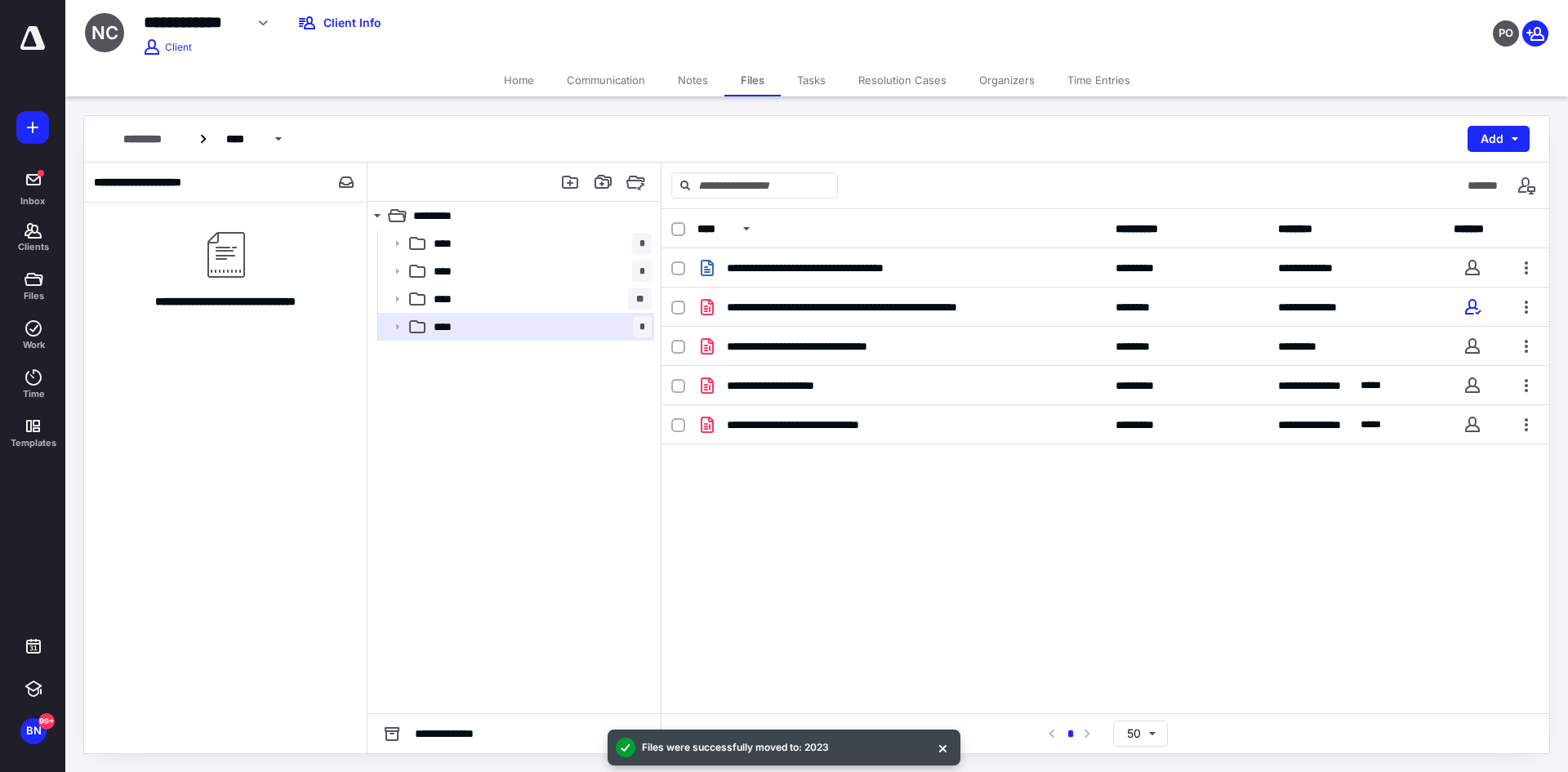 click on "**********" at bounding box center [1105, 461] 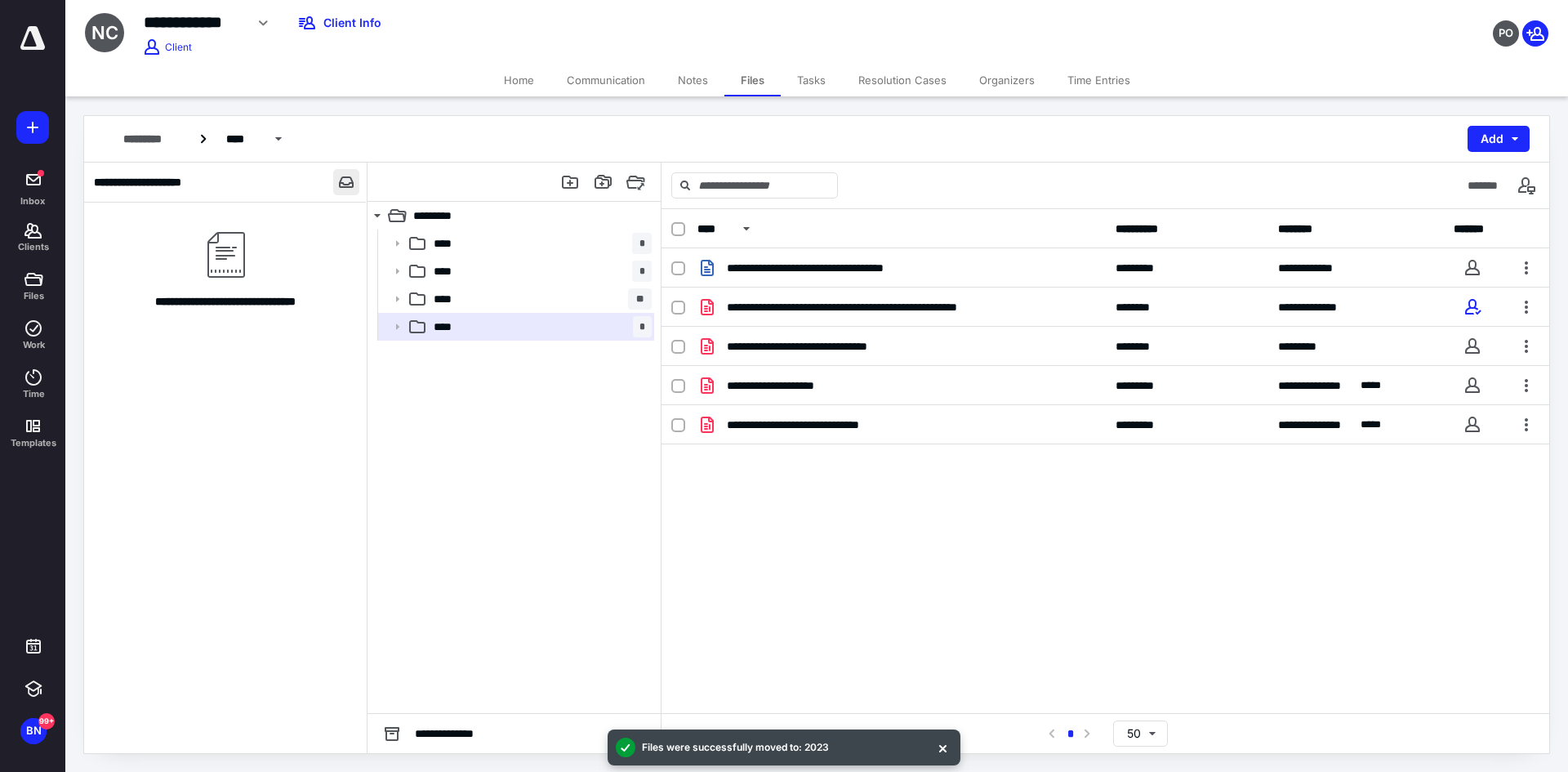 click at bounding box center (346, 182) 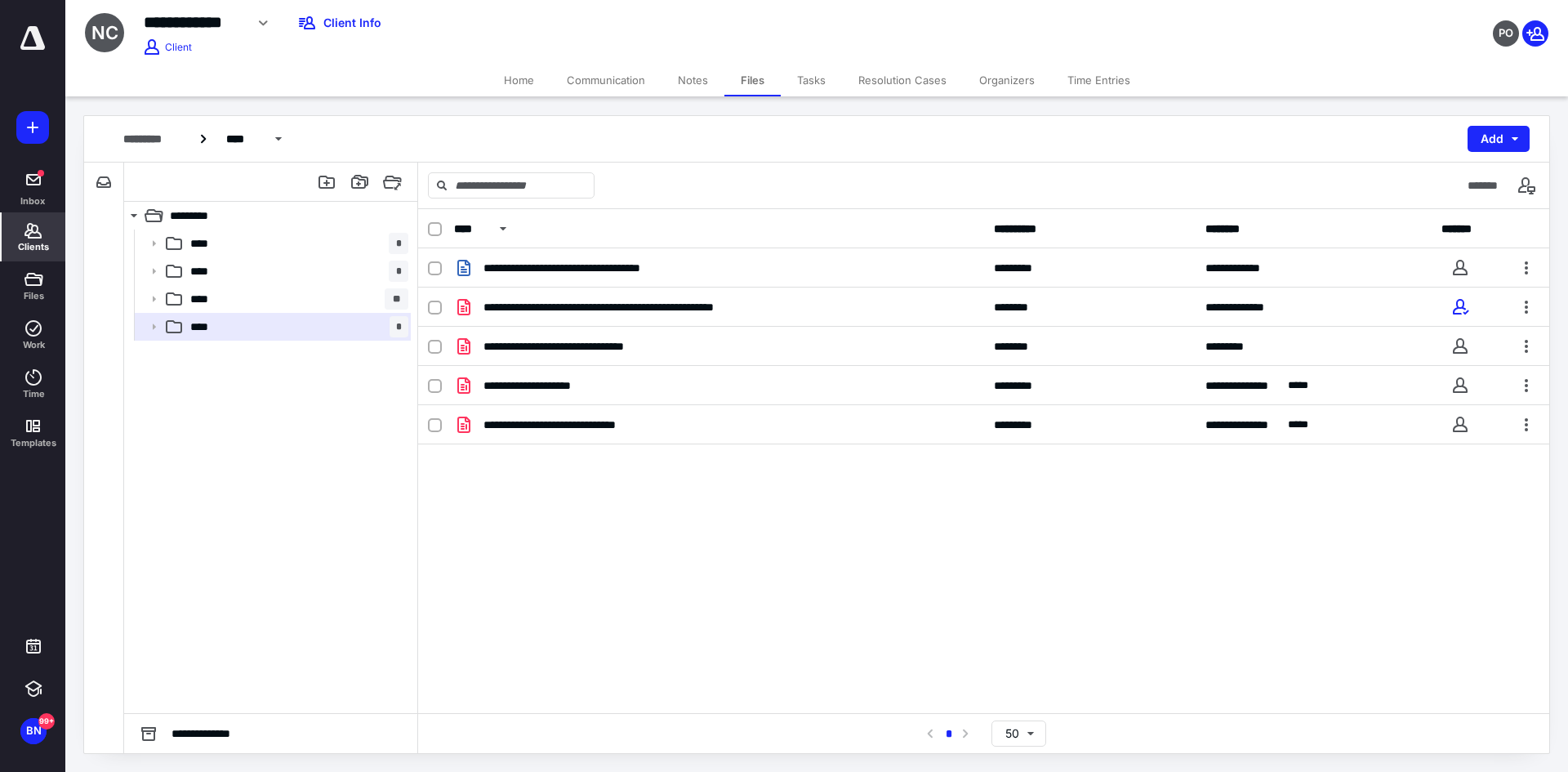 click on "Clients" at bounding box center [33, 237] 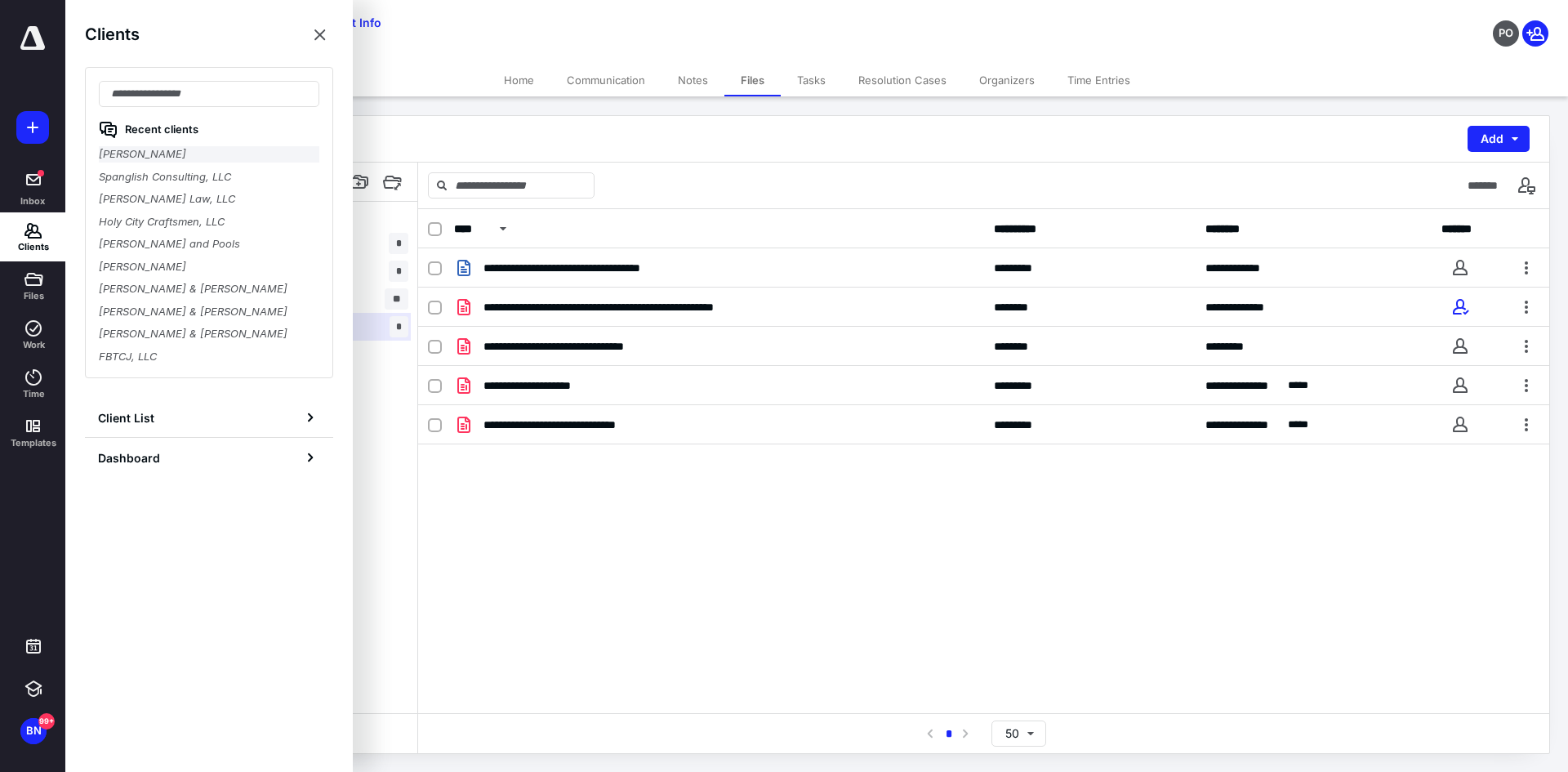 click on "[PERSON_NAME]" at bounding box center [209, 154] 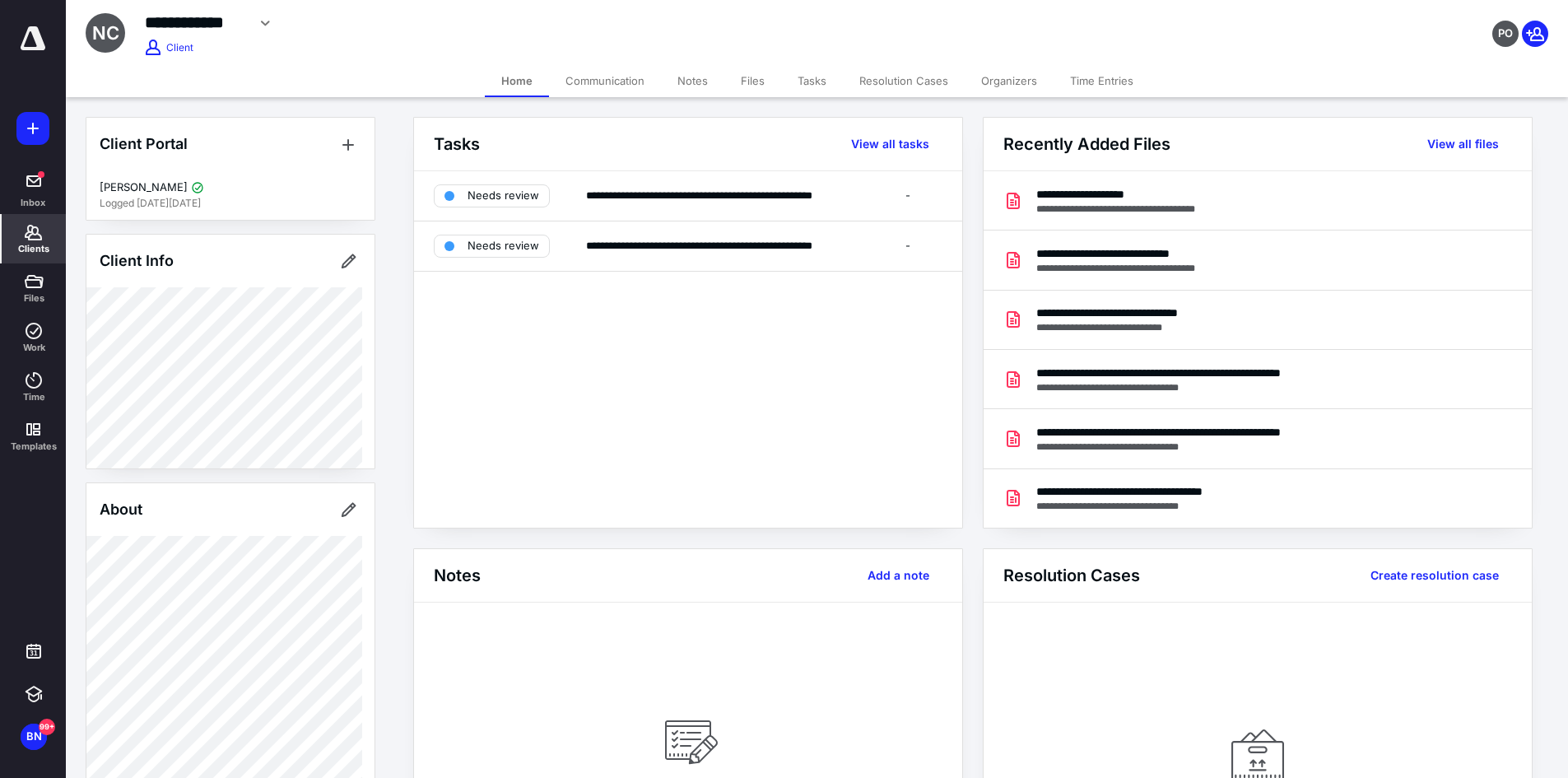 click on "Files" at bounding box center (752, 81) 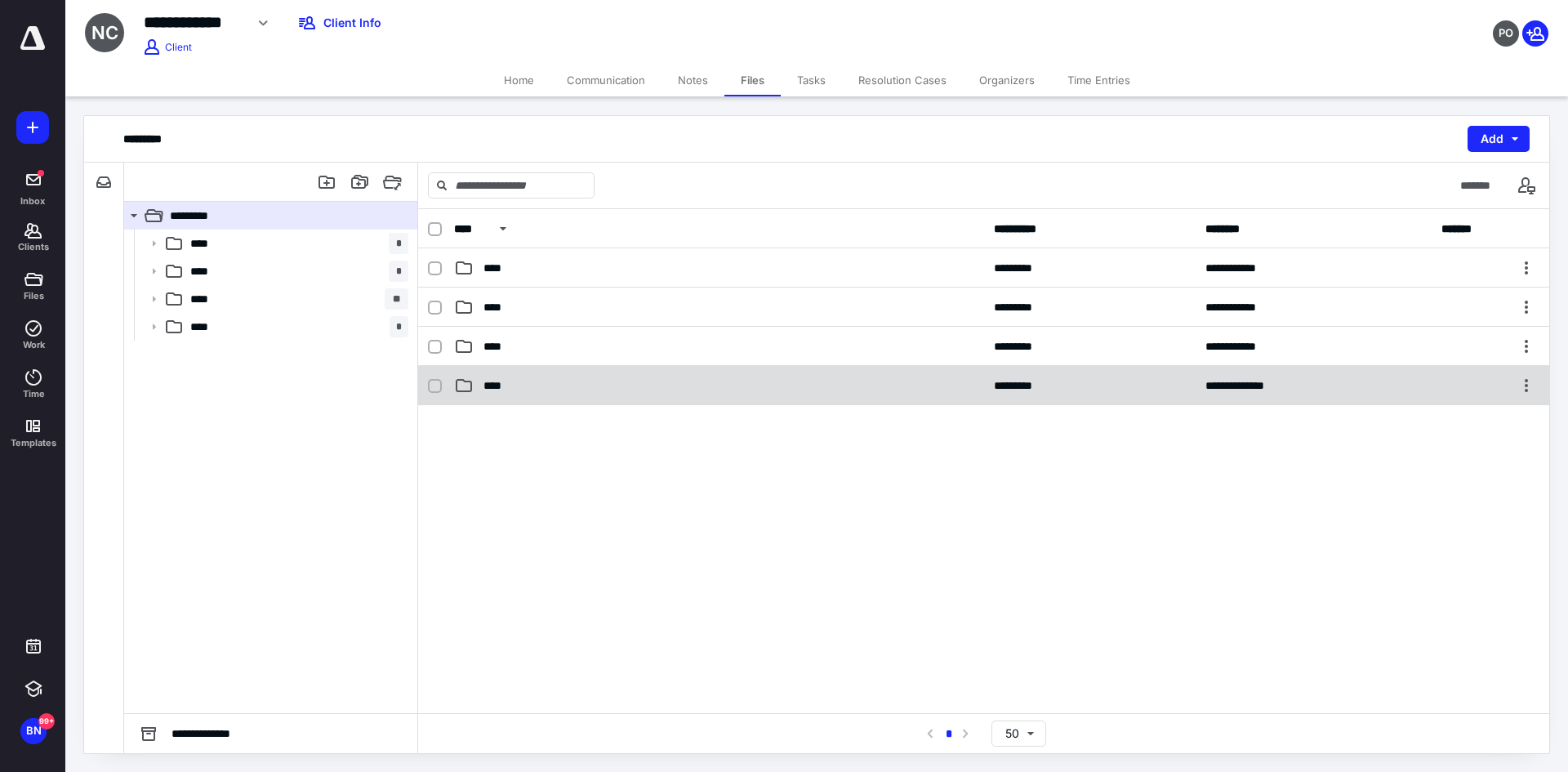 click on "****" at bounding box center [497, 386] 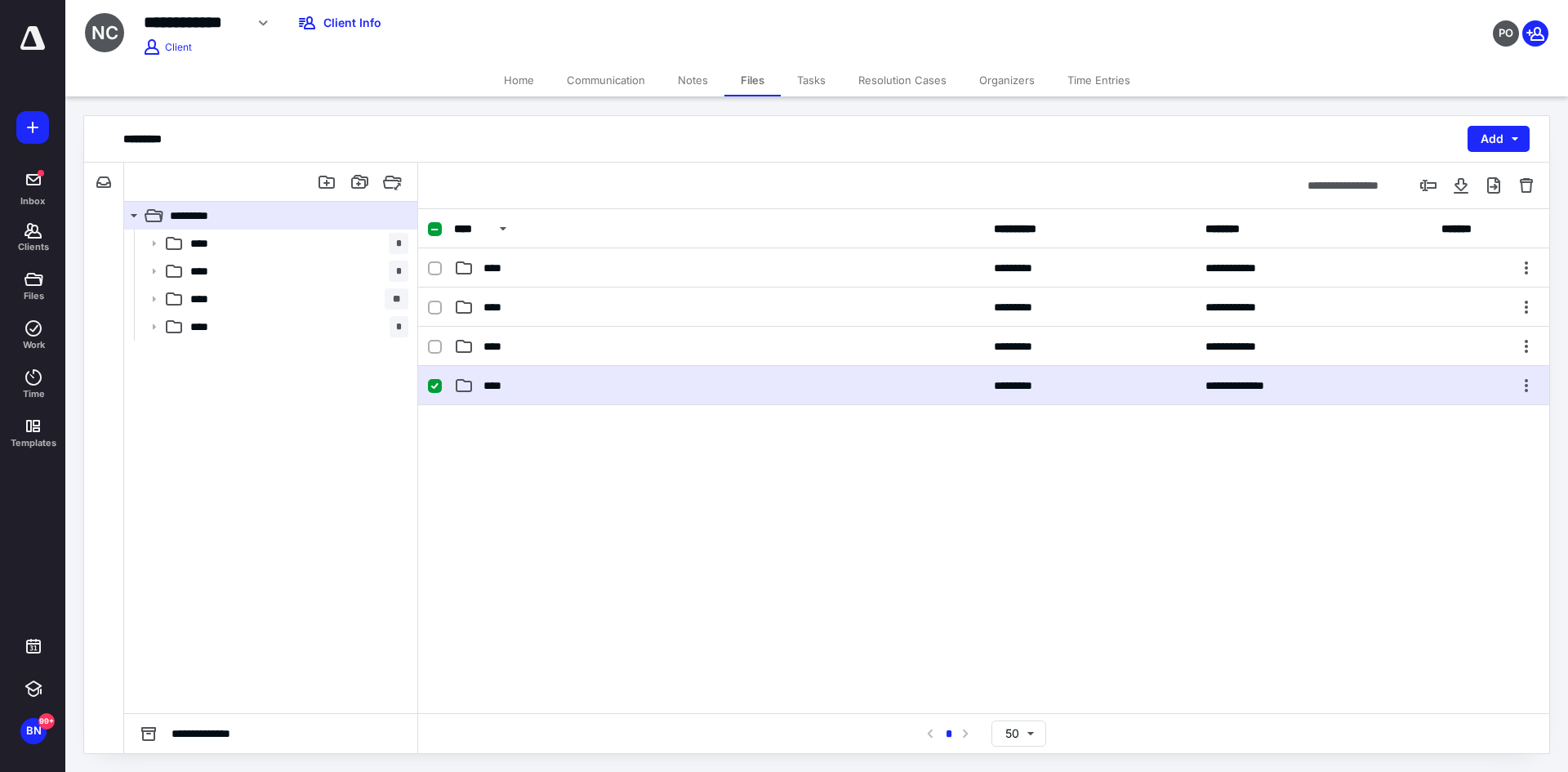 click on "****" at bounding box center (497, 386) 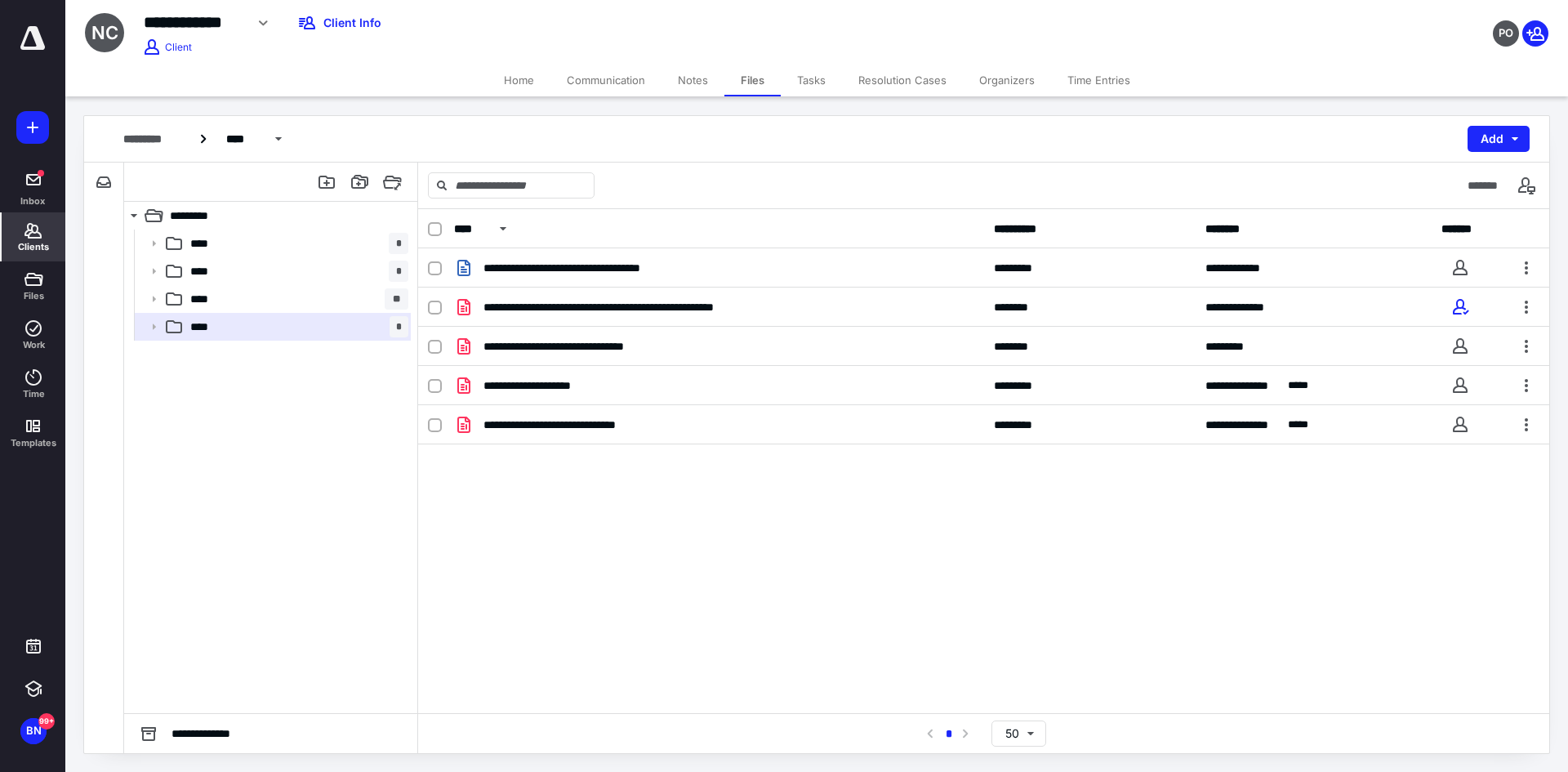 drag, startPoint x: 60, startPoint y: 237, endPoint x: 37, endPoint y: 239, distance: 23.08679 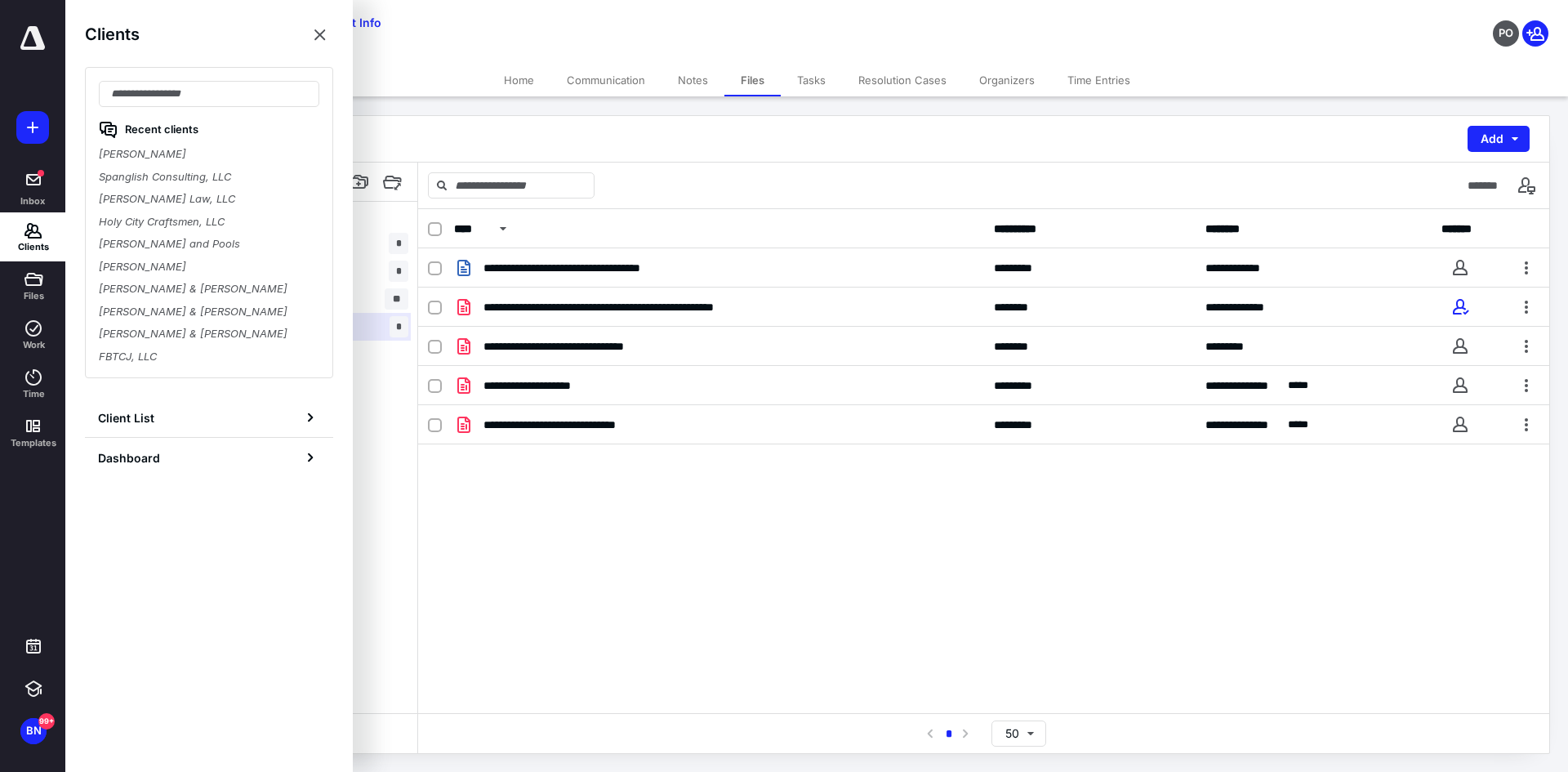 click on "Recent clients [PERSON_NAME] Spanglish Consulting, LLC [PERSON_NAME] Law, LLC Holy City Craftsmen, LLC [PERSON_NAME] and Pools [PERSON_NAME] & [PERSON_NAME] & [PERSON_NAME] [PERSON_NAME] & [PERSON_NAME] FBTCJ, LLC" at bounding box center (209, 222) 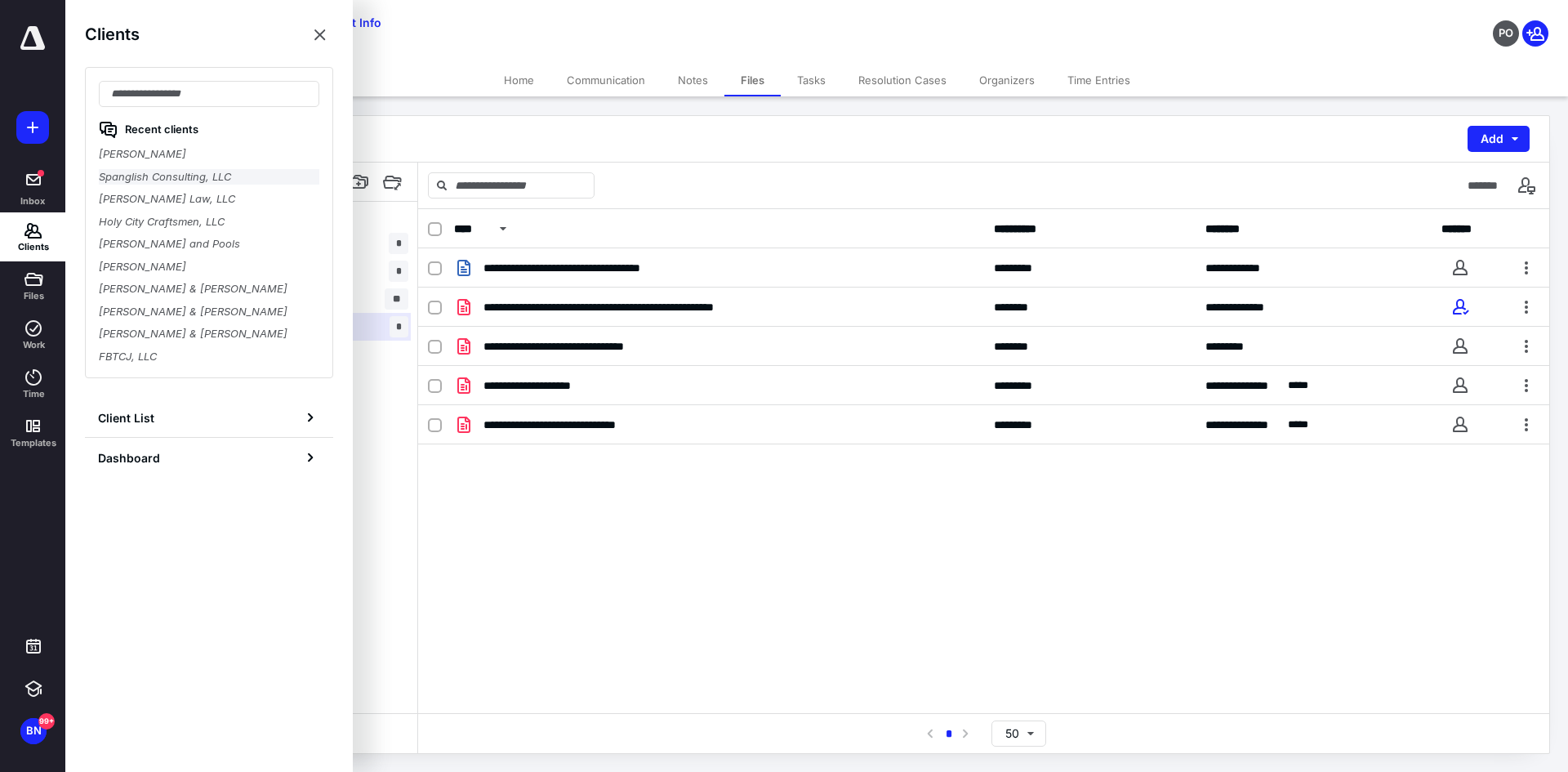 click on "Spanglish Consulting, LLC" at bounding box center (209, 177) 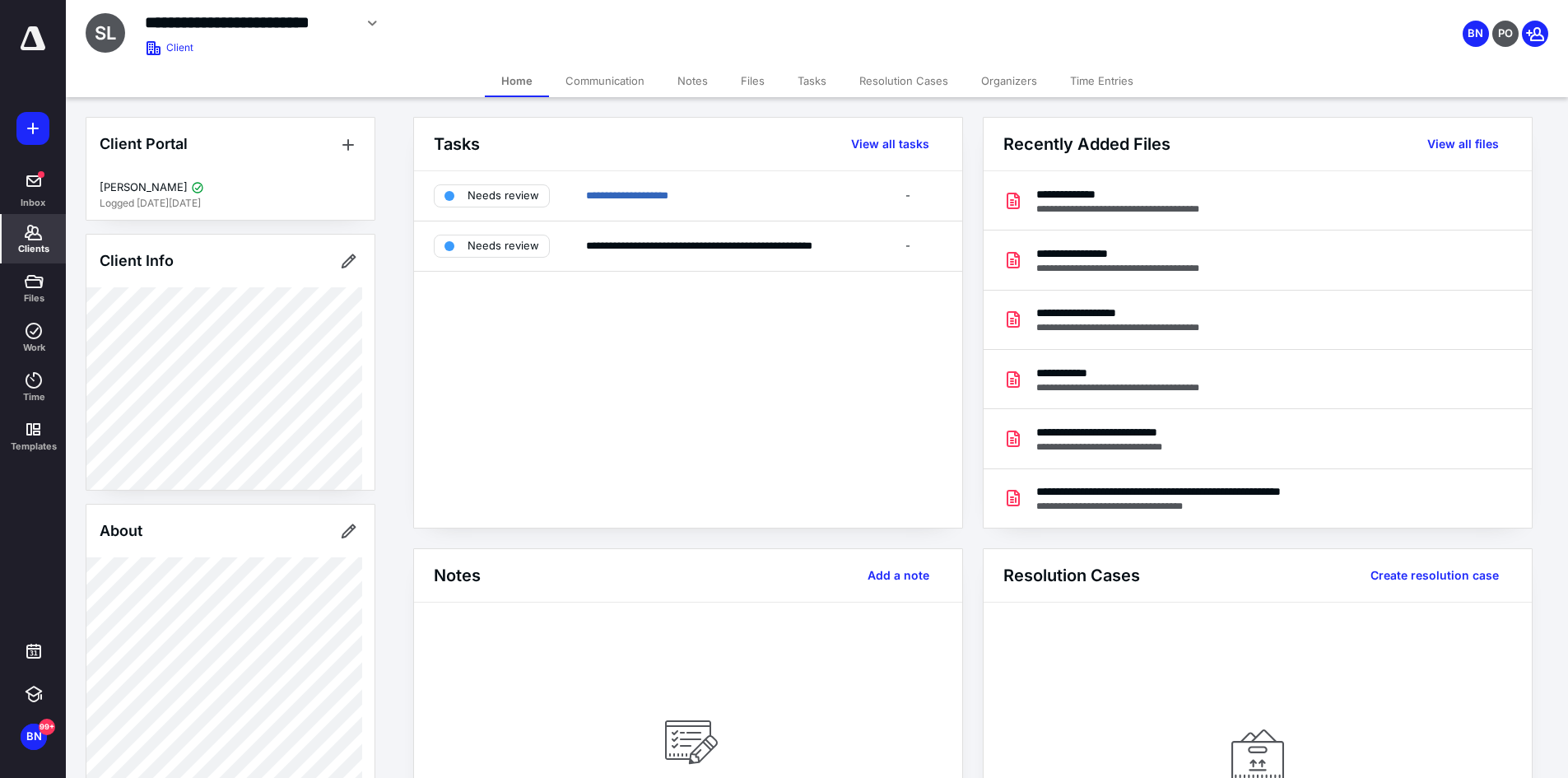 click on "Files" at bounding box center [752, 81] 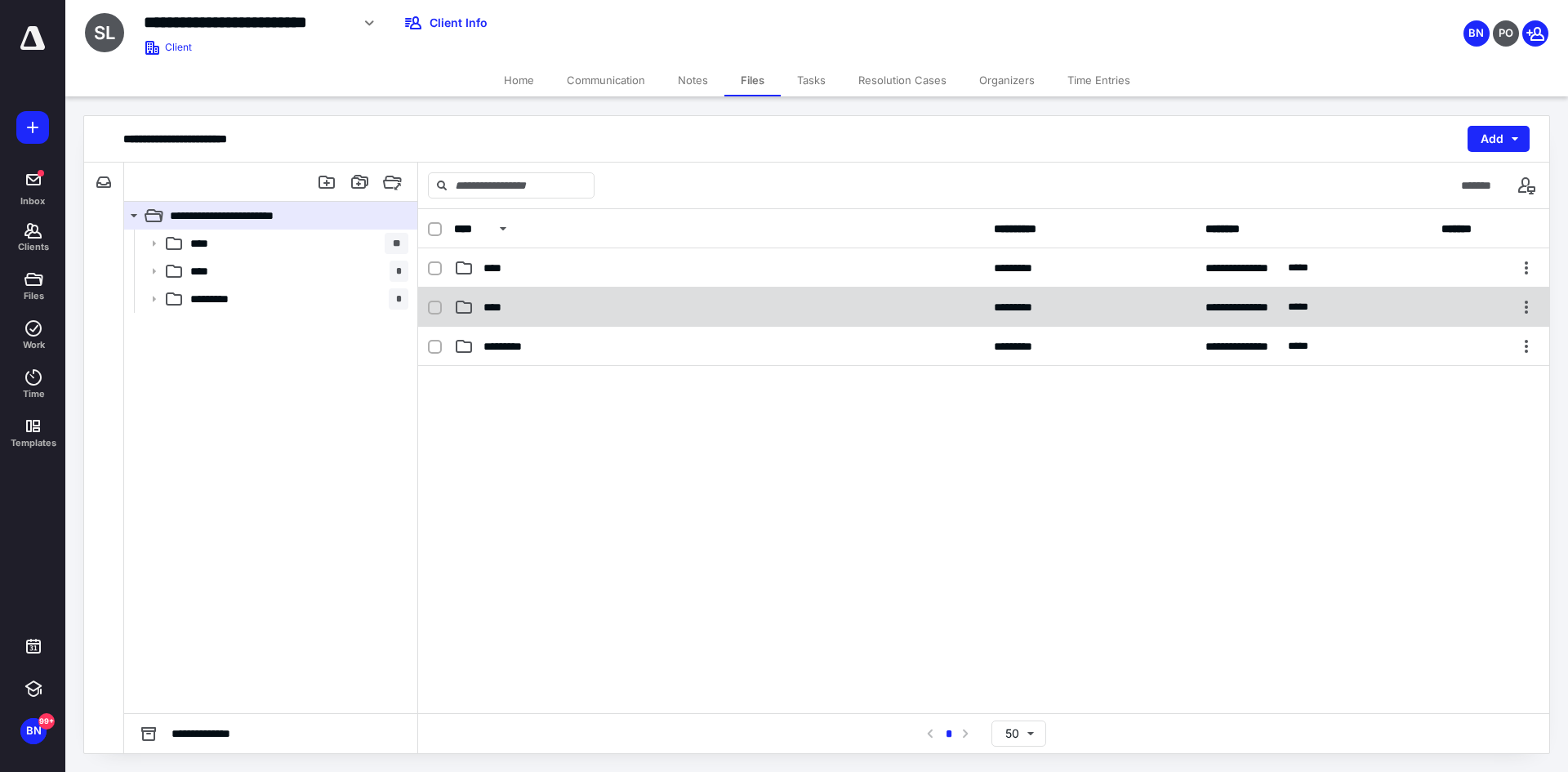 click on "****" at bounding box center [719, 307] 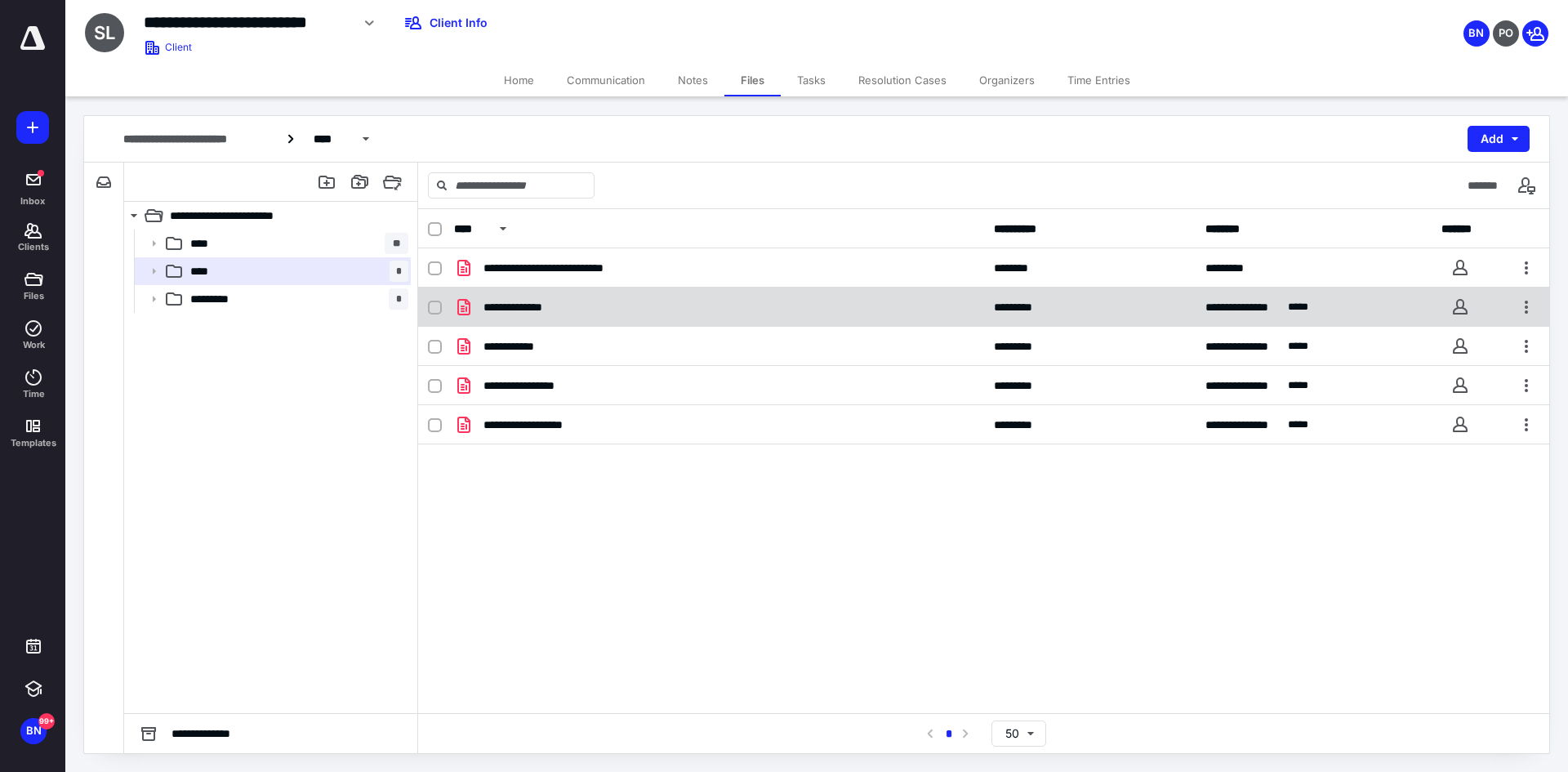 click on "**********" at bounding box center [526, 307] 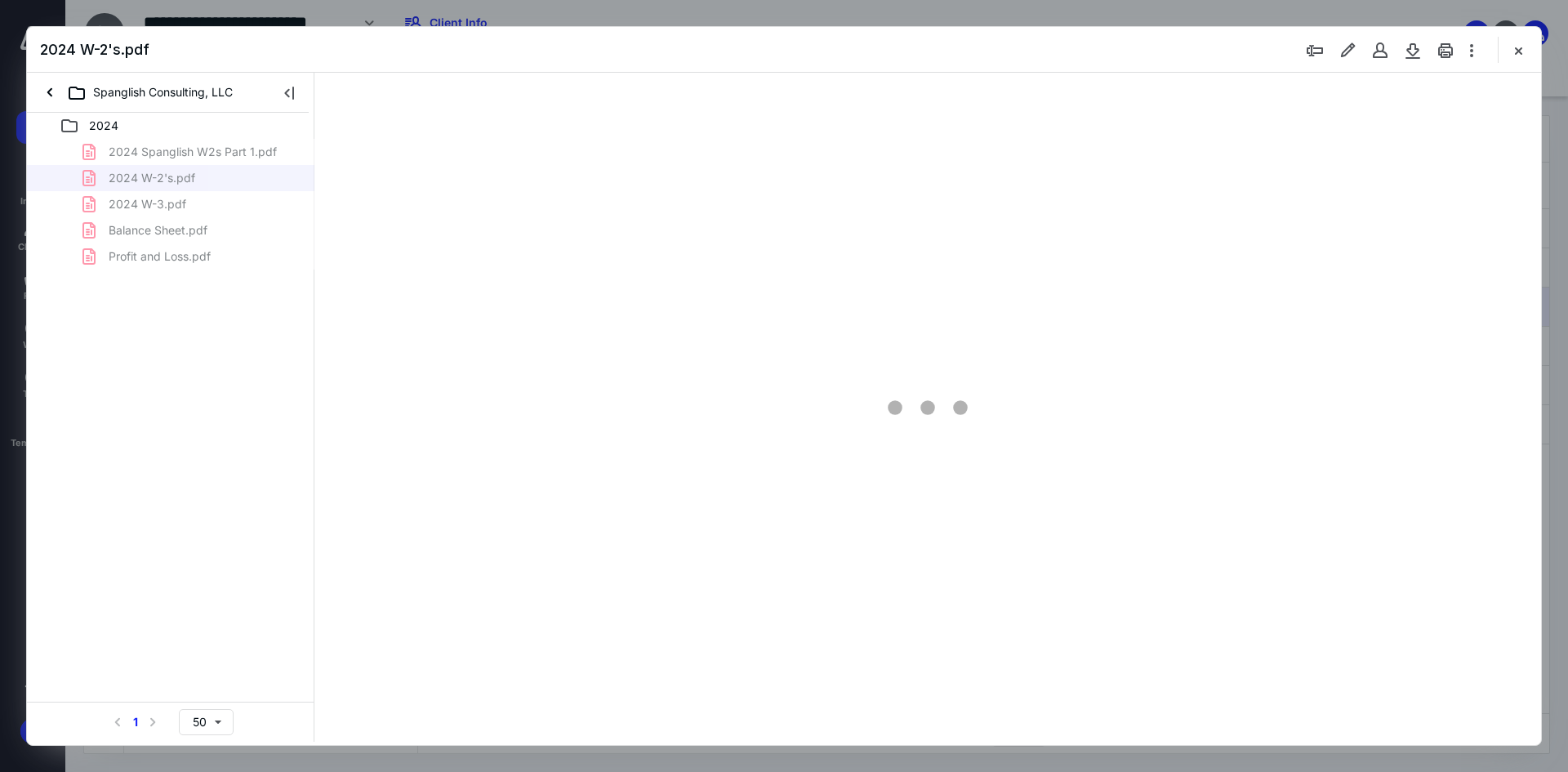 scroll, scrollTop: 0, scrollLeft: 0, axis: both 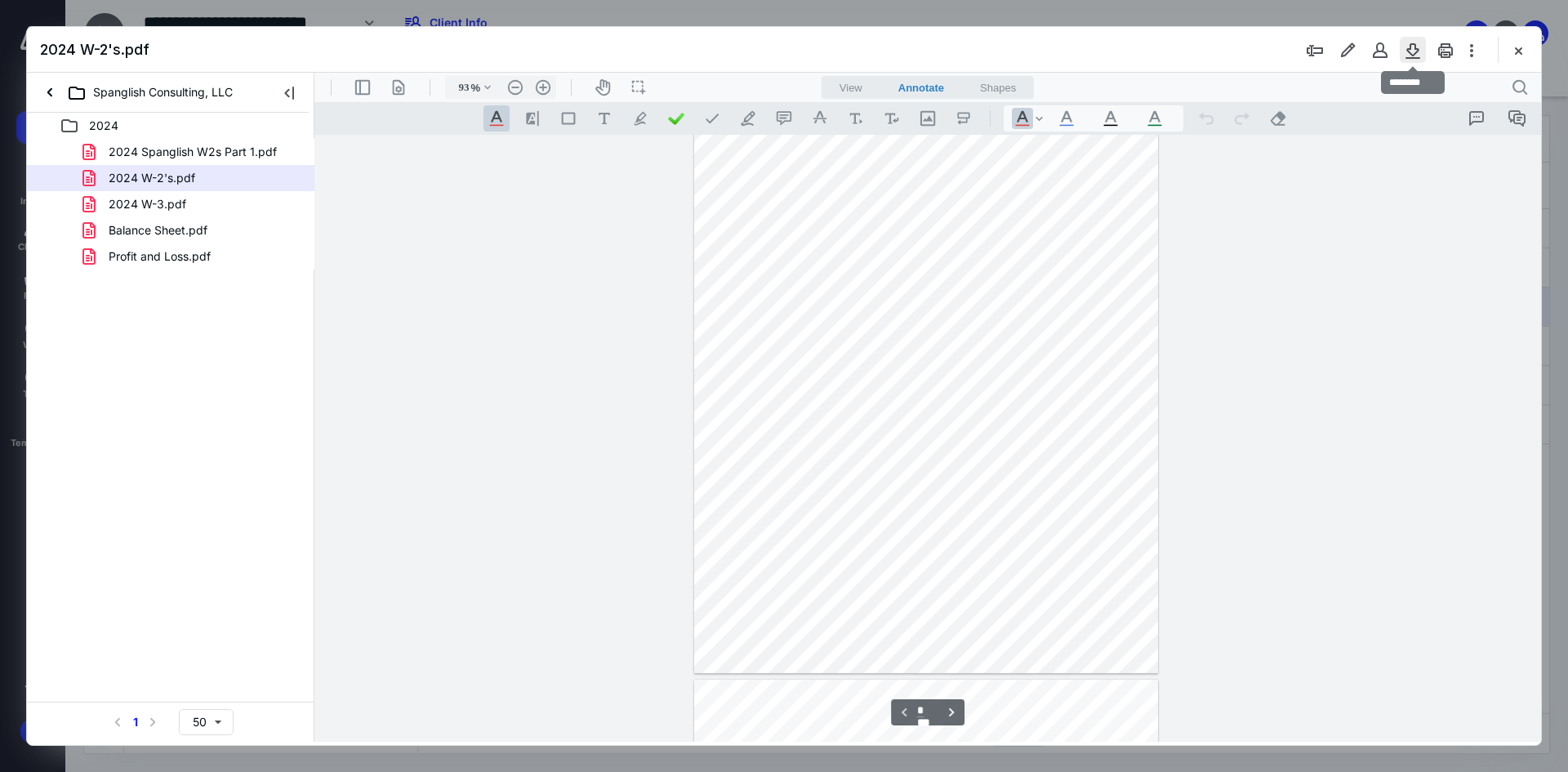 type on "240" 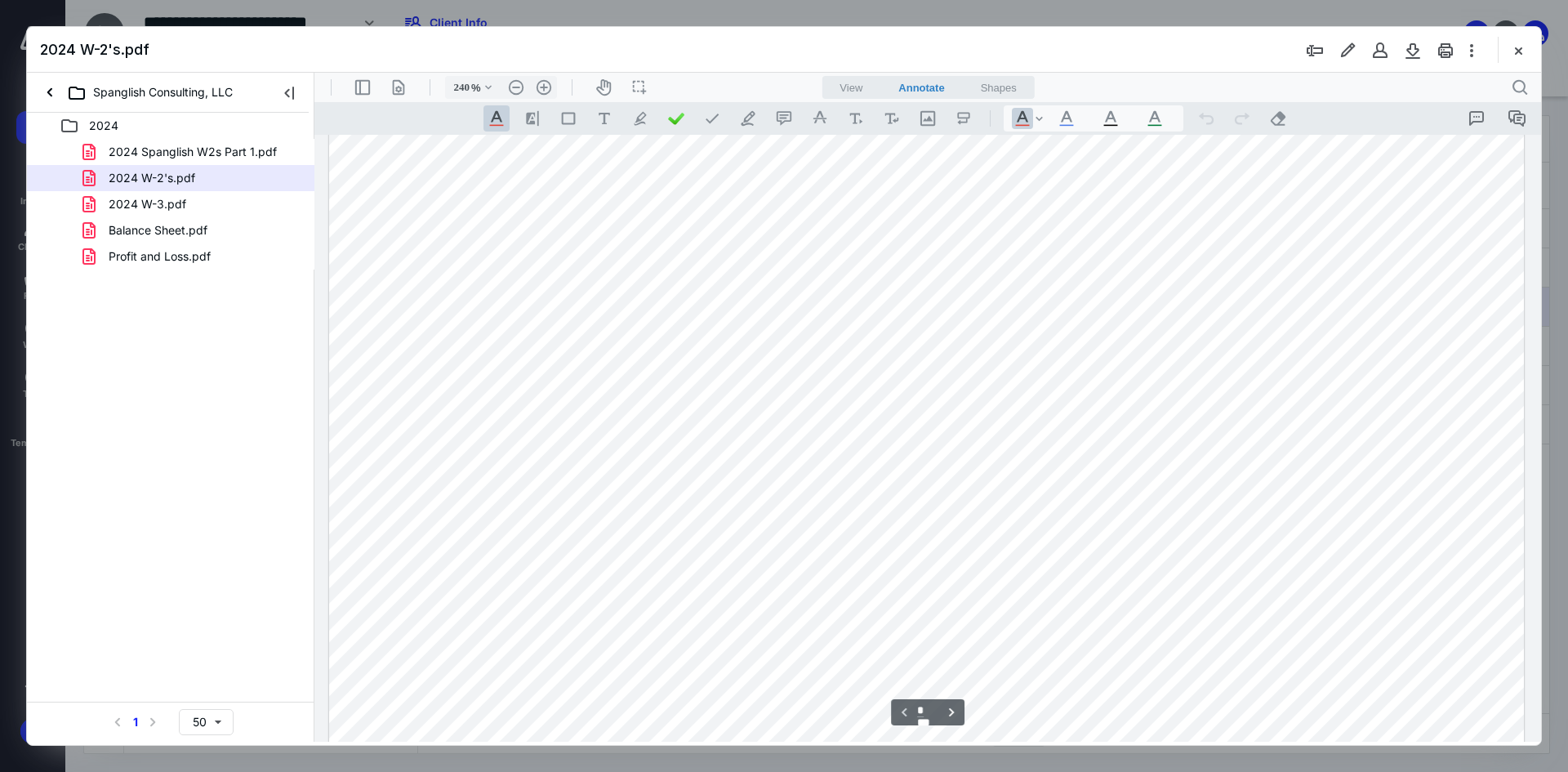 type on "*" 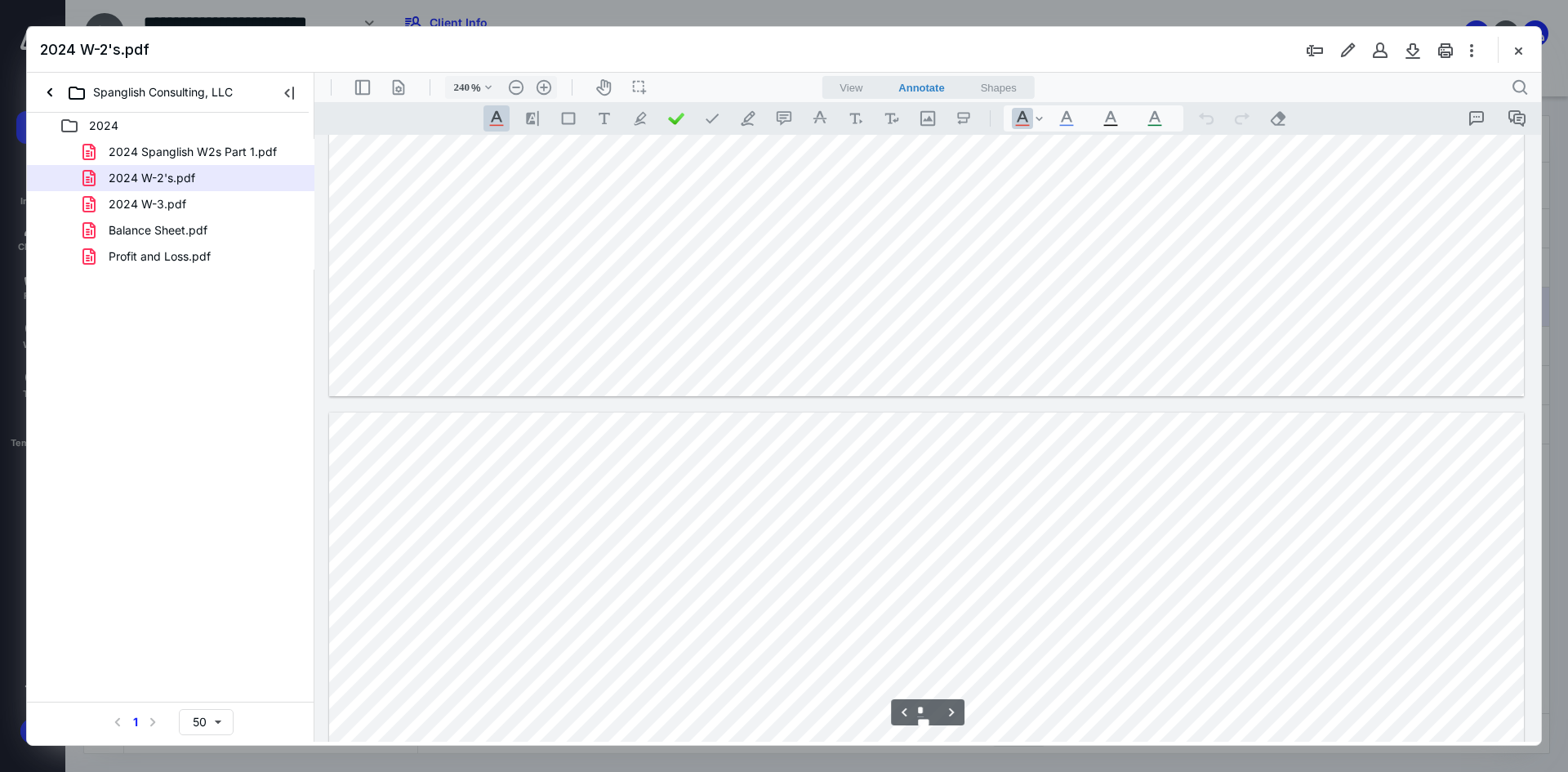 scroll, scrollTop: 1557, scrollLeft: 0, axis: vertical 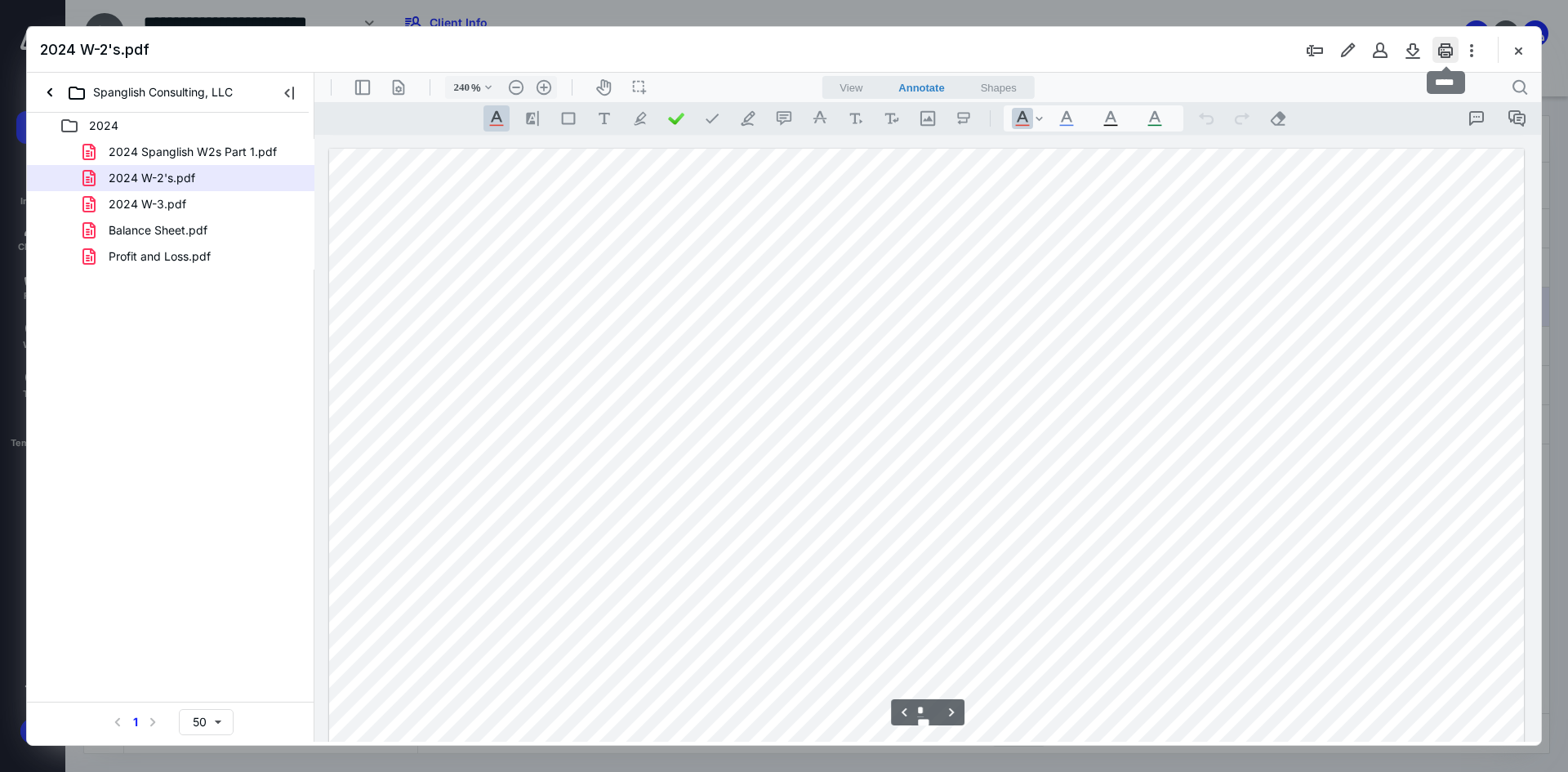 click at bounding box center (1446, 50) 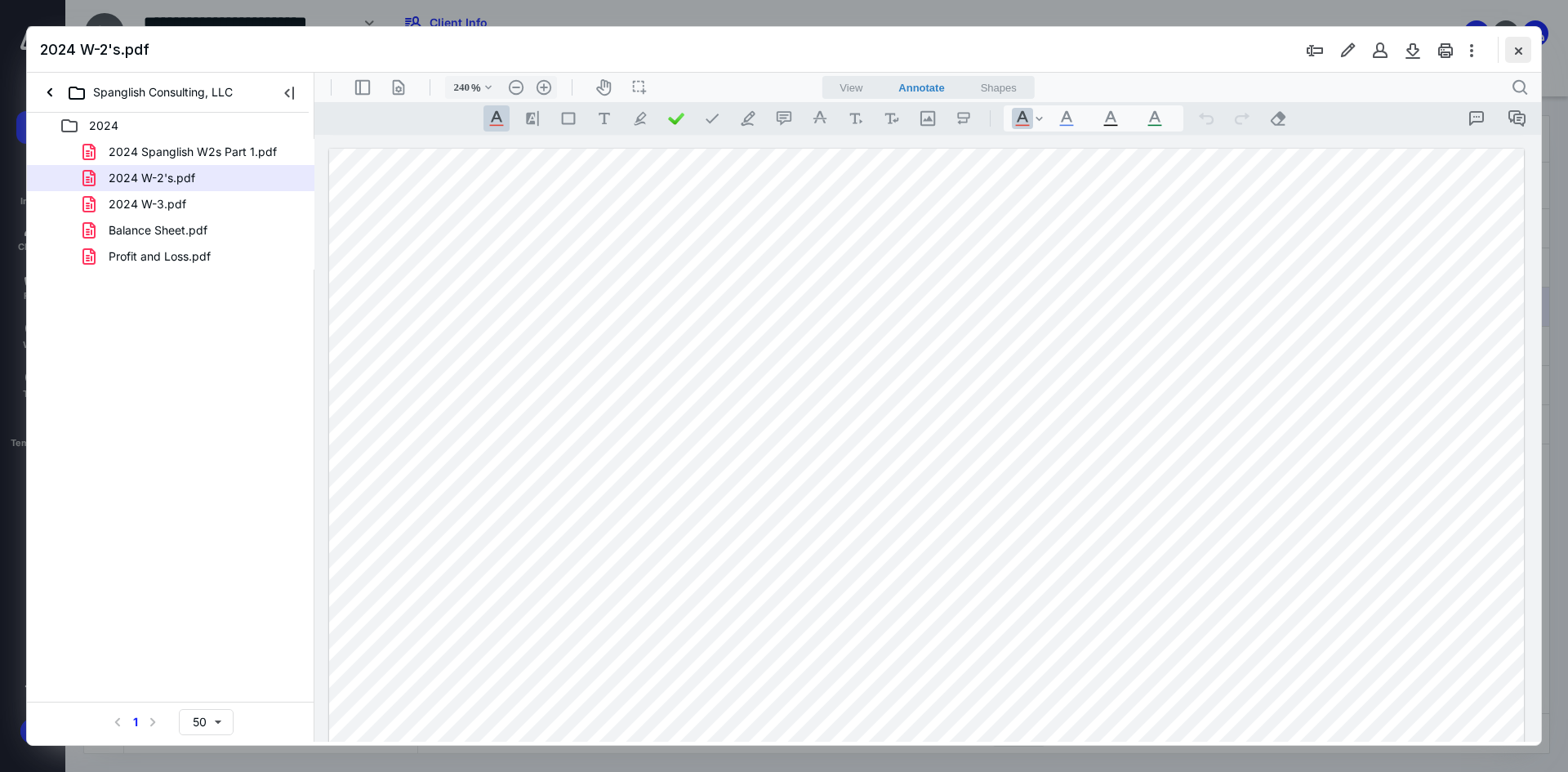 click at bounding box center [1518, 50] 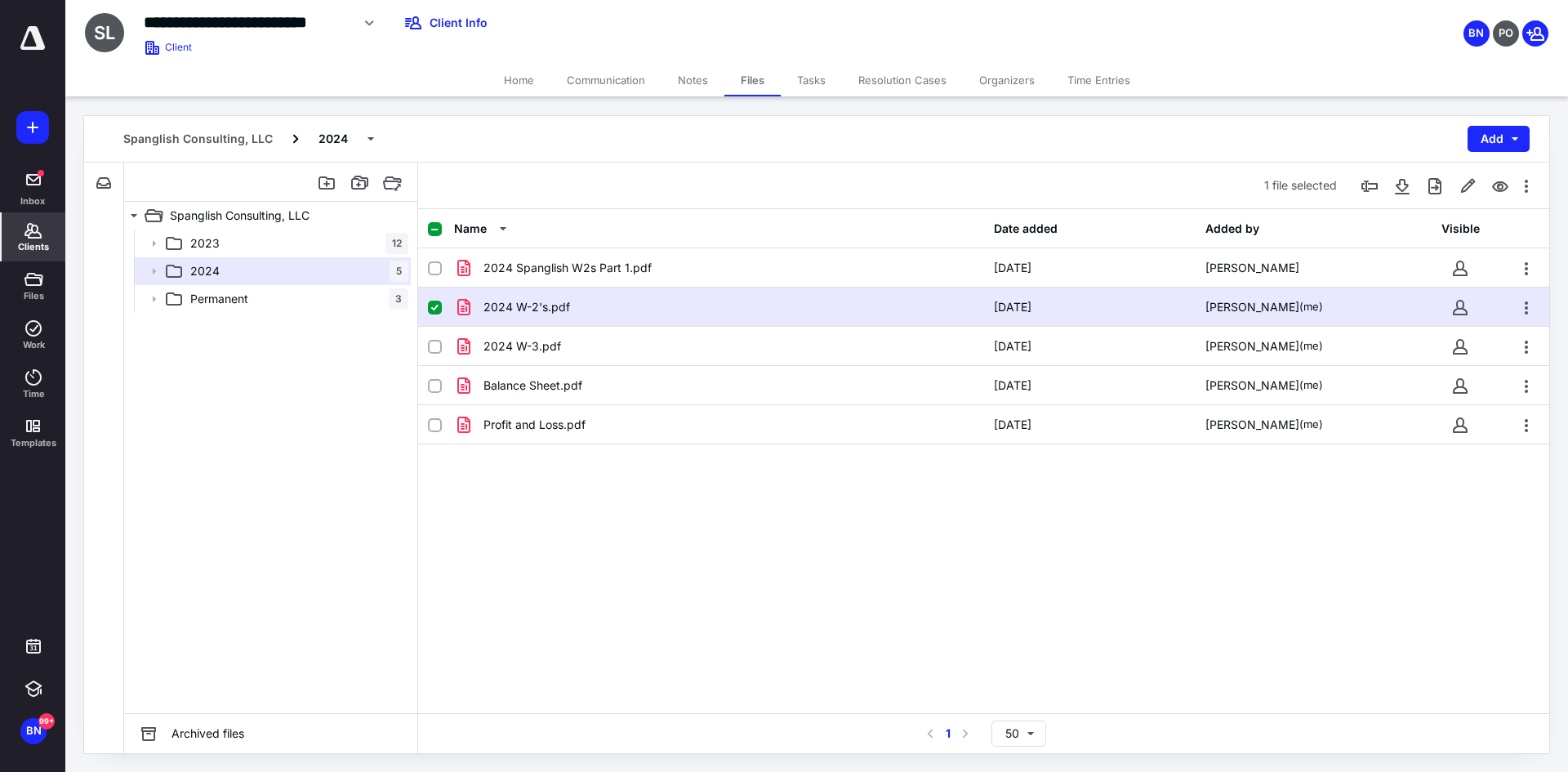 click on "Clients" at bounding box center (33, 247) 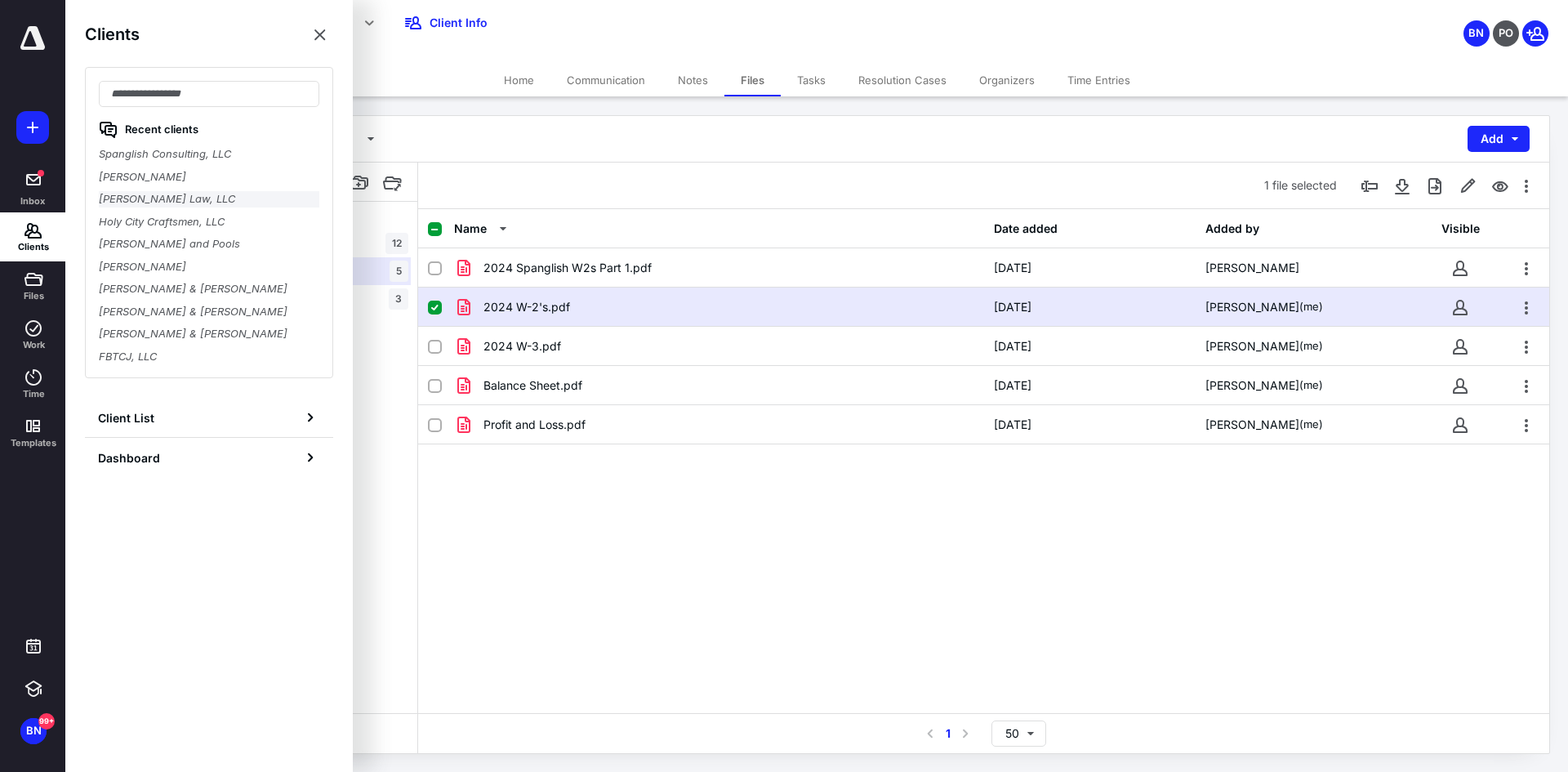 click on "[PERSON_NAME] Law, LLC" at bounding box center (209, 199) 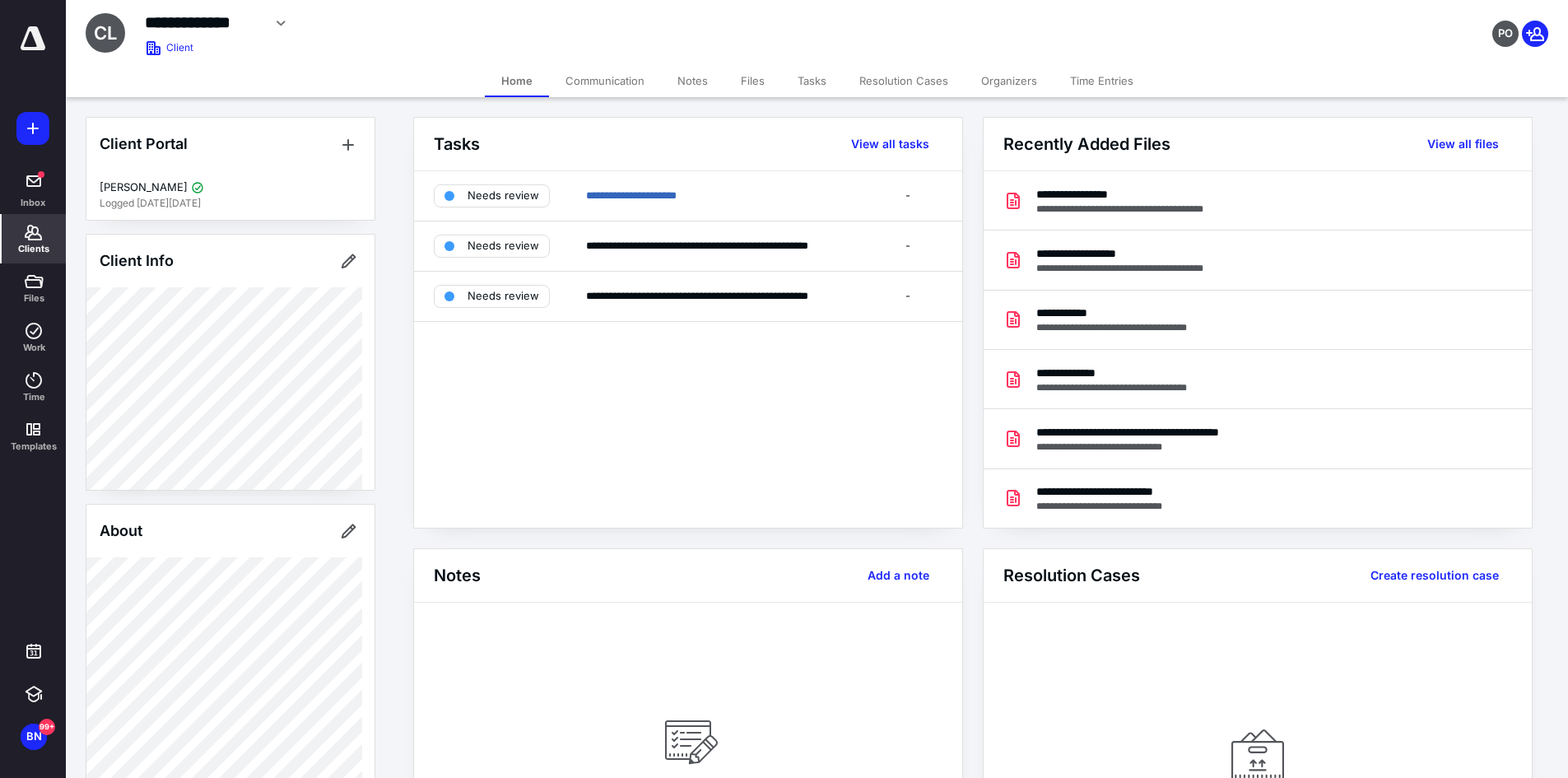 click on "Files" at bounding box center (752, 81) 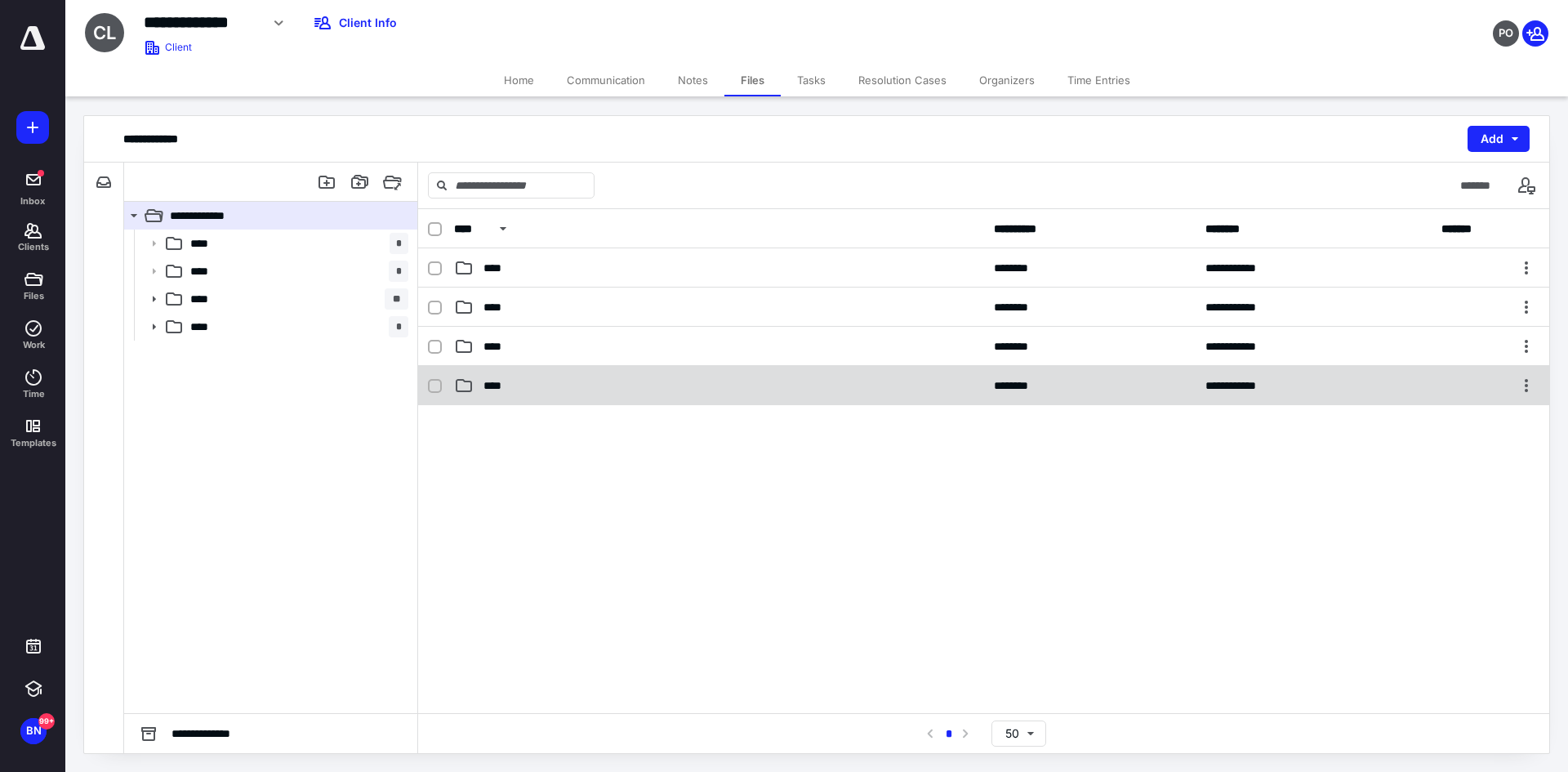 click on "****" at bounding box center [497, 386] 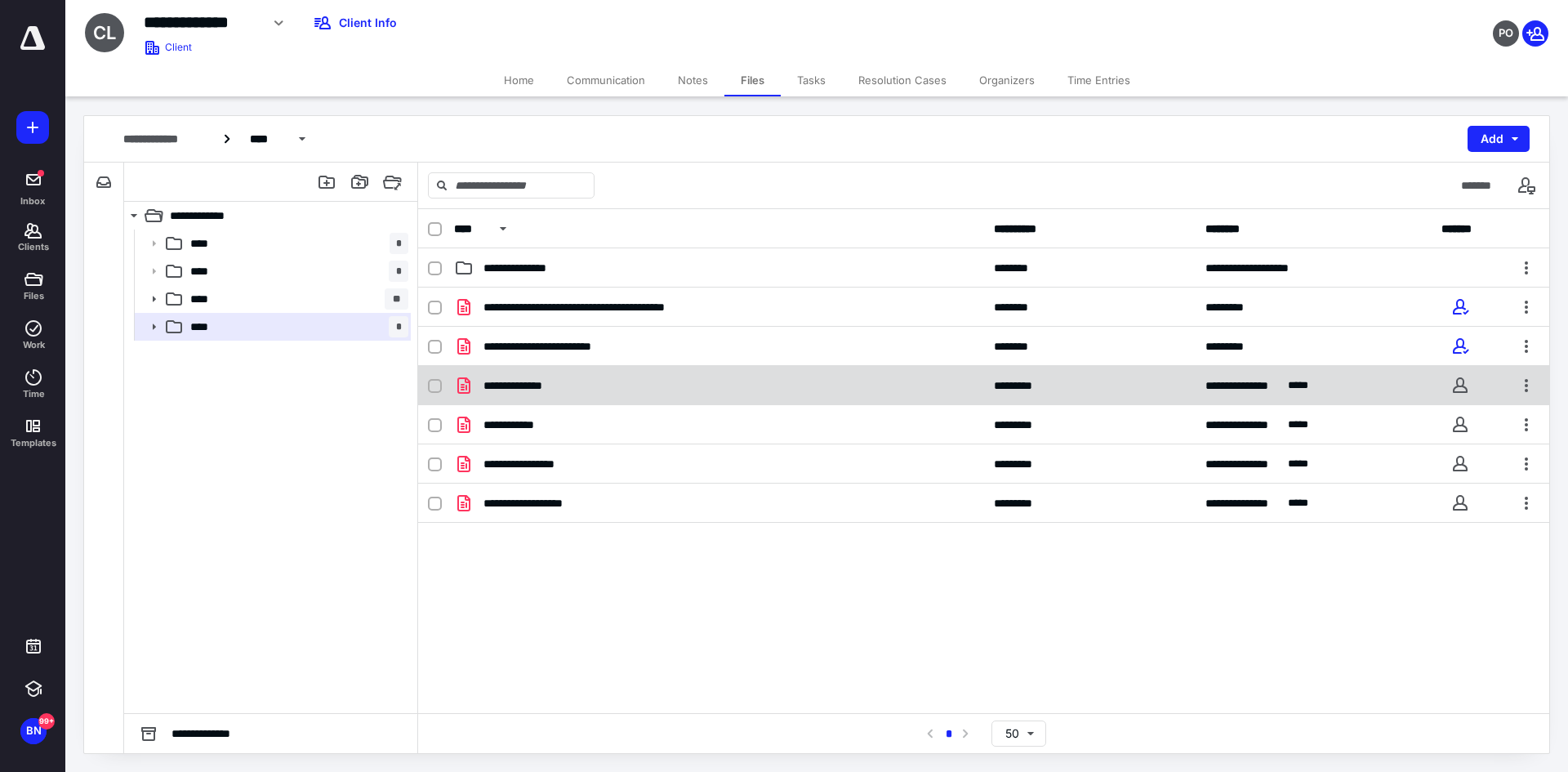 click on "**********" at bounding box center (526, 386) 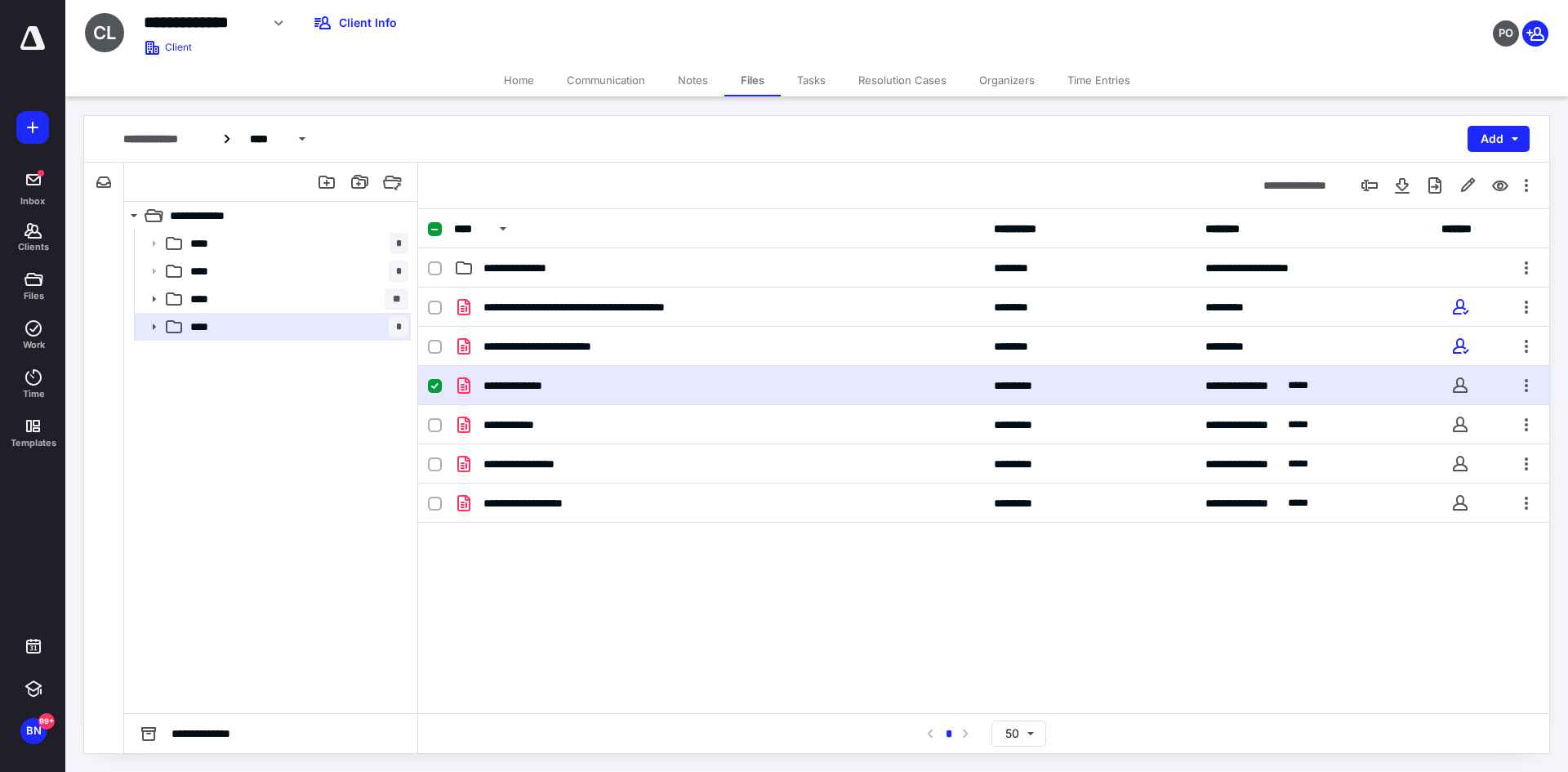 click on "**********" at bounding box center [526, 386] 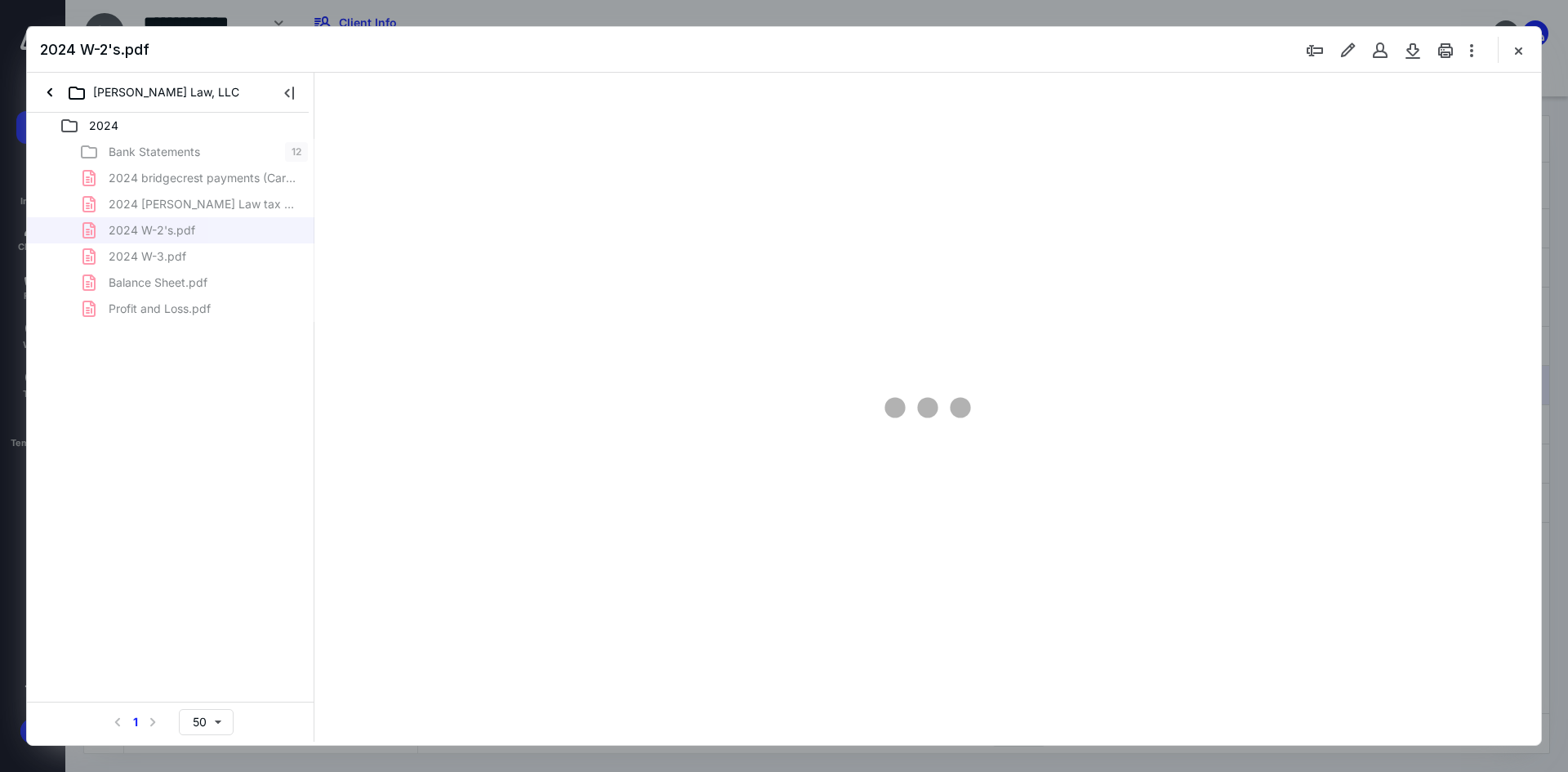 scroll, scrollTop: 0, scrollLeft: 0, axis: both 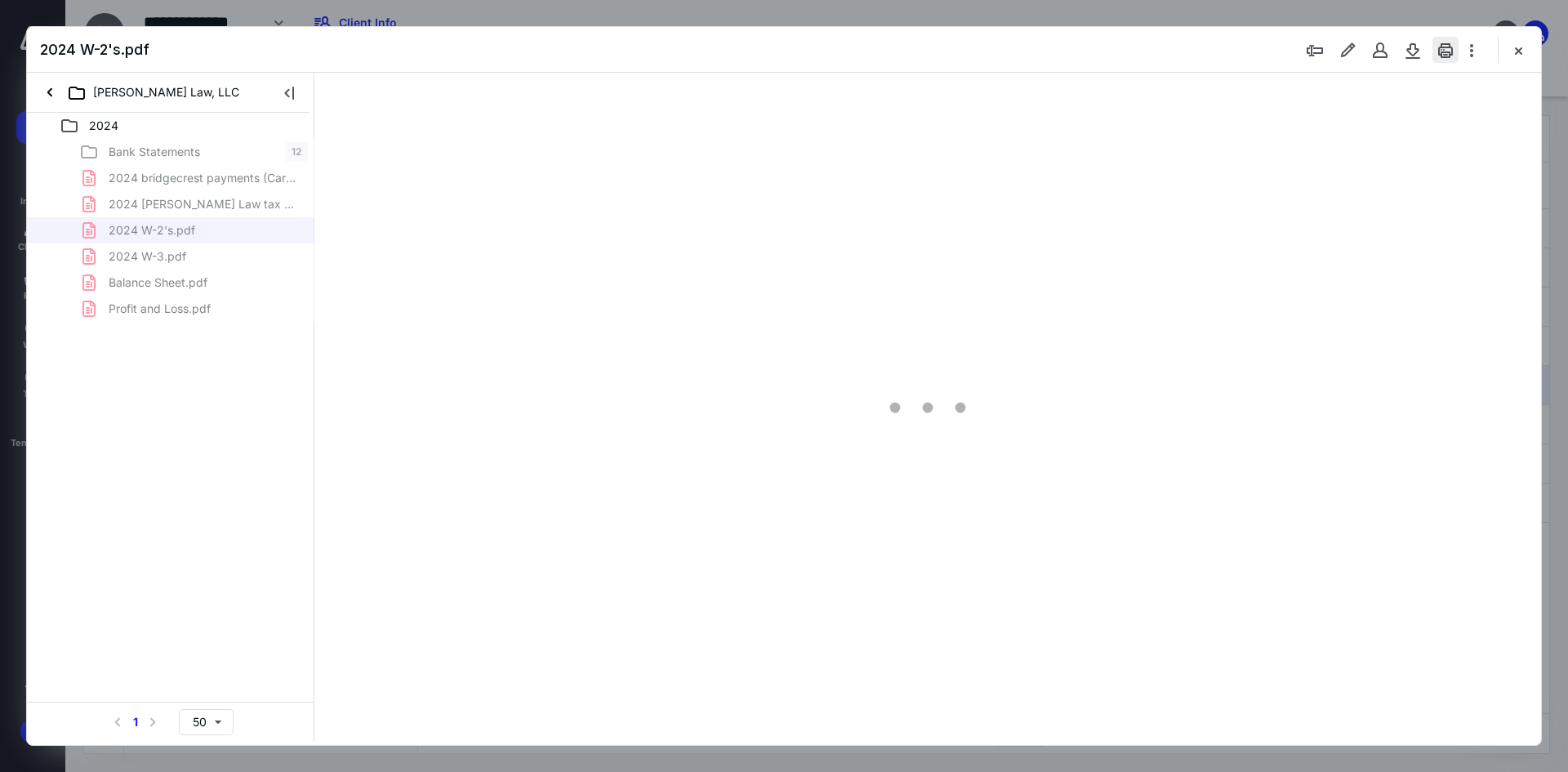 type on "241" 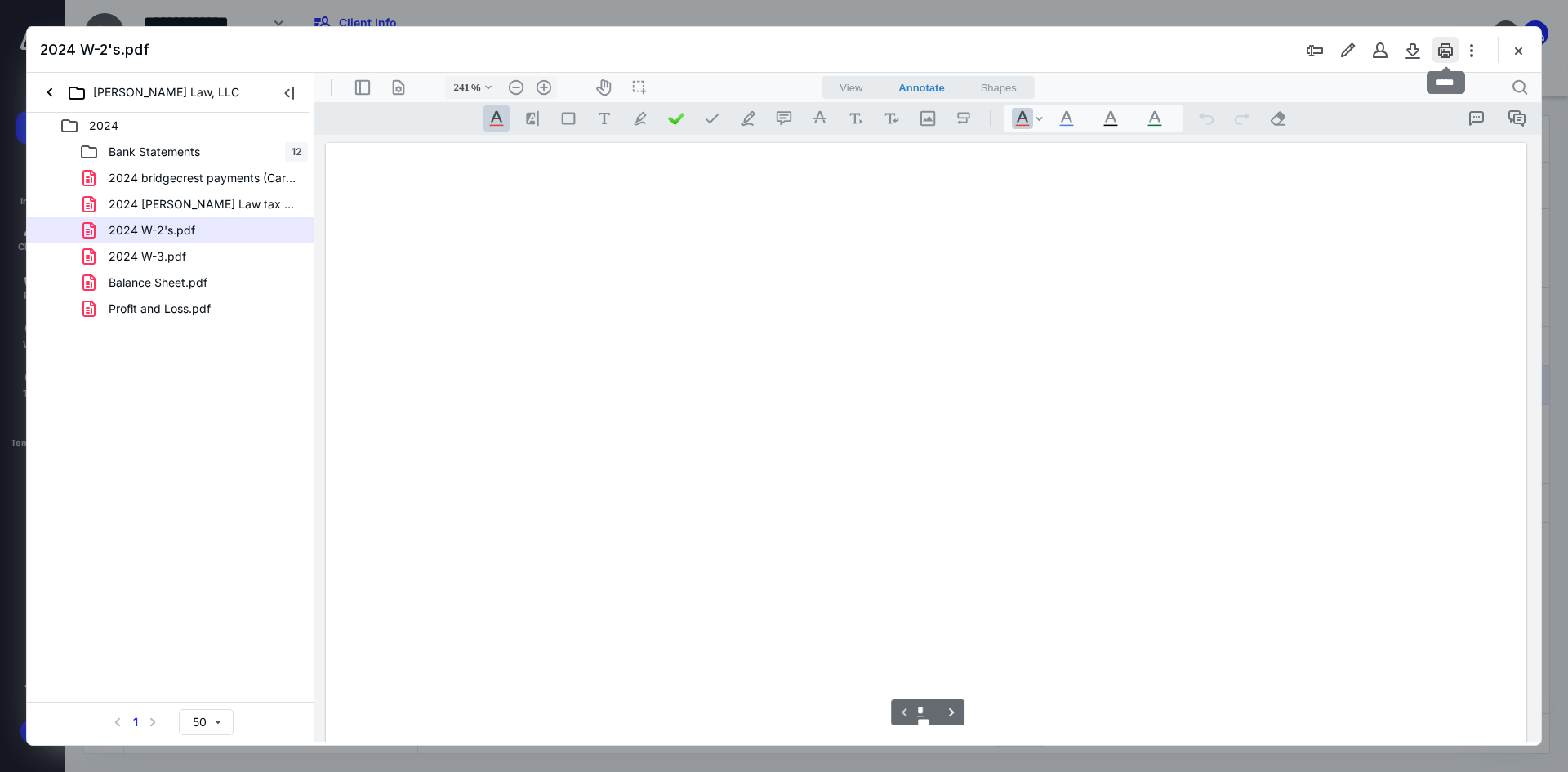 scroll, scrollTop: 70, scrollLeft: 0, axis: vertical 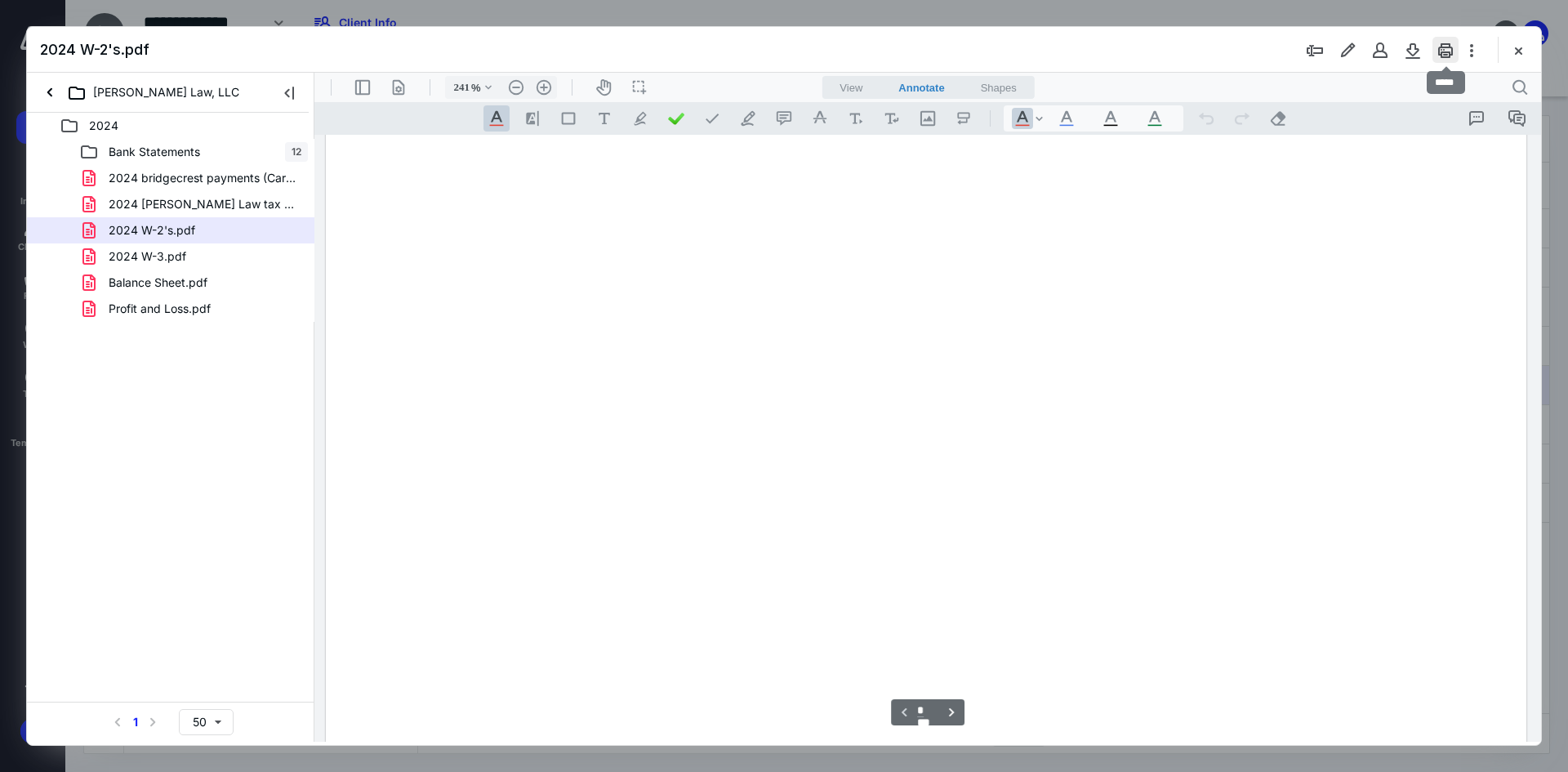 click at bounding box center [1446, 50] 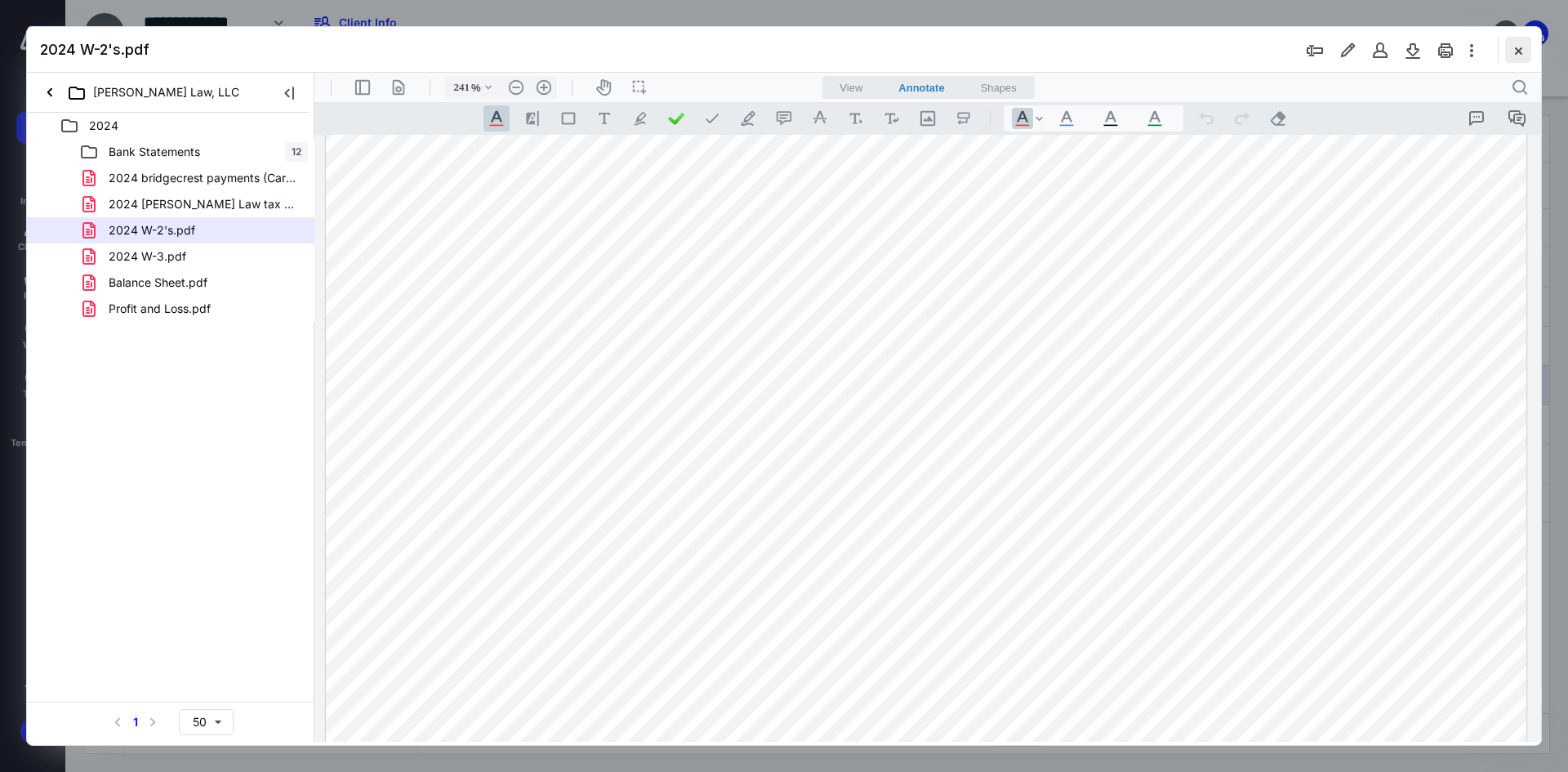 click at bounding box center (1518, 50) 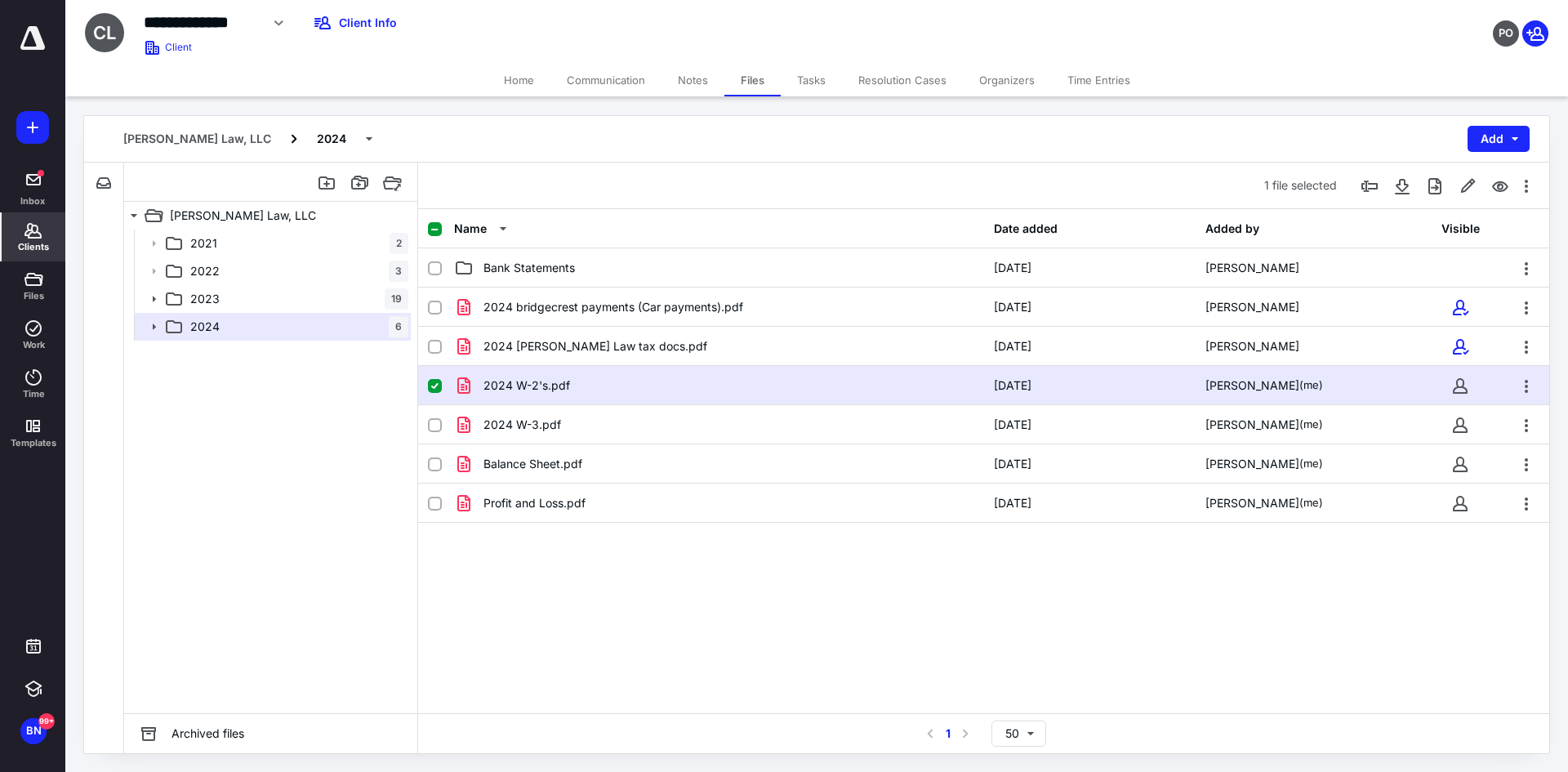 drag, startPoint x: 38, startPoint y: 223, endPoint x: 51, endPoint y: 219, distance: 13.601471 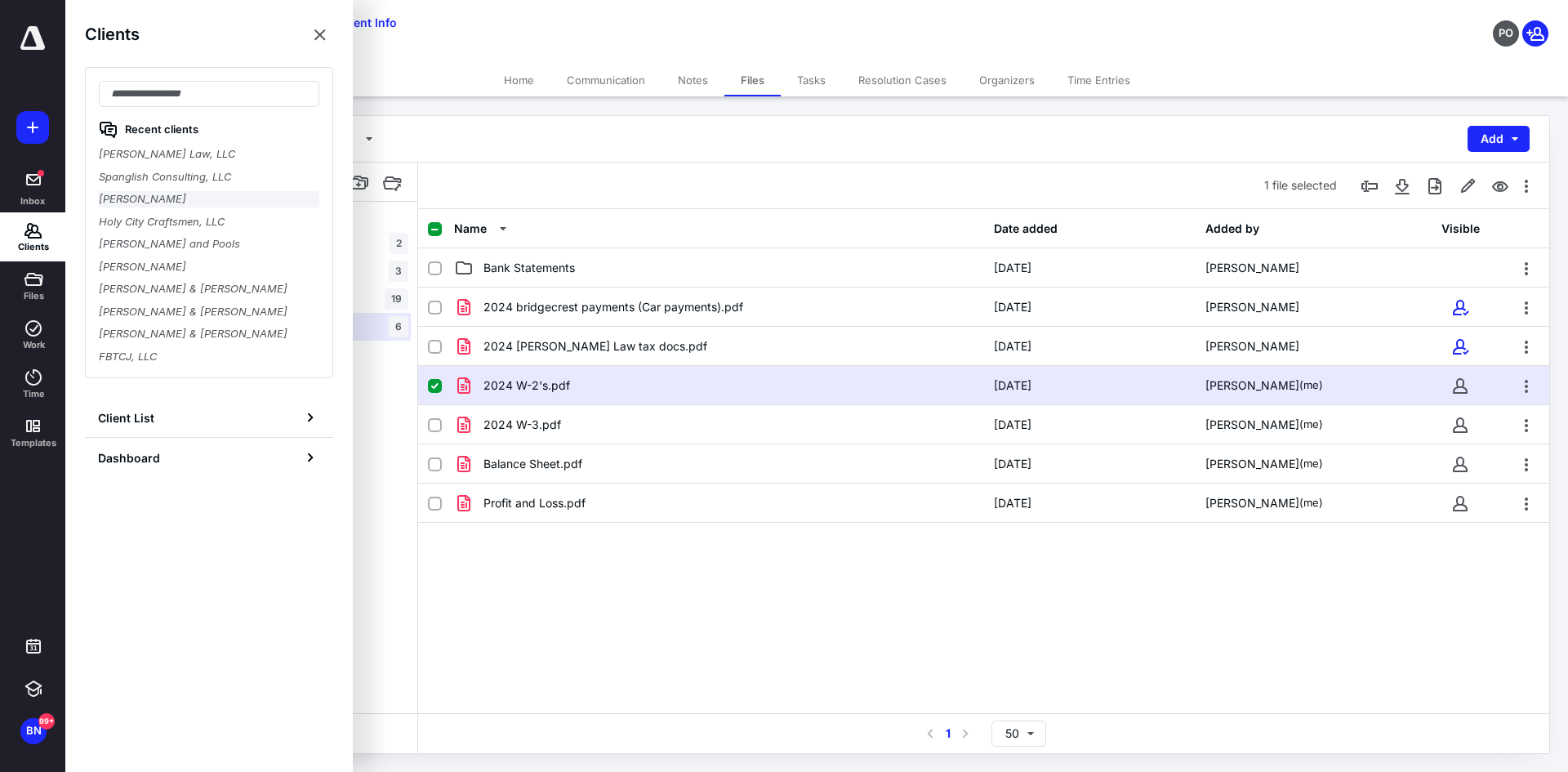 click on "[PERSON_NAME]" at bounding box center (209, 199) 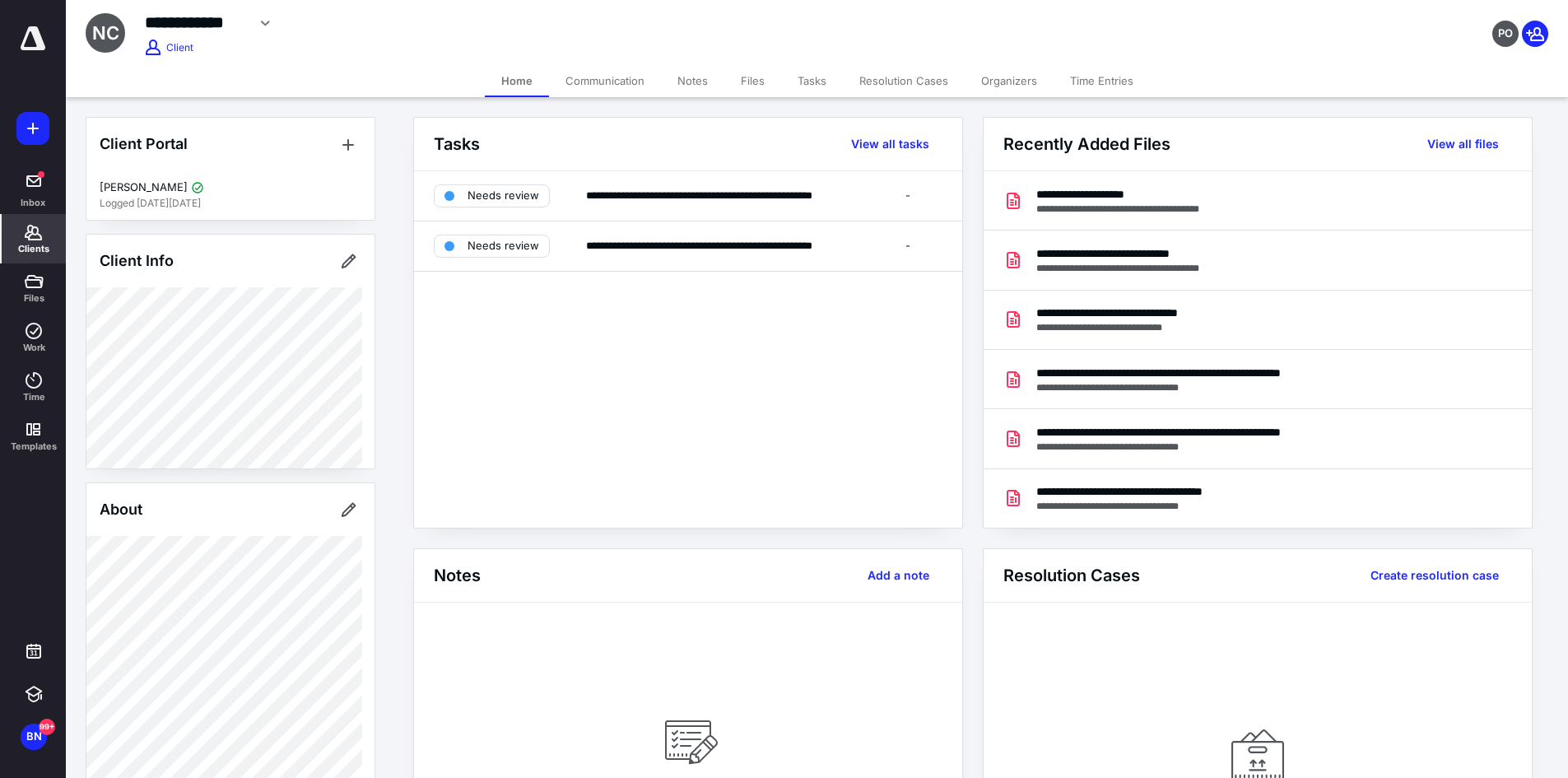 click on "Files" at bounding box center (752, 81) 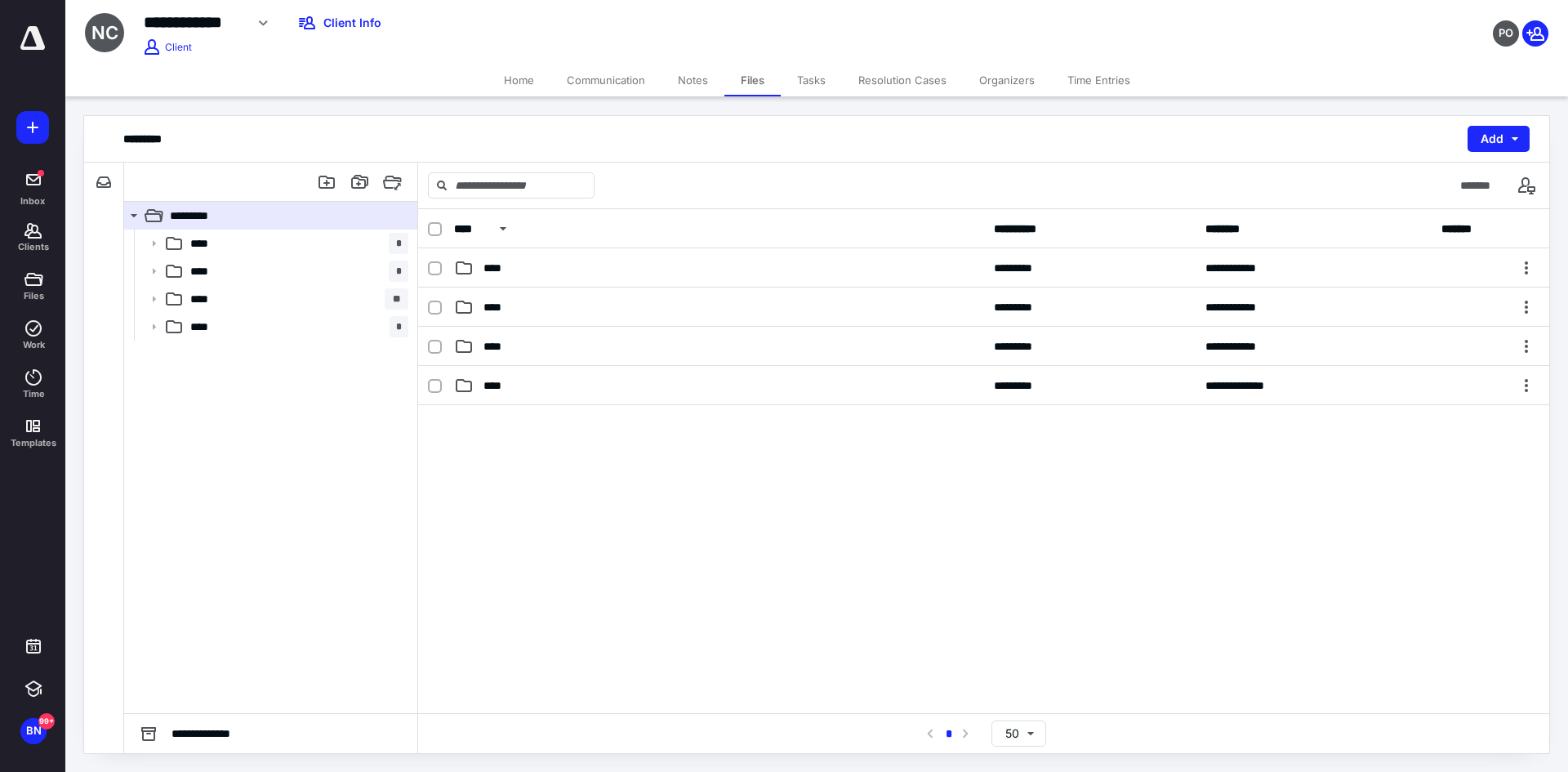 click on "Tasks" at bounding box center [811, 80] 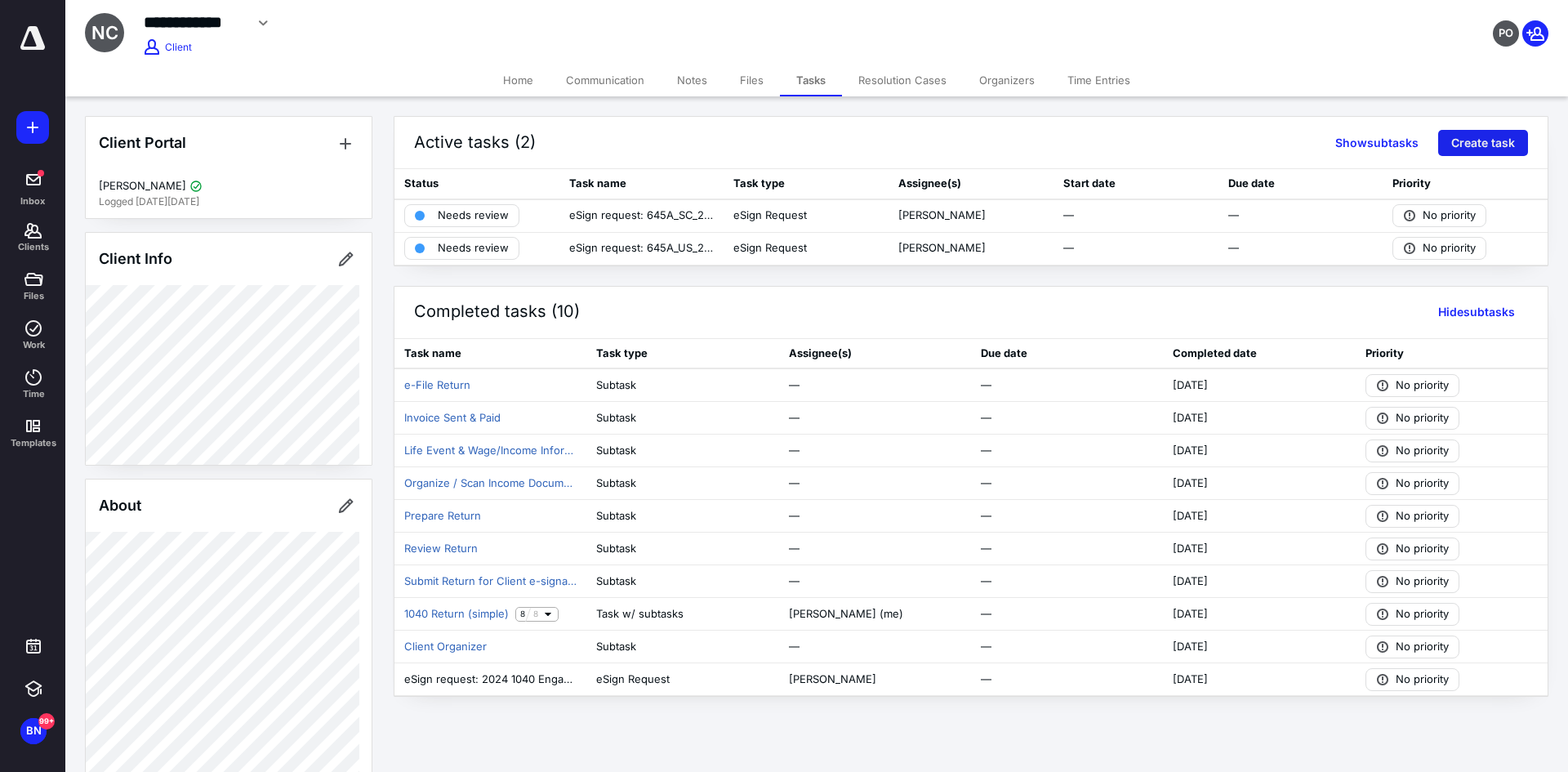 click on "Create task" at bounding box center [1483, 143] 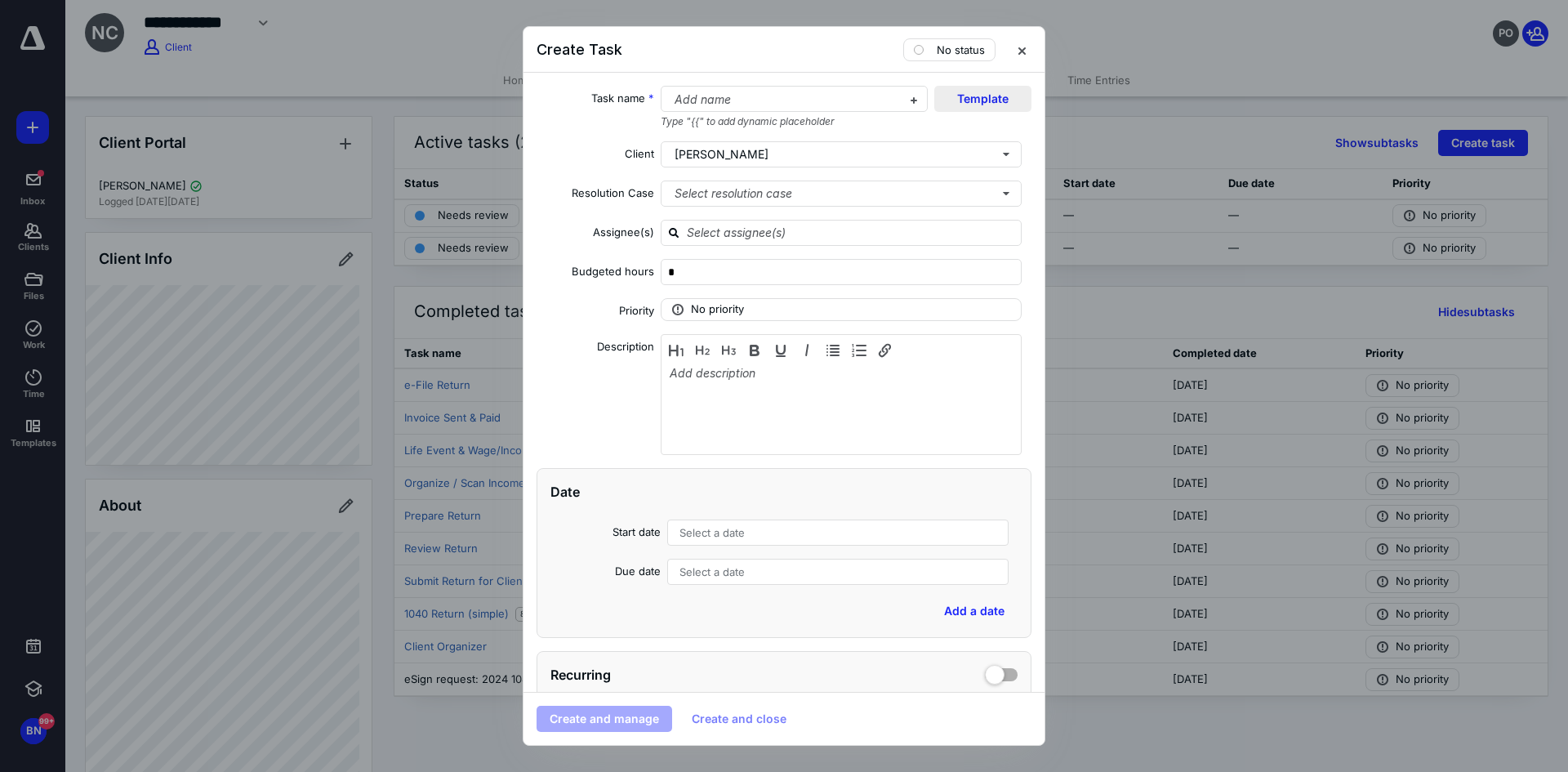 click on "Template" at bounding box center (982, 99) 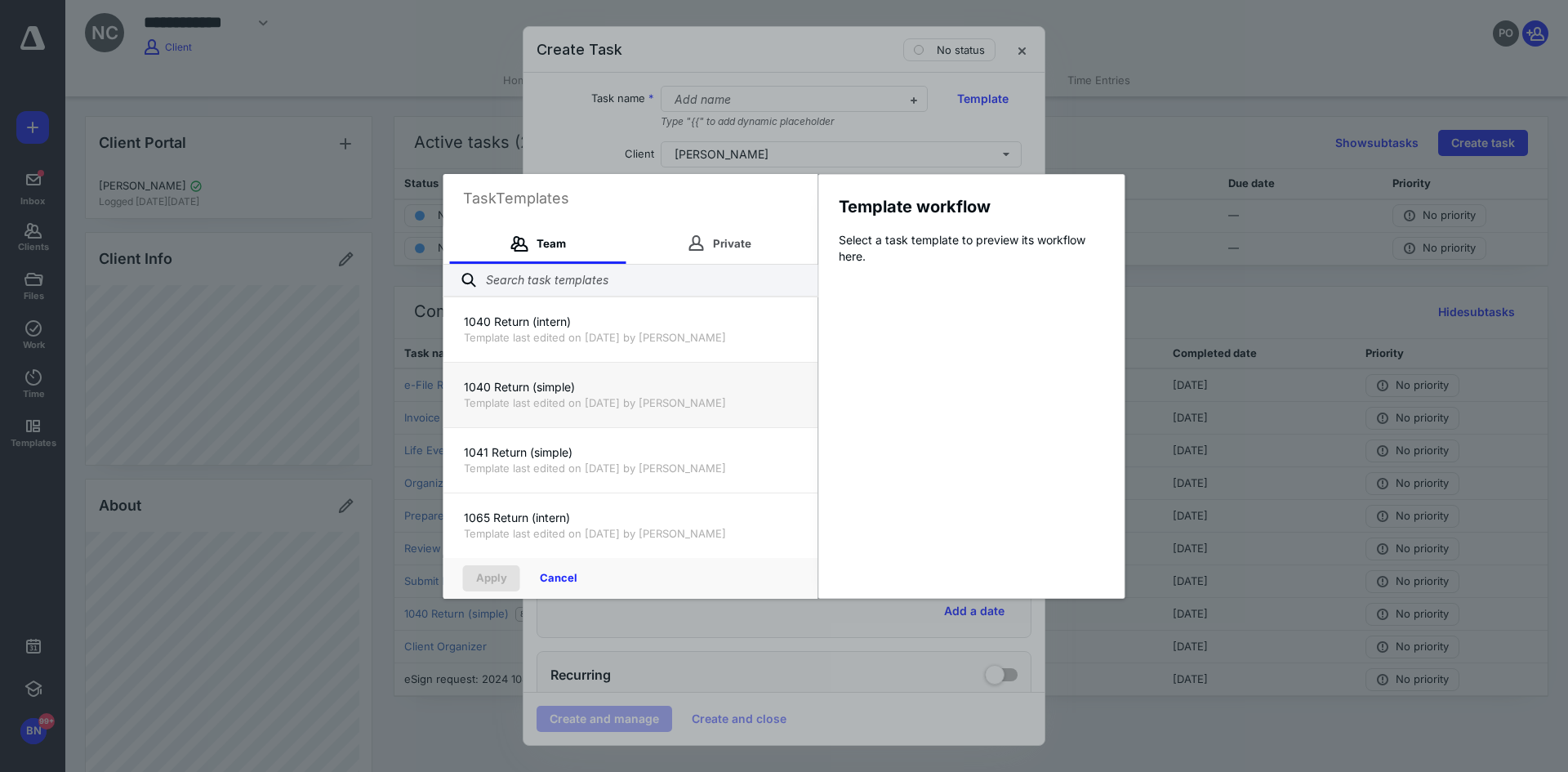 click on "1040 Return (simple)" at bounding box center (630, 387) 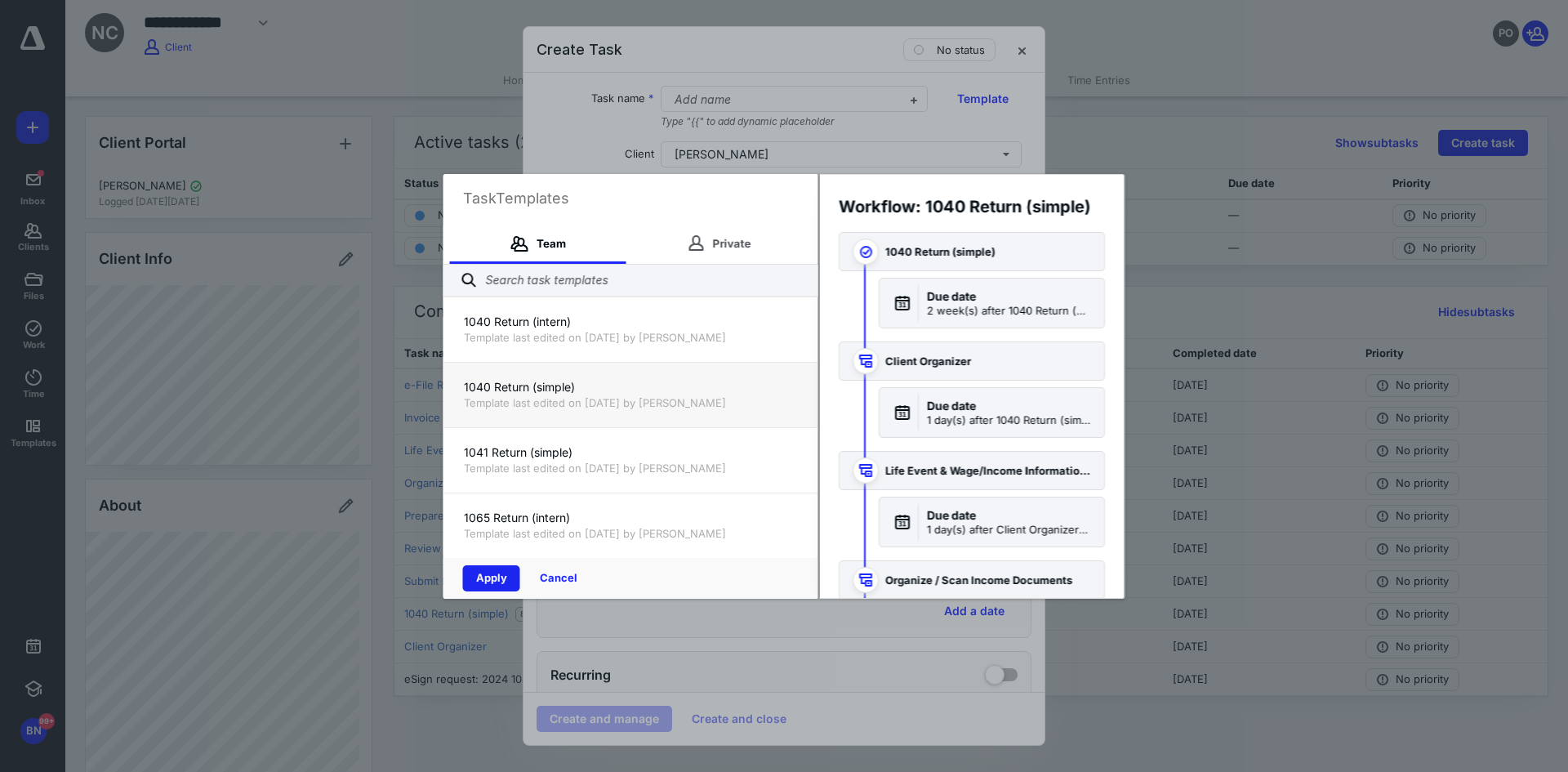 click on "Apply" at bounding box center (492, 578) 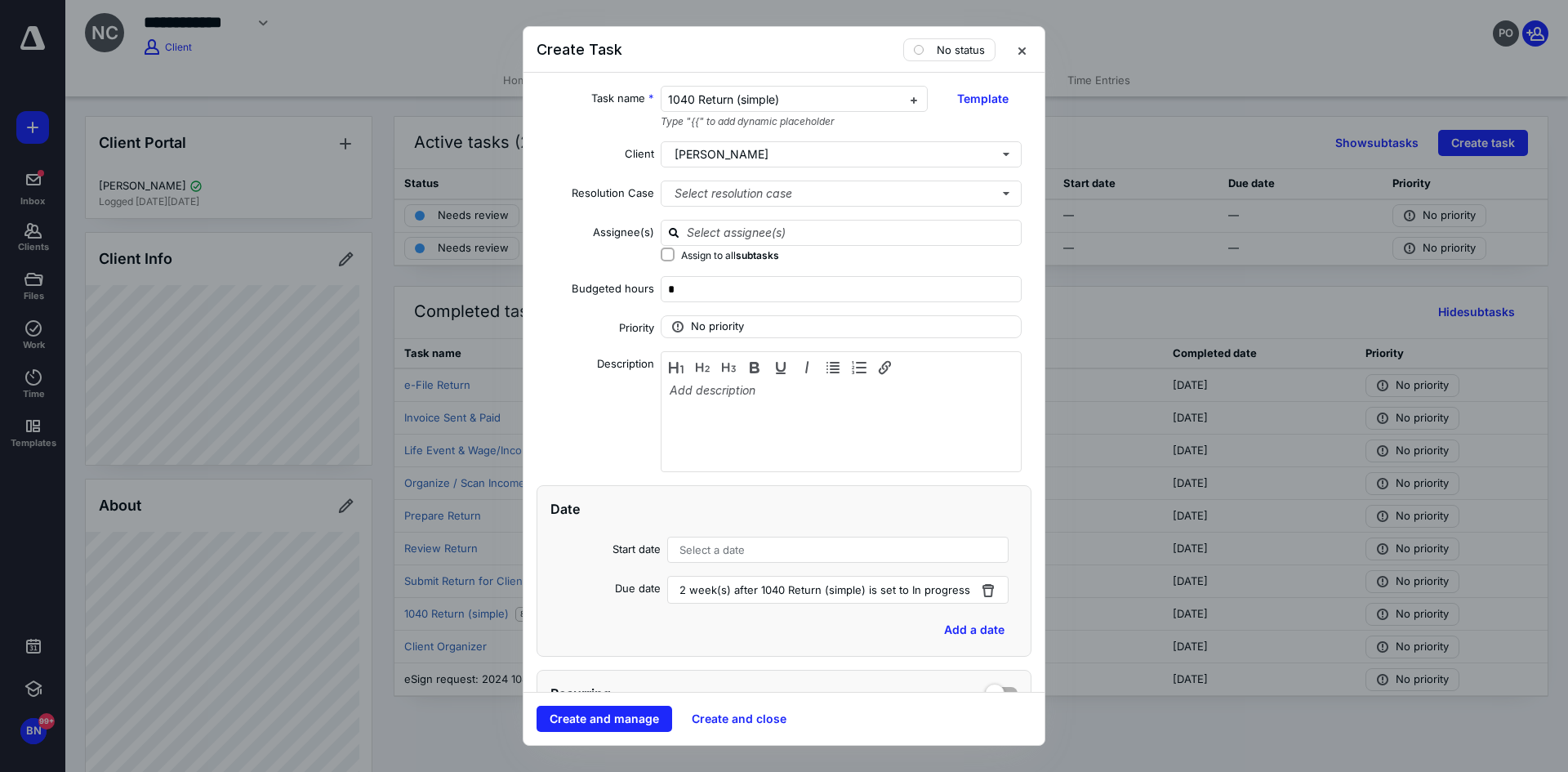 click on "Select a date" at bounding box center [712, 550] 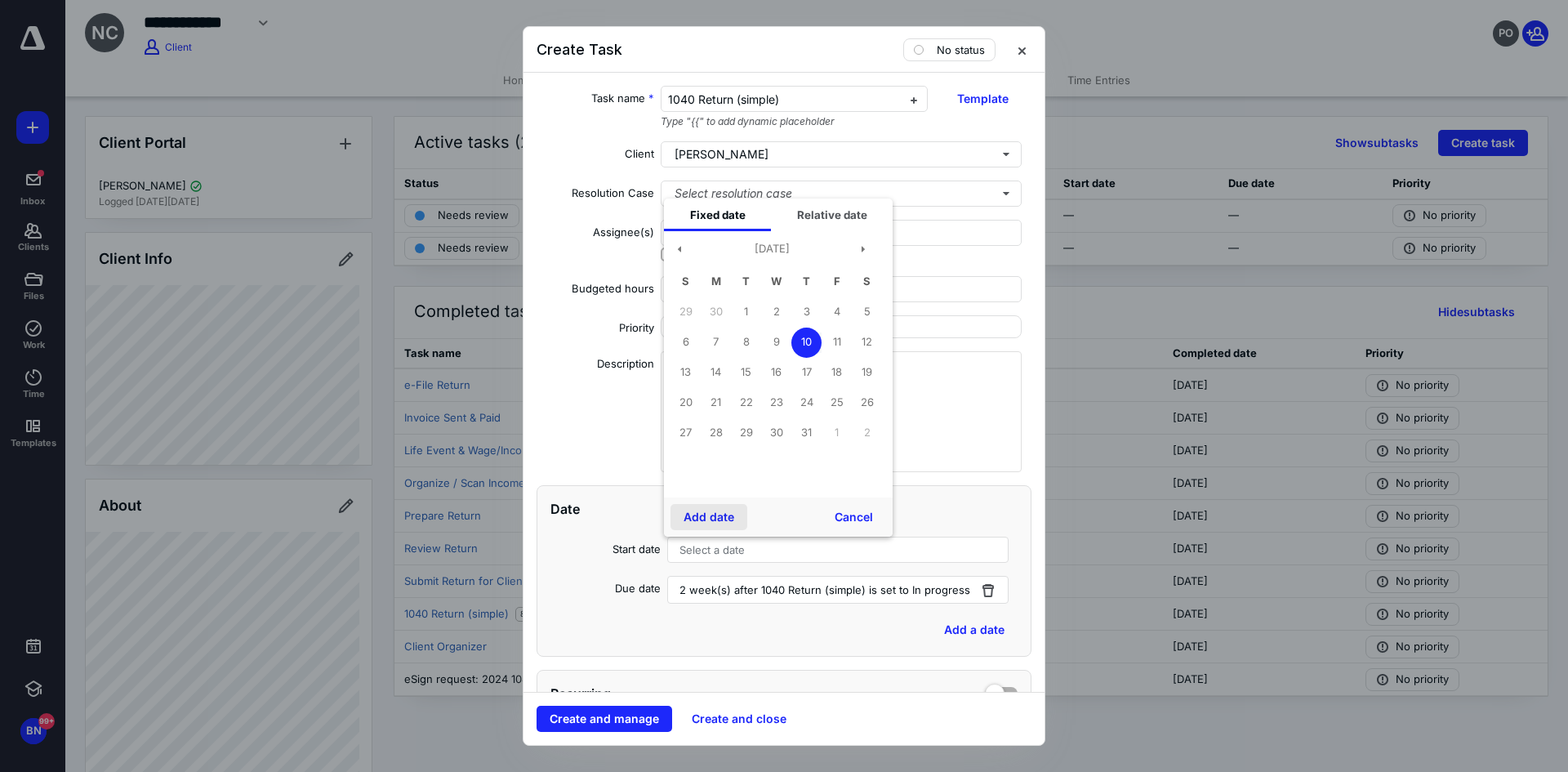 click on "Add date" at bounding box center (709, 517) 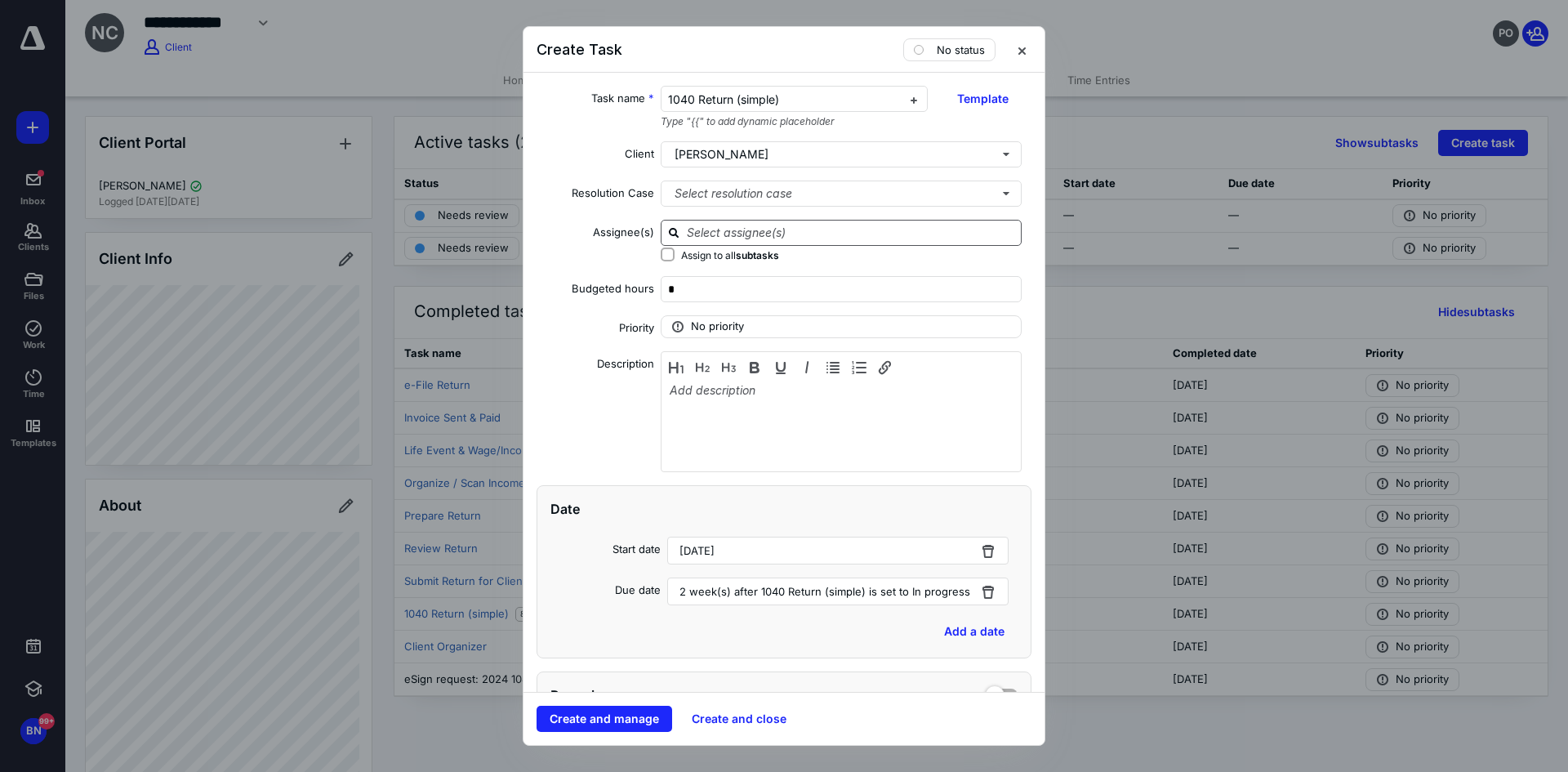 click at bounding box center (851, 232) 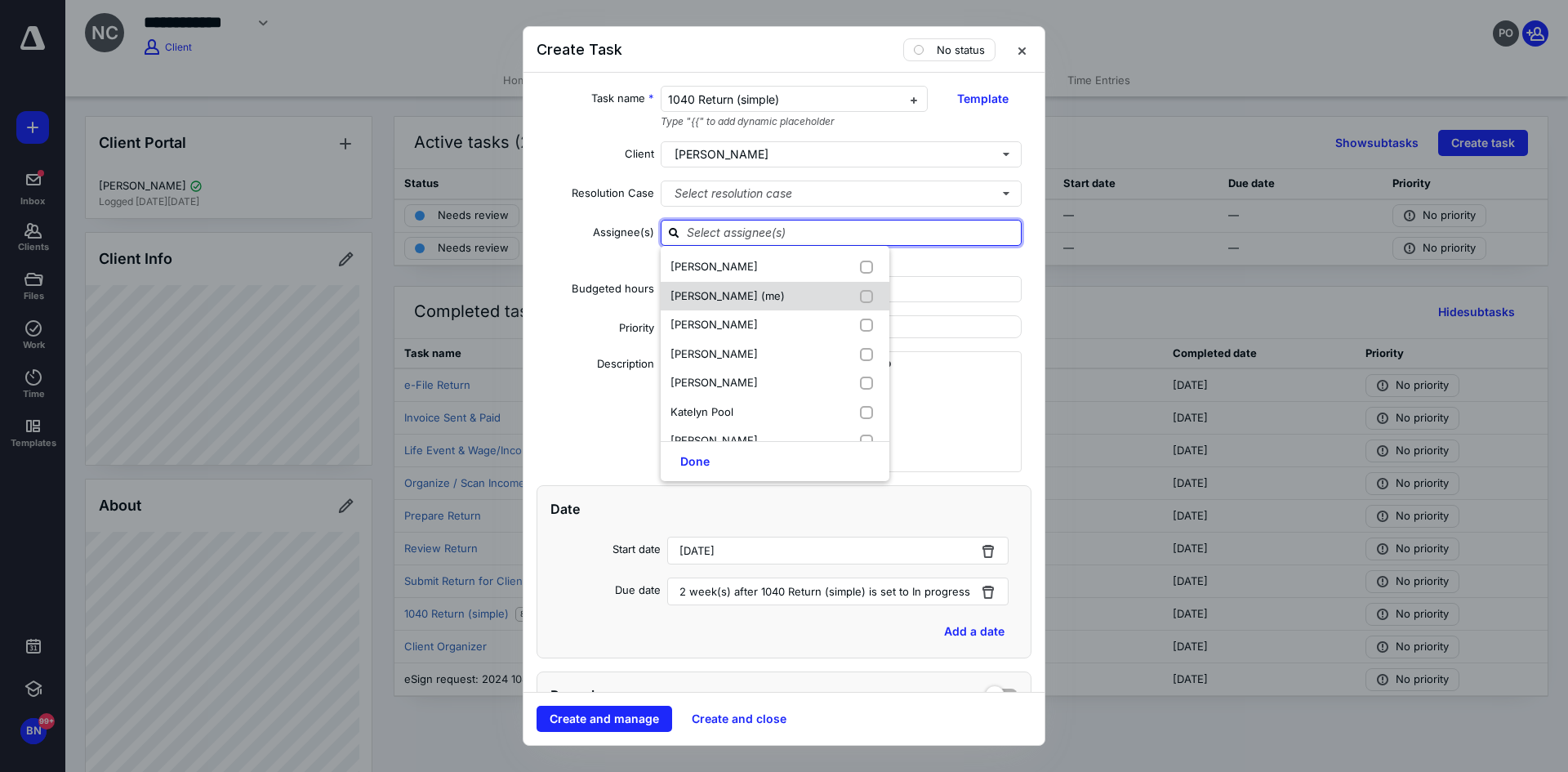 click on "[PERSON_NAME] (me)" at bounding box center [775, 297] 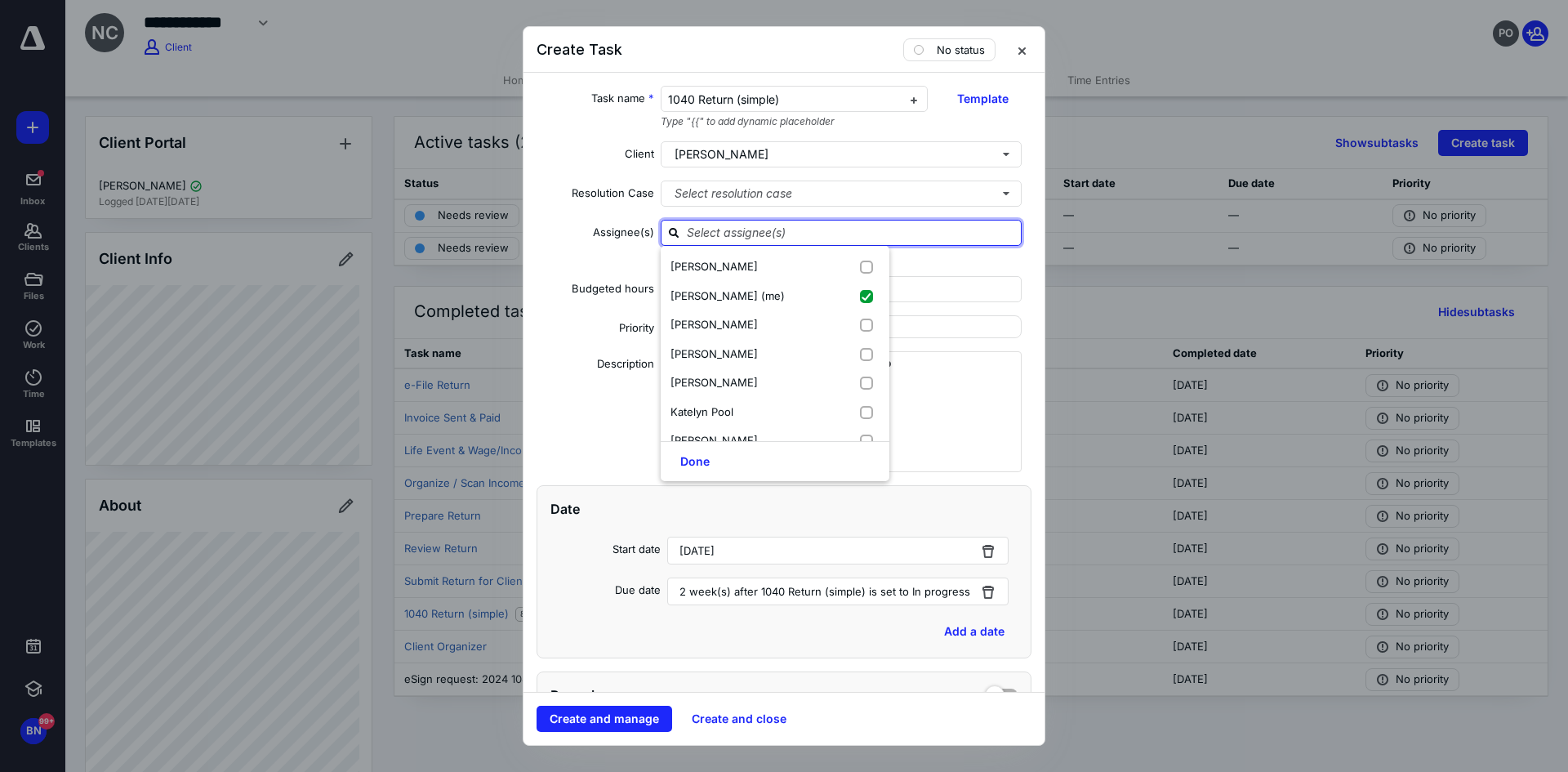 checkbox on "true" 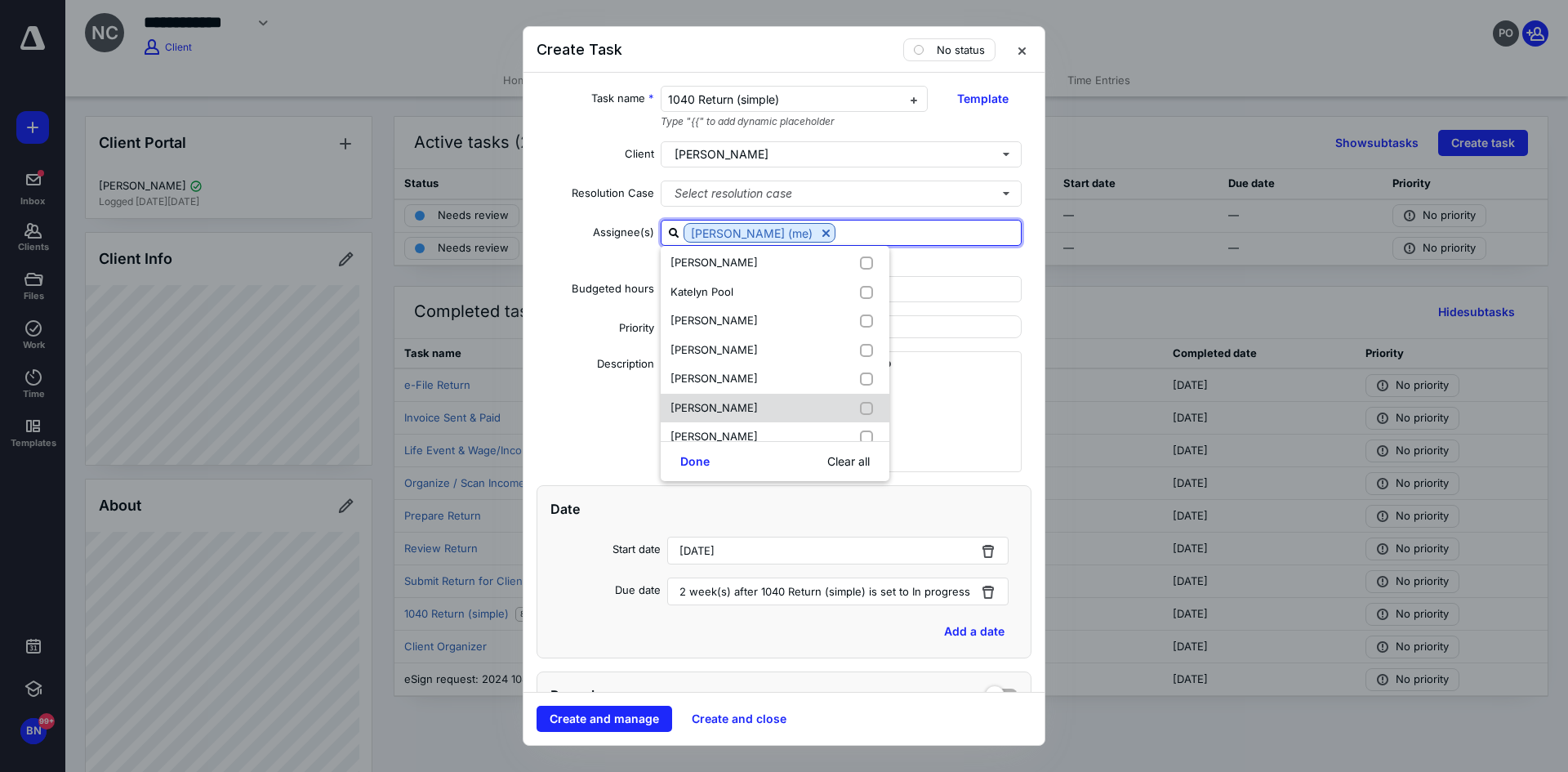 scroll, scrollTop: 137, scrollLeft: 0, axis: vertical 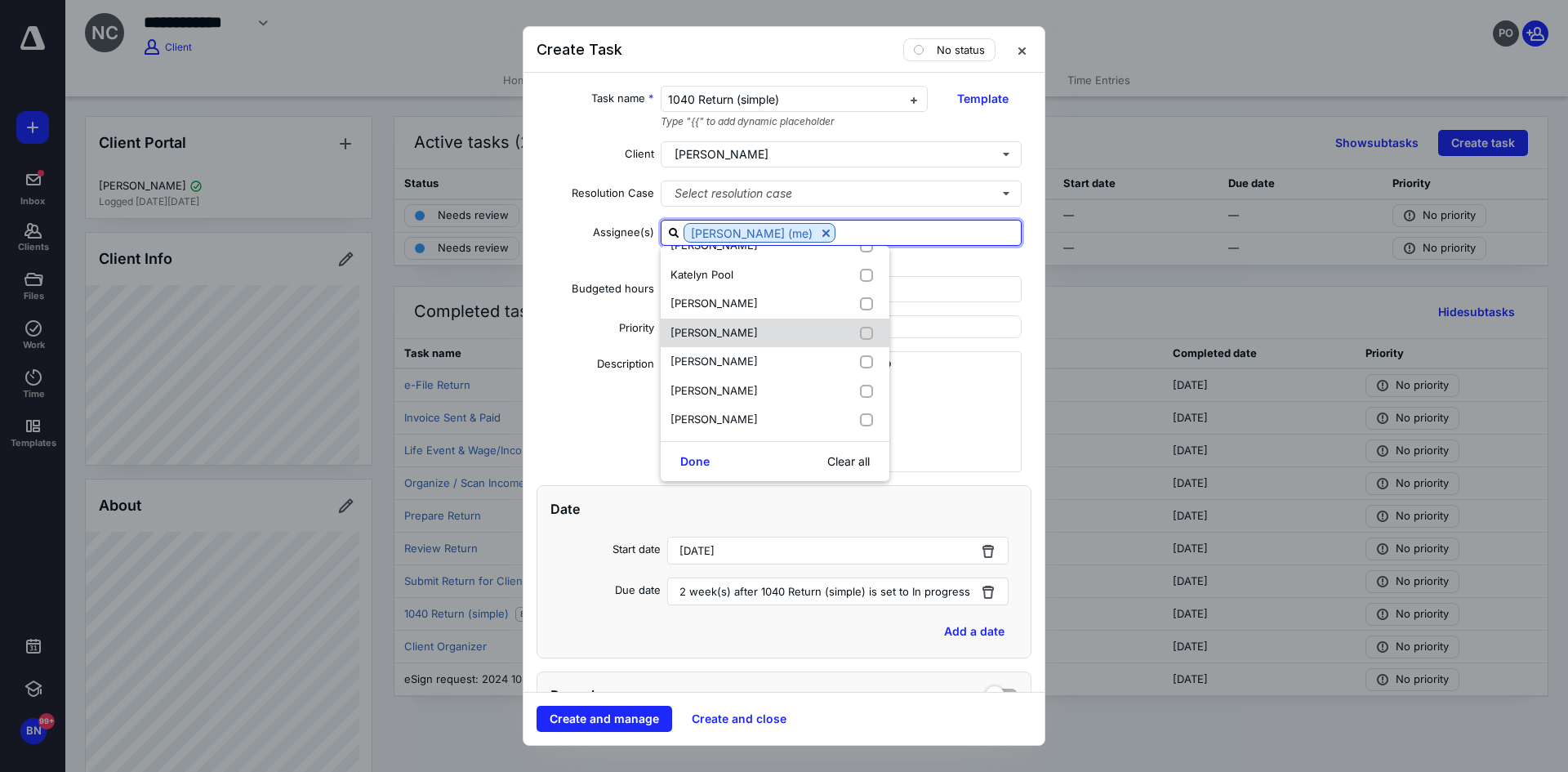 click on "[PERSON_NAME]" at bounding box center [714, 332] 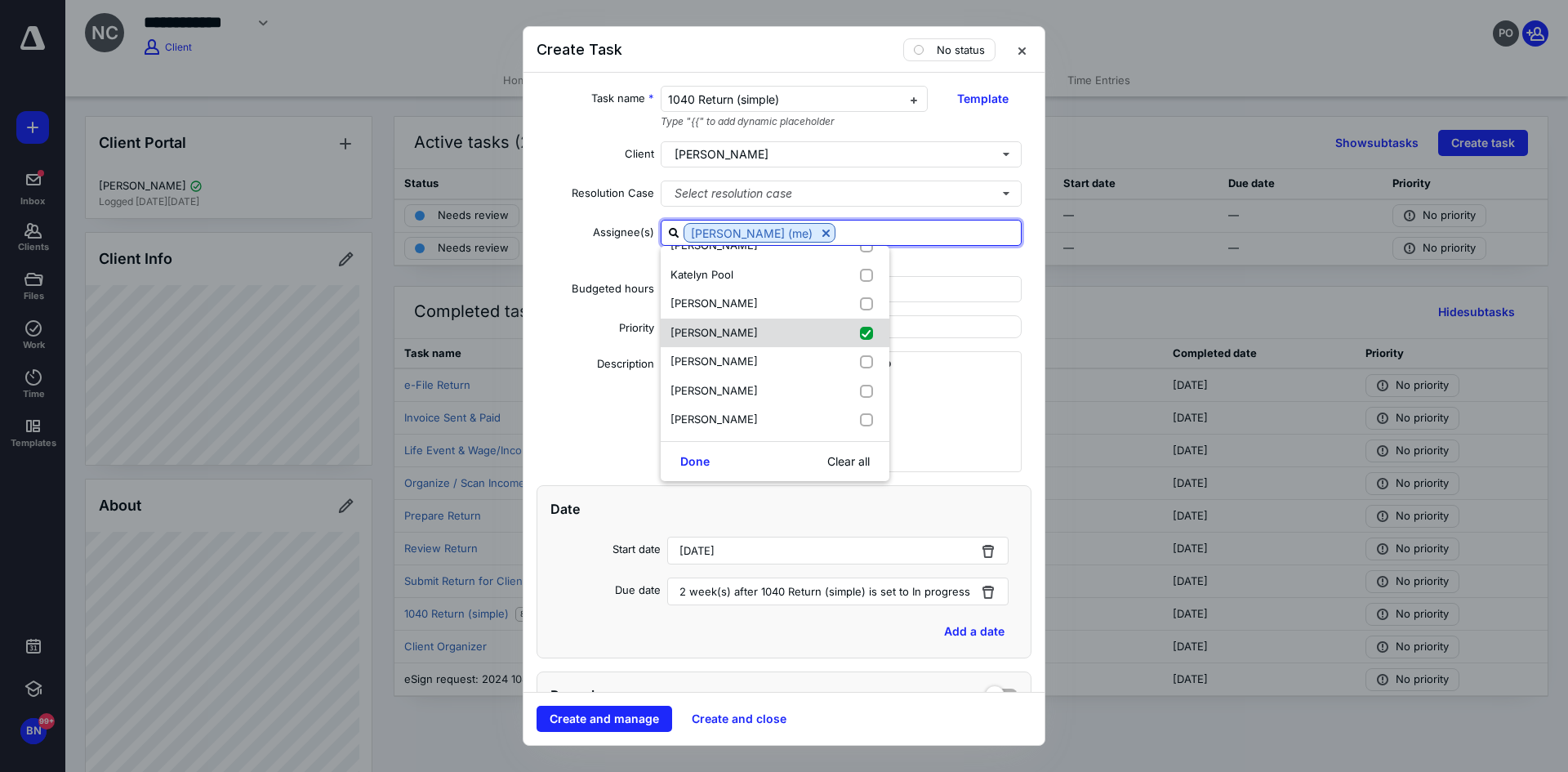checkbox on "true" 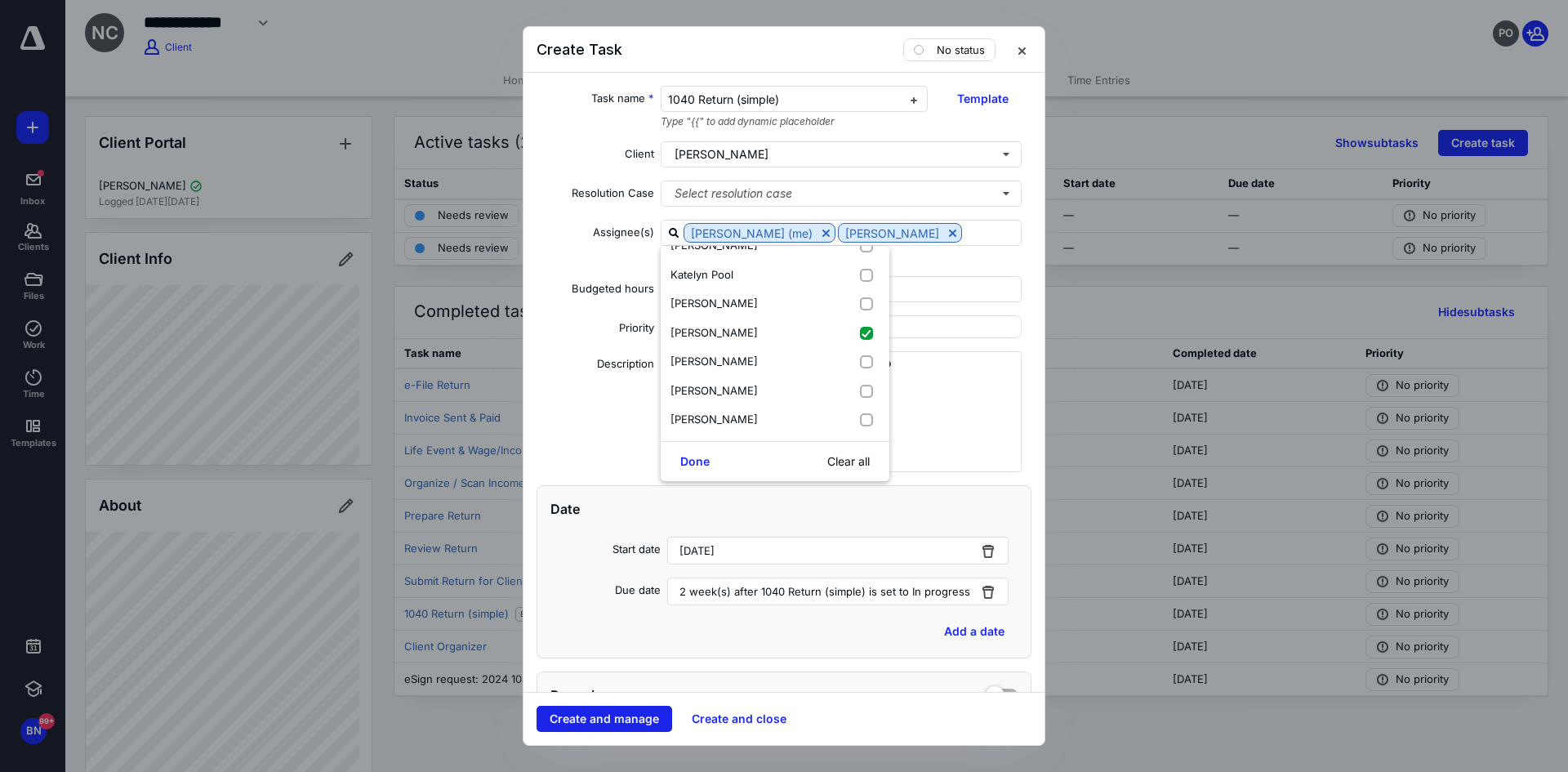 click on "Create and manage" at bounding box center [604, 719] 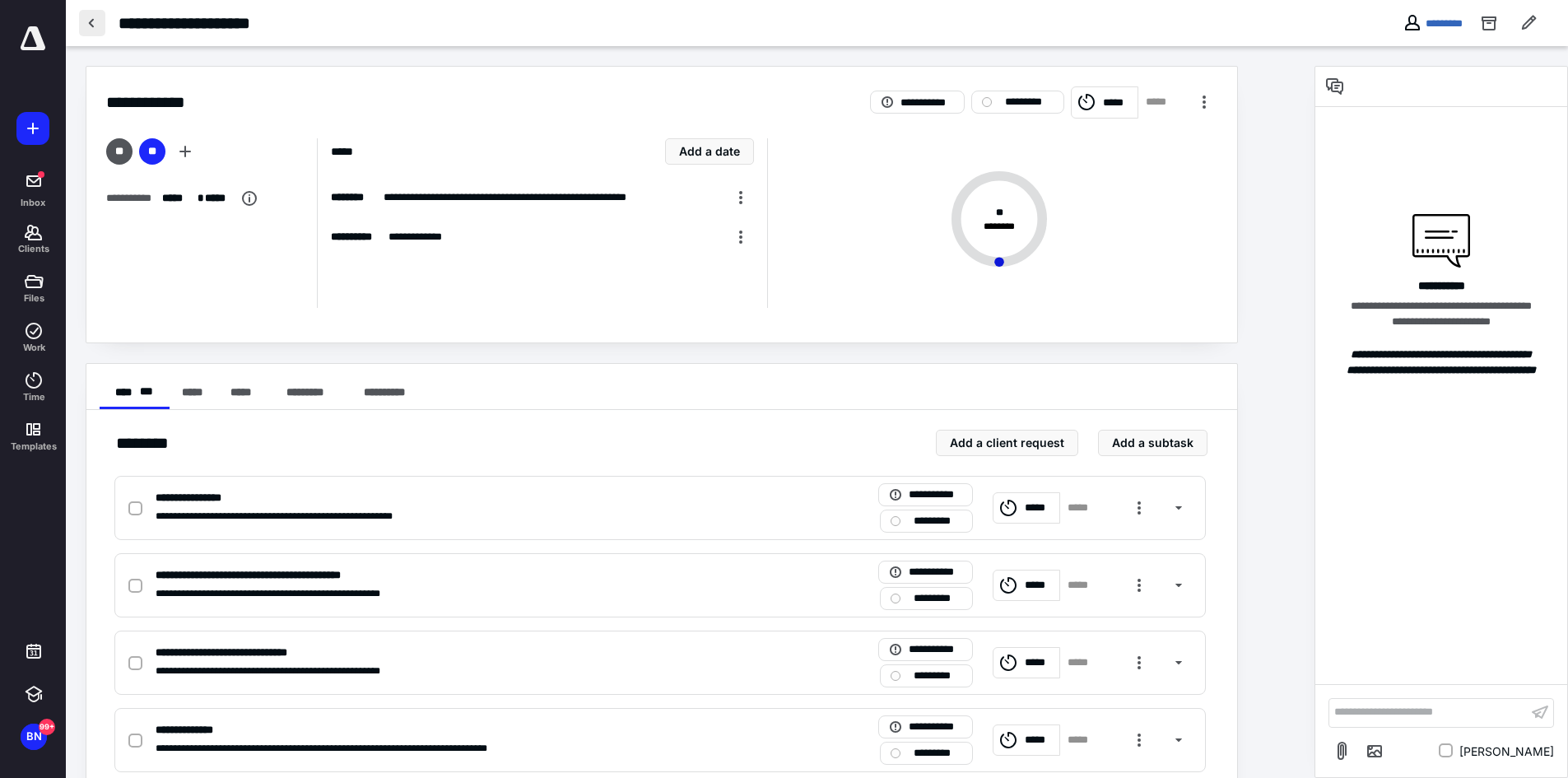 click at bounding box center [92, 23] 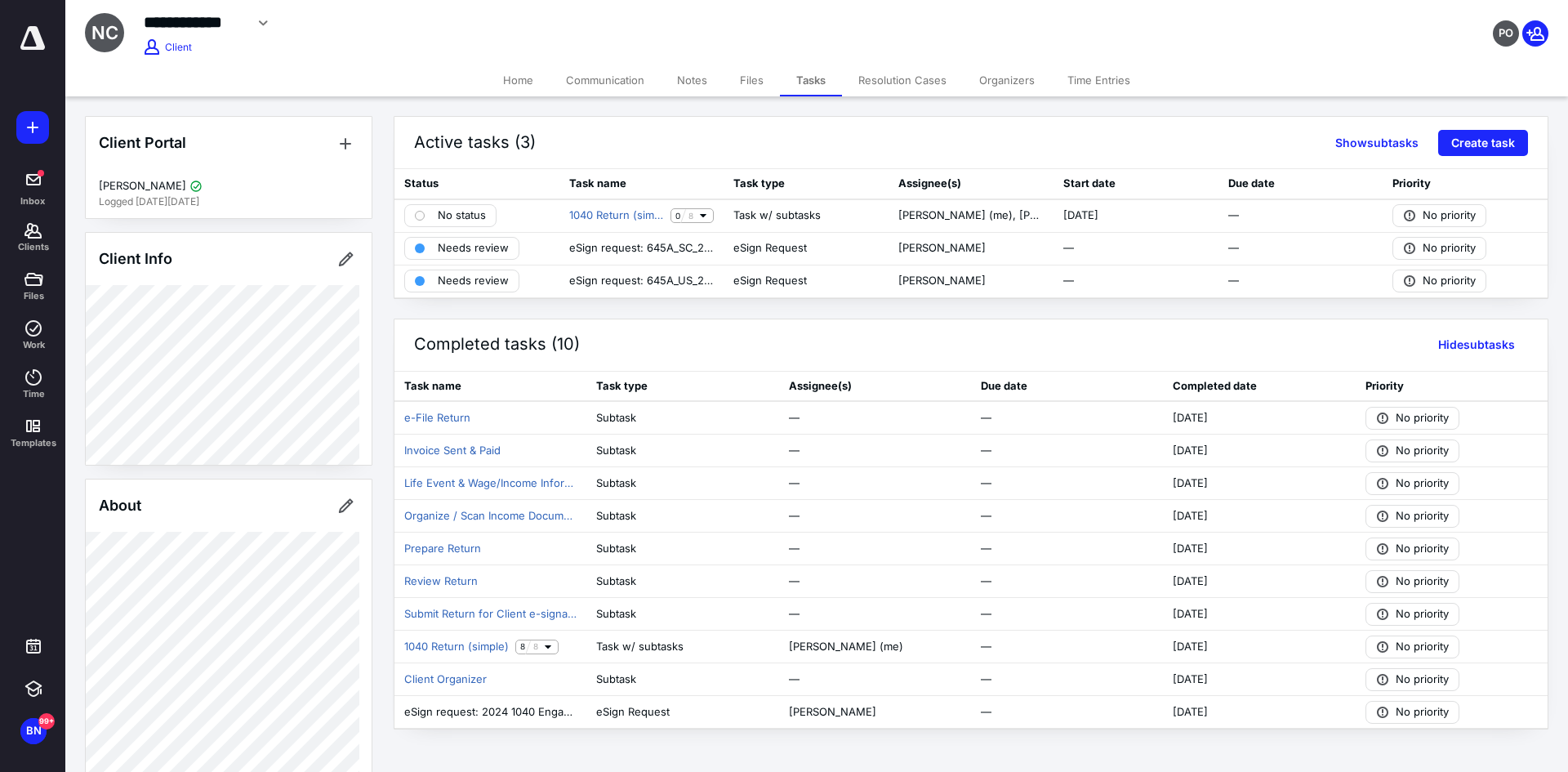 click on "Files" at bounding box center (751, 80) 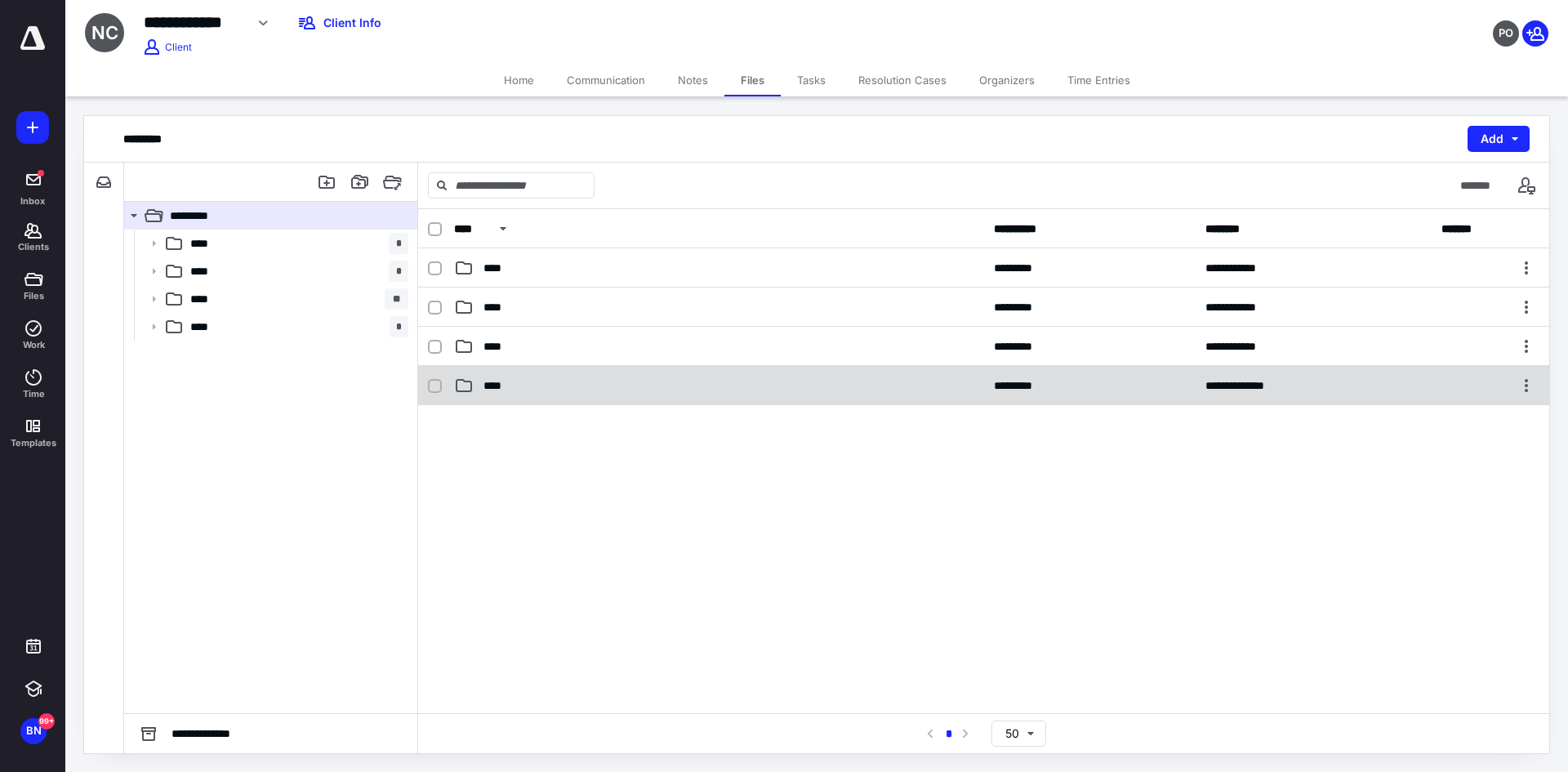 click on "**********" at bounding box center [983, 386] 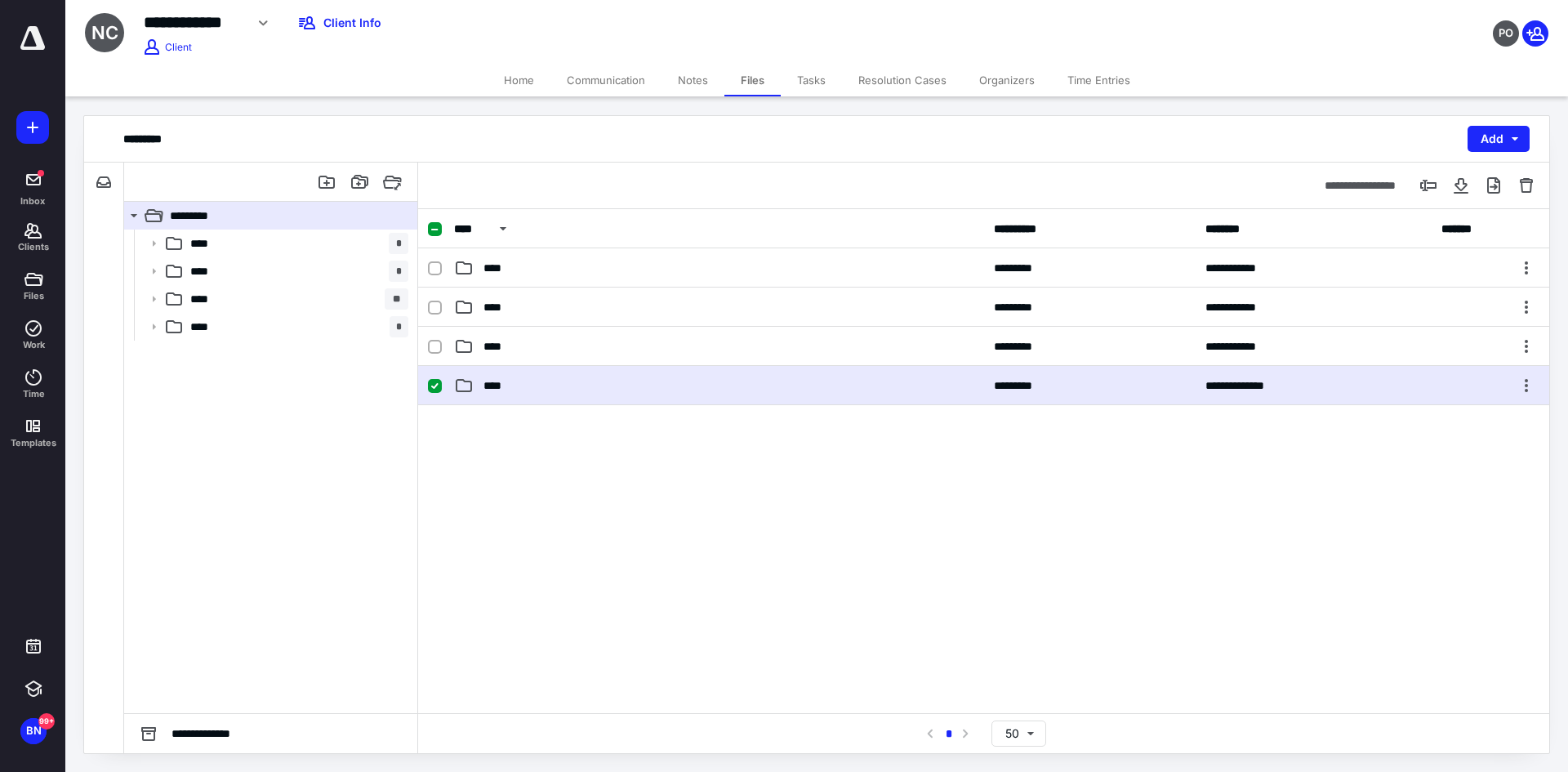 checkbox on "true" 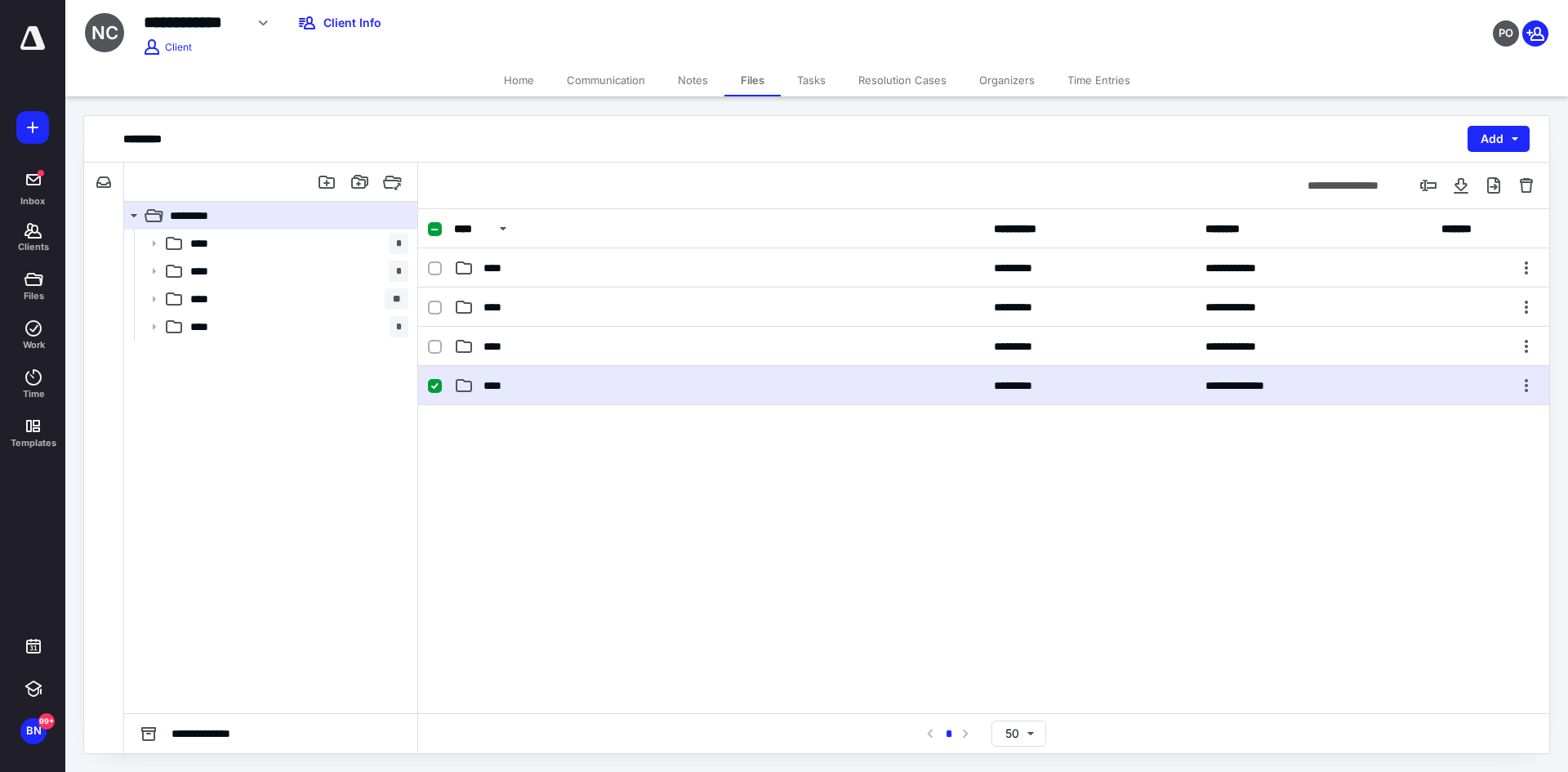 click on "**********" at bounding box center (983, 386) 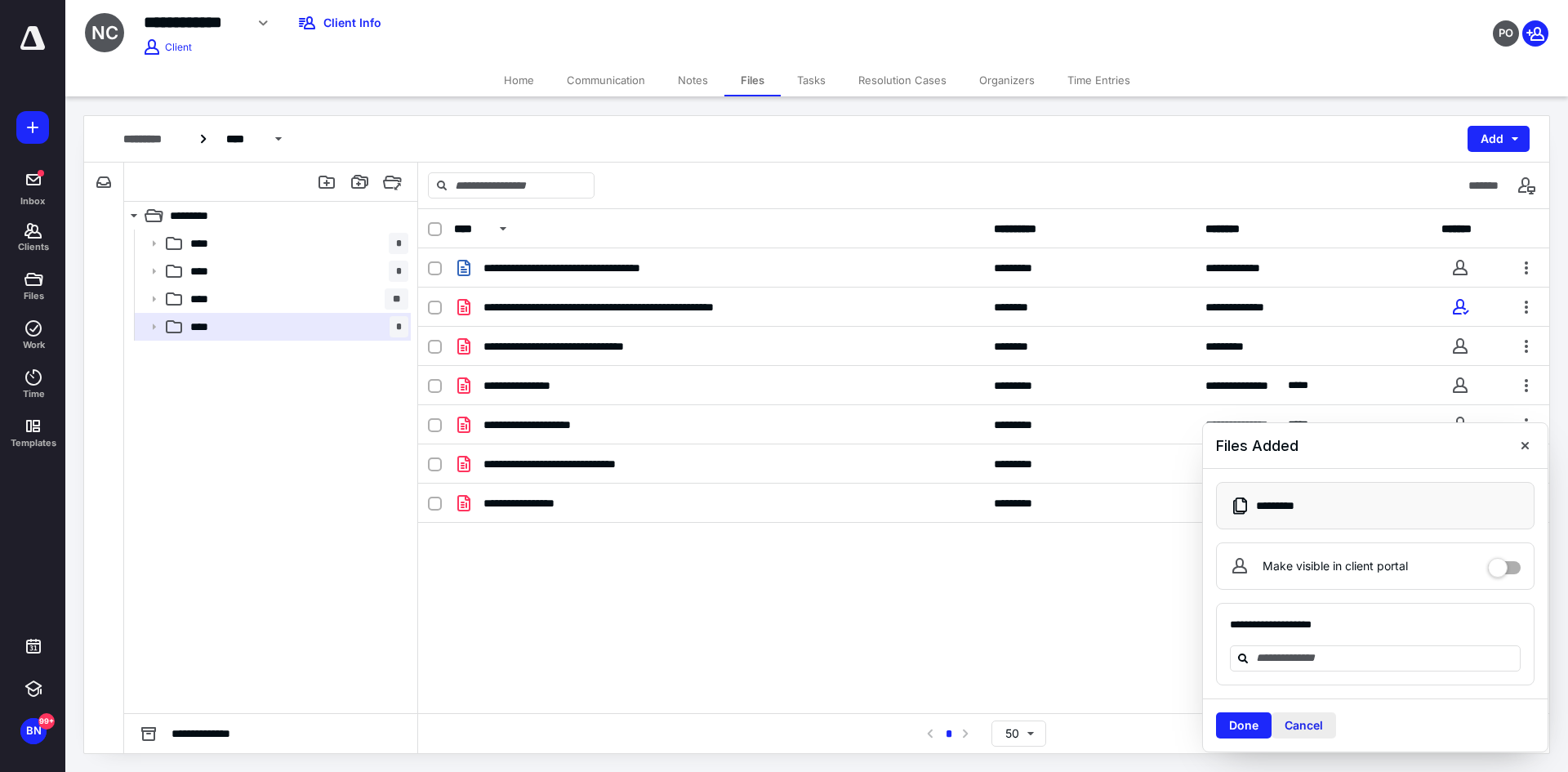 click on "Cancel" at bounding box center (1303, 725) 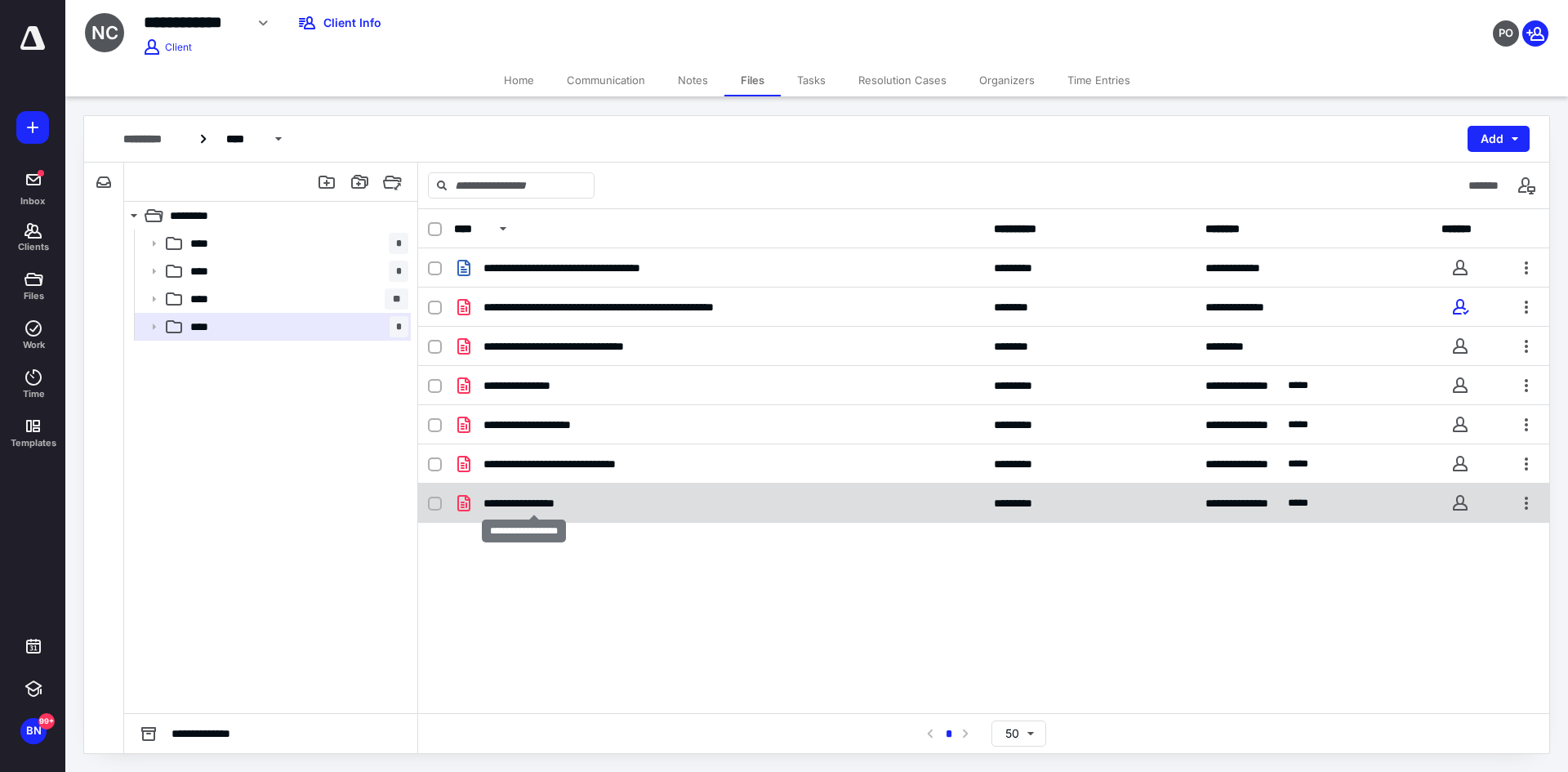 click on "**********" at bounding box center [533, 503] 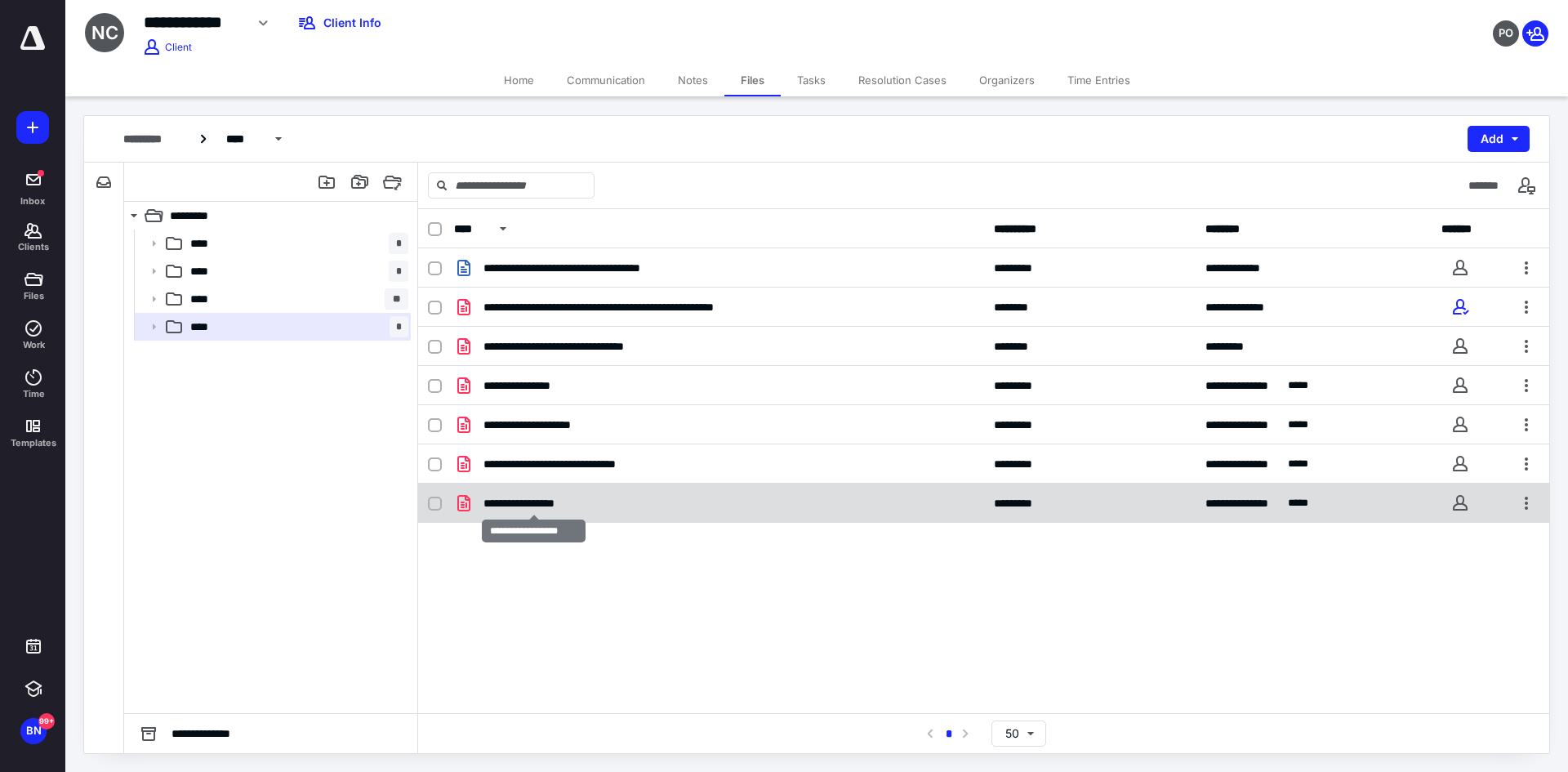 click on "**********" at bounding box center (533, 503) 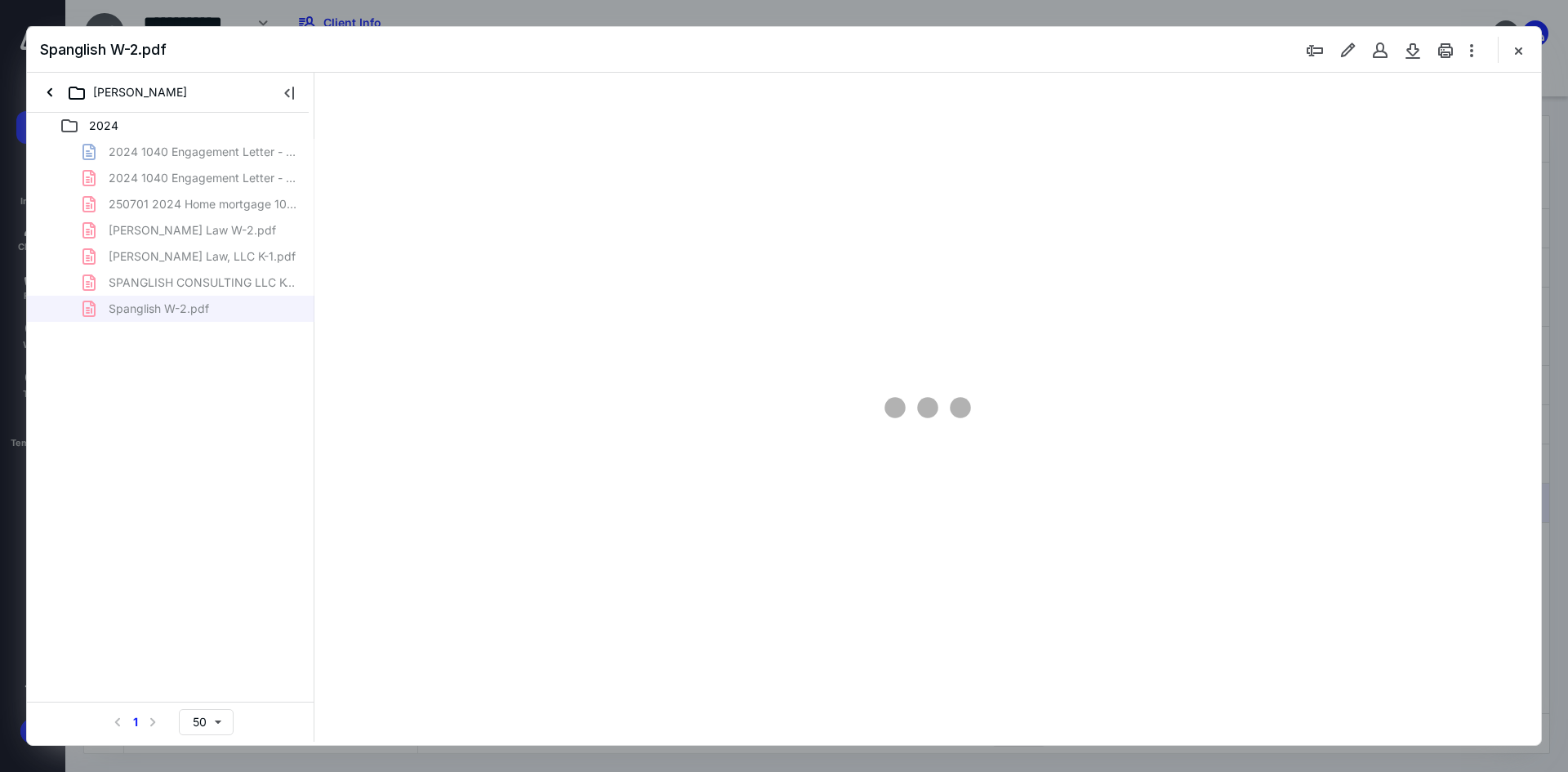 scroll, scrollTop: 0, scrollLeft: 0, axis: both 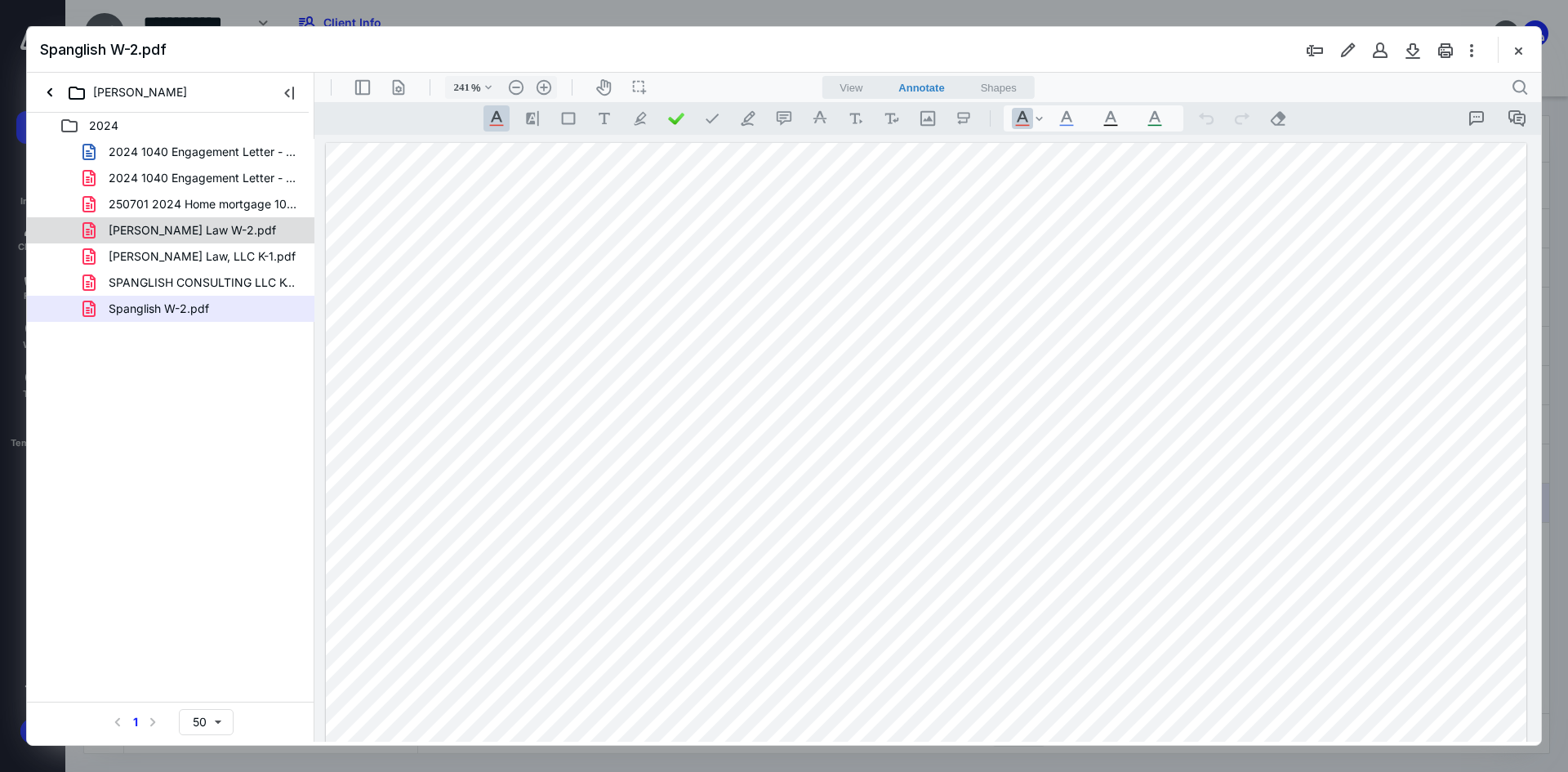 click on "[PERSON_NAME] Law W-2.pdf" at bounding box center (192, 230) 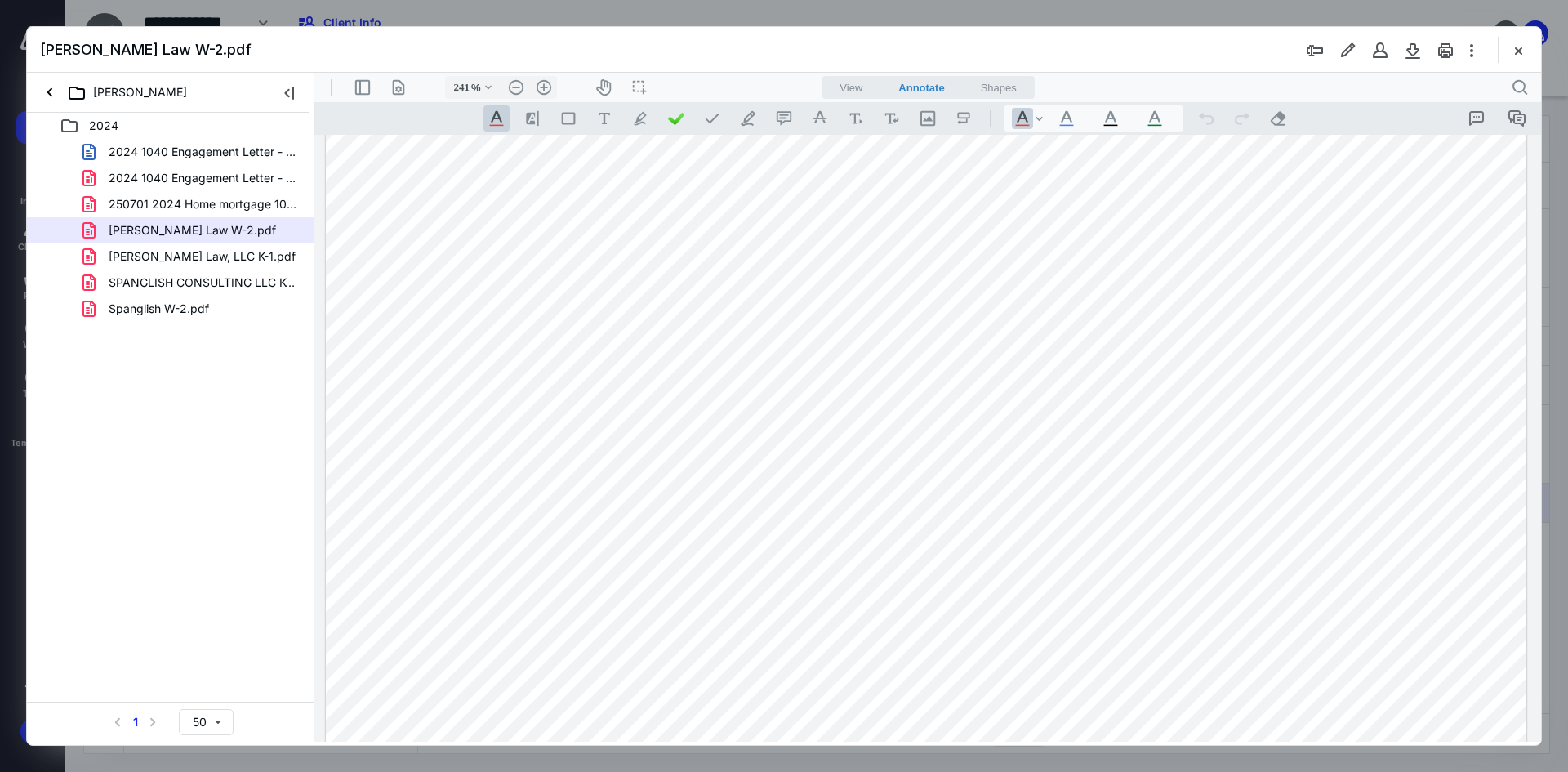 scroll, scrollTop: 555, scrollLeft: 0, axis: vertical 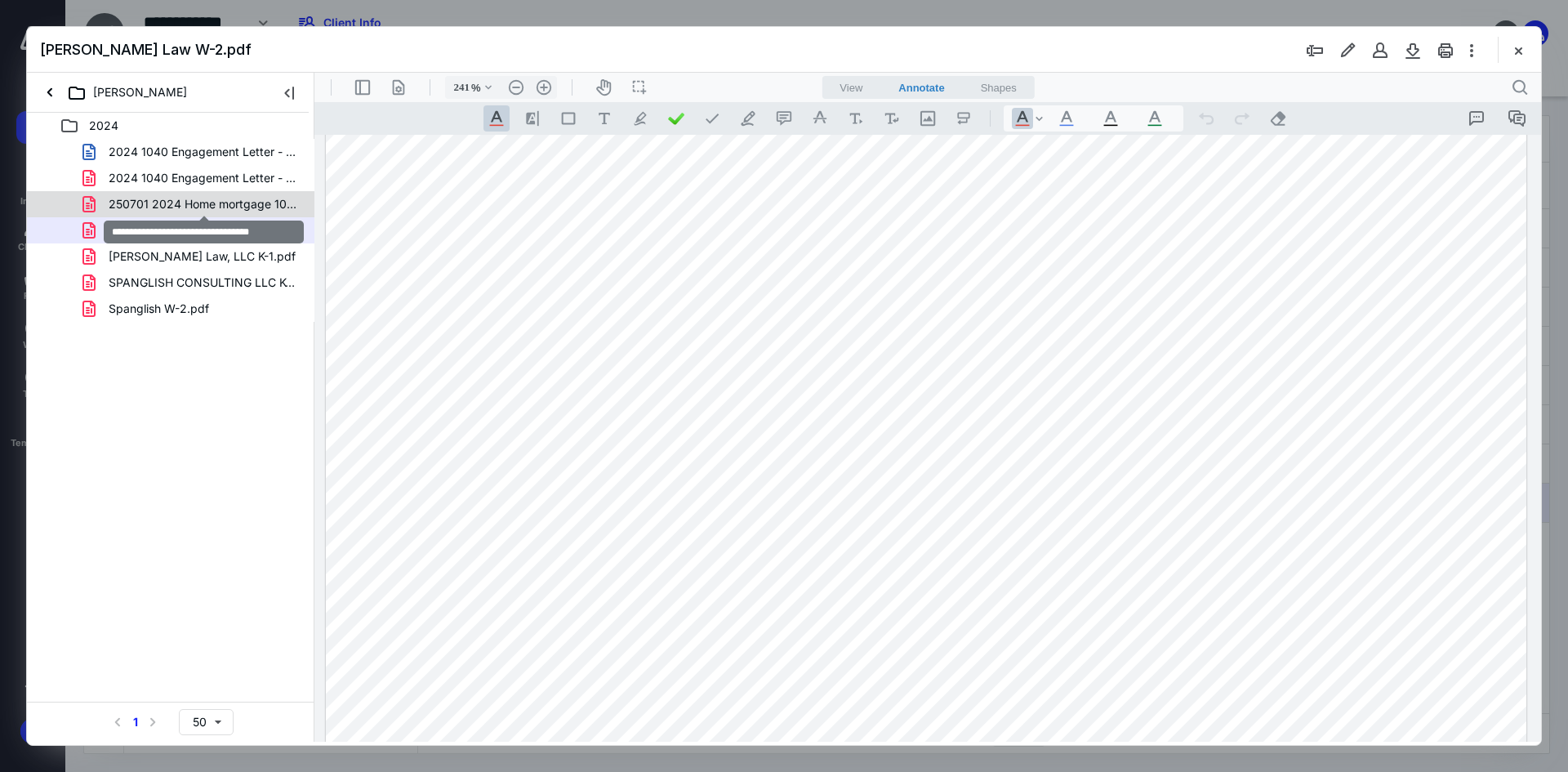 click on "250701 2024 Home mortgage 1098.pdf" at bounding box center (203, 204) 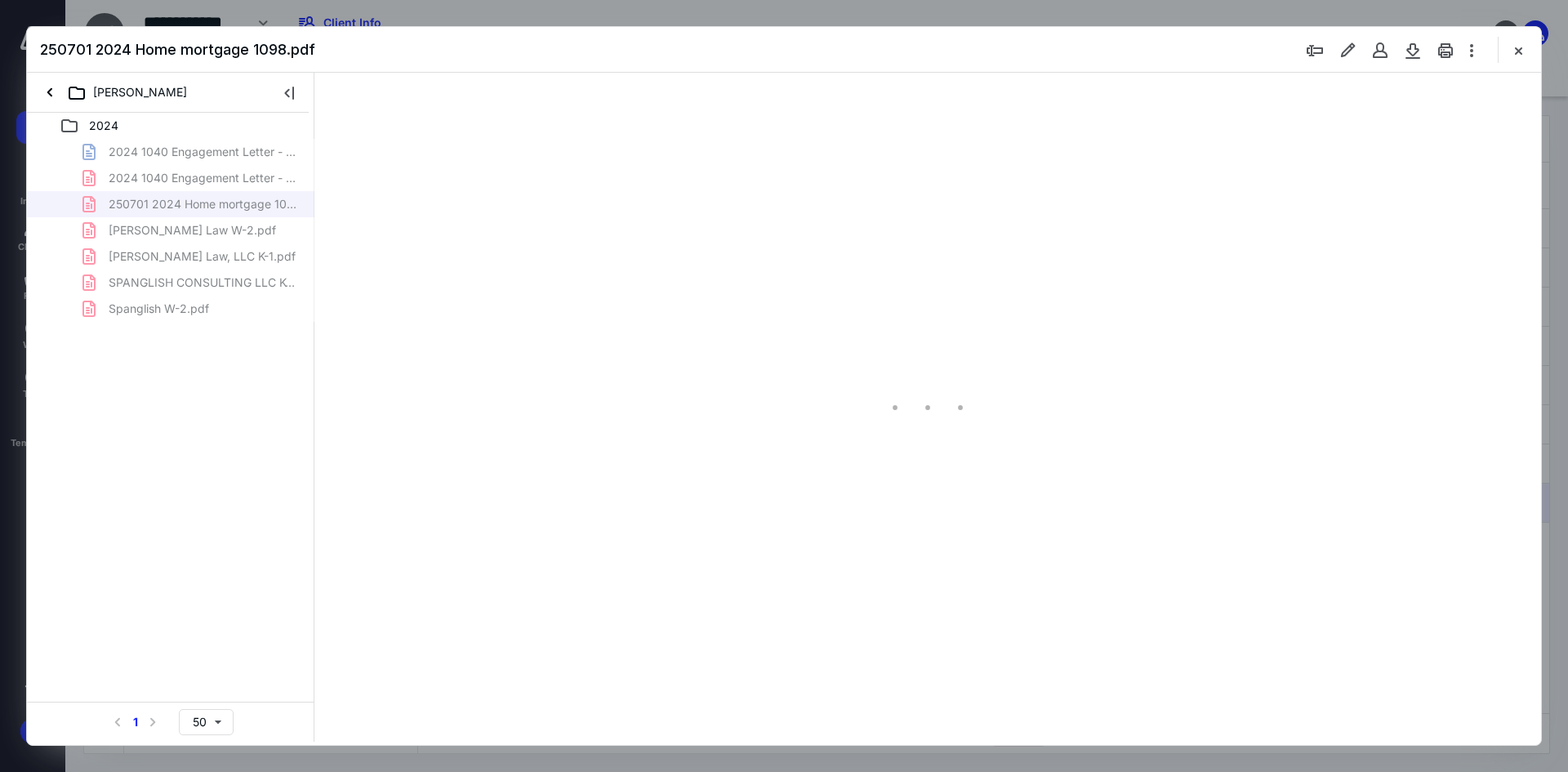 type on "241" 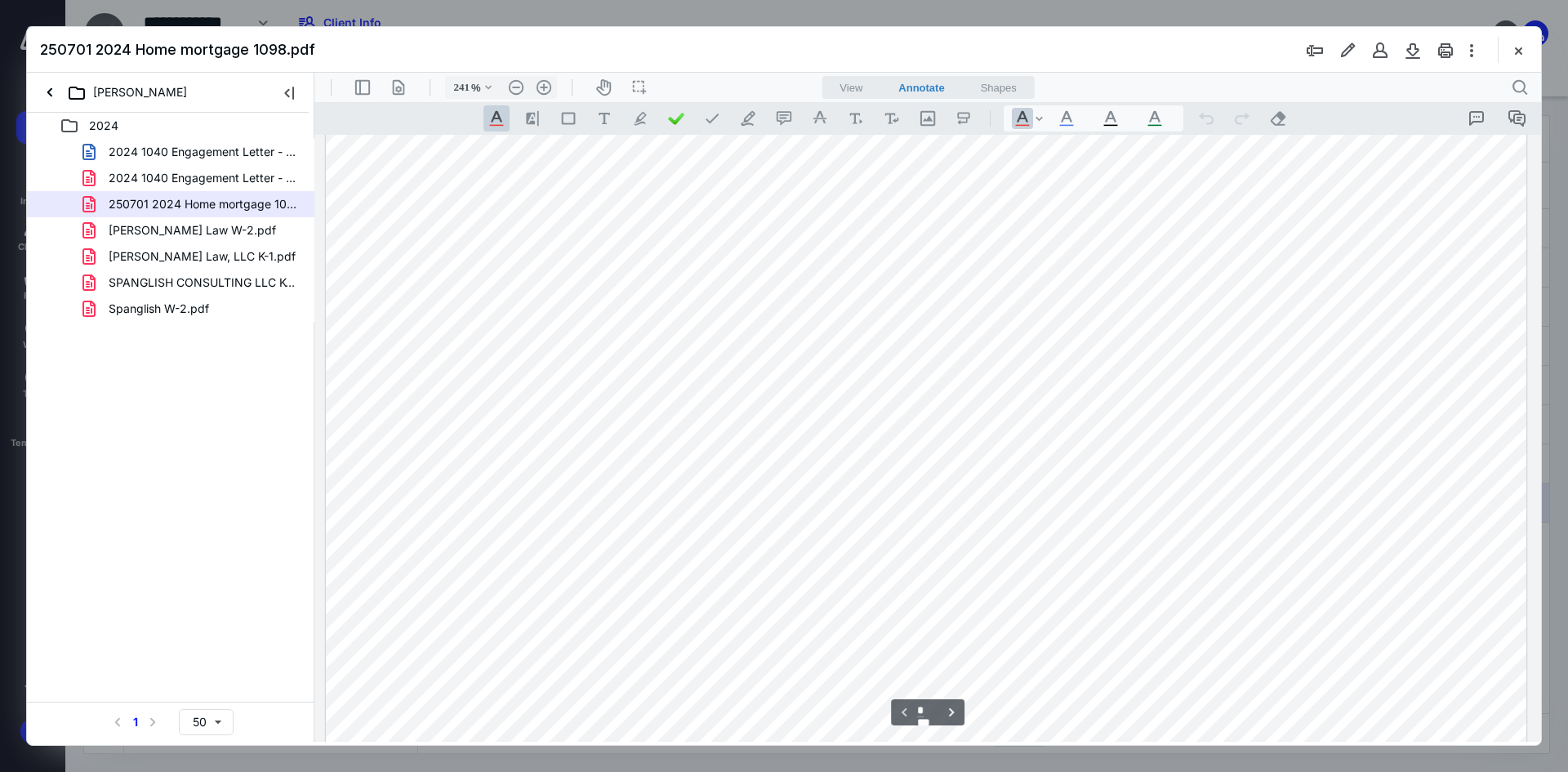 scroll, scrollTop: 805, scrollLeft: 0, axis: vertical 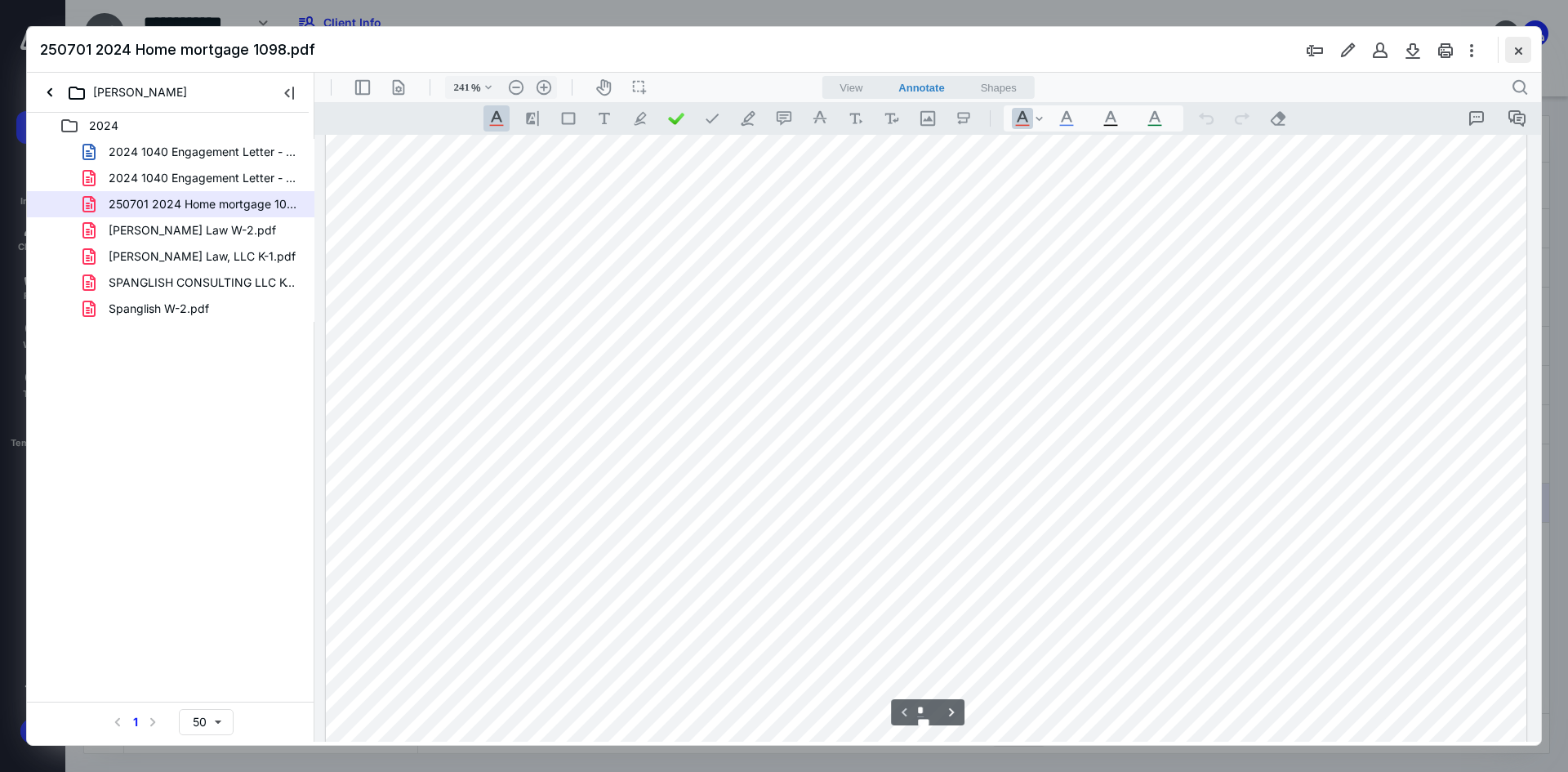 click at bounding box center [1518, 50] 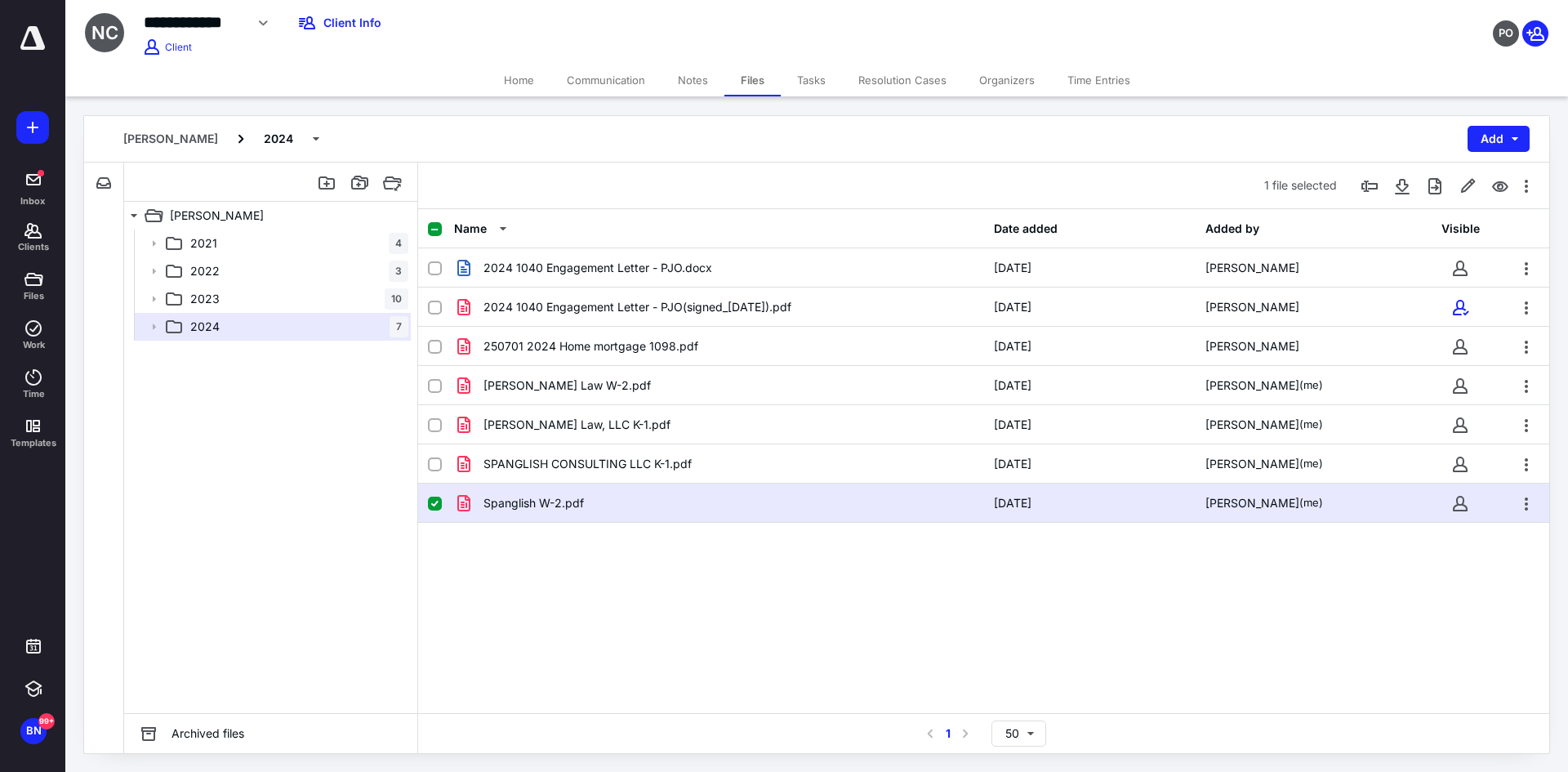 click on "Tasks" at bounding box center (811, 80) 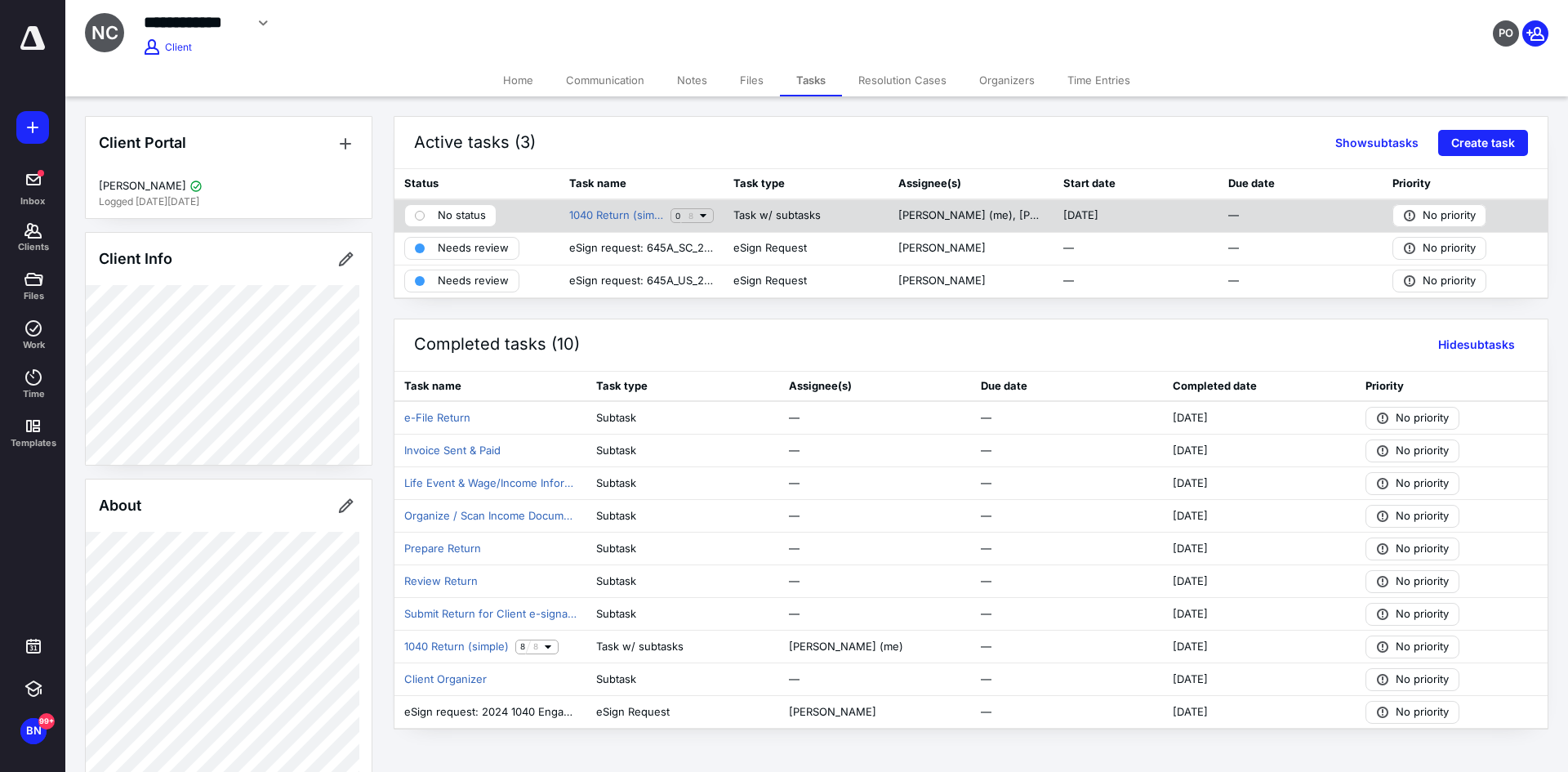 click on "No status" at bounding box center (450, 216) 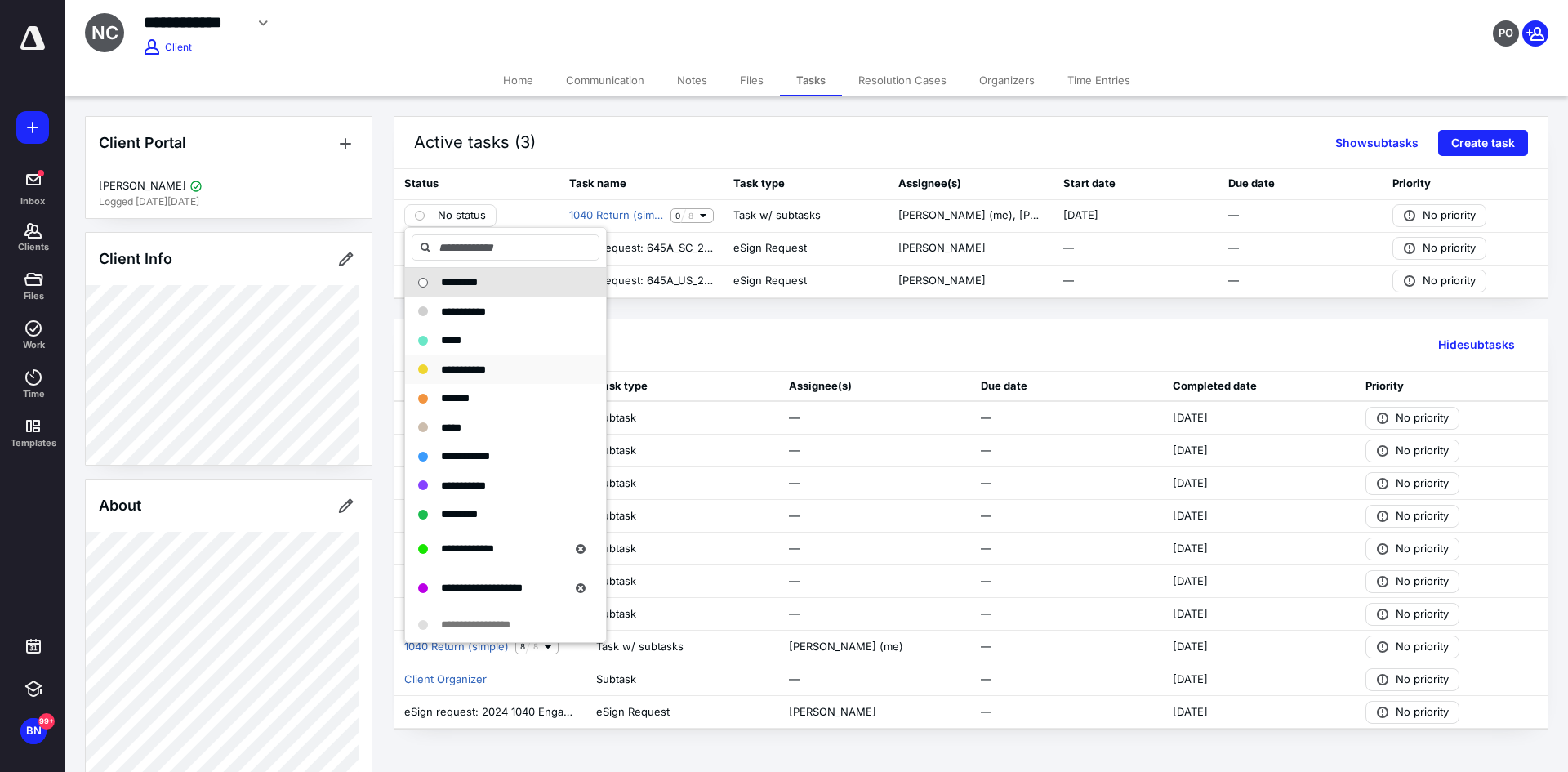 click on "**********" at bounding box center [506, 370] 